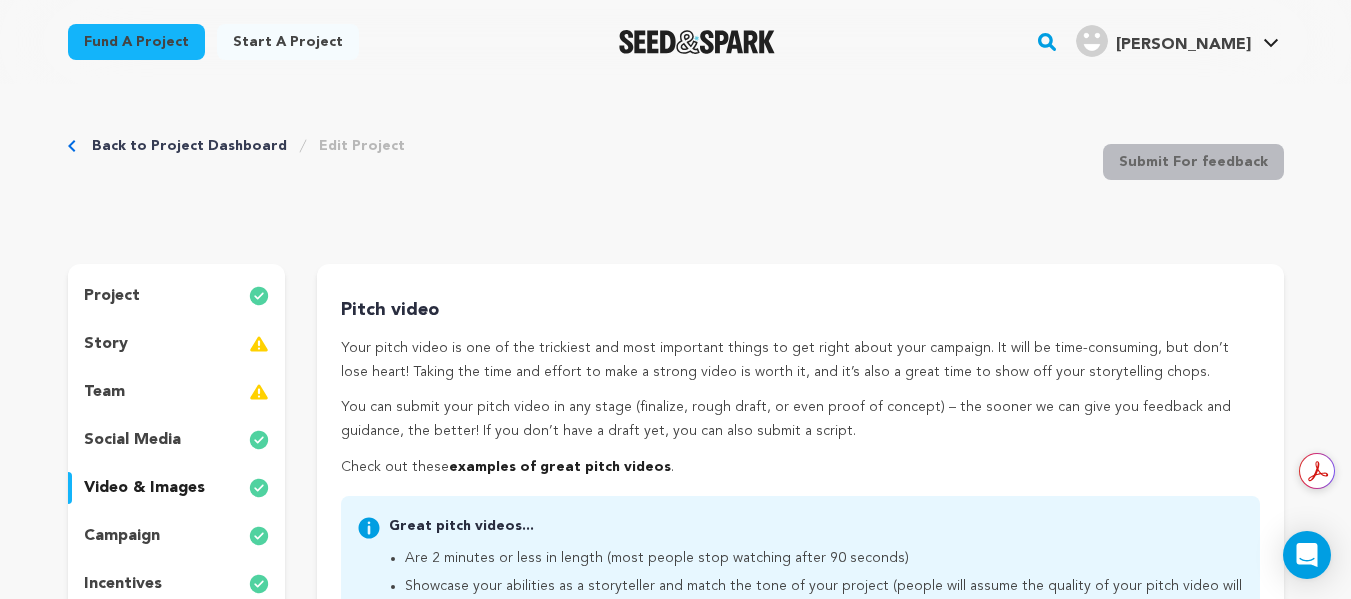 scroll, scrollTop: 0, scrollLeft: 0, axis: both 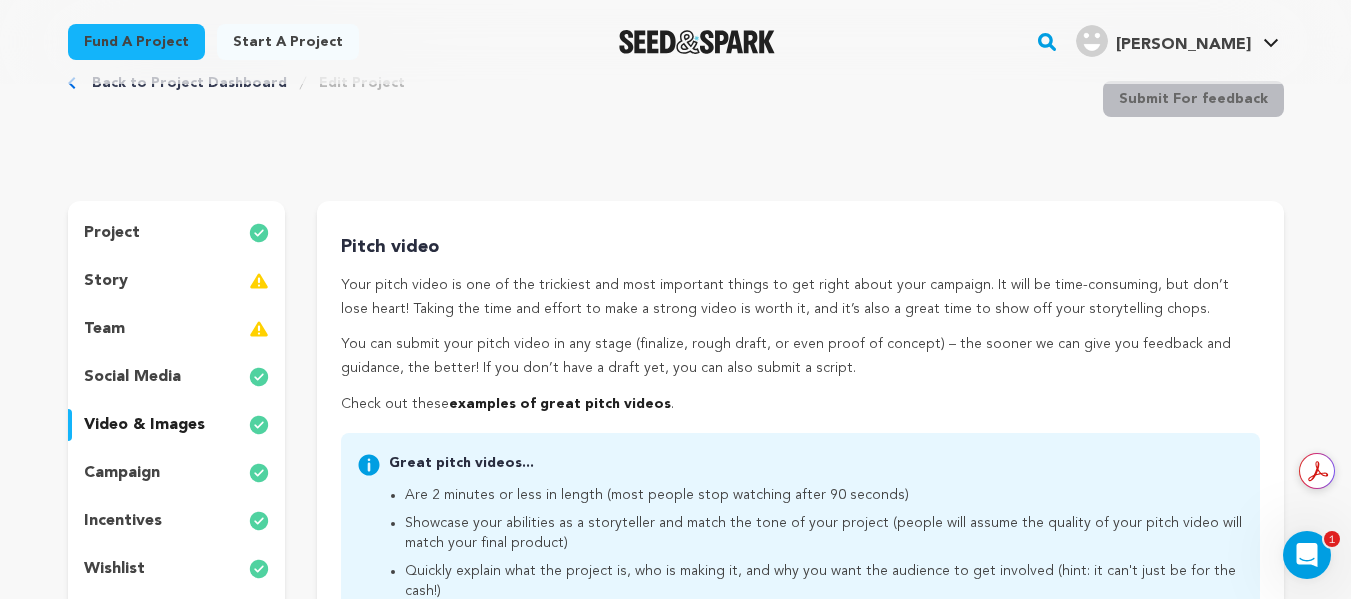 click on "story" at bounding box center [177, 281] 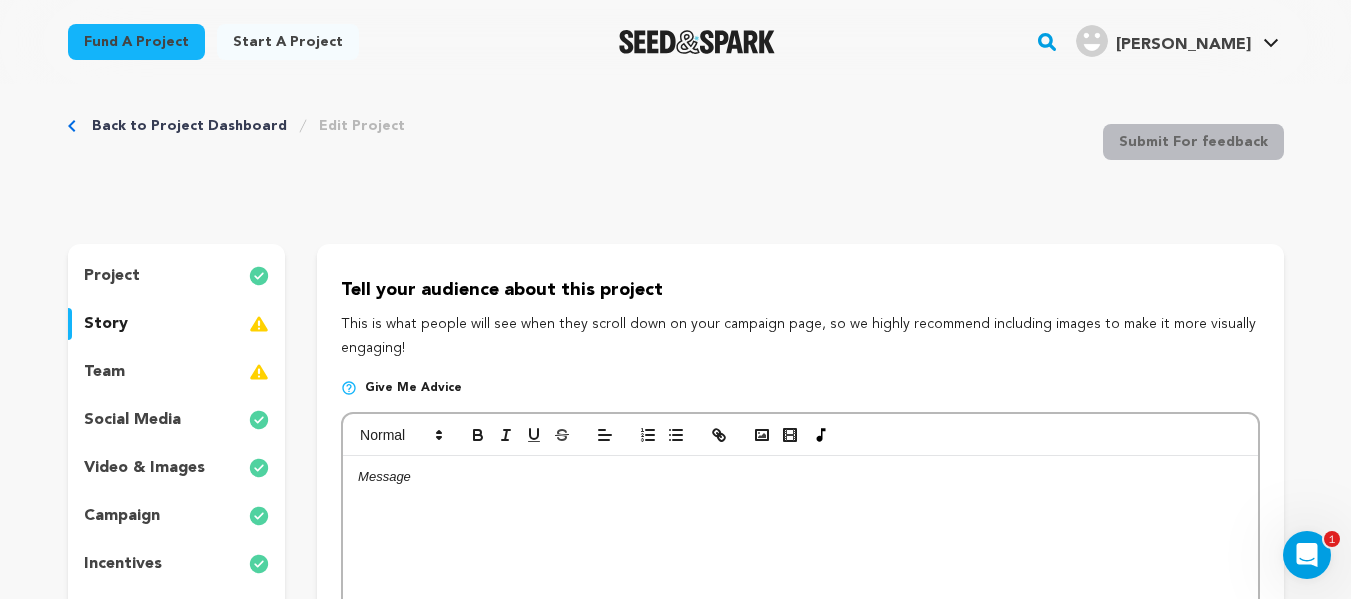 scroll, scrollTop: 19, scrollLeft: 0, axis: vertical 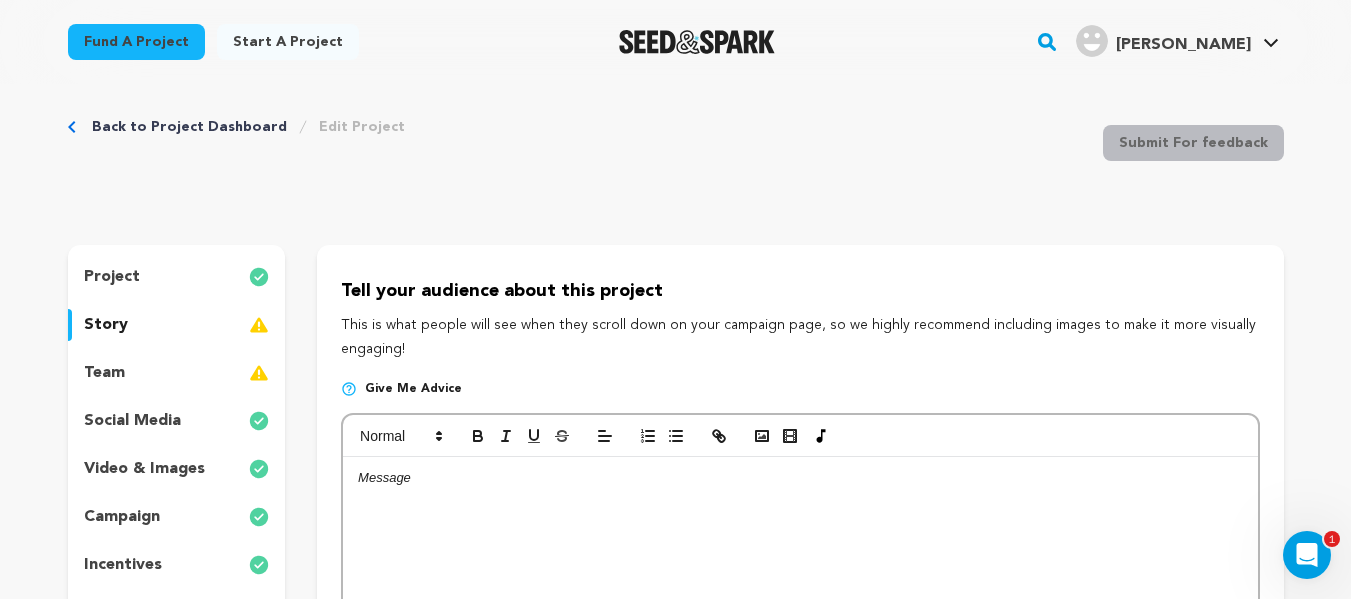click on "project" at bounding box center [177, 277] 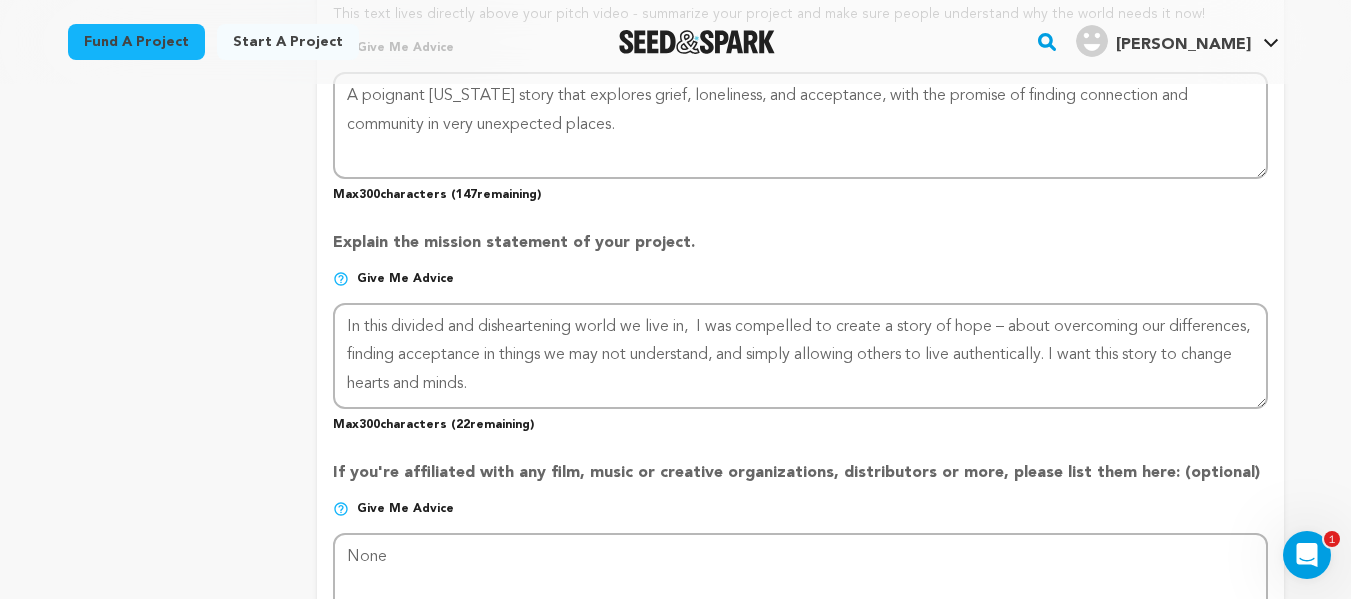scroll, scrollTop: 1405, scrollLeft: 0, axis: vertical 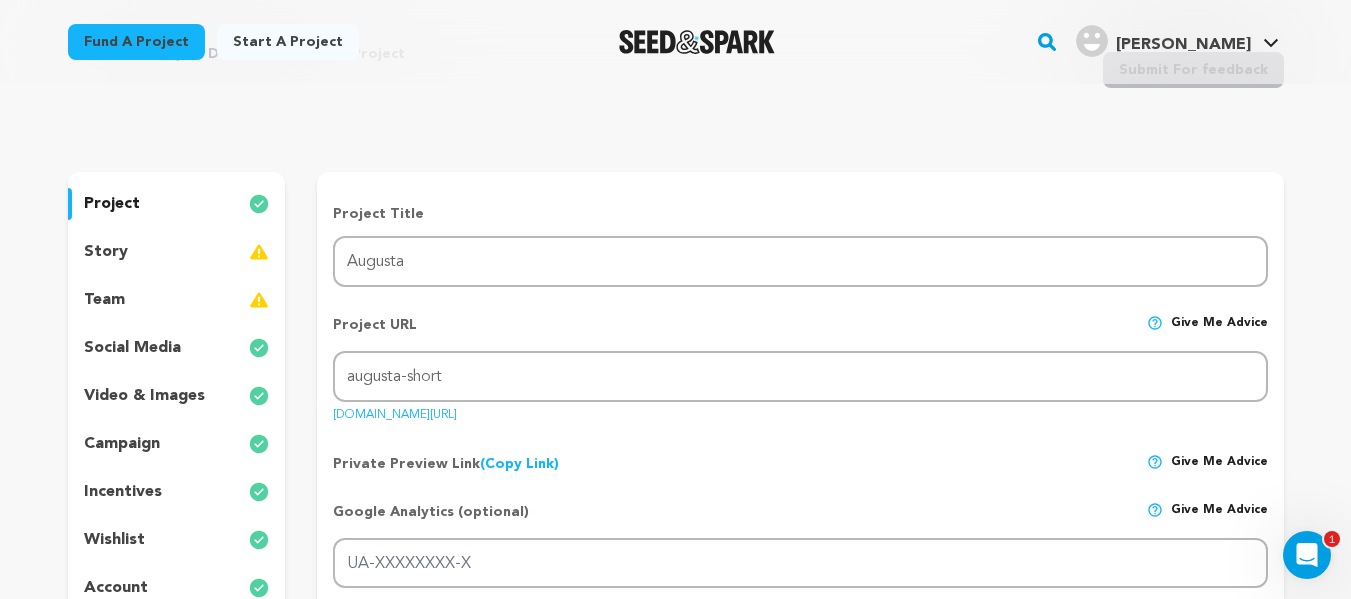click on "team" at bounding box center [177, 300] 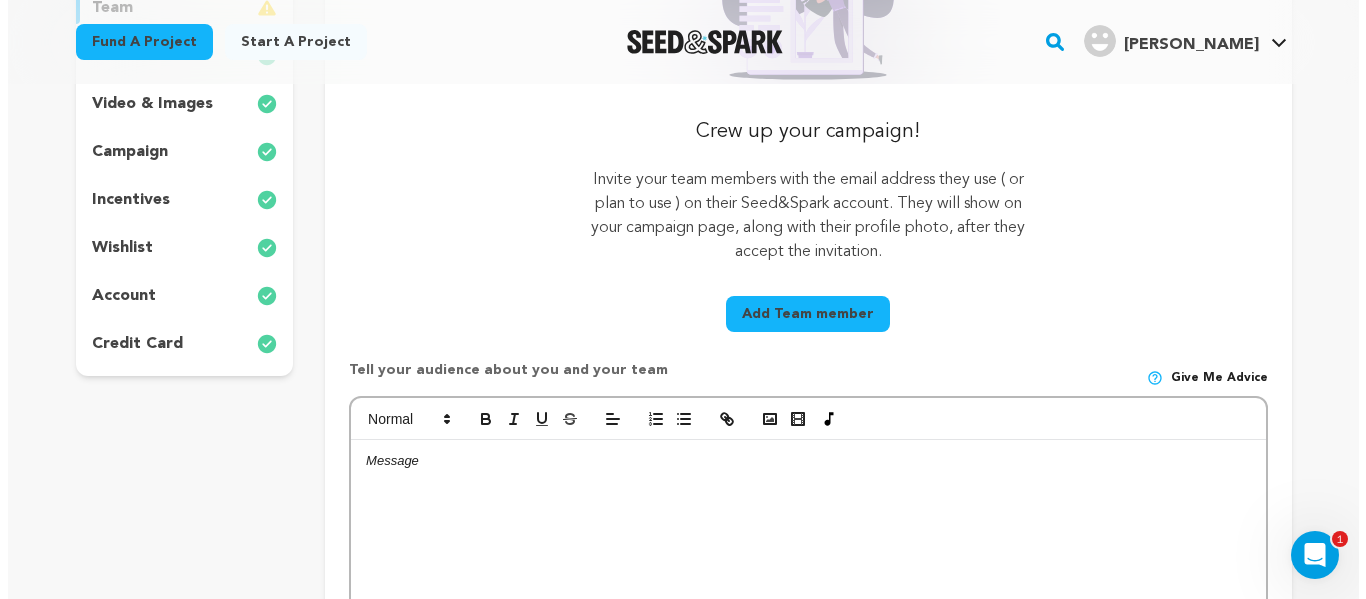 scroll, scrollTop: 381, scrollLeft: 0, axis: vertical 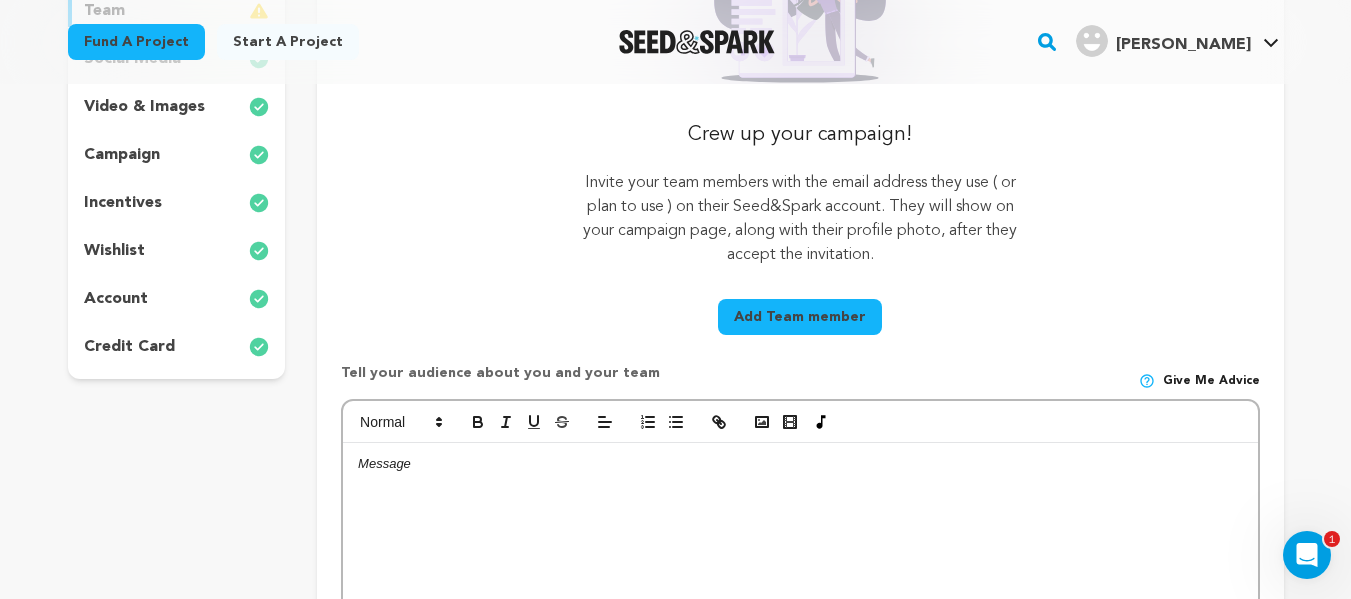 click on "Add Team member" at bounding box center [800, 317] 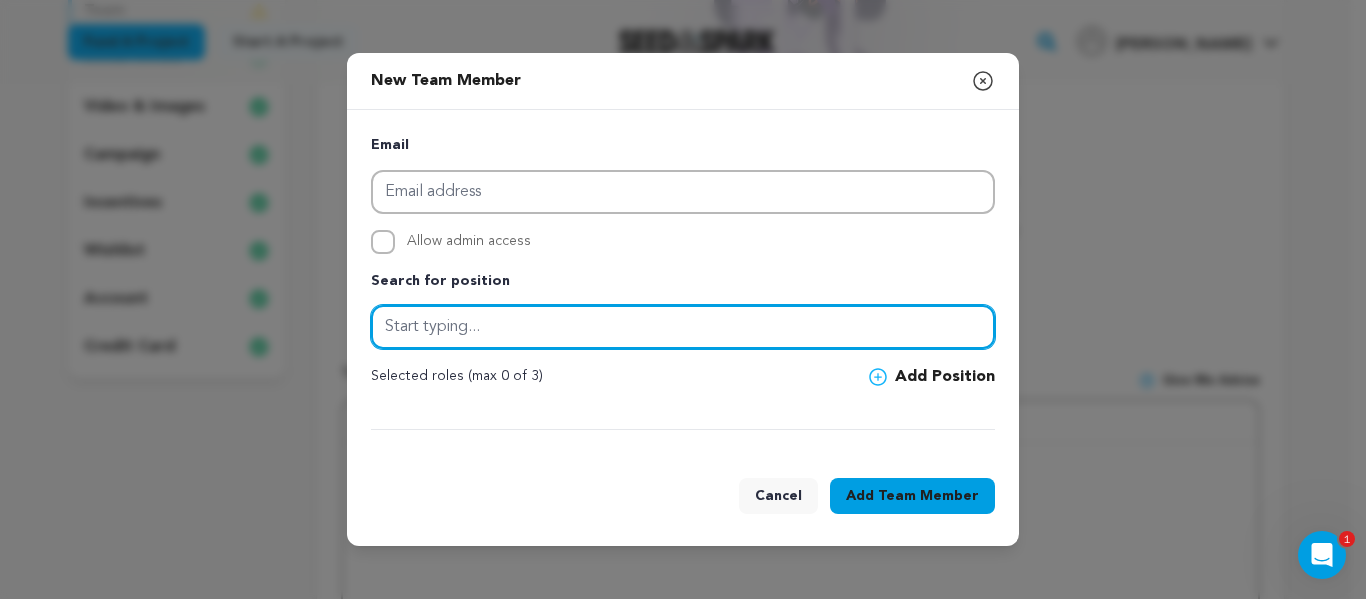 click at bounding box center (683, 327) 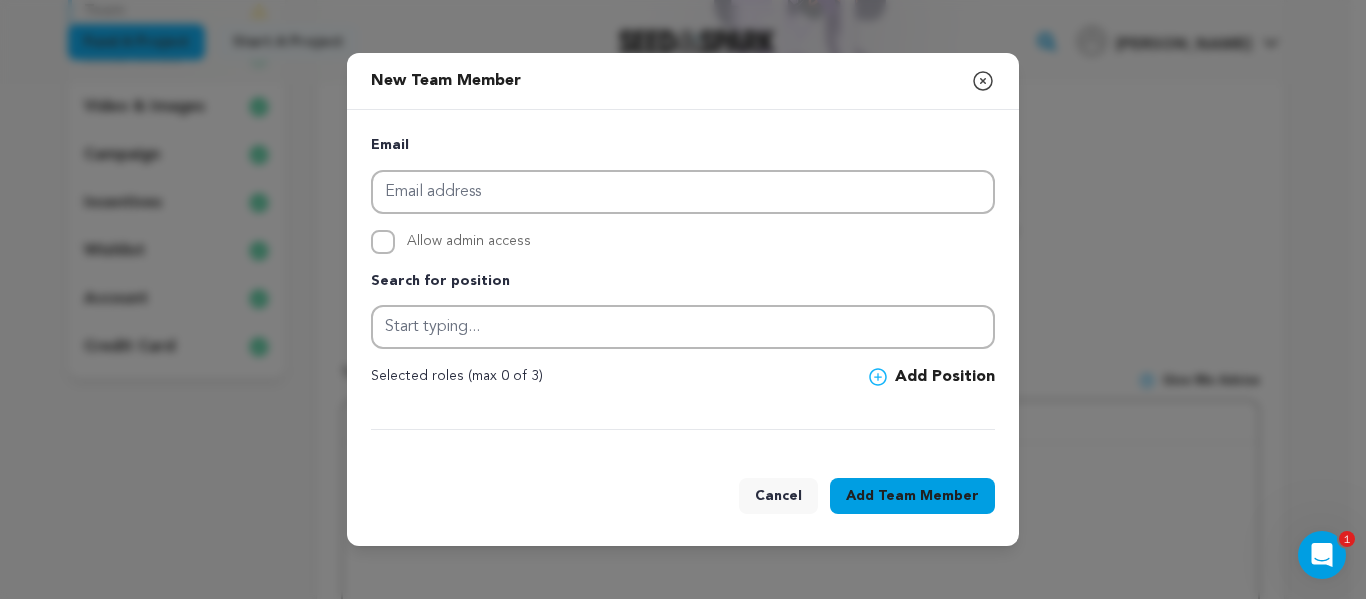 click on "Add Position" at bounding box center (932, 377) 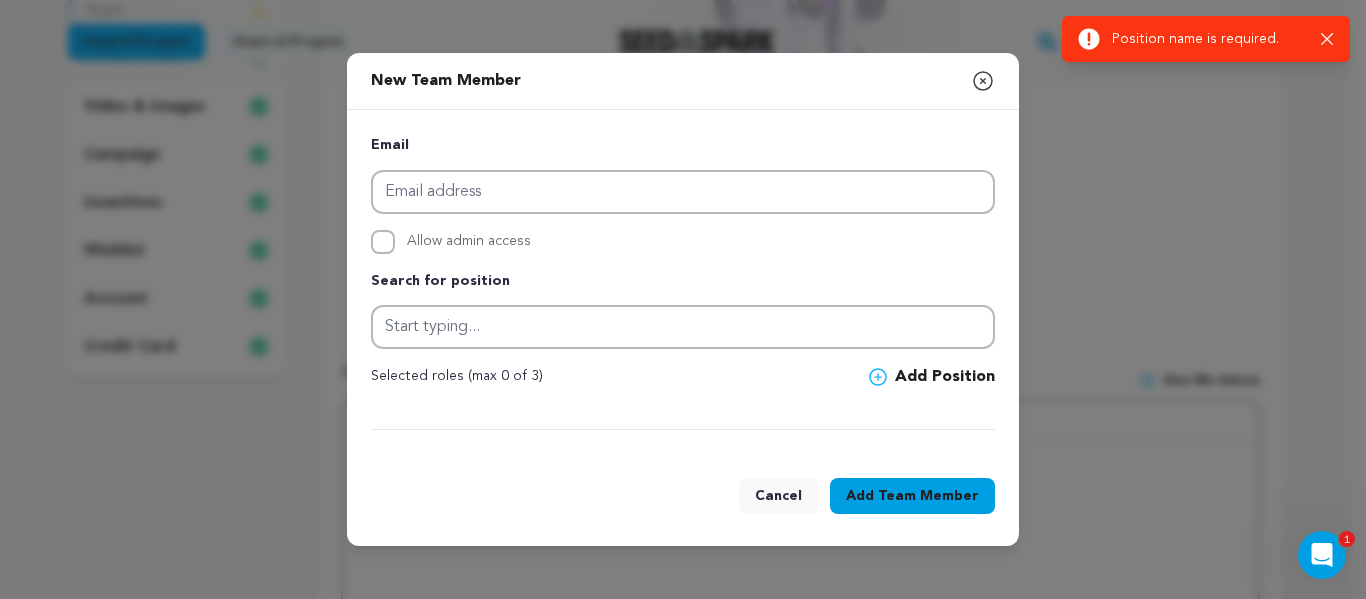 click on "Success:
Info:
Warning:
Error:
Position name is required.
Close notification" at bounding box center [1206, 39] 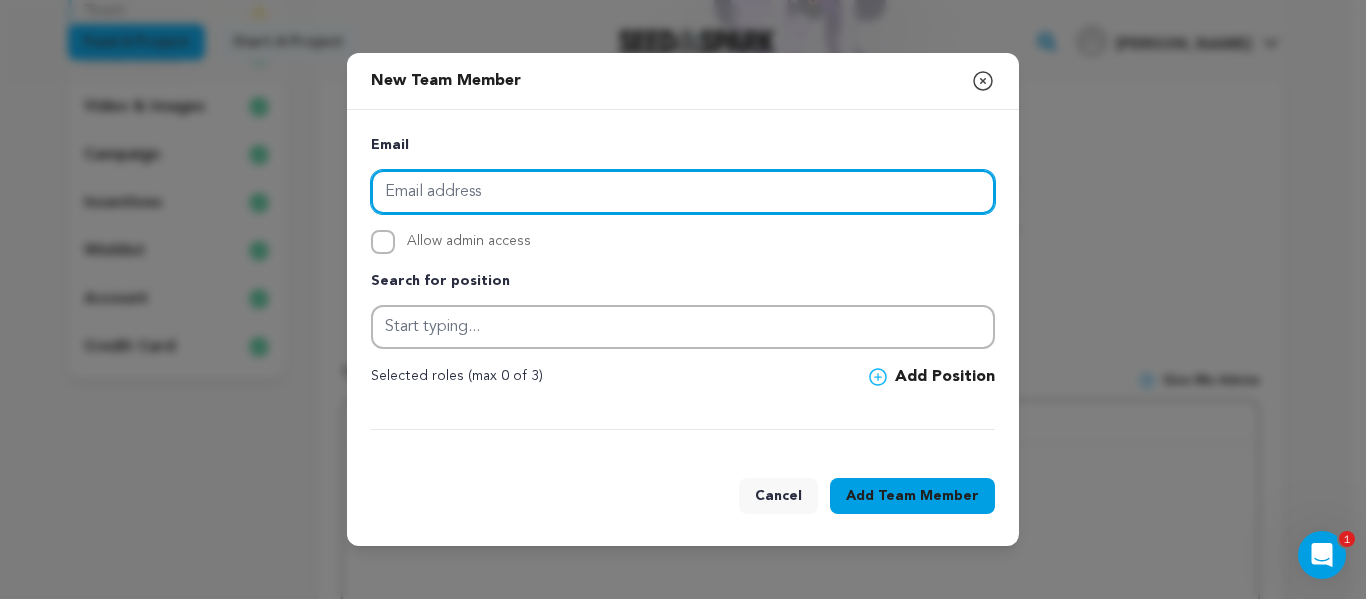 click at bounding box center [683, 192] 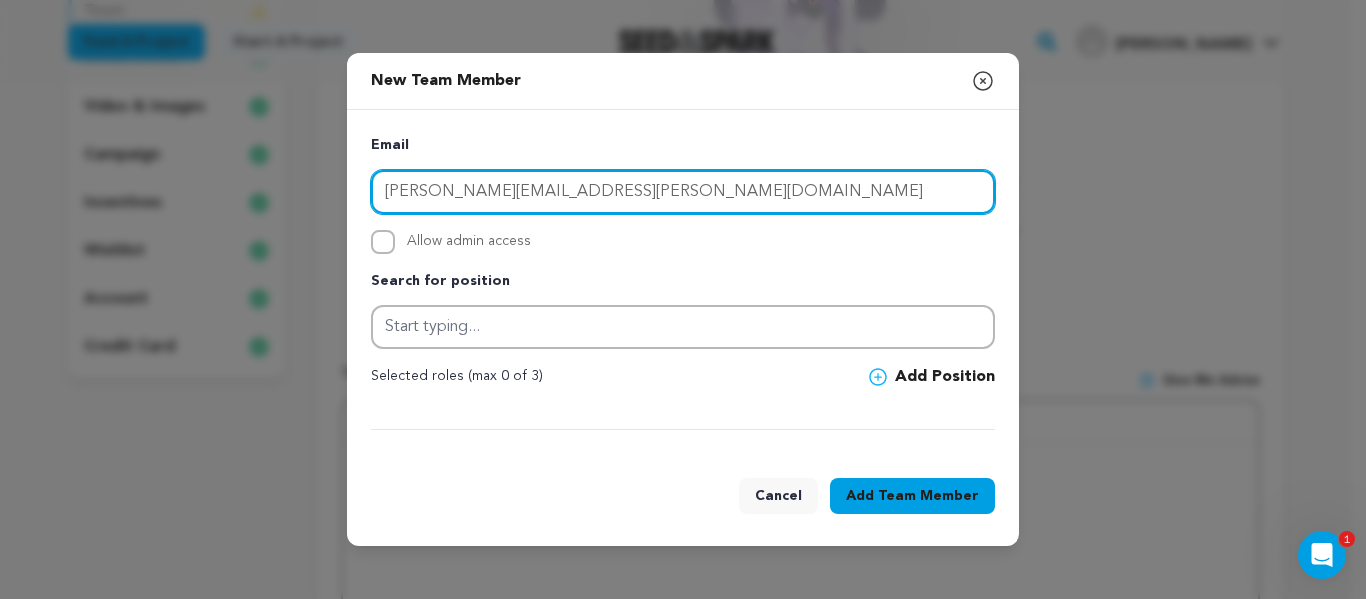 type on "[PERSON_NAME][EMAIL_ADDRESS][PERSON_NAME][DOMAIN_NAME]" 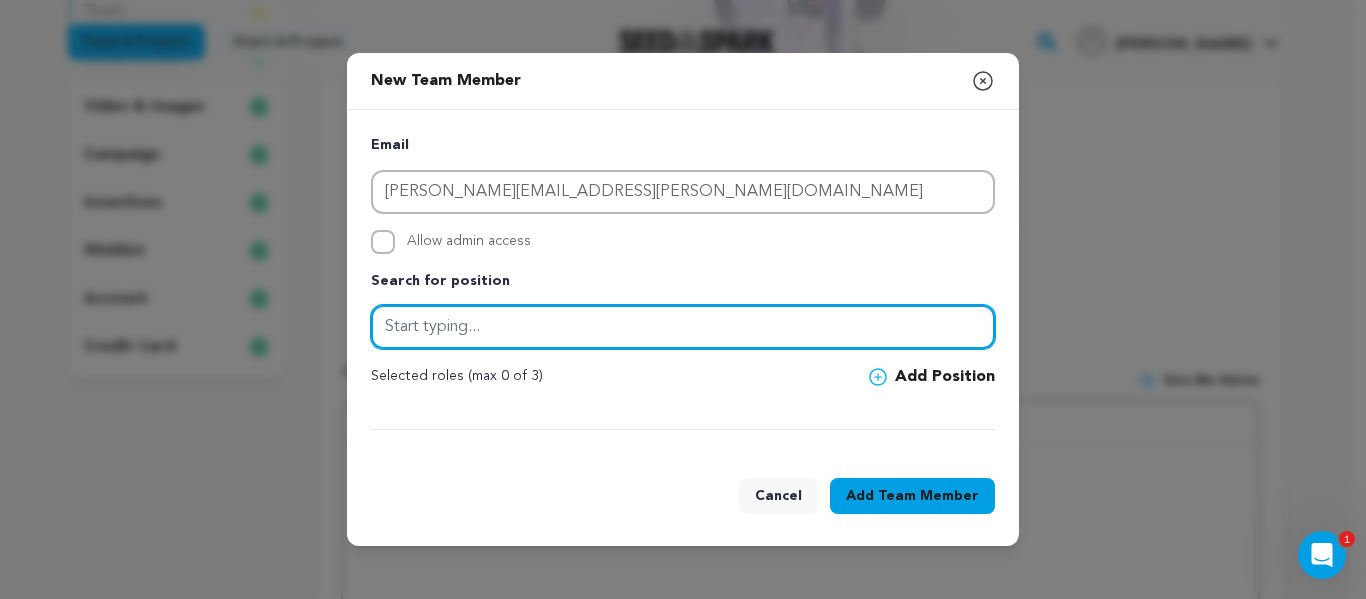 click at bounding box center (683, 327) 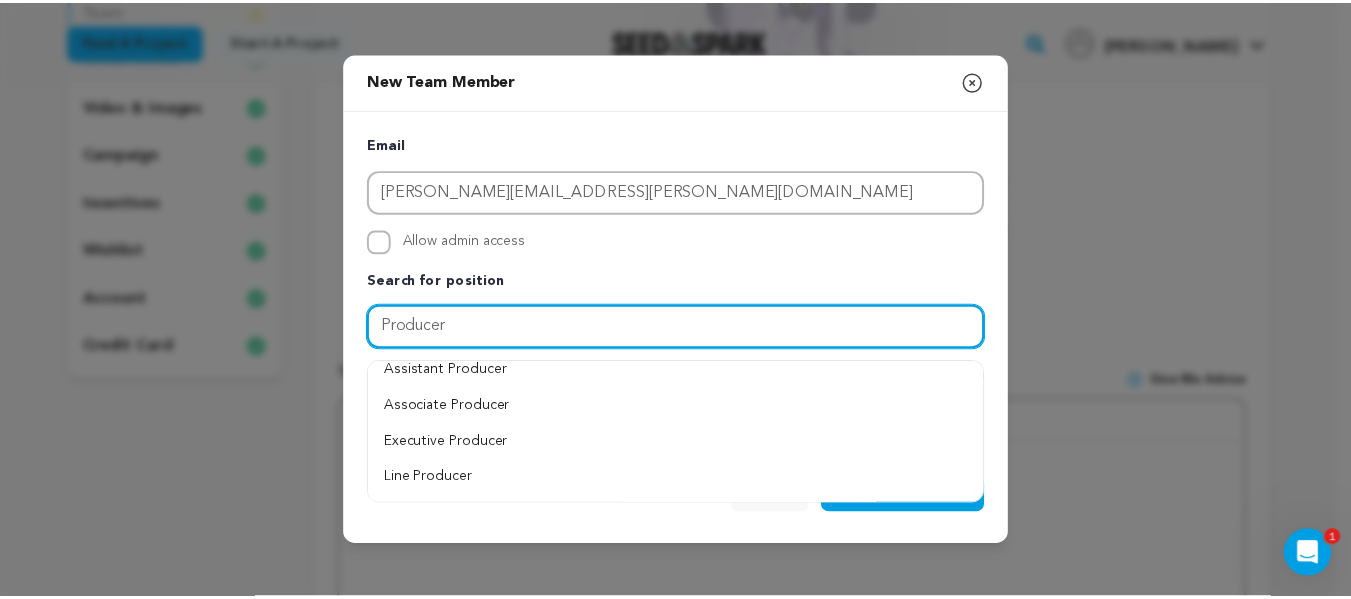 scroll, scrollTop: 51, scrollLeft: 0, axis: vertical 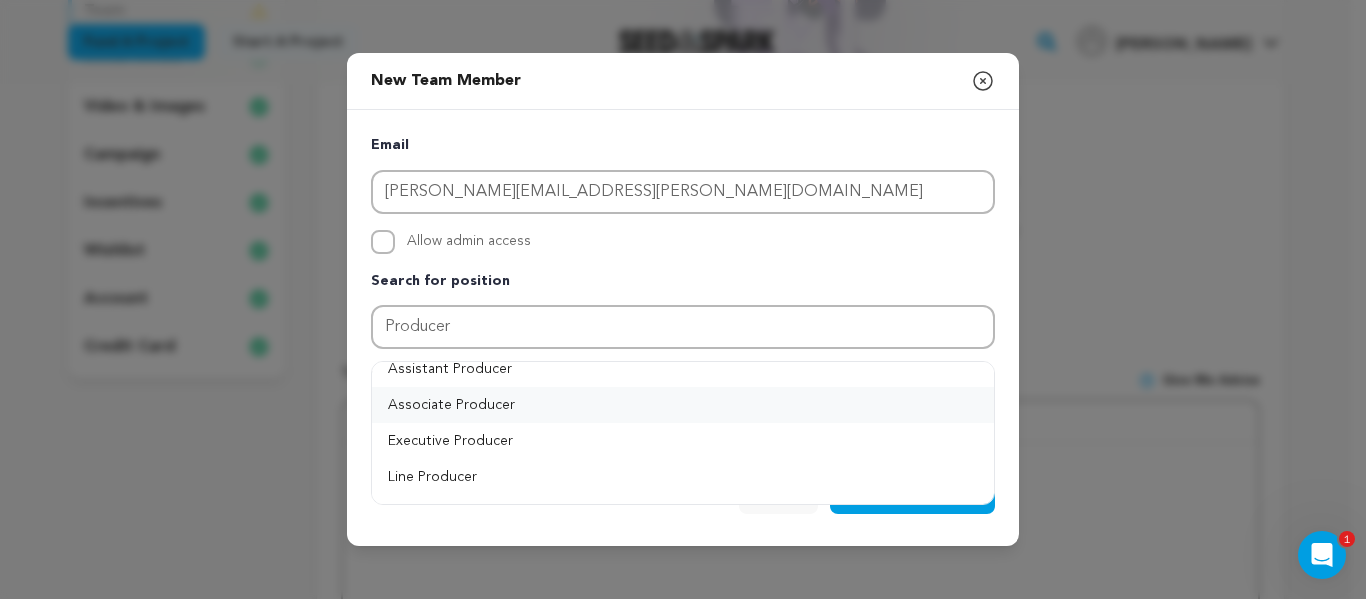 click on "Associate Producer" at bounding box center [683, 405] 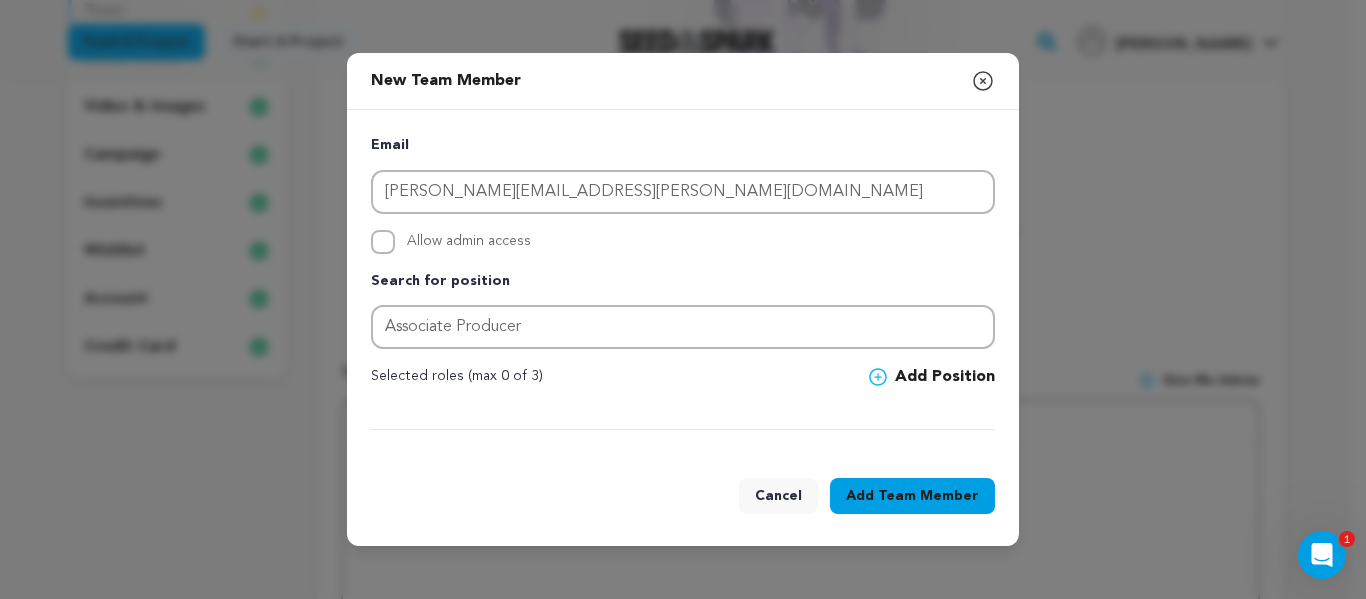 click on "Team Member" at bounding box center [928, 496] 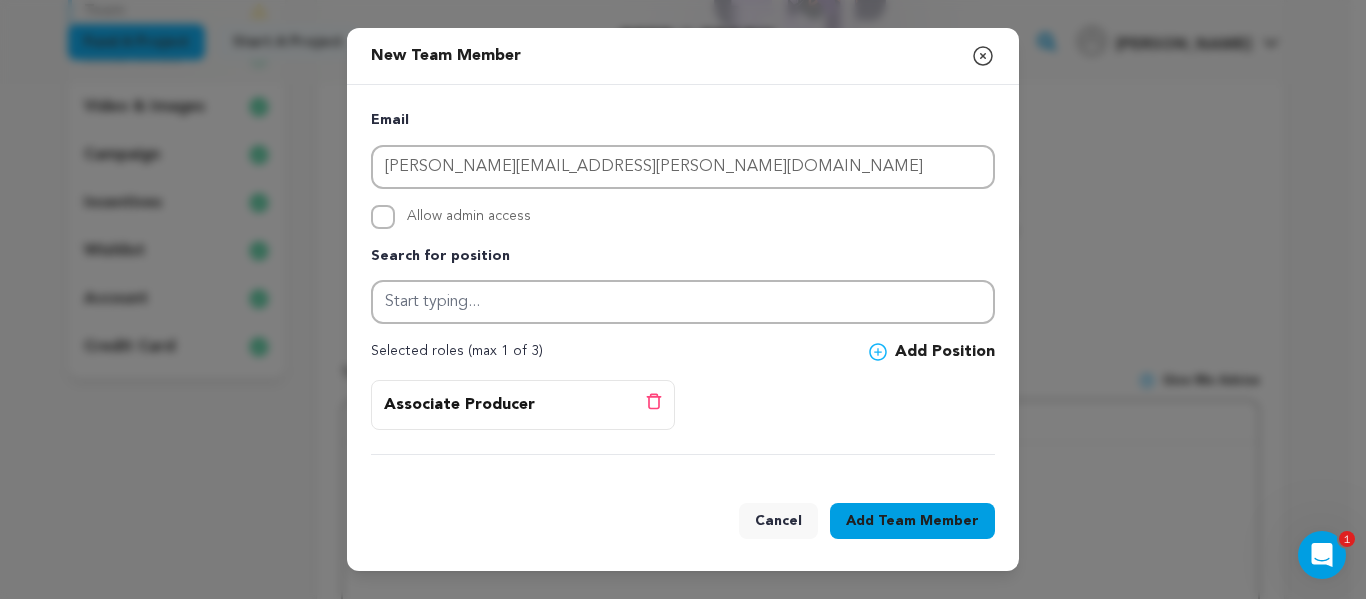 click on "Team Member" at bounding box center (928, 521) 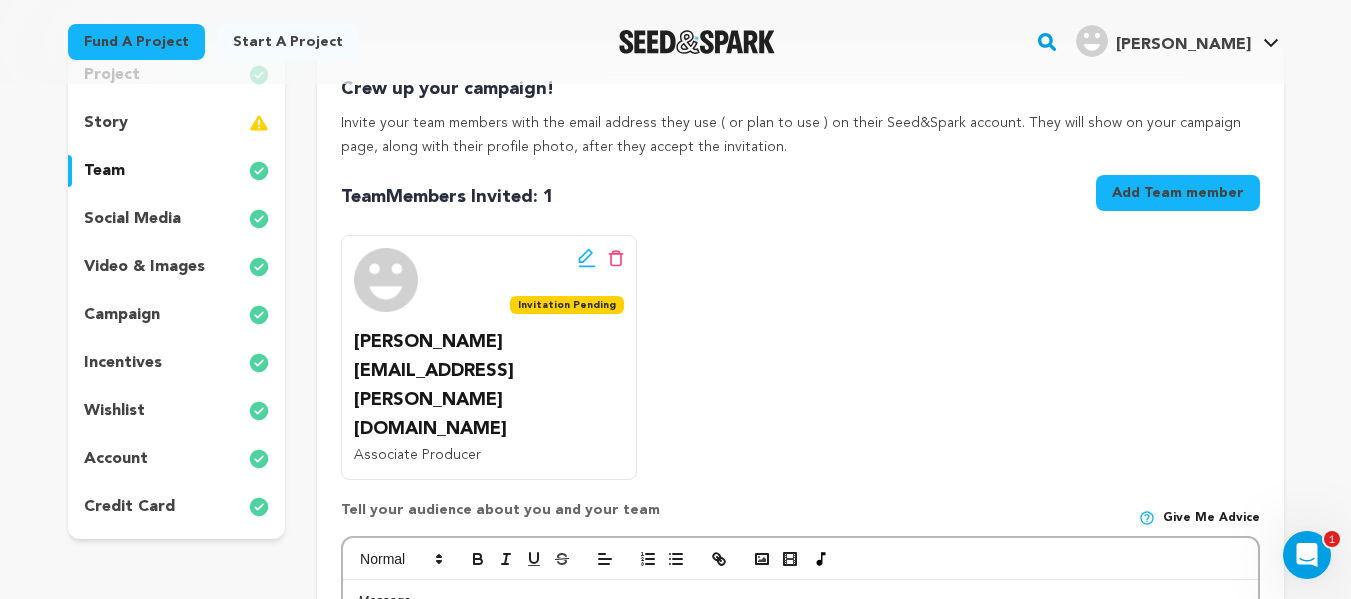 scroll, scrollTop: 0, scrollLeft: 0, axis: both 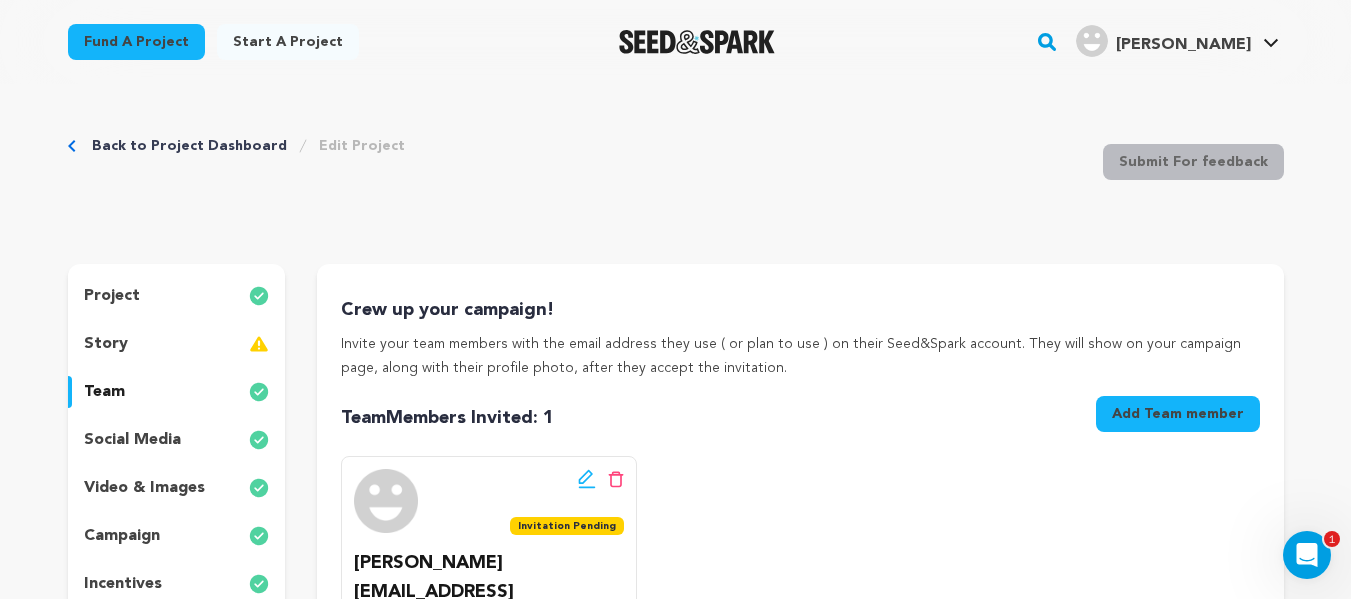click on "story" at bounding box center [177, 344] 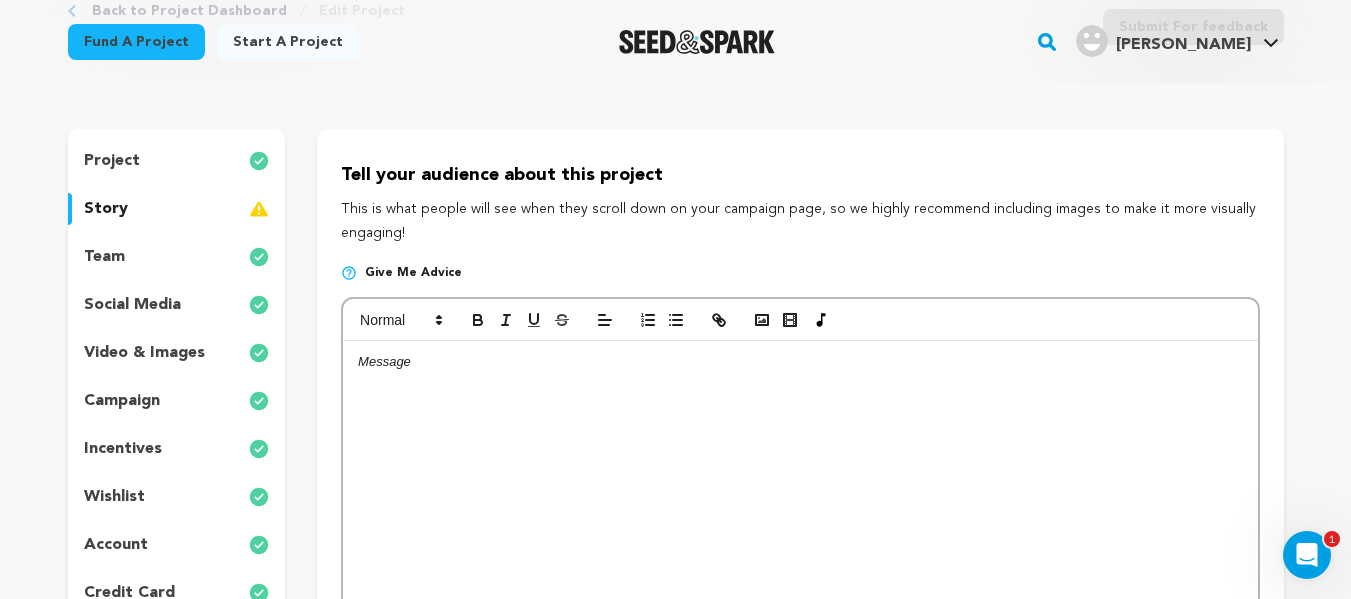 scroll, scrollTop: 171, scrollLeft: 0, axis: vertical 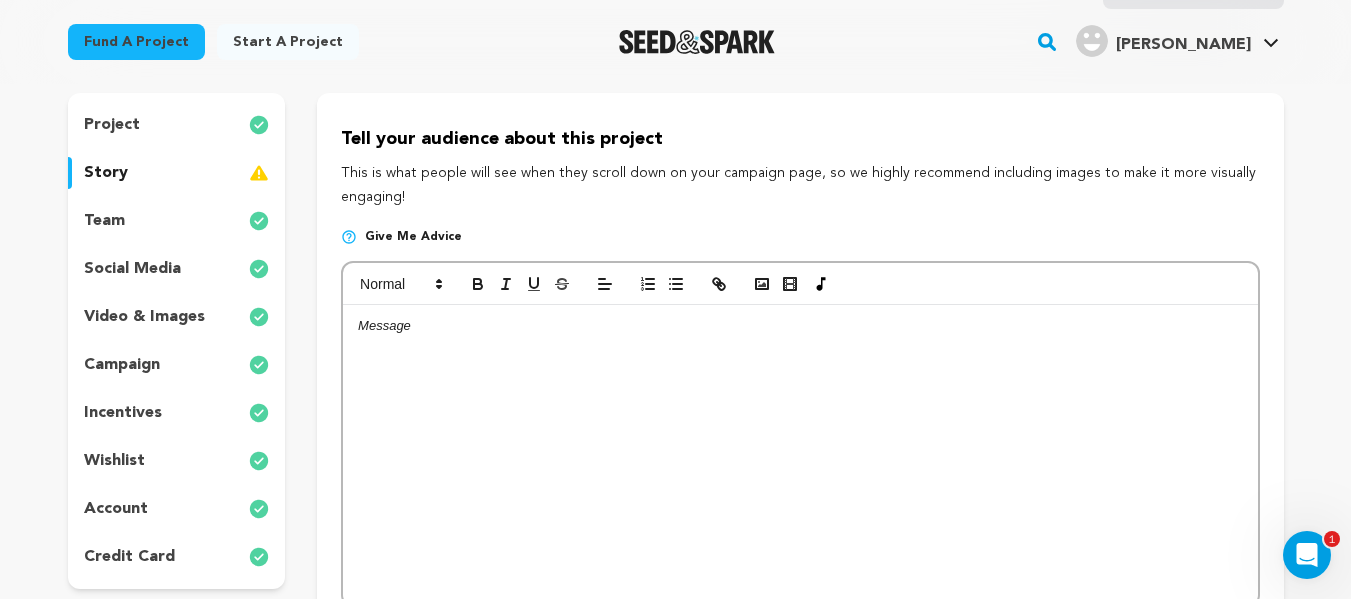 click on "incentives" at bounding box center [123, 413] 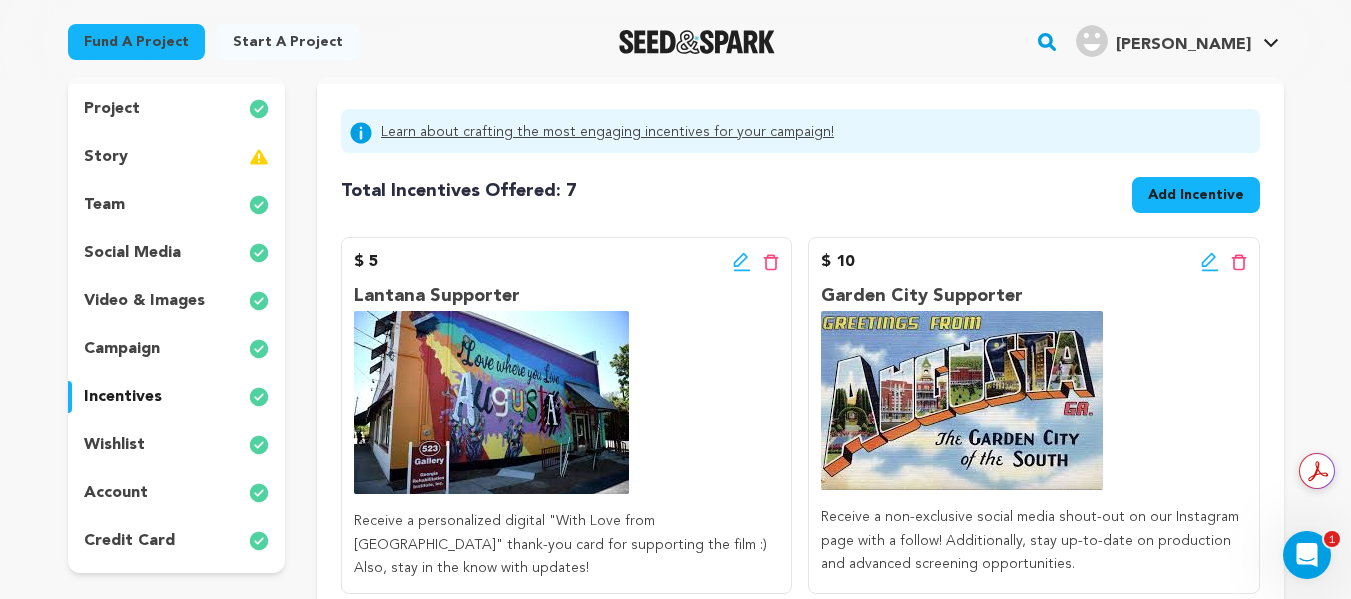 scroll, scrollTop: 190, scrollLeft: 0, axis: vertical 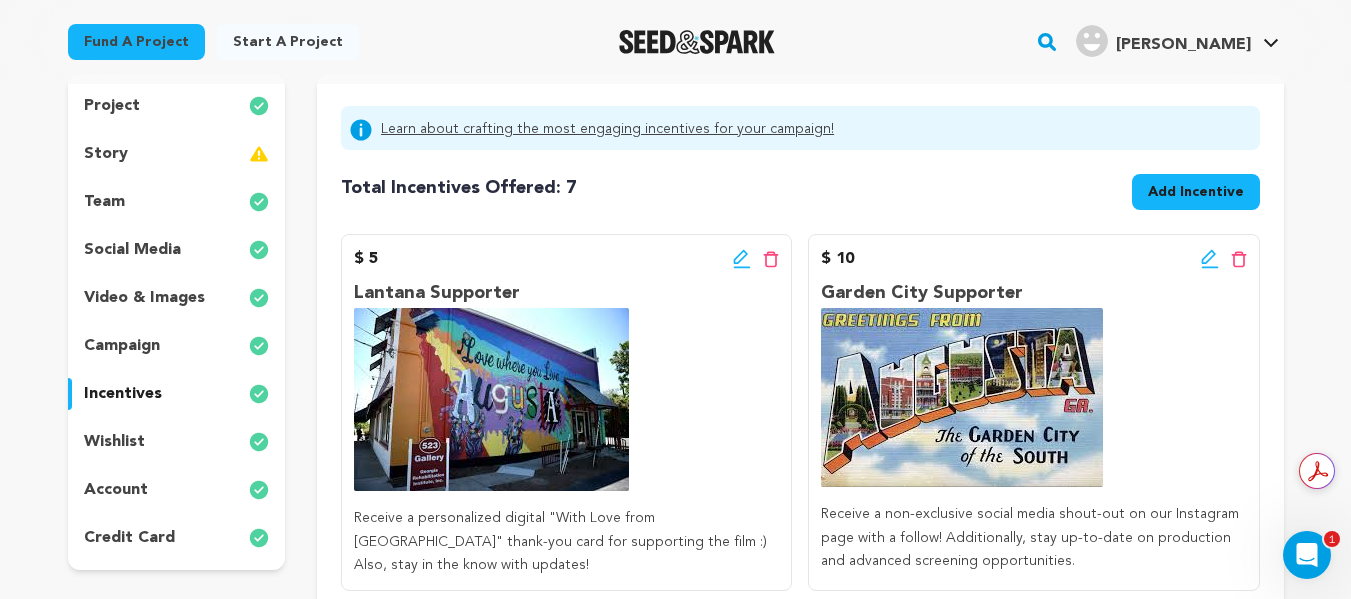 click on "story" at bounding box center [177, 154] 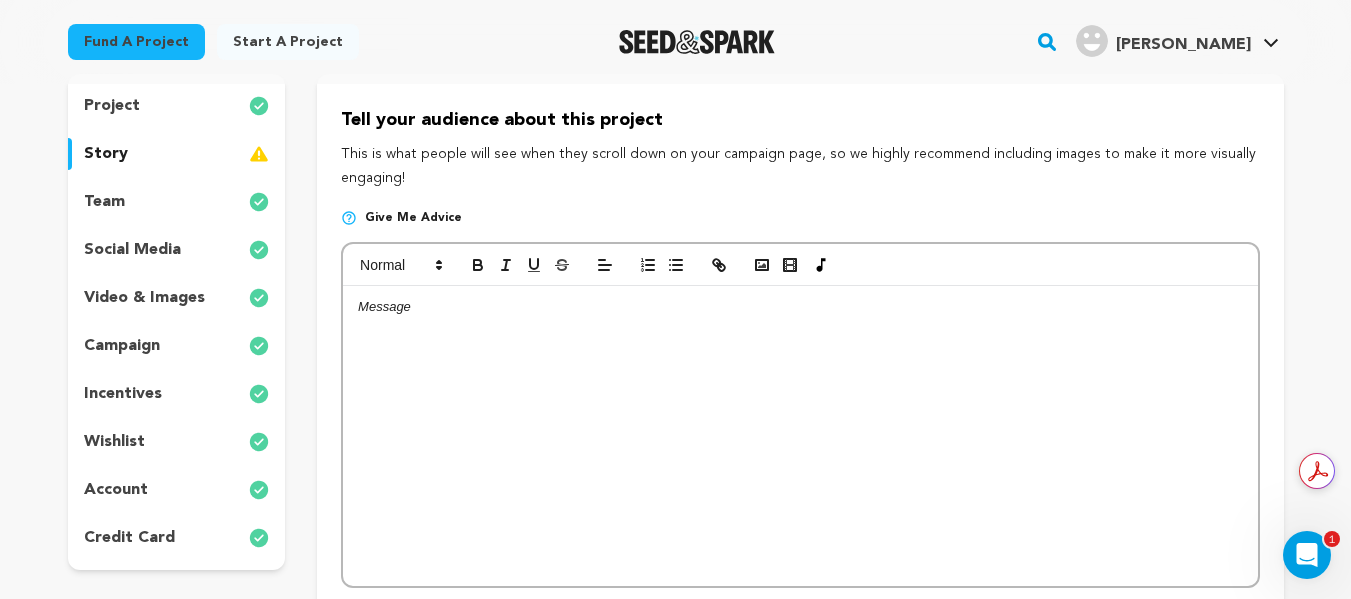 click at bounding box center [800, 436] 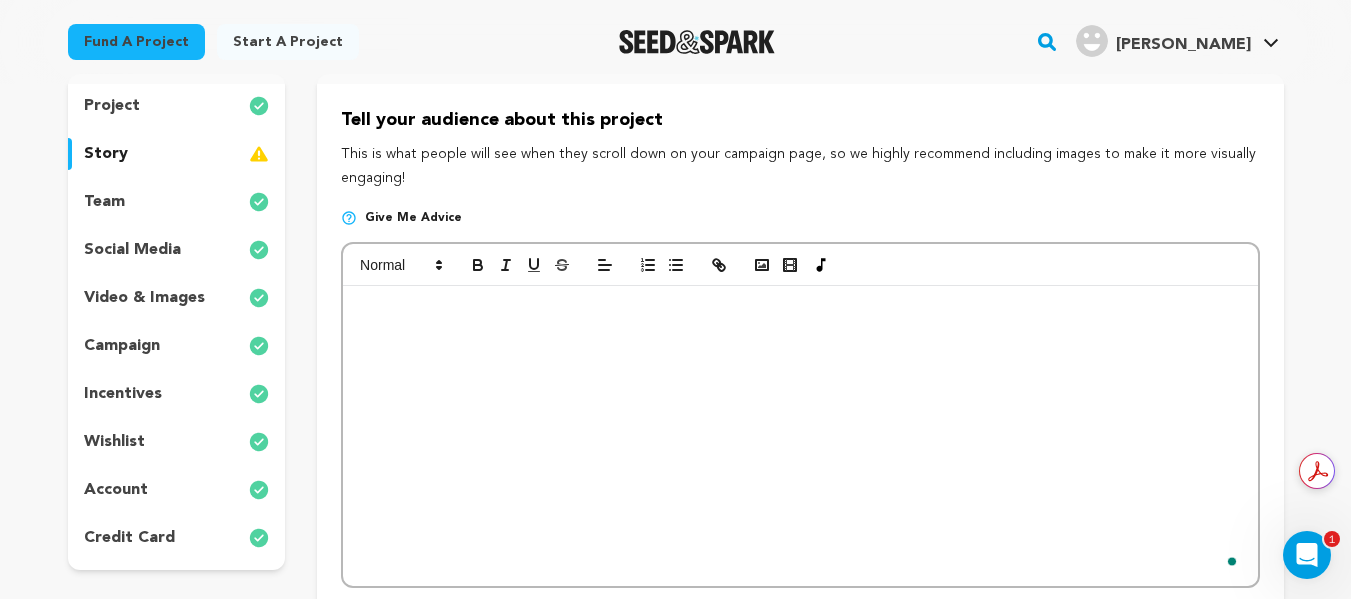 type 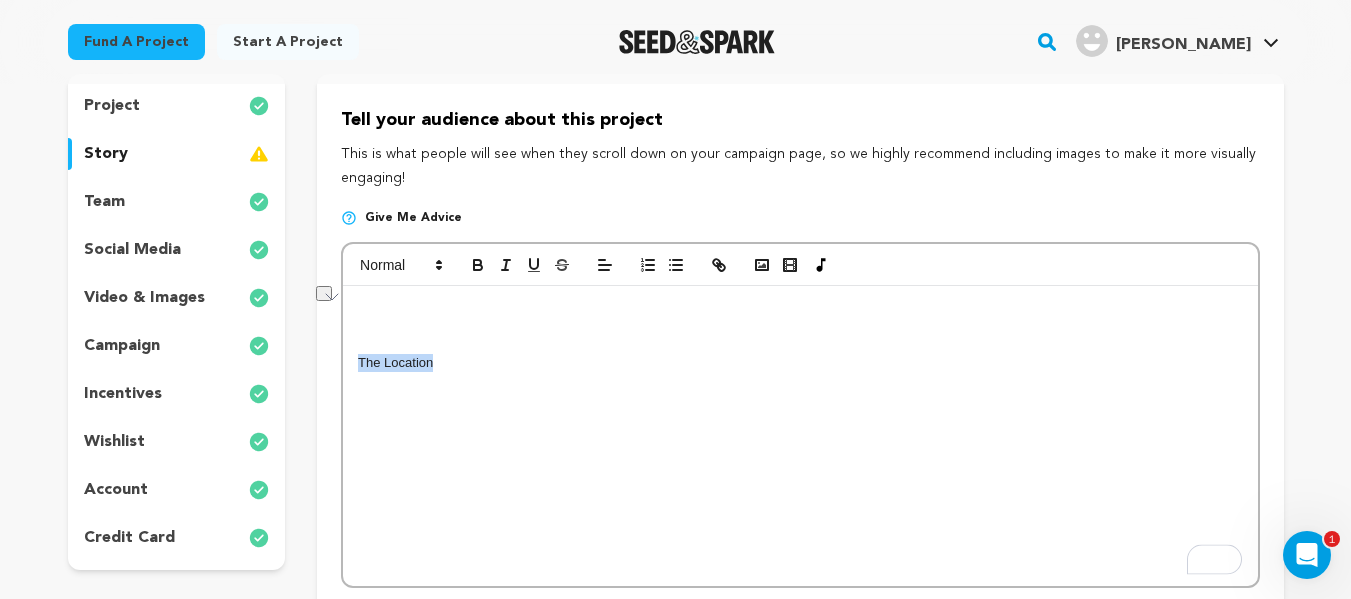 drag, startPoint x: 443, startPoint y: 362, endPoint x: 342, endPoint y: 366, distance: 101.07918 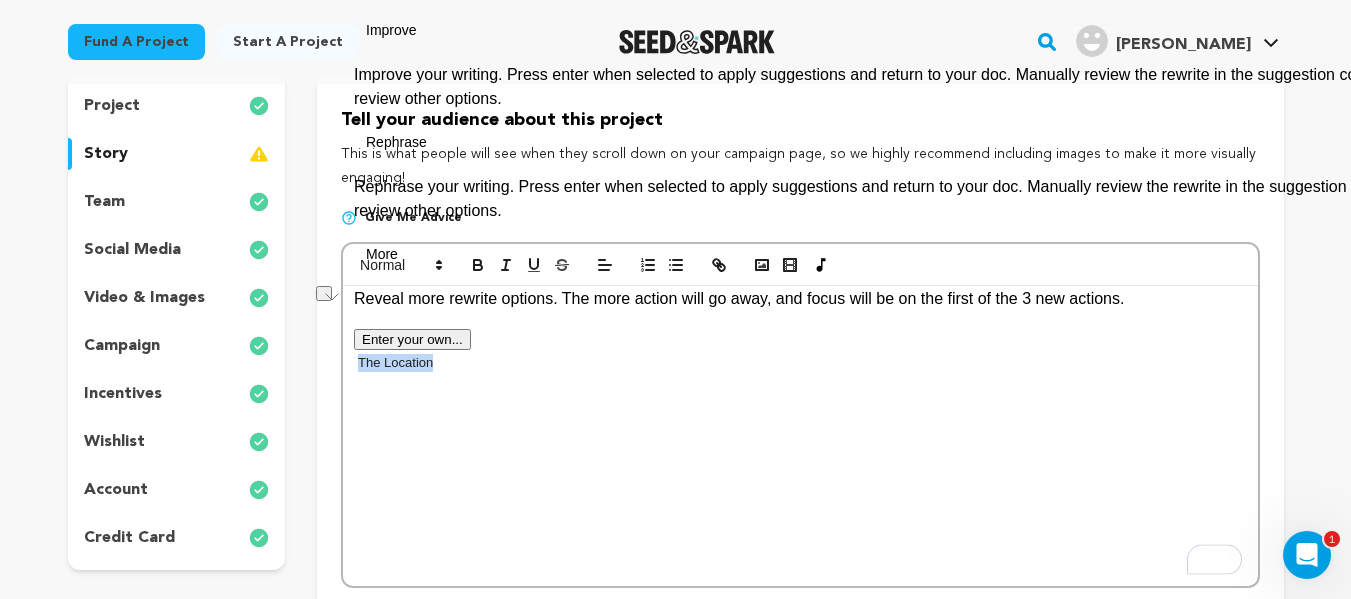 click on "The Location" at bounding box center [800, 436] 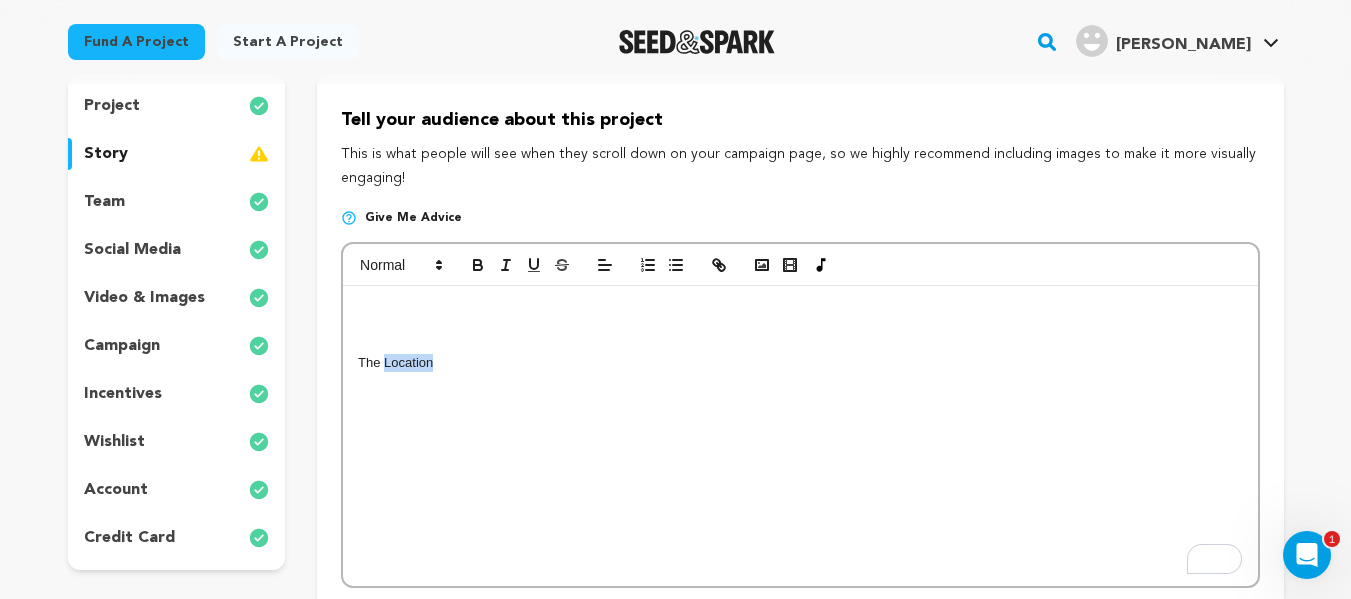 drag, startPoint x: 445, startPoint y: 359, endPoint x: 384, endPoint y: 364, distance: 61.204575 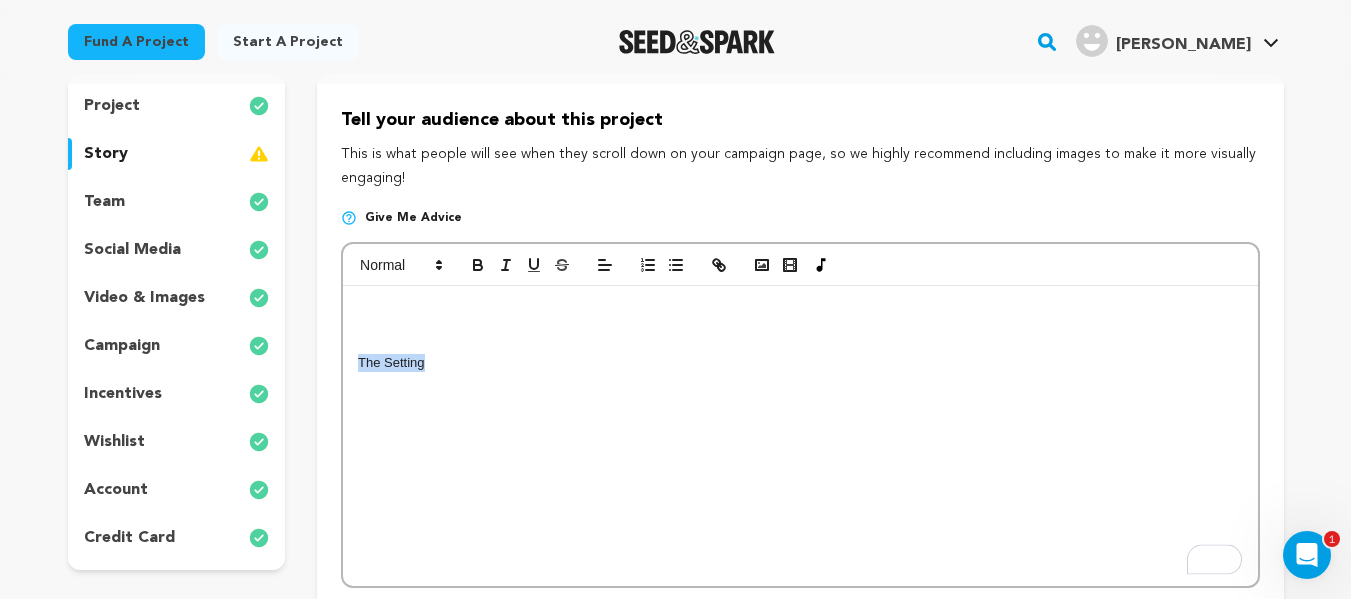drag, startPoint x: 427, startPoint y: 365, endPoint x: 357, endPoint y: 371, distance: 70.256676 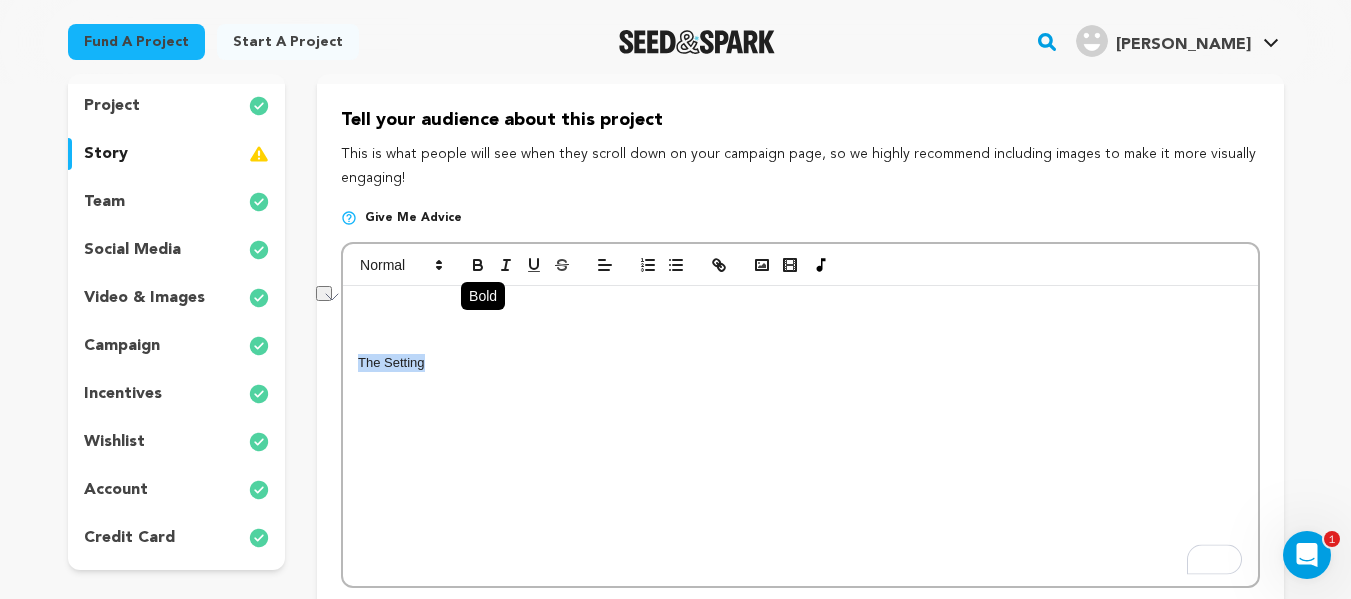 click 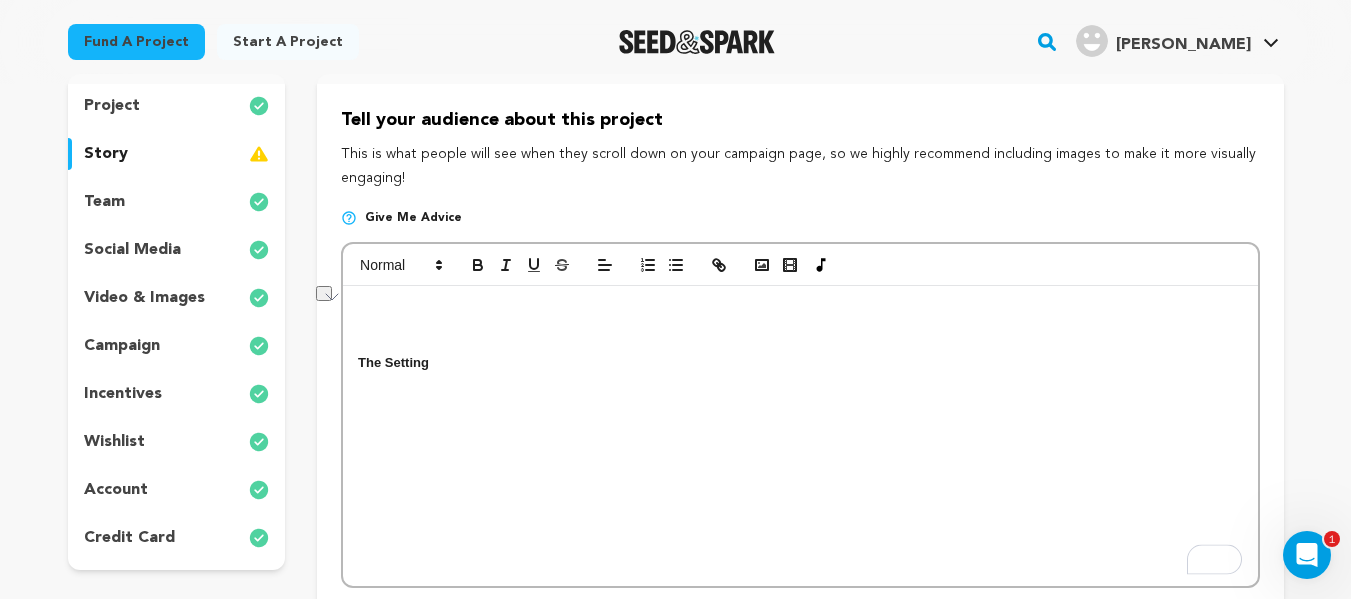 click on "The Setting" at bounding box center (800, 363) 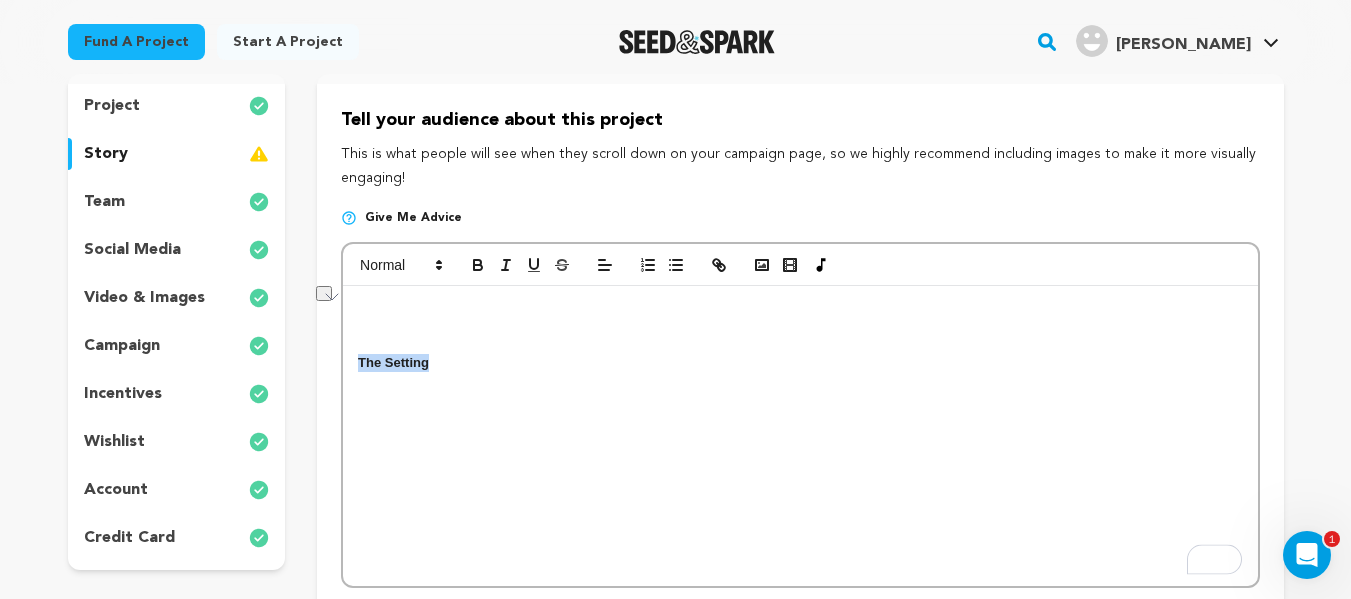 drag, startPoint x: 448, startPoint y: 369, endPoint x: 352, endPoint y: 368, distance: 96.00521 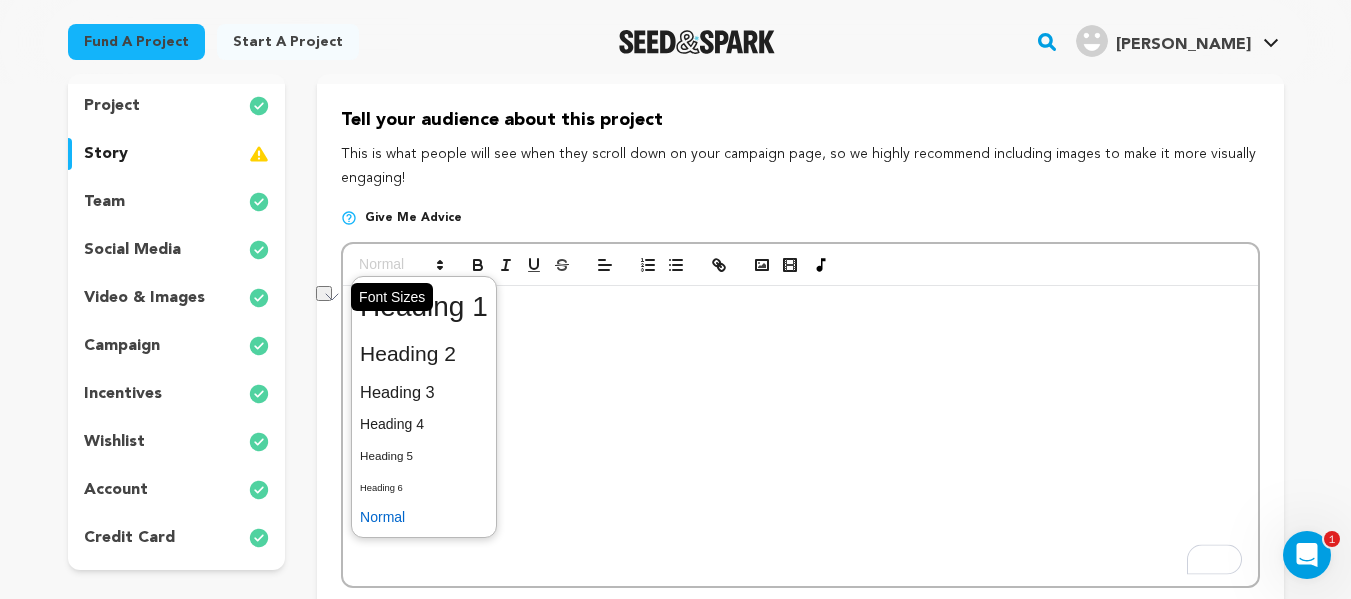 click 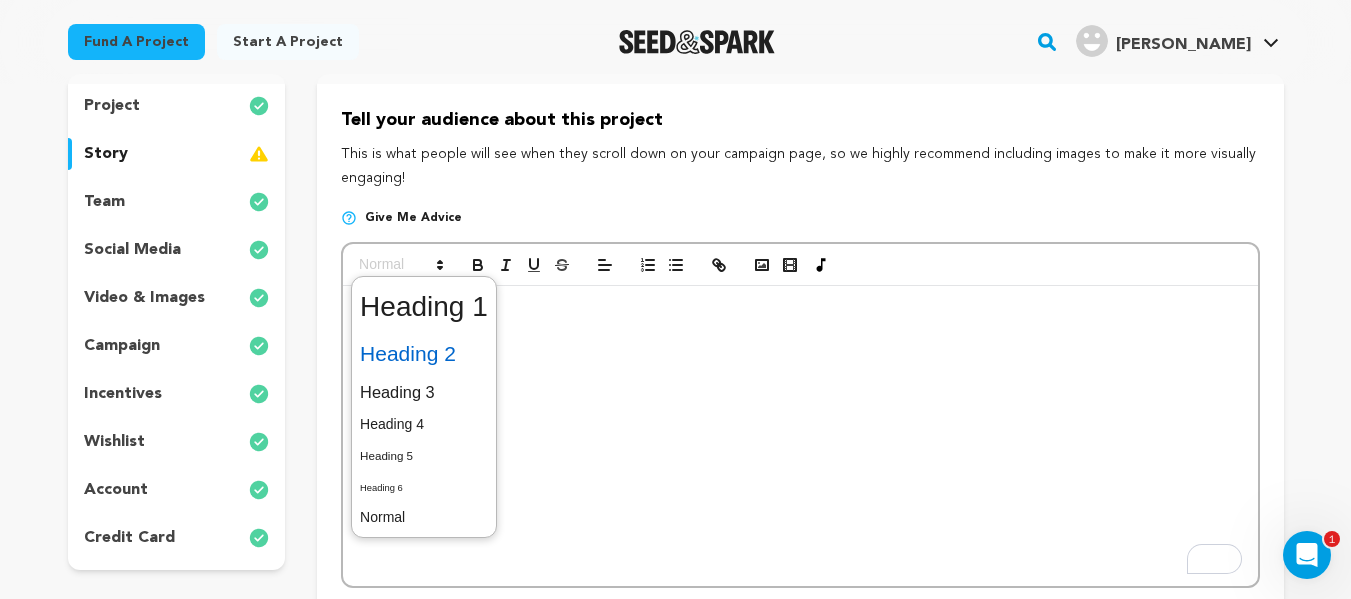 click at bounding box center (424, 354) 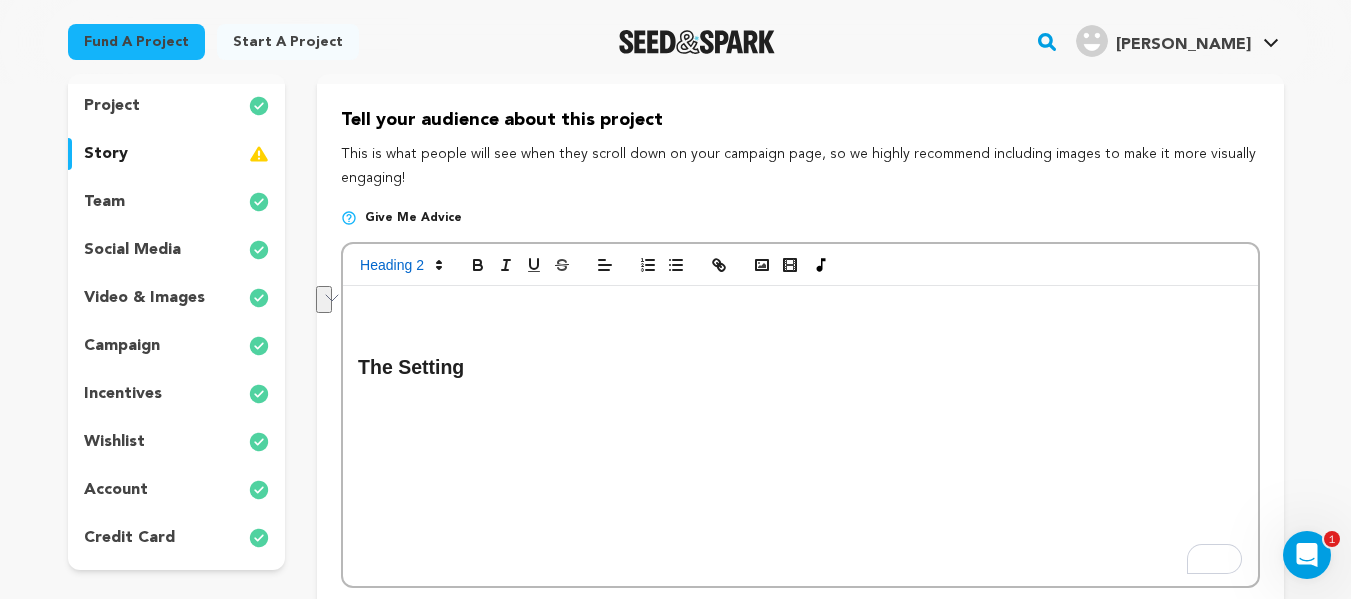 click at bounding box center [800, 390] 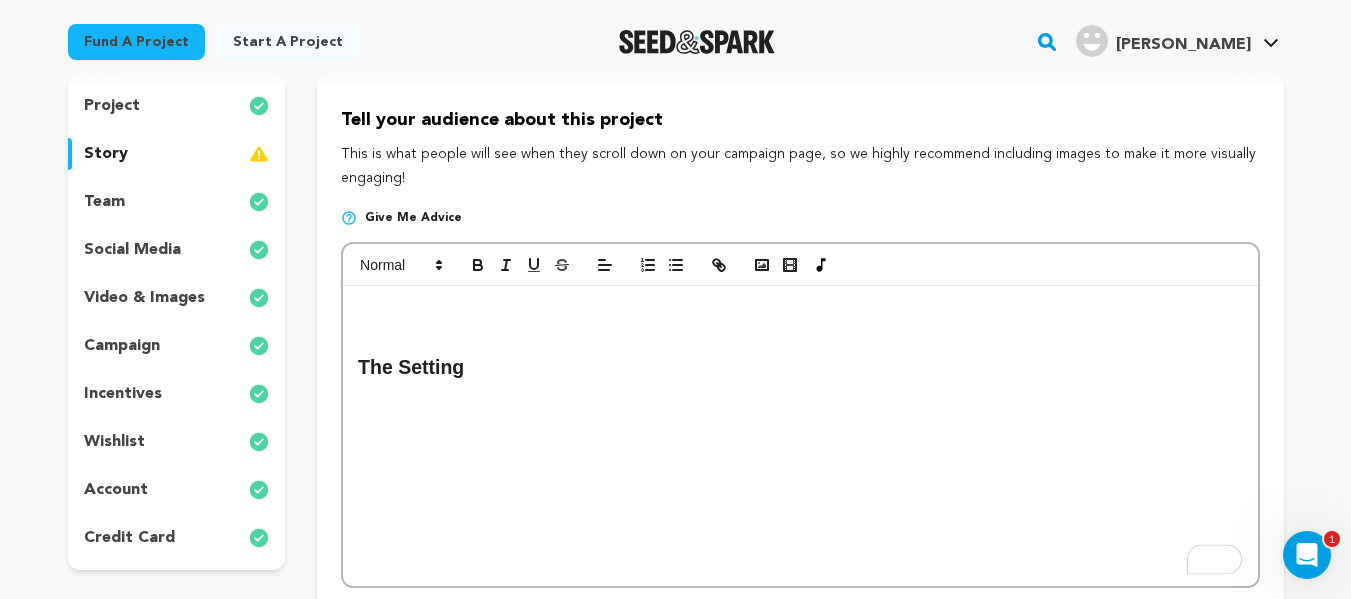 click on "The Setting" at bounding box center [800, 368] 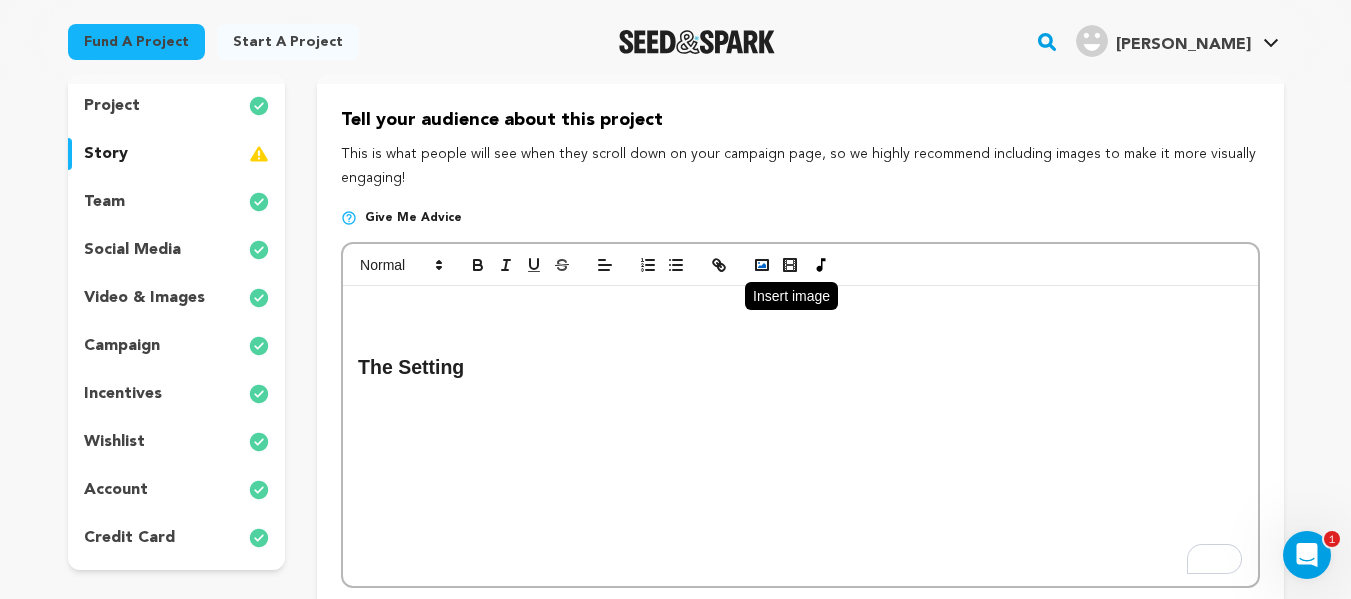 click 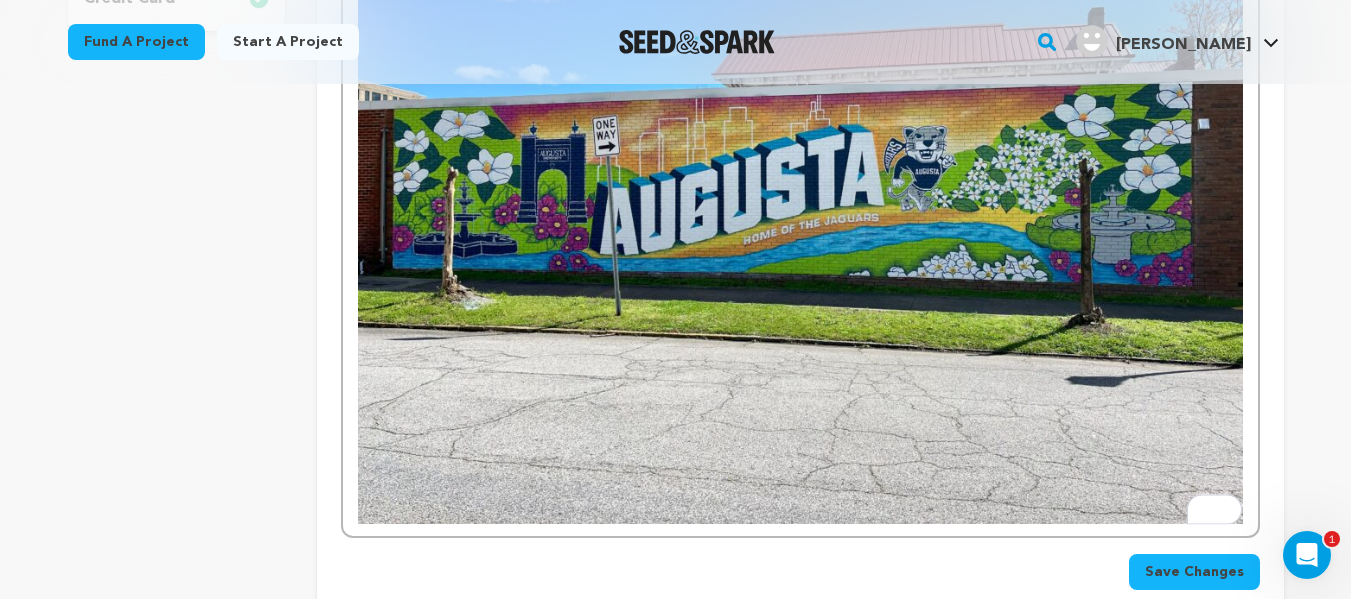 scroll, scrollTop: 730, scrollLeft: 0, axis: vertical 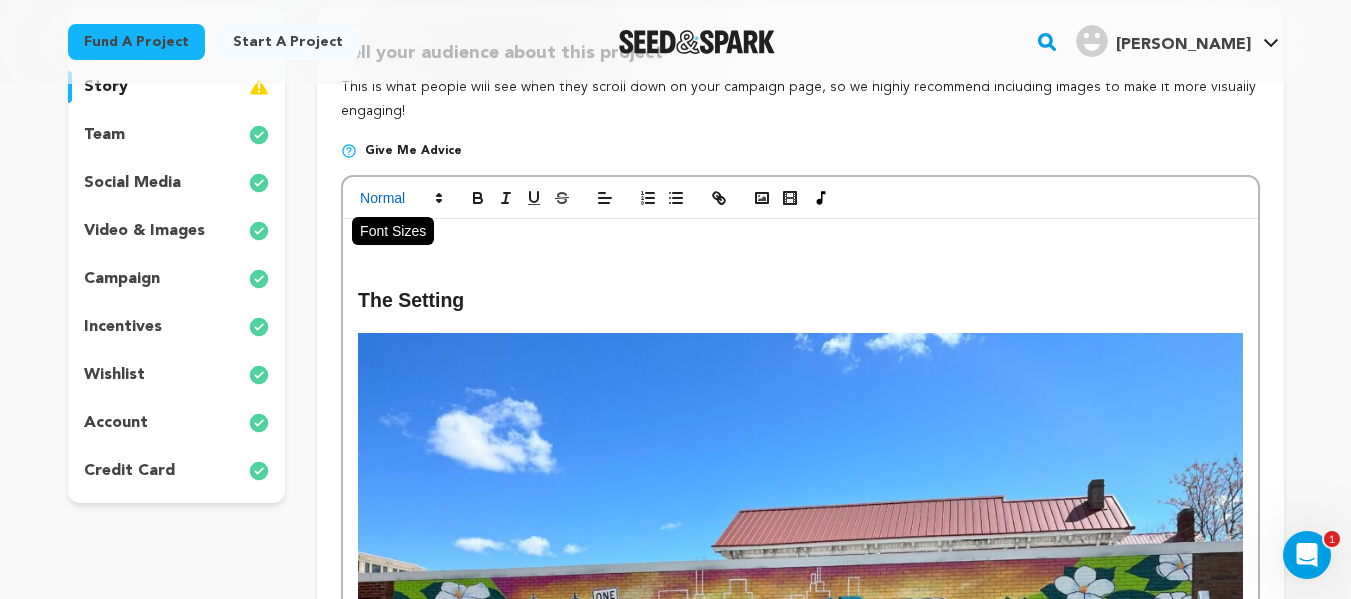 click at bounding box center (400, 198) 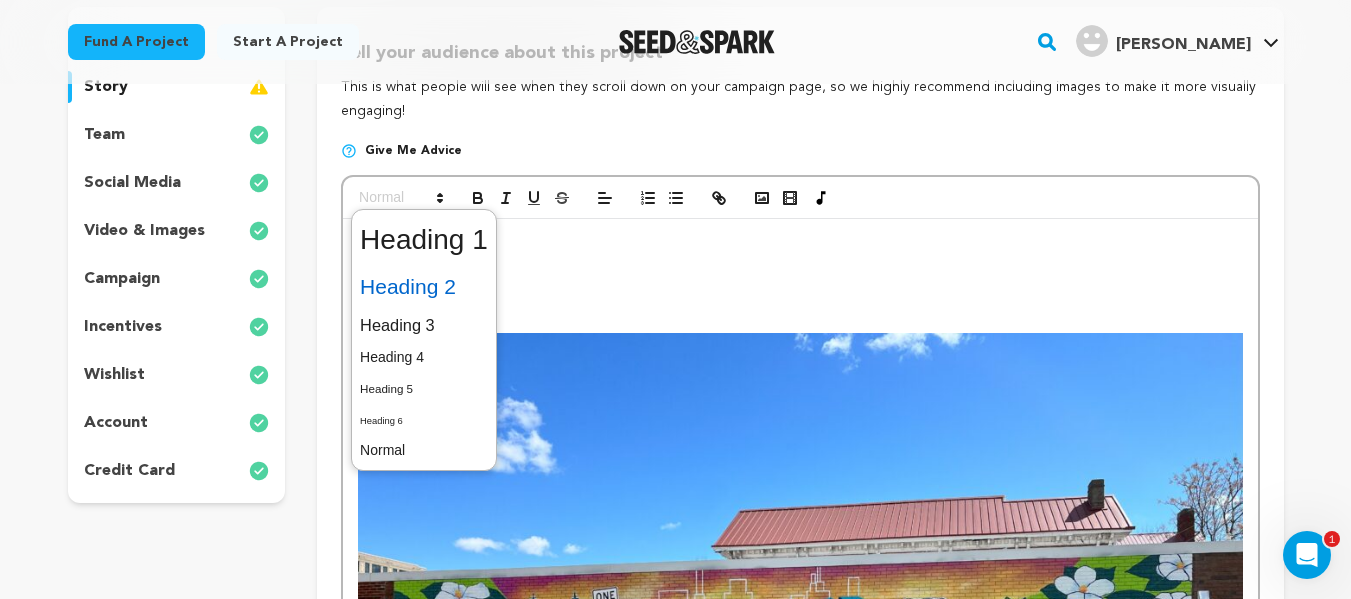 click at bounding box center (424, 287) 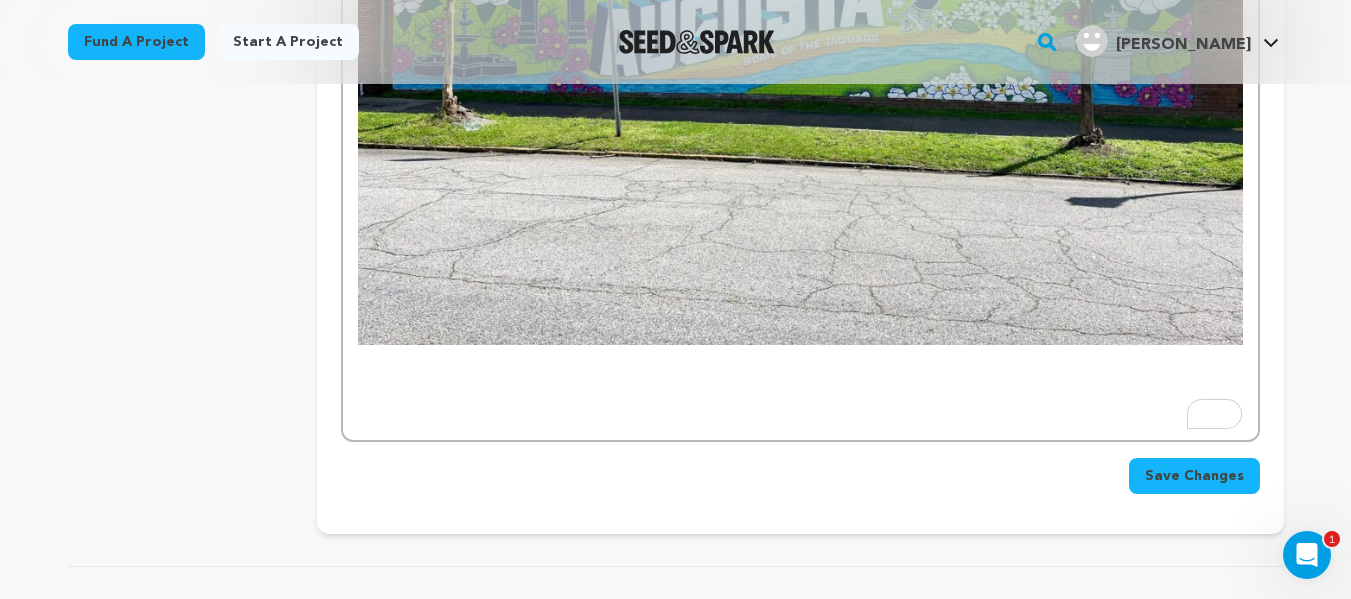 scroll, scrollTop: 909, scrollLeft: 0, axis: vertical 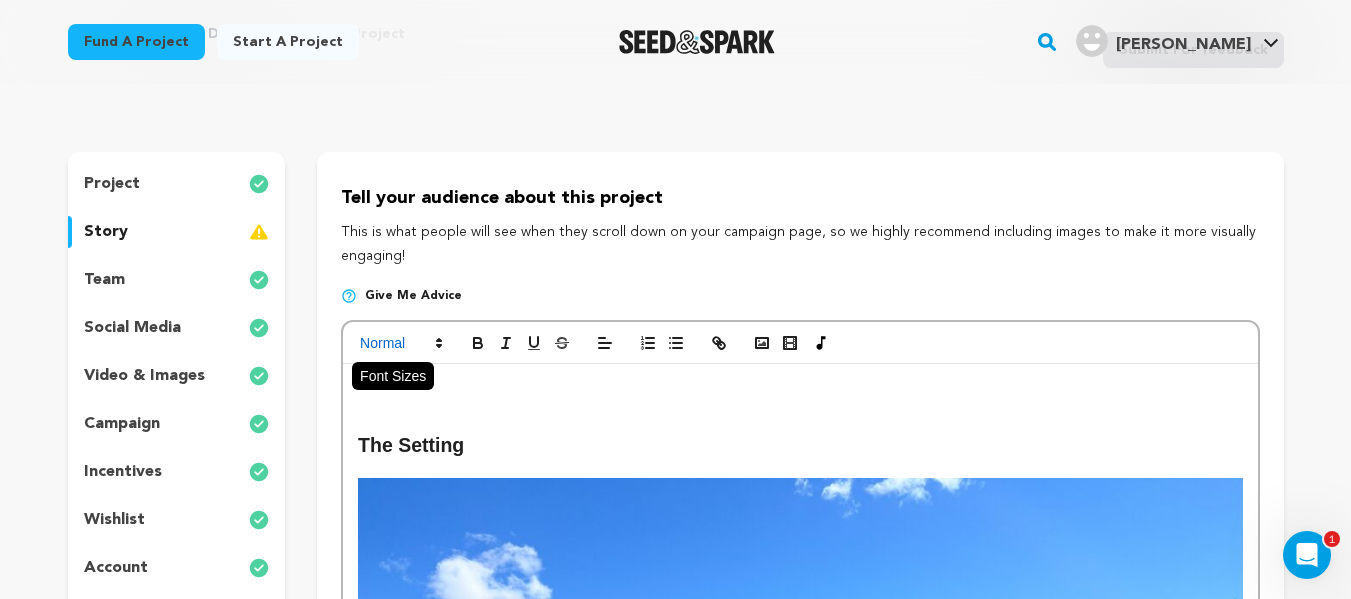 click at bounding box center [400, 343] 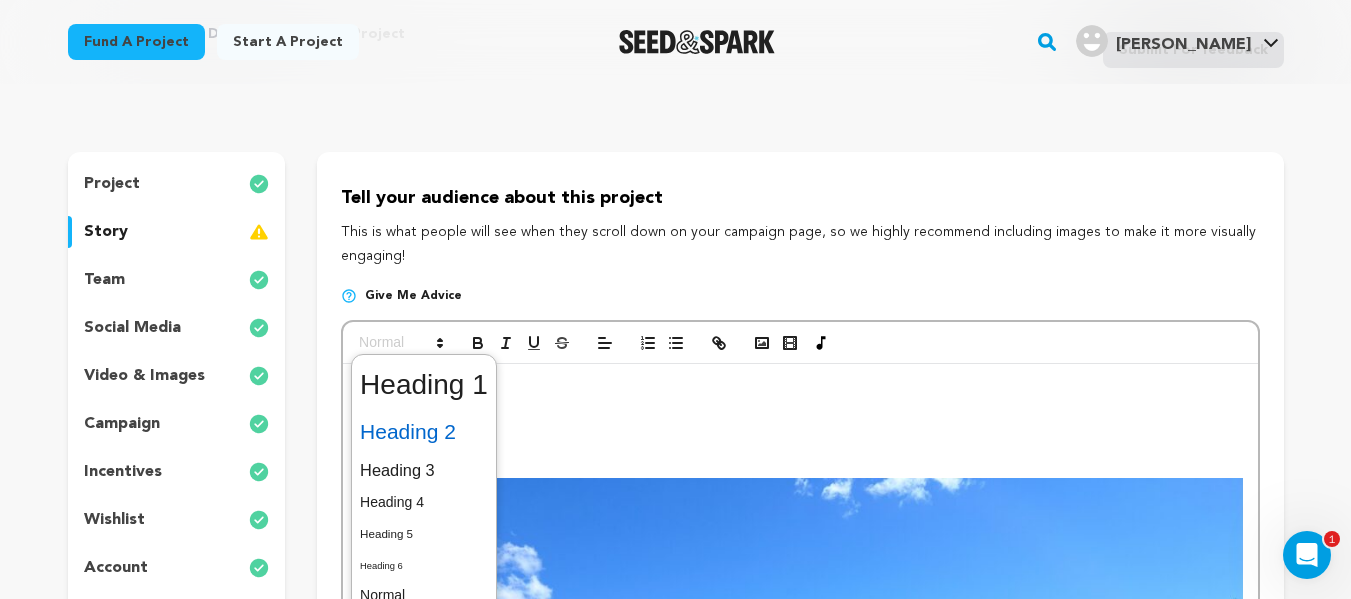 click at bounding box center (424, 432) 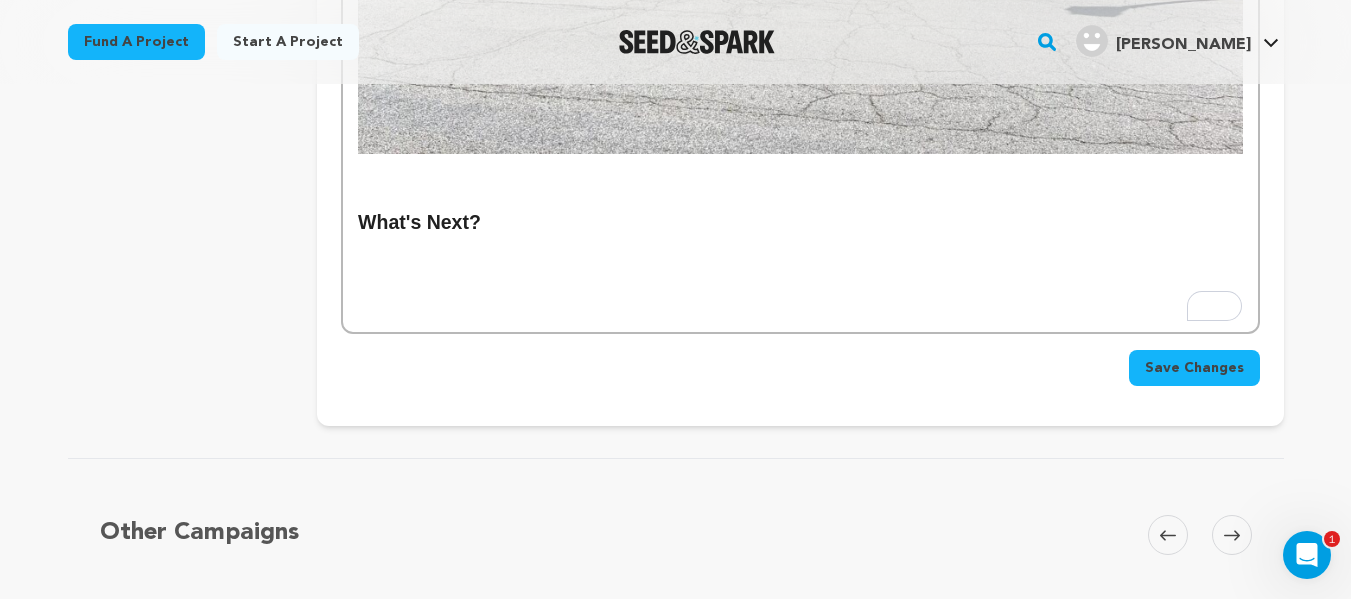 scroll, scrollTop: 1100, scrollLeft: 0, axis: vertical 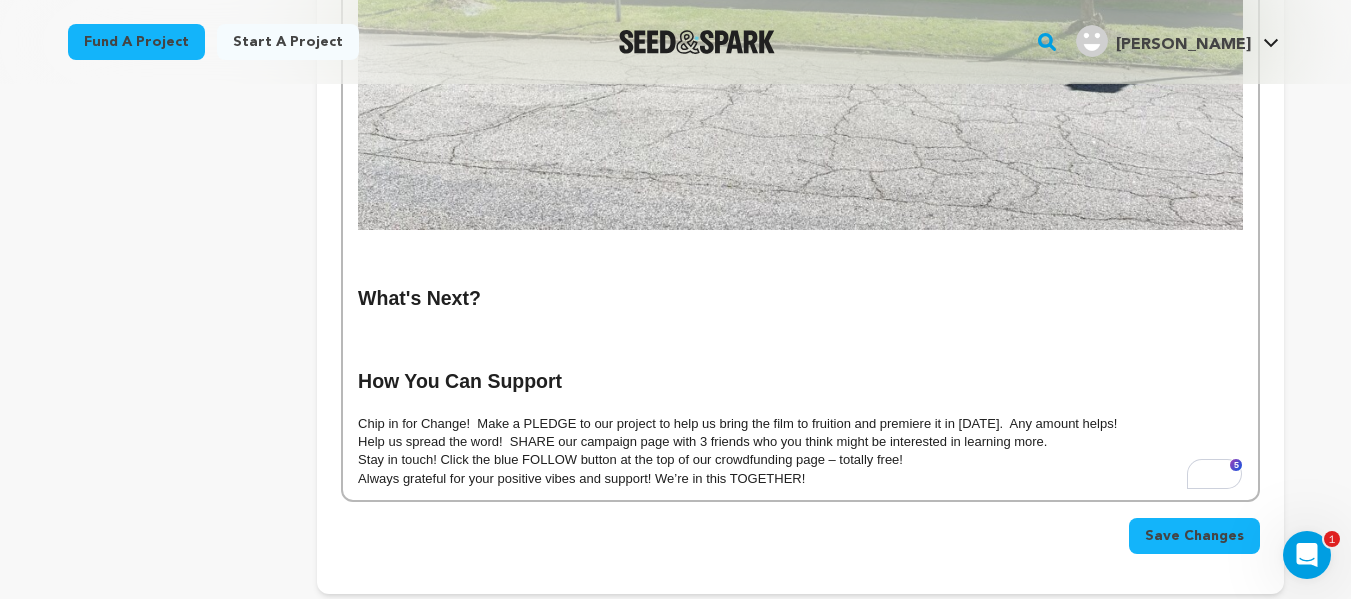 click on "Help us spread the word!  SHARE our campaign page with 3 friends who you think might be interested in learning more." at bounding box center (800, 442) 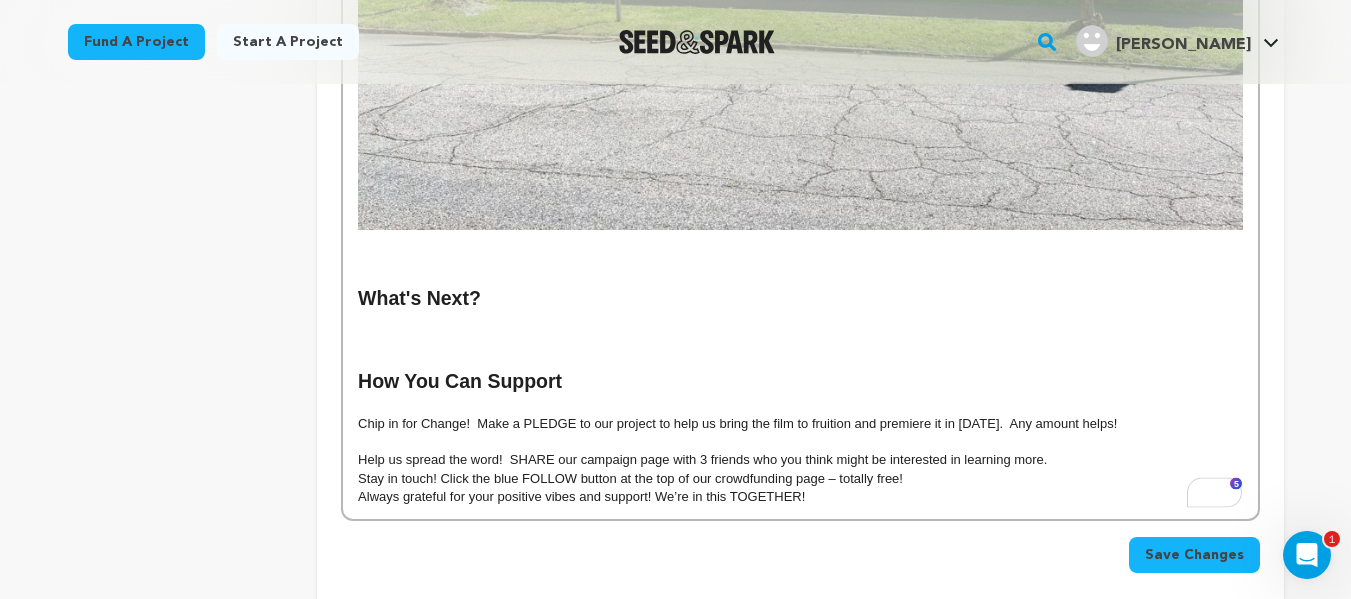 click on "The Setting What's Next? How You Can Support Chip in for Change!  Make a PLEDGE to our project to help us bring the film to fruition and premiere it in 2026.  Any amount helps! Help us spread the word!  SHARE our campaign page with 3 friends who you think might be interested in learning more. Stay in touch! Click the blue FOLLOW button at the top of our crowdfunding page – totally free! Always grateful for your positive vibes and support! We’re in this TOGETHER!" at bounding box center [800, -14] 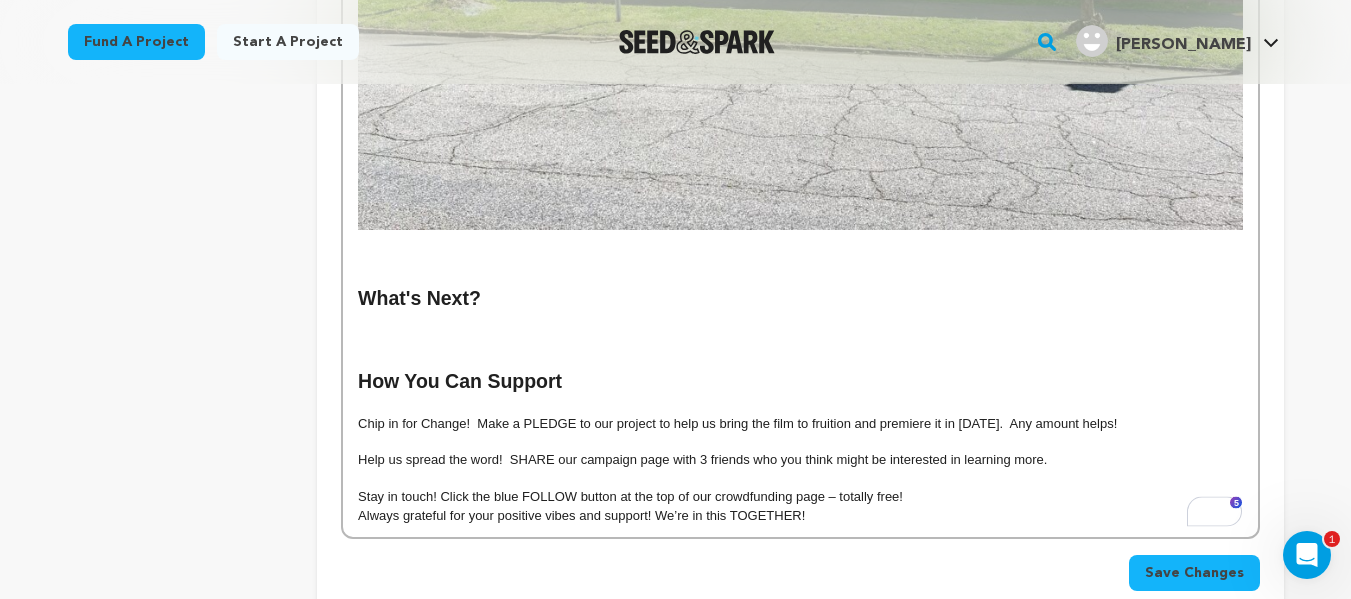 click on "The Setting What's Next? How You Can Support Chip in for Change!  Make a PLEDGE to our project to help us bring the film to fruition and premiere it in 2026.  Any amount helps! Help us spread the word!  SHARE our campaign page with 3 friends who you think might be interested in learning more. Stay in touch! Click the blue FOLLOW button at the top of our crowdfunding page – totally free! Always grateful for your positive vibes and support! We’re in this TOGETHER!" at bounding box center (800, -5) 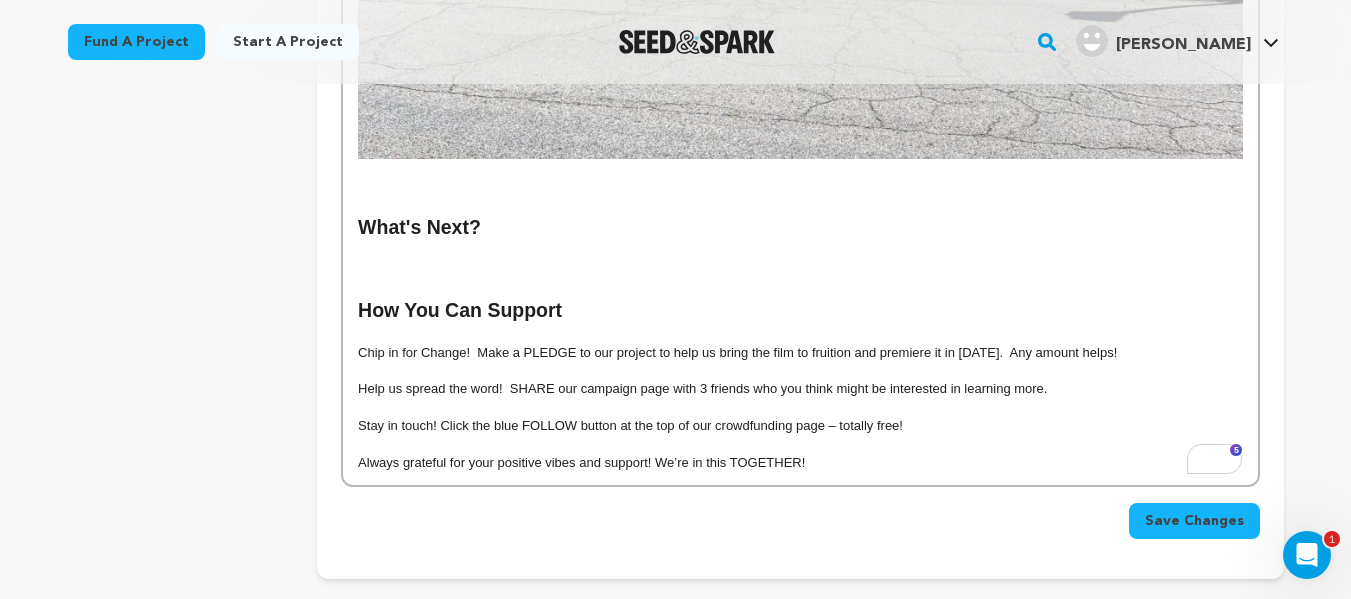 scroll, scrollTop: 1095, scrollLeft: 0, axis: vertical 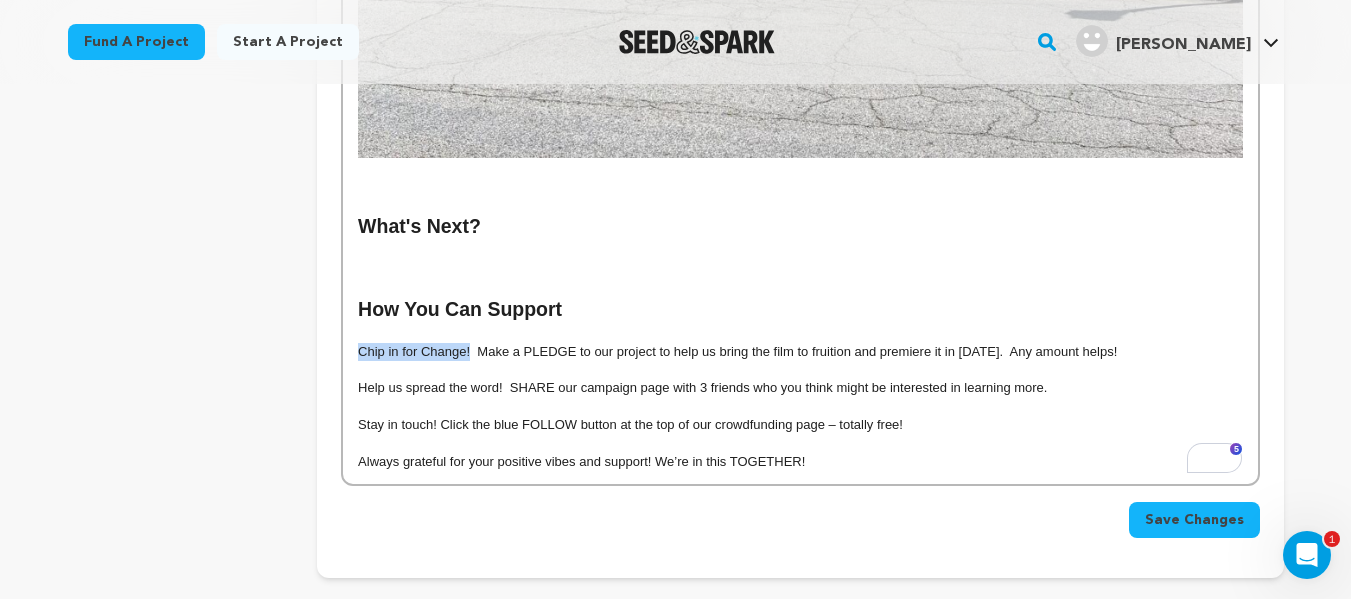 drag, startPoint x: 471, startPoint y: 349, endPoint x: 360, endPoint y: 360, distance: 111.54372 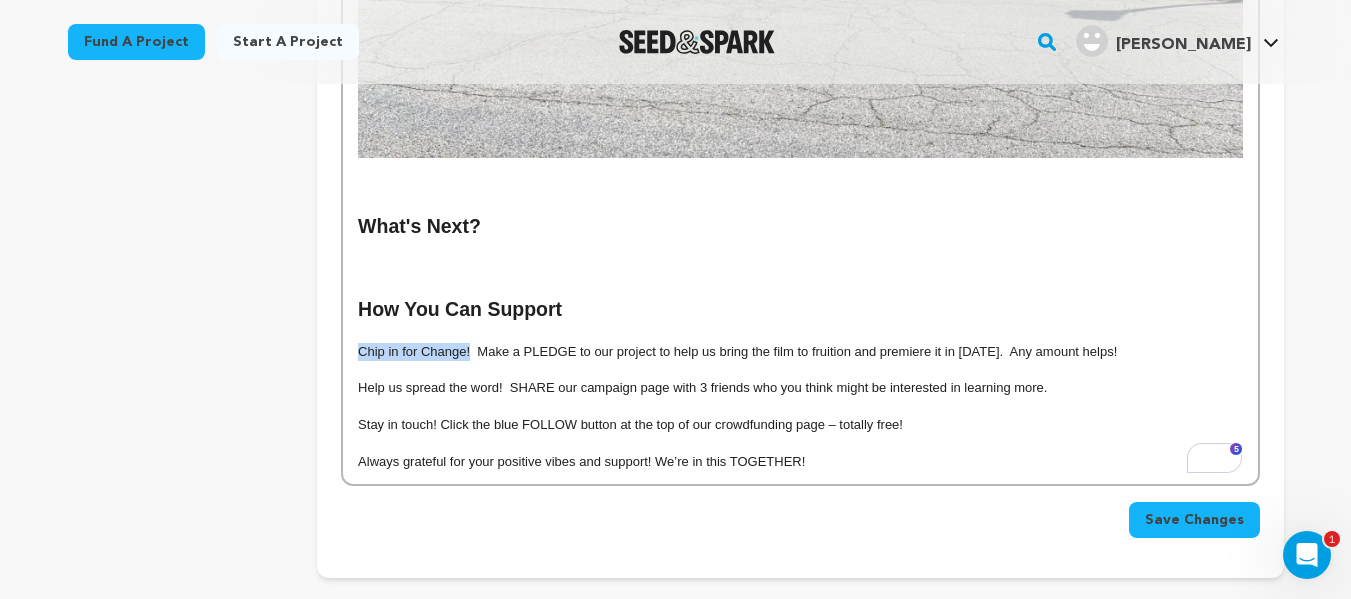 click on "Chip in for Change!  Make a PLEDGE to our project to help us bring the film to fruition and premiere it in 2026.  Any amount helps!" at bounding box center (800, 352) 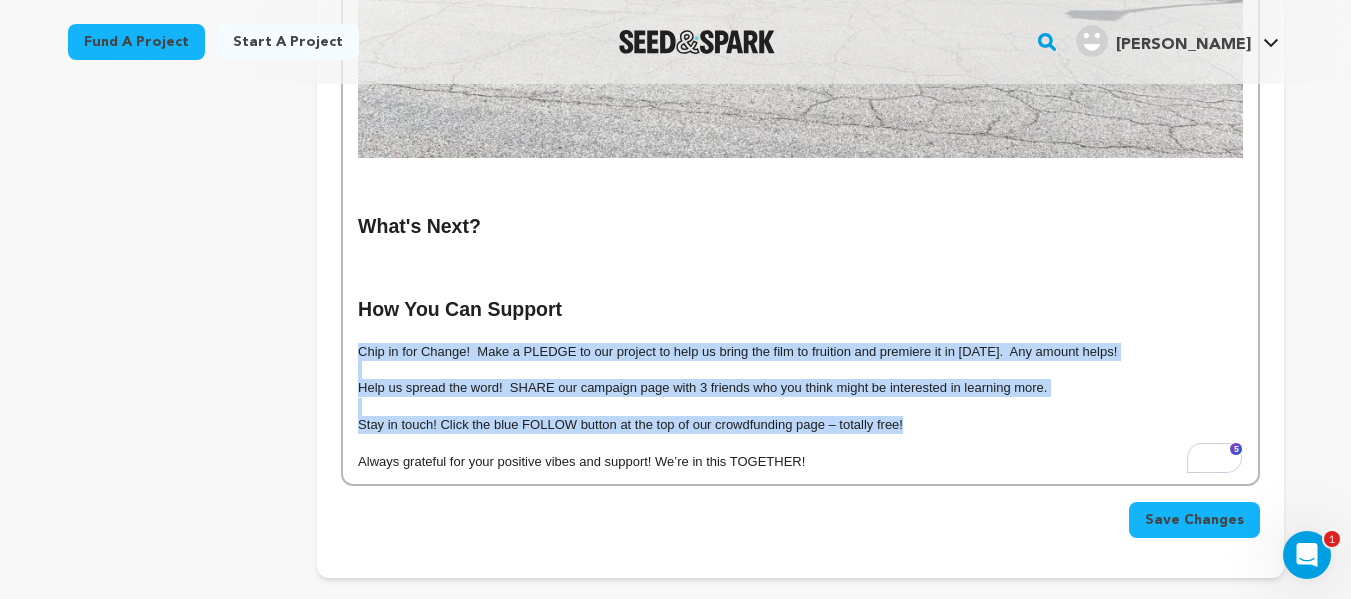 drag, startPoint x: 908, startPoint y: 421, endPoint x: 360, endPoint y: 356, distance: 551.8415 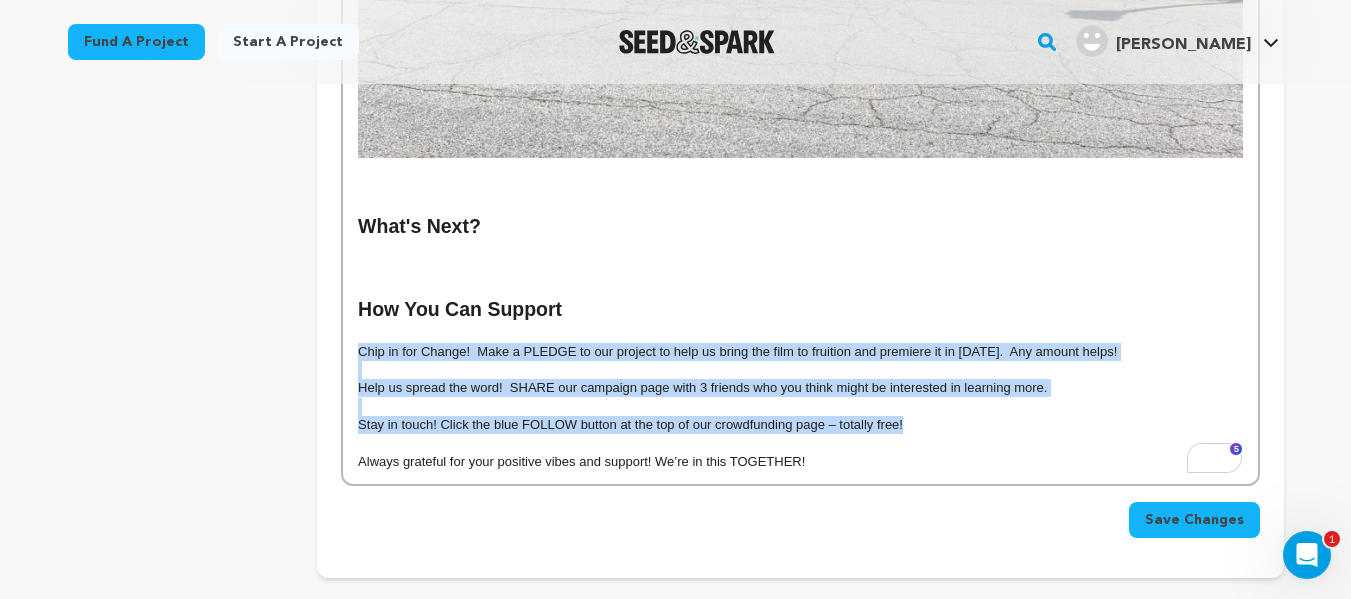 click on "The Setting What's Next? How You Can Support Chip in for Change!  Make a PLEDGE to our project to help us bring the film to fruition and premiere it in 2026.  Any amount helps! Help us spread the word!  SHARE our campaign page with 3 friends who you think might be interested in learning more. Stay in touch! Click the blue FOLLOW button at the top of our crowdfunding page – totally free! Always grateful for your positive vibes and support! We’re in this TOGETHER!" at bounding box center [800, -68] 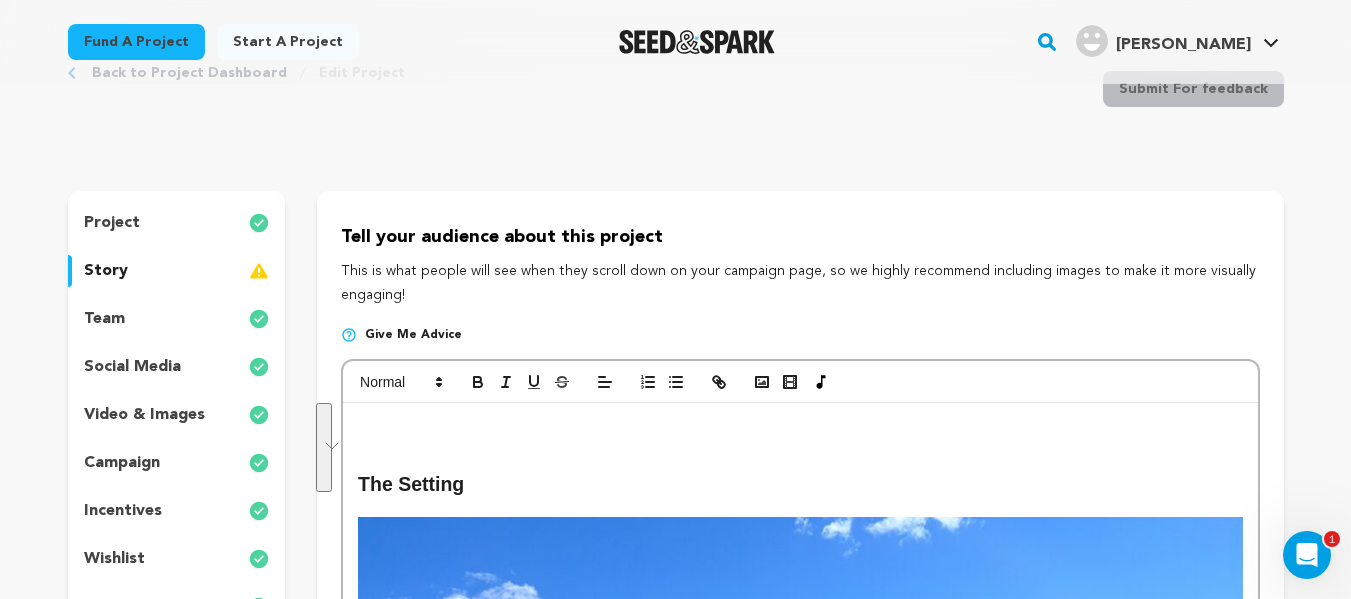 scroll, scrollTop: 68, scrollLeft: 0, axis: vertical 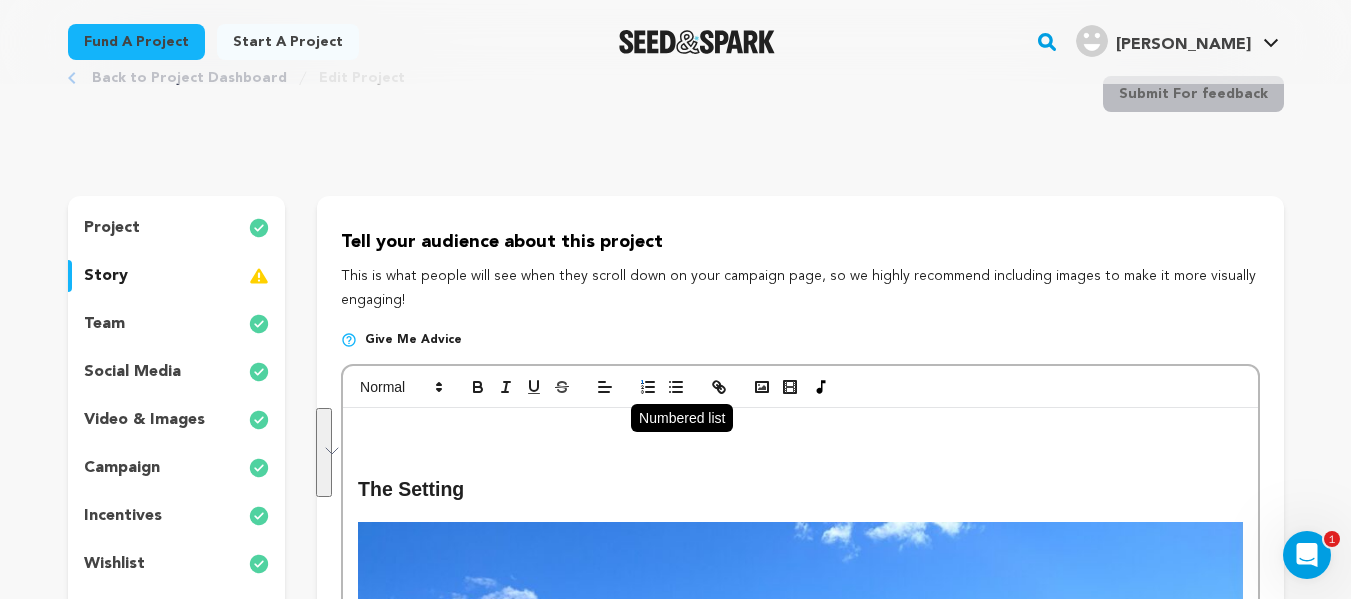 click 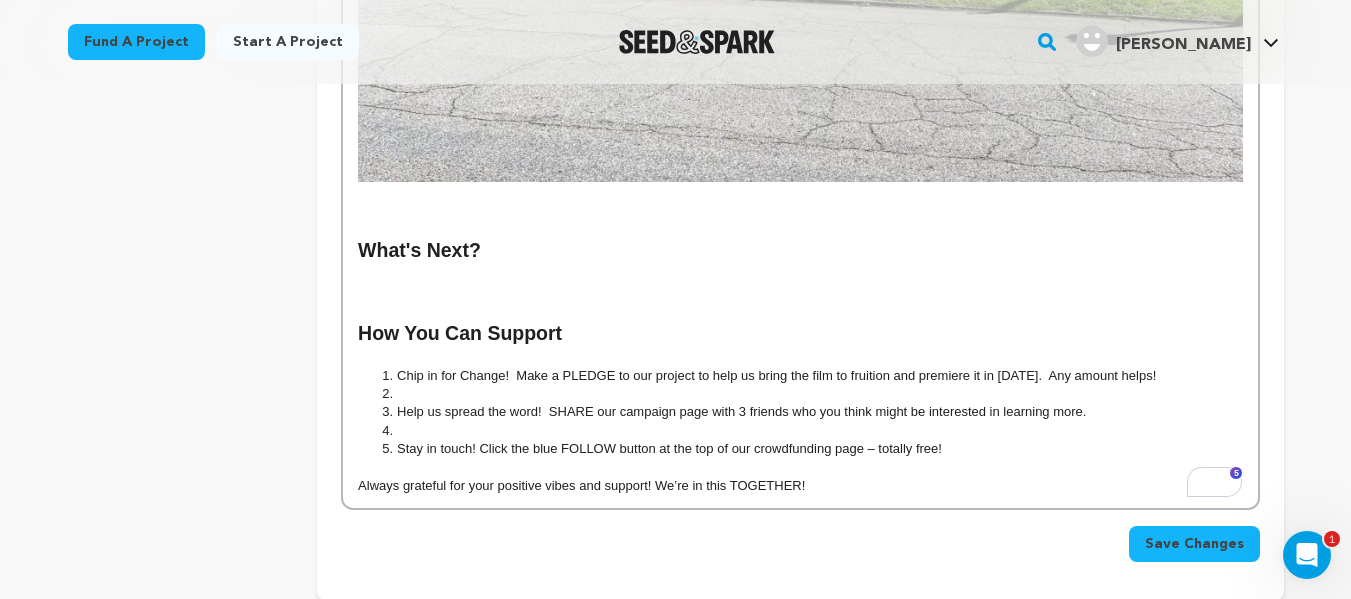 scroll, scrollTop: 1075, scrollLeft: 0, axis: vertical 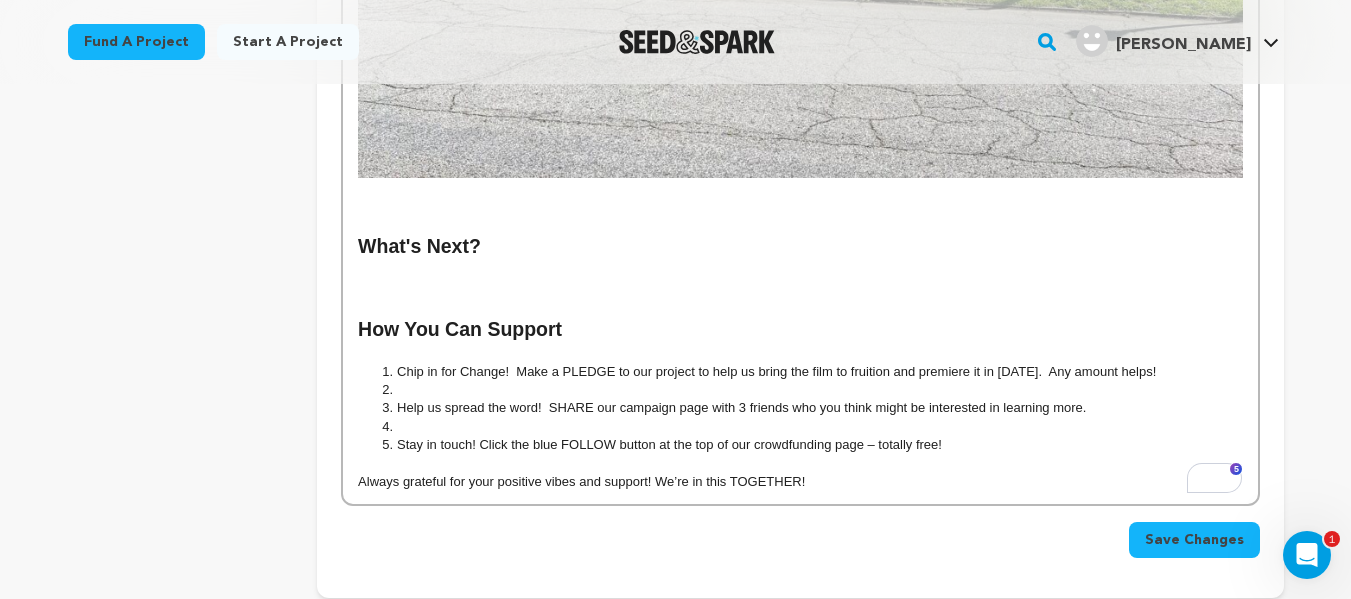 click at bounding box center (810, 390) 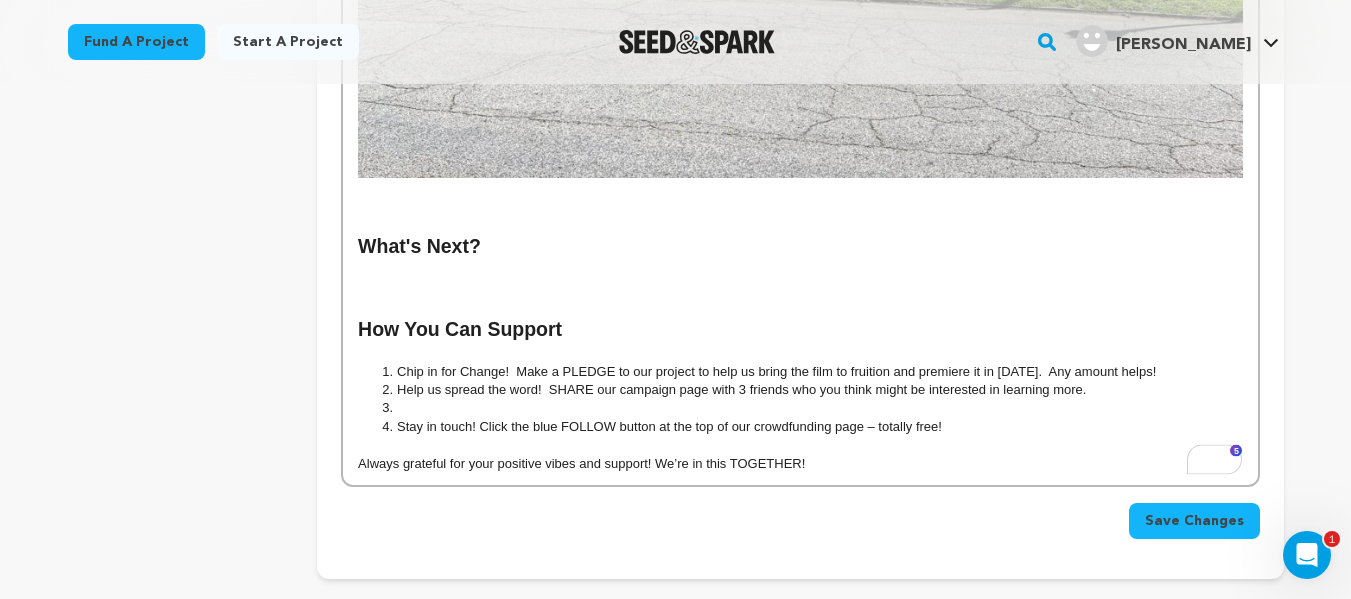 click at bounding box center [810, 408] 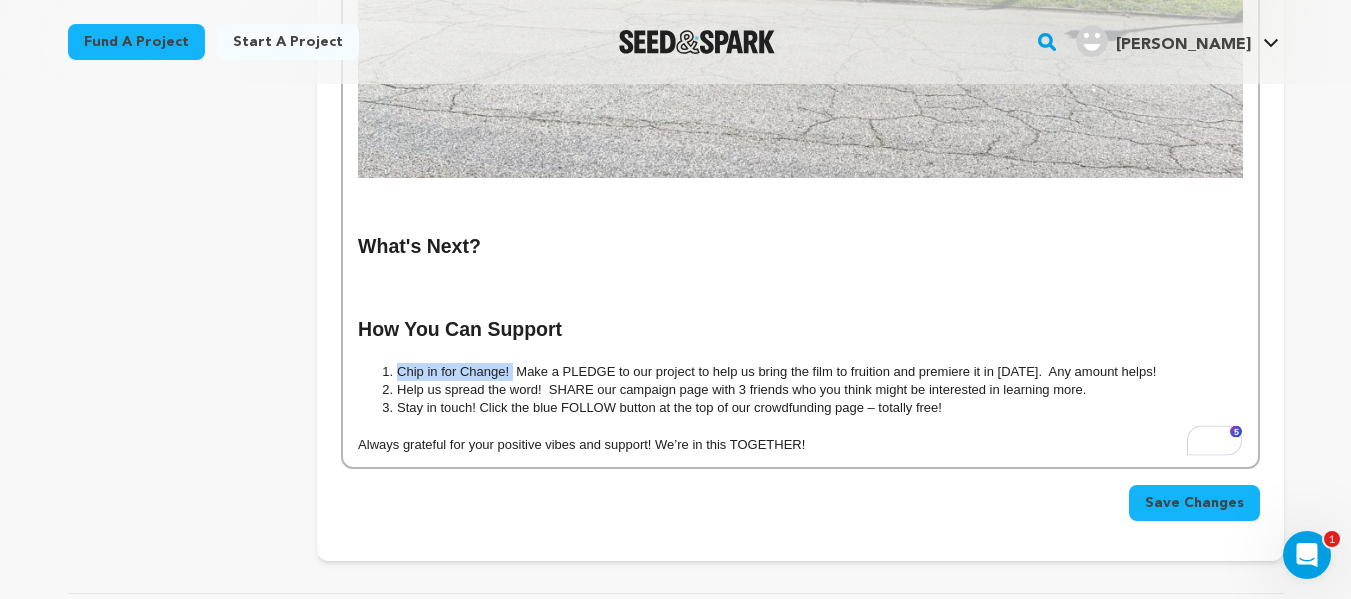 drag, startPoint x: 512, startPoint y: 374, endPoint x: 399, endPoint y: 374, distance: 113 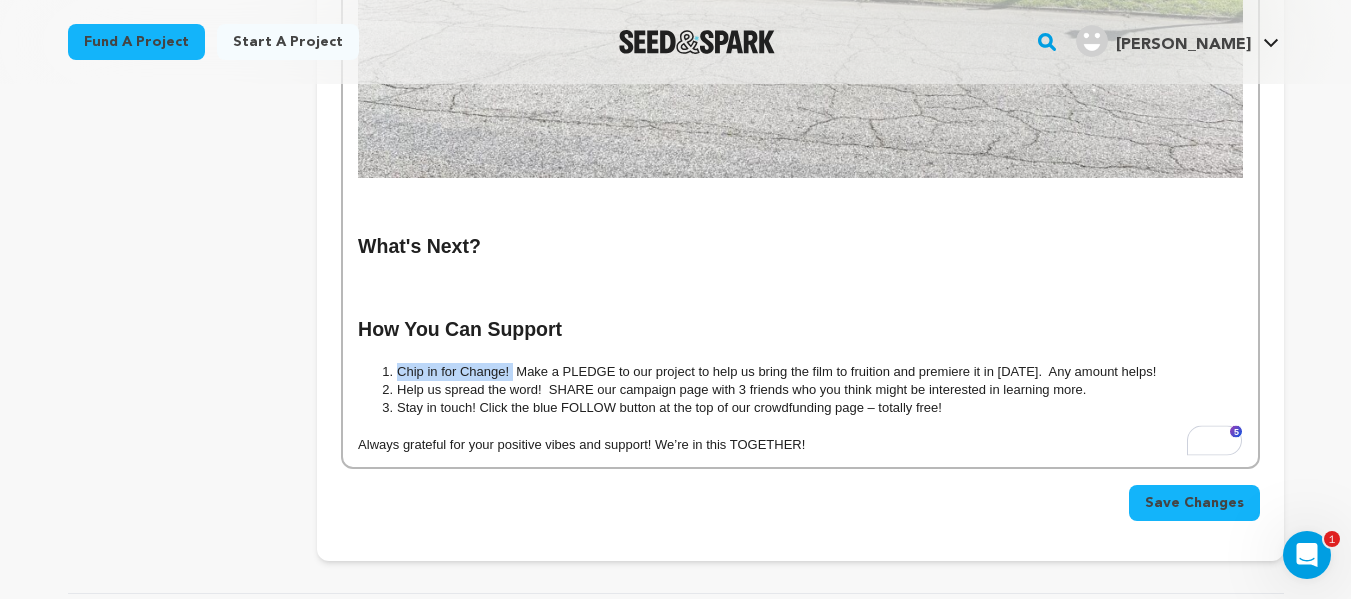 click on "Chip in for Change!  Make a PLEDGE to our project to help us bring the film to fruition and premiere it in 2026.  Any amount helps!" at bounding box center (810, 372) 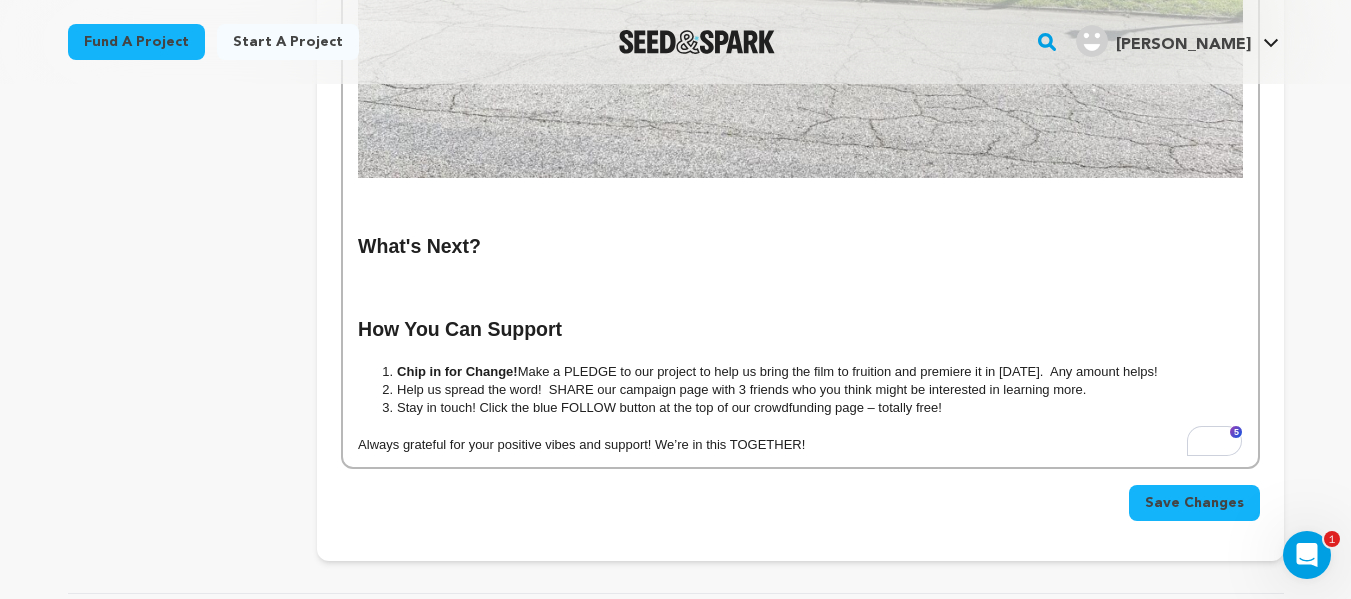 click on "Help us spread the word!  SHARE our campaign page with 3 friends who you think might be interested in learning more." at bounding box center (810, 390) 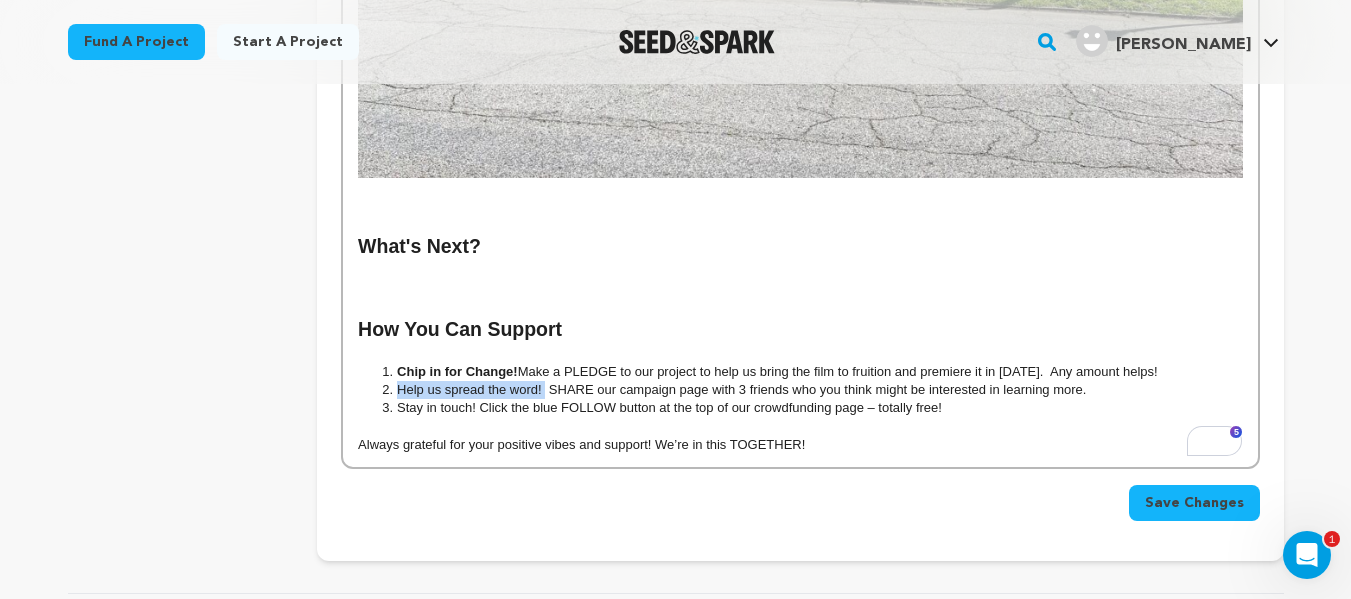 drag, startPoint x: 547, startPoint y: 390, endPoint x: 398, endPoint y: 396, distance: 149.12076 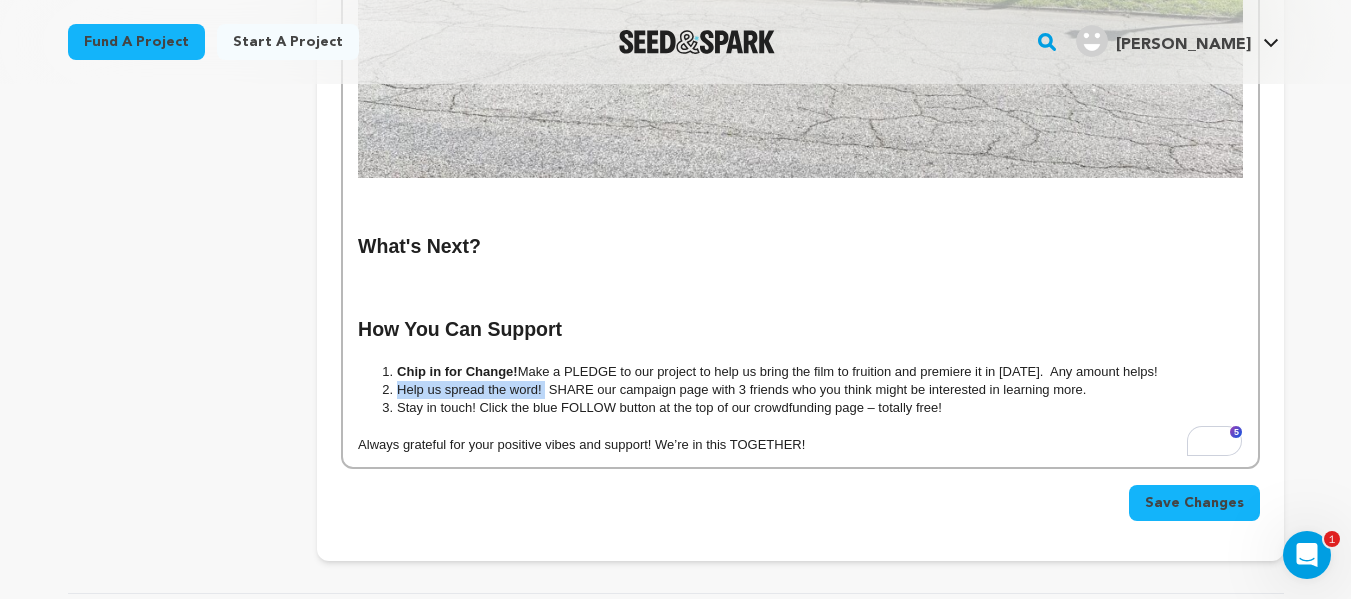 click on "Help us spread the word!  SHARE our campaign page with 3 friends who you think might be interested in learning more." at bounding box center [810, 390] 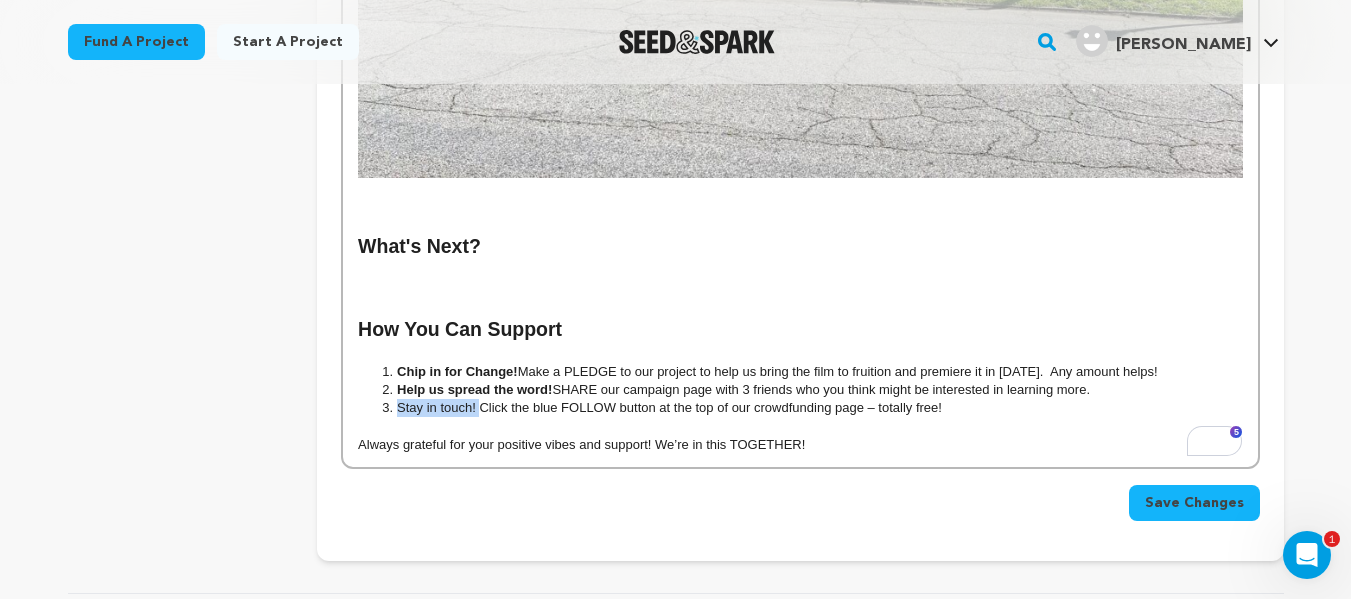 drag, startPoint x: 478, startPoint y: 407, endPoint x: 399, endPoint y: 410, distance: 79.05694 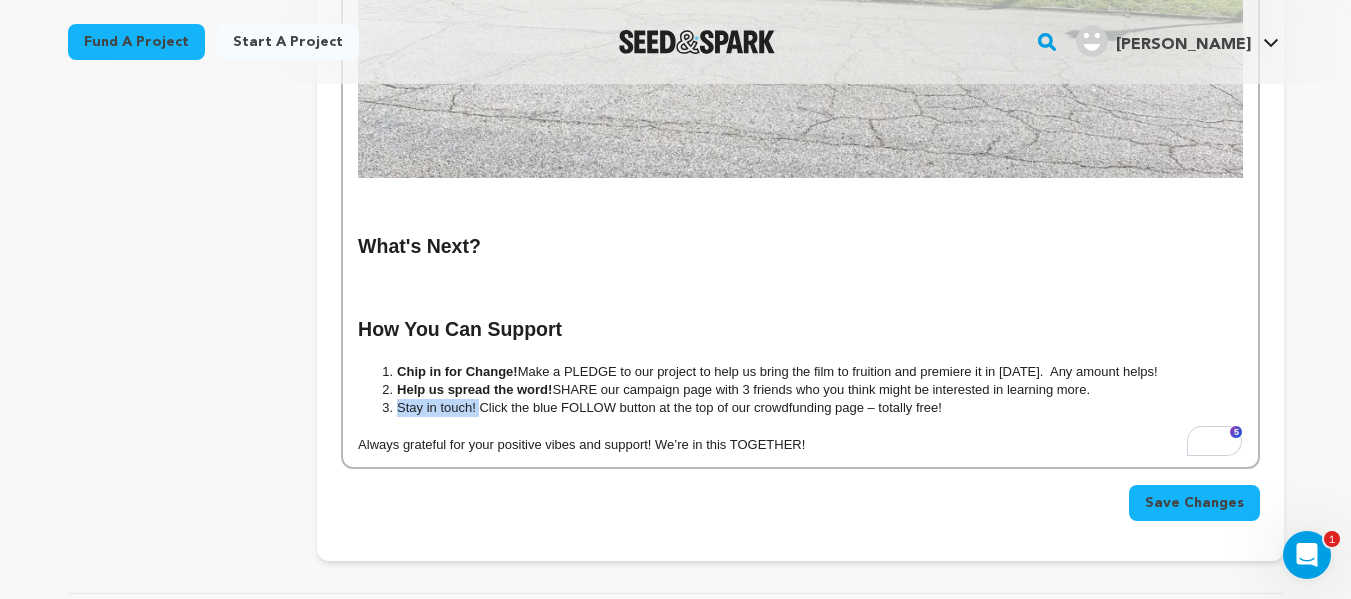 click on "Stay in touch! Click the blue FOLLOW button at the top of our crowdfunding page – totally free!" at bounding box center (810, 408) 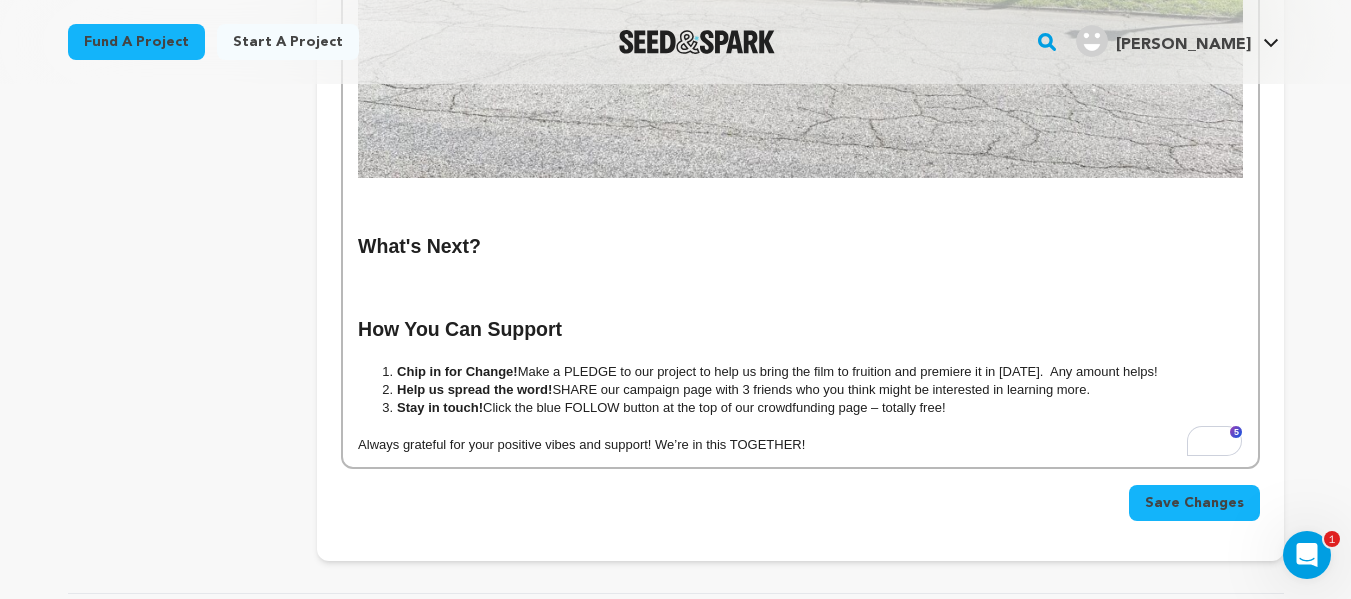 click on "Stay in touch!  Click the blue FOLLOW button at the top of our crowdfunding page – totally free!" at bounding box center [810, 408] 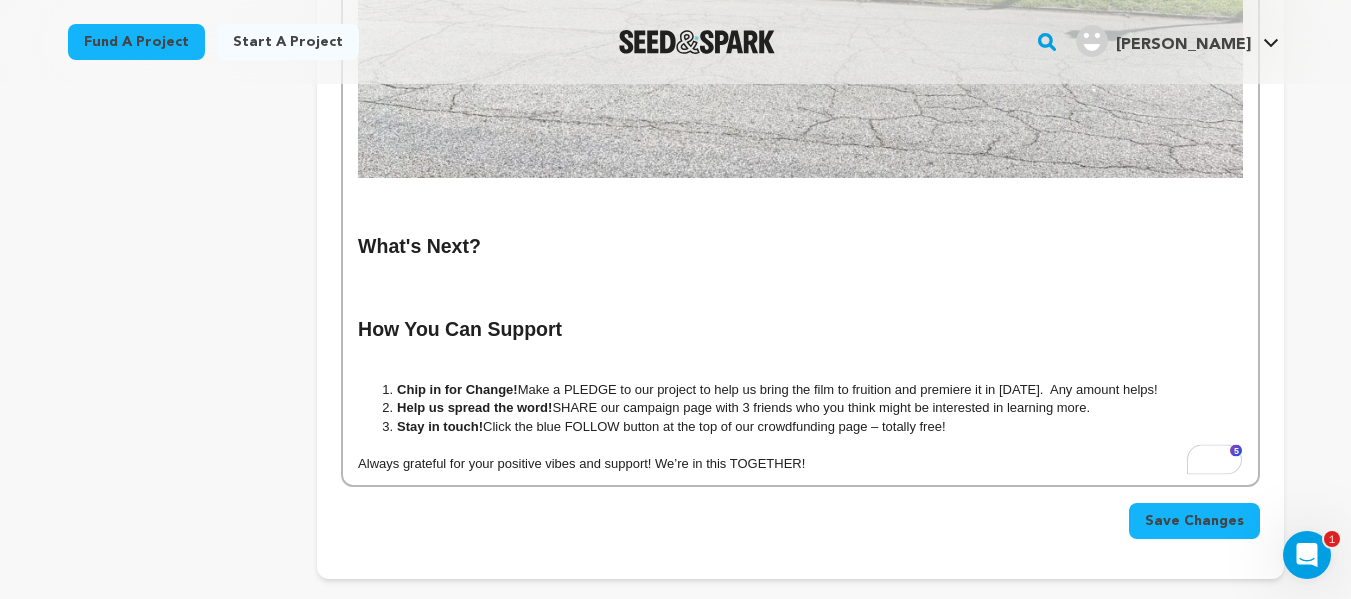 scroll, scrollTop: 198, scrollLeft: 0, axis: vertical 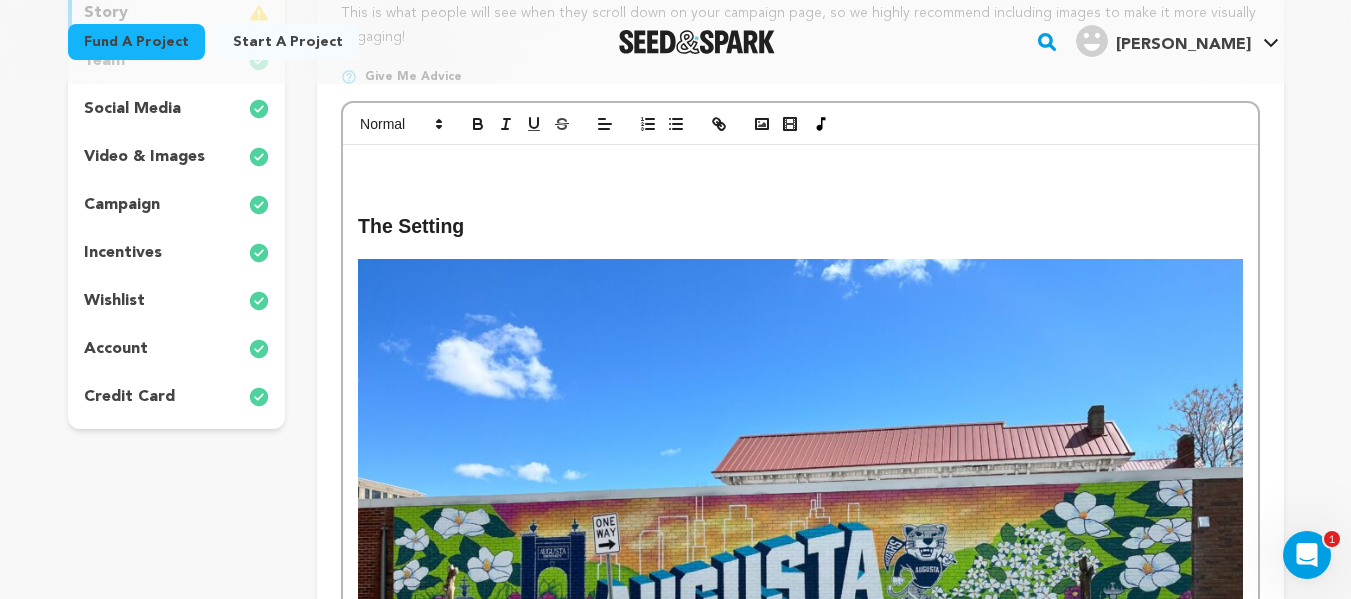 click at bounding box center [800, 590] 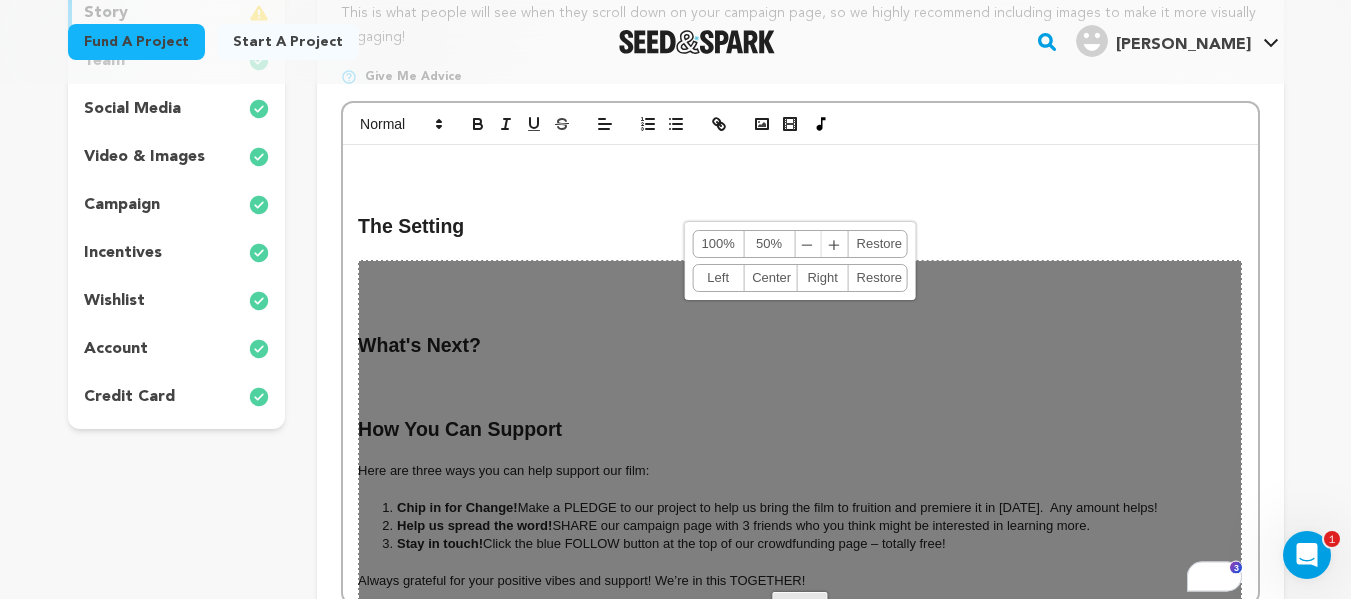 click on "884, 663
100%
50%
﹣
﹢
Restore
Left
Center
Right
Restore" at bounding box center [800, 591] 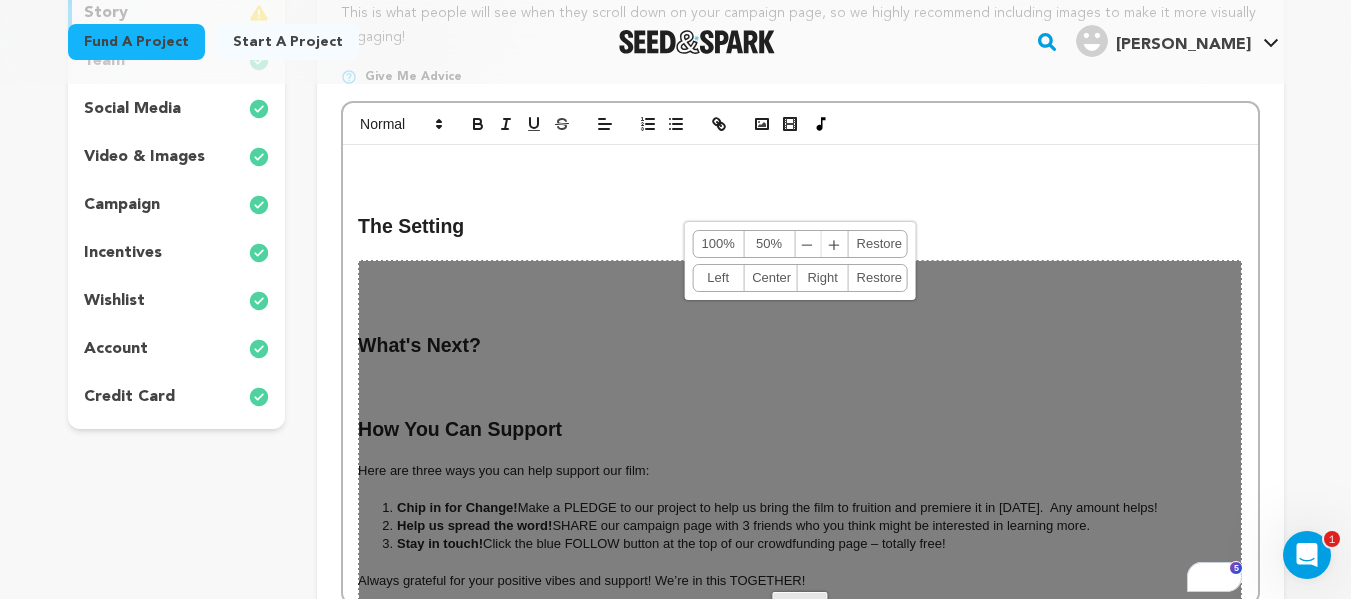click on "884, 663
100%
50%
﹣
﹢
Restore
Left
Center
Right
Restore" at bounding box center (800, 591) 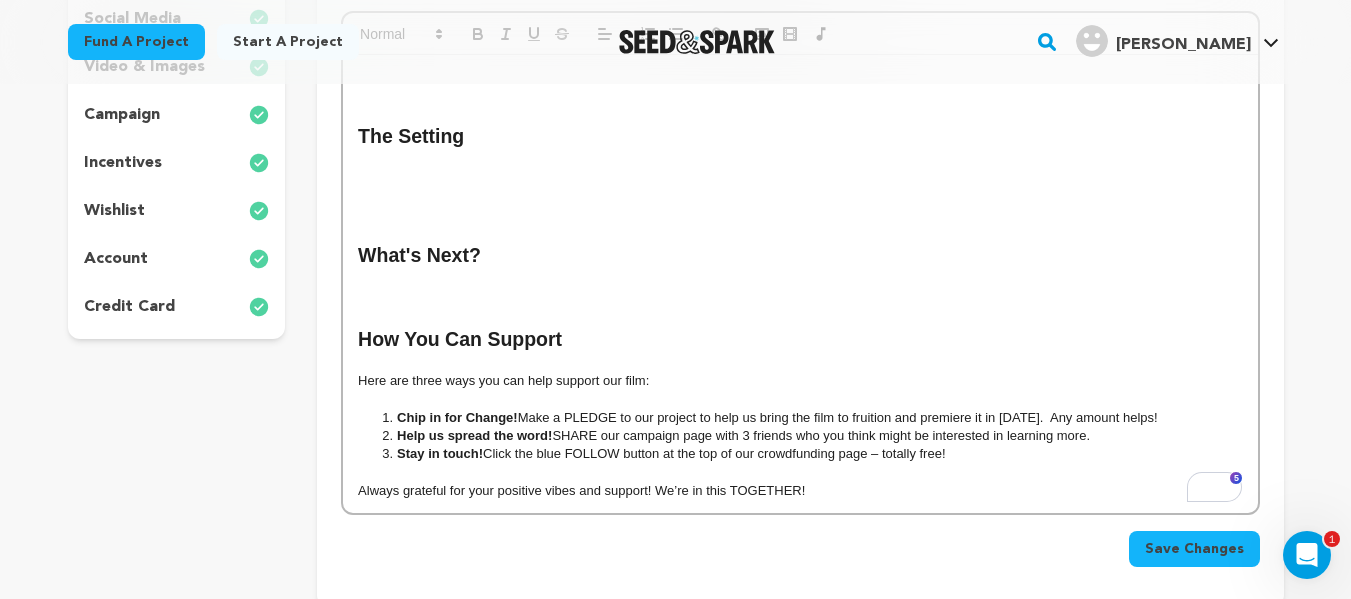 scroll, scrollTop: 422, scrollLeft: 0, axis: vertical 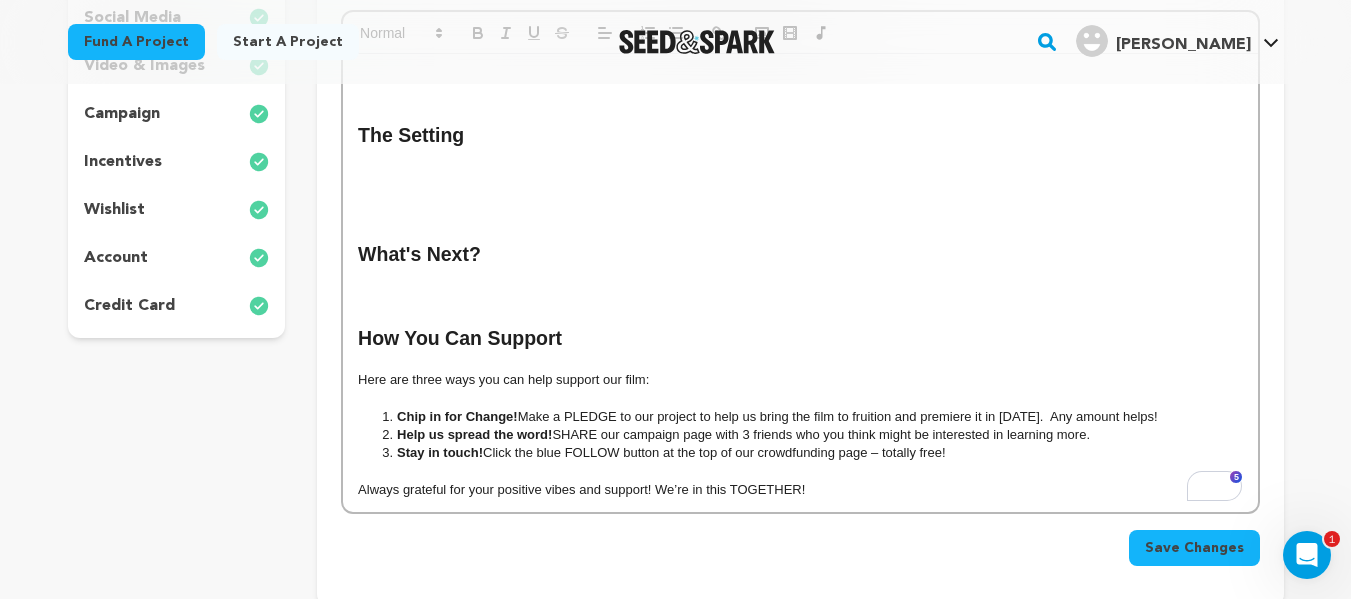 click at bounding box center (800, 158) 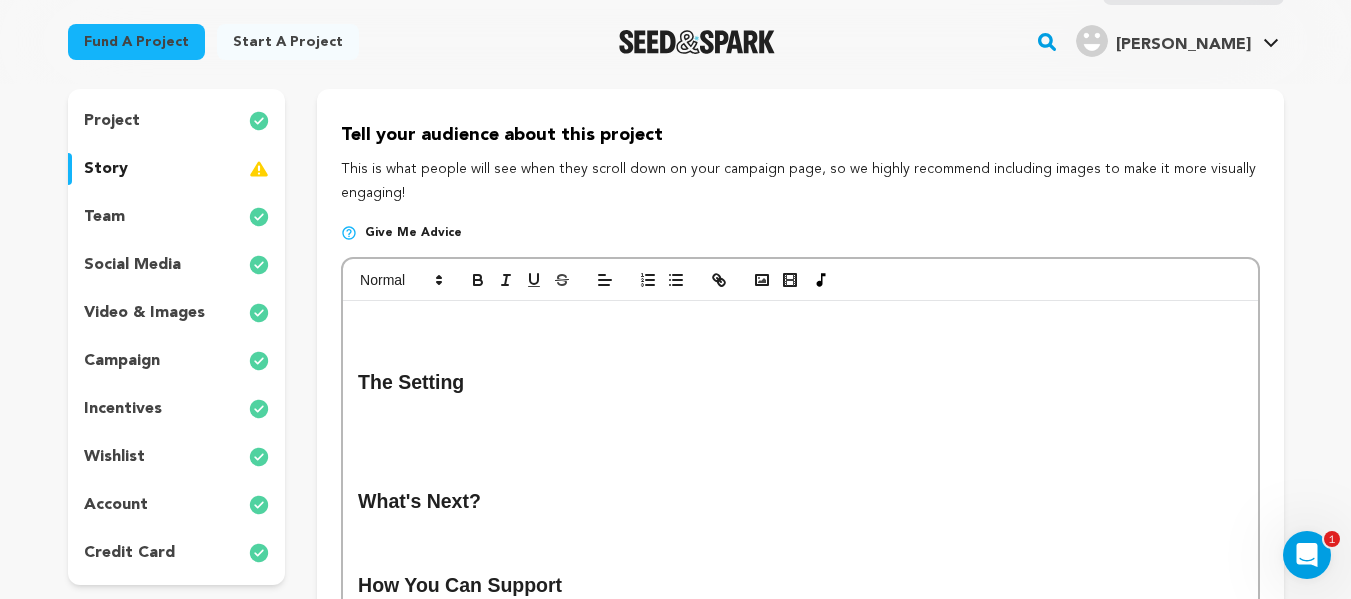 scroll, scrollTop: 174, scrollLeft: 0, axis: vertical 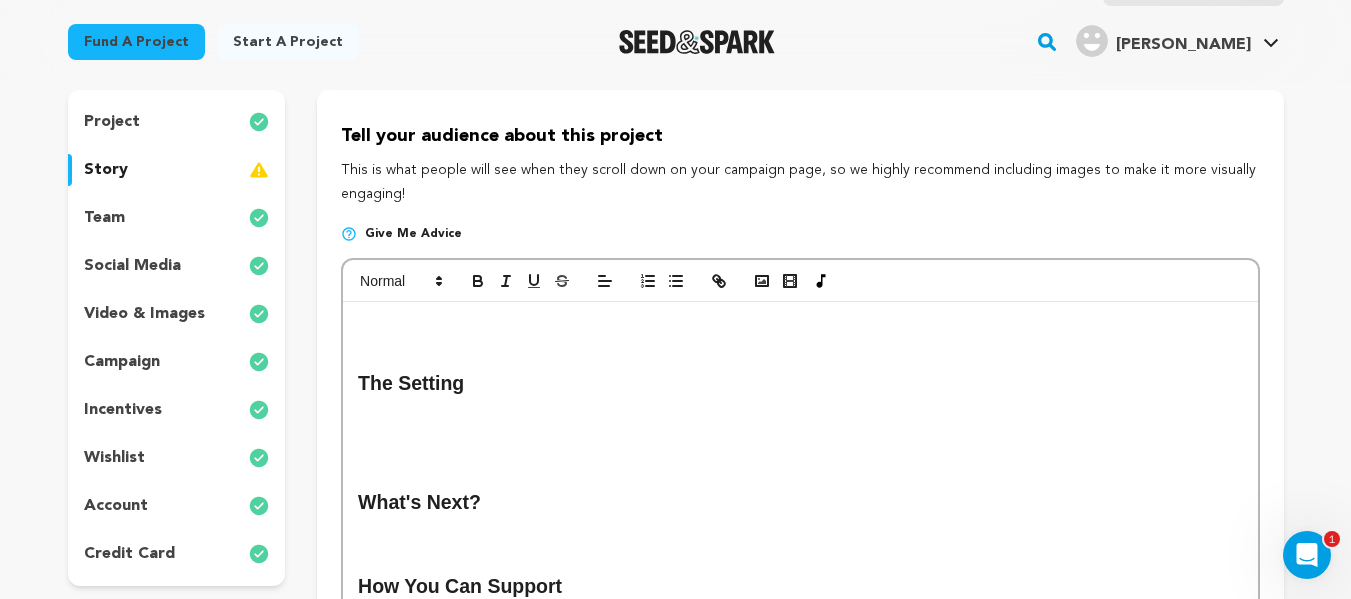 click at bounding box center (800, 281) 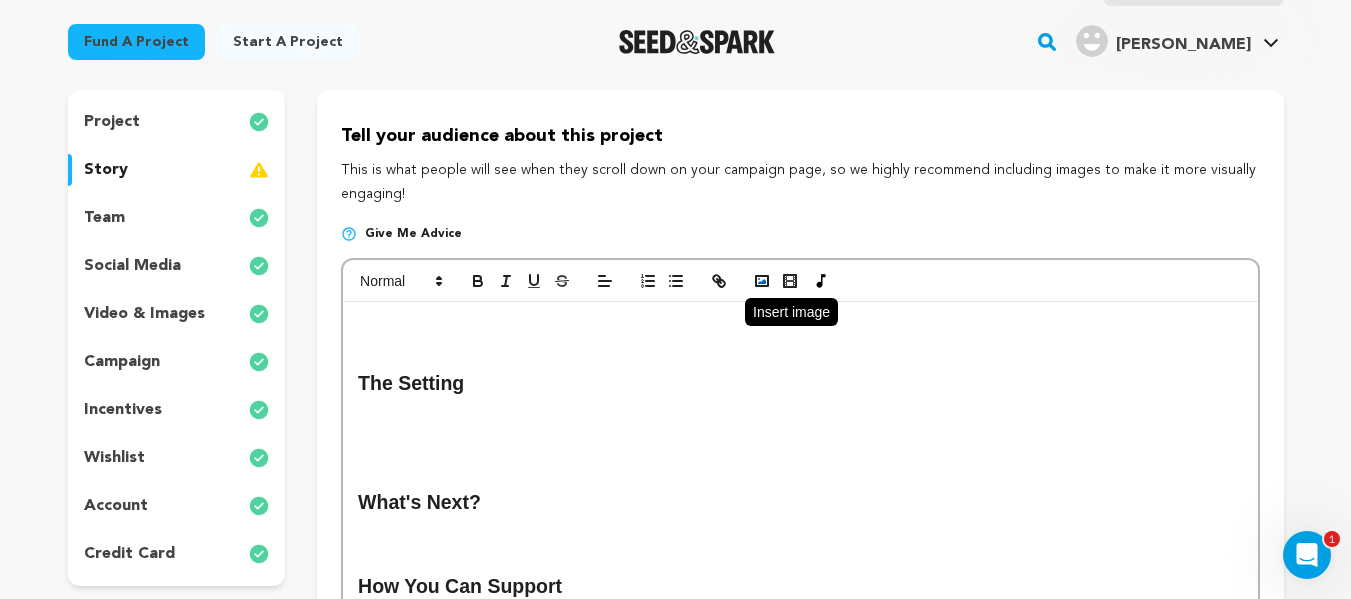 click 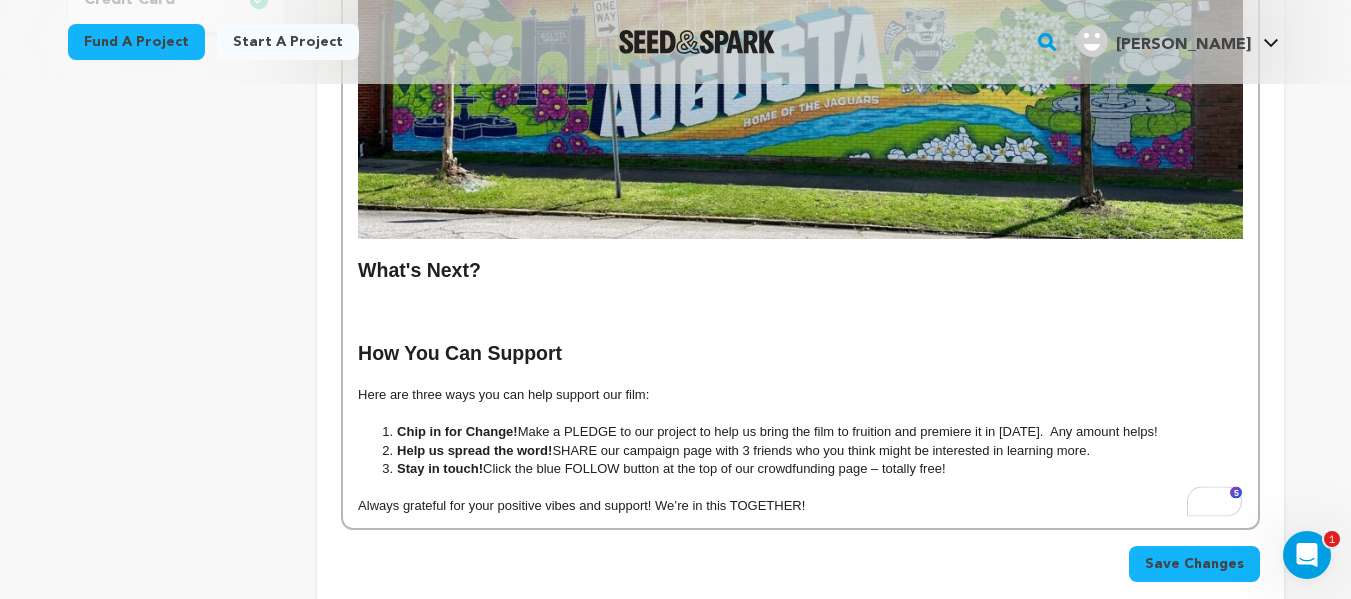 scroll, scrollTop: 729, scrollLeft: 0, axis: vertical 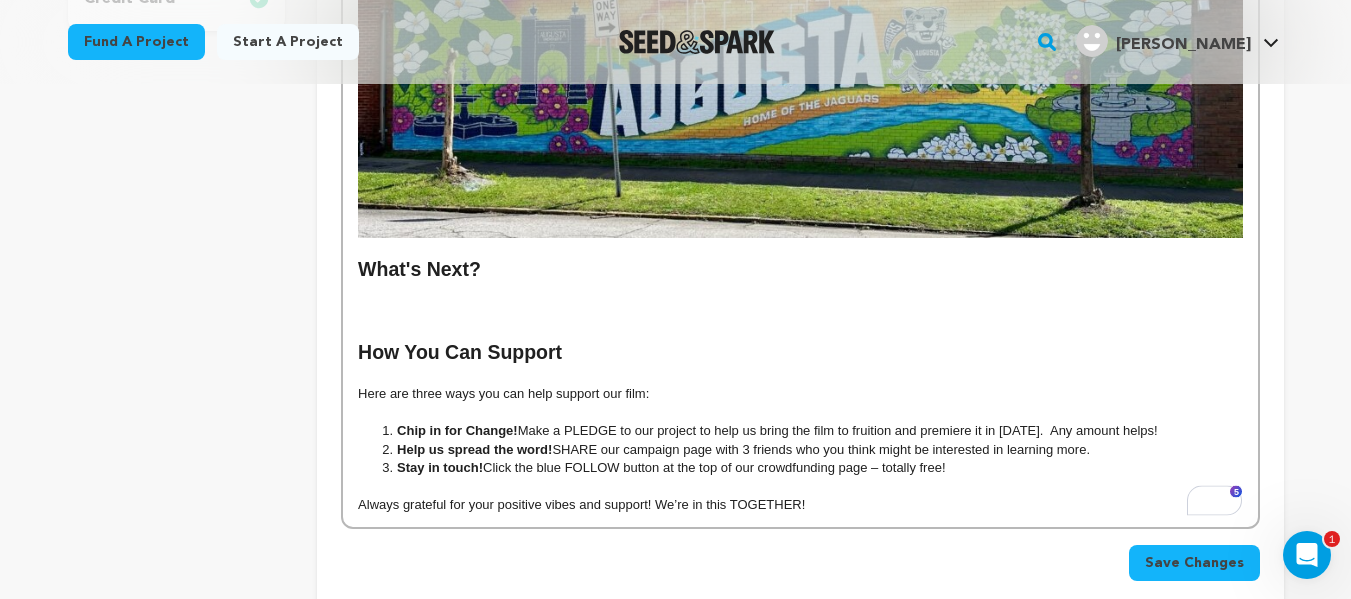 click on "What's Next?" at bounding box center (800, 270) 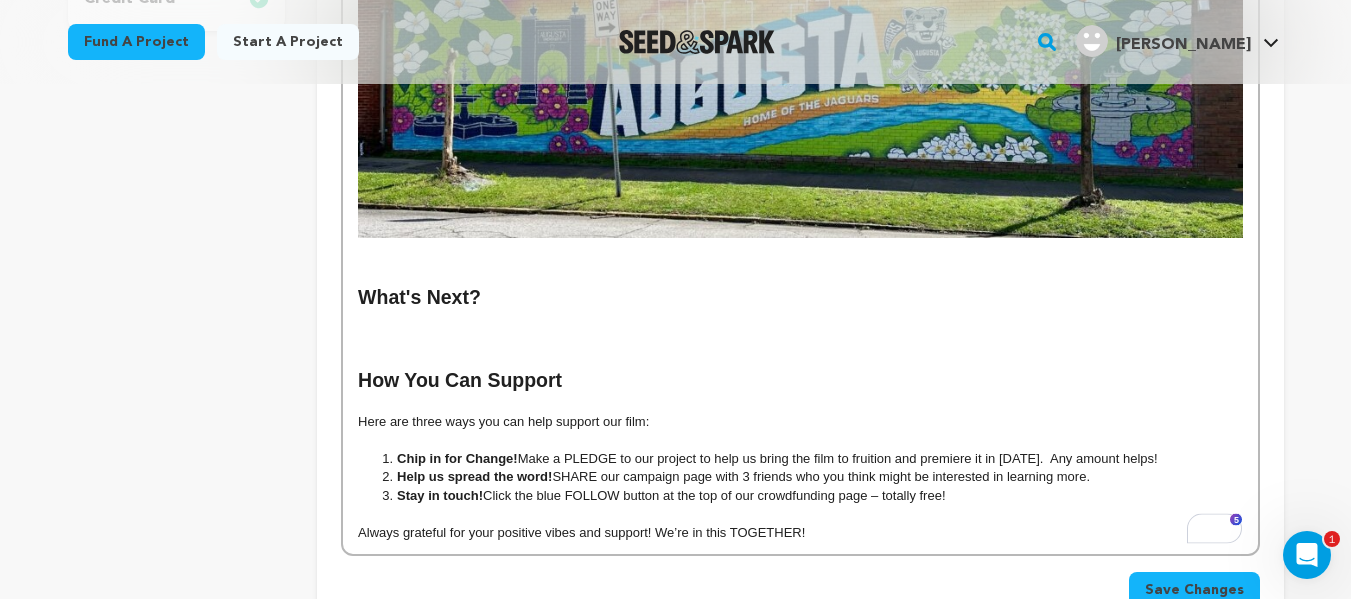 click on "The Setting What's Next? How You Can Support Here are three ways you can help support our film: Chip in for Change!   Make a PLEDGE to our project to help us bring the film to fruition and premiere it in 2026.  Any amount helps! Help us spread the word!   SHARE our campaign page with 3 friends who you think might be interested in learning more. Stay in touch!  Click the blue FOLLOW button at the top of our crowdfunding page – totally free! Always grateful for your positive vibes and support! We’re in this TOGETHER!" at bounding box center (800, 150) 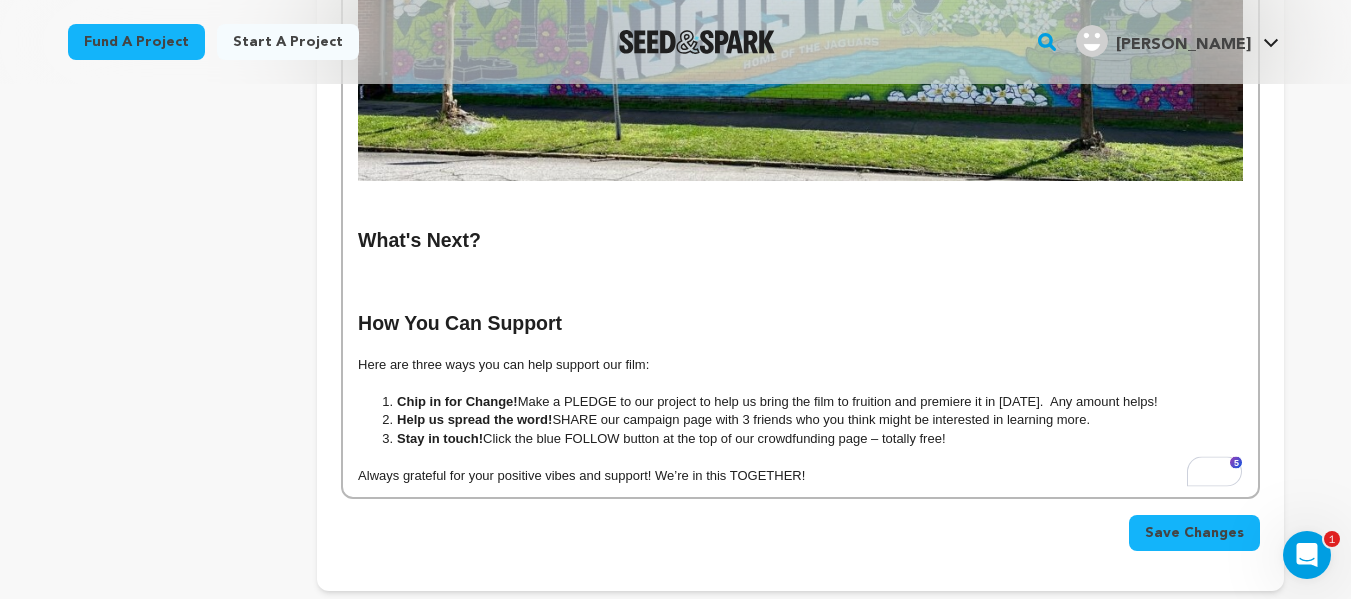 click on "Always grateful for your positive vibes and support! We’re in this TOGETHER!" at bounding box center (800, 476) 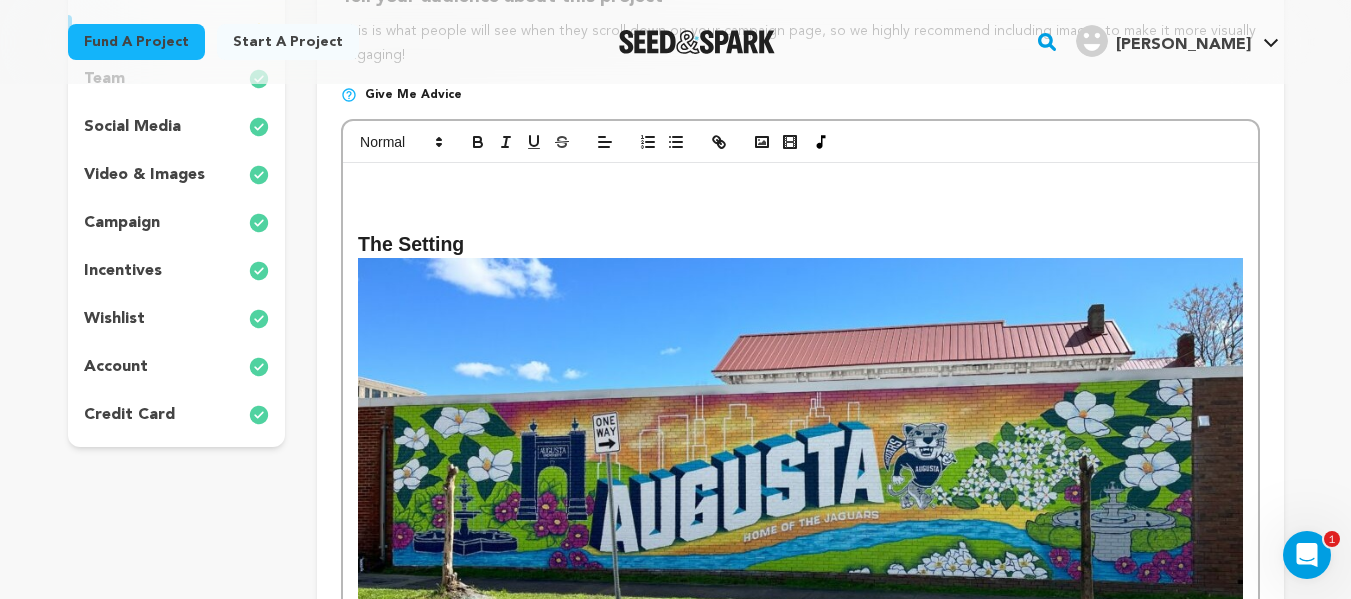 scroll, scrollTop: 193, scrollLeft: 0, axis: vertical 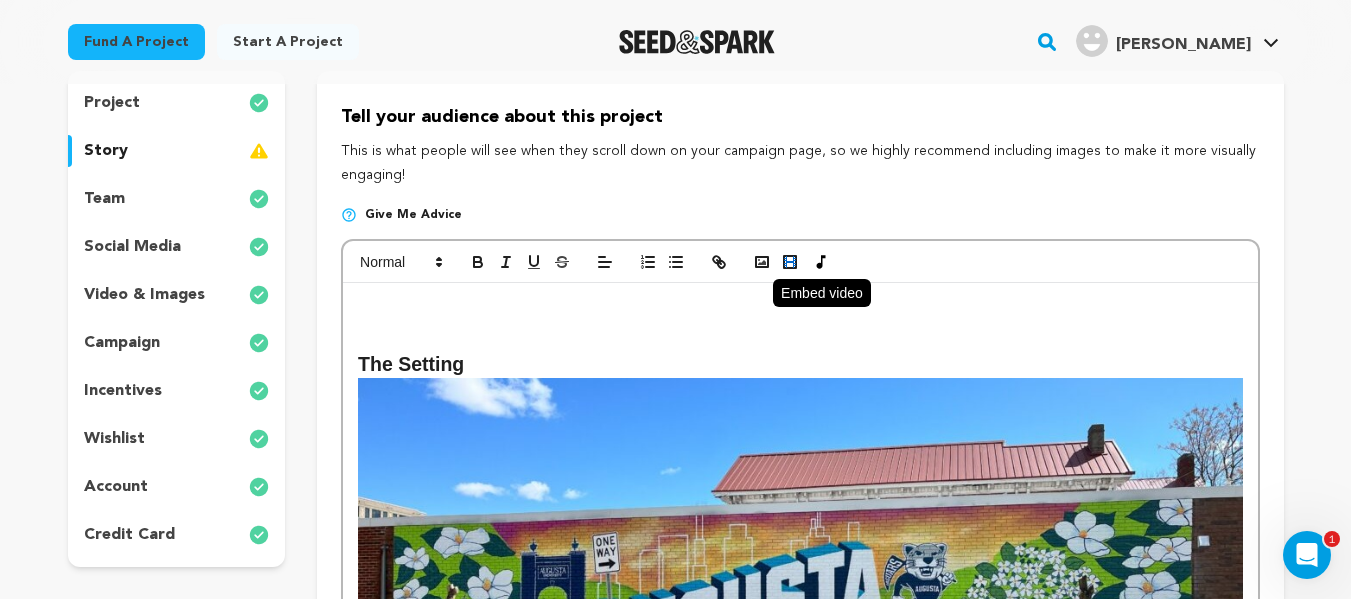 click 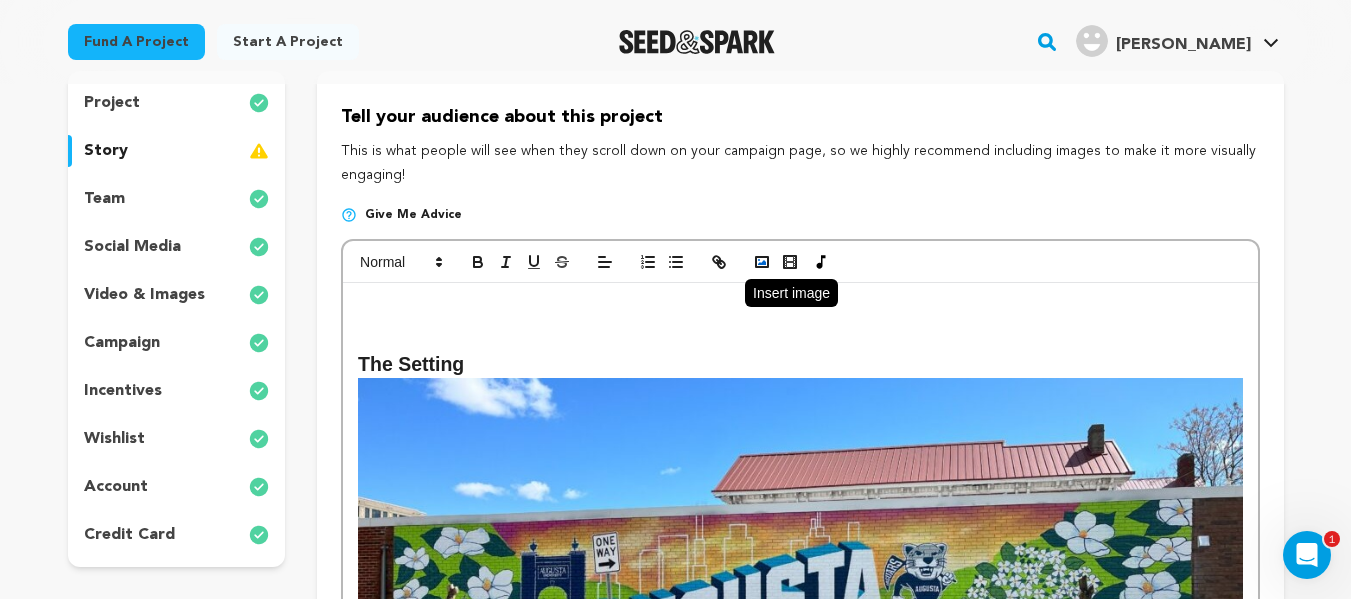 click 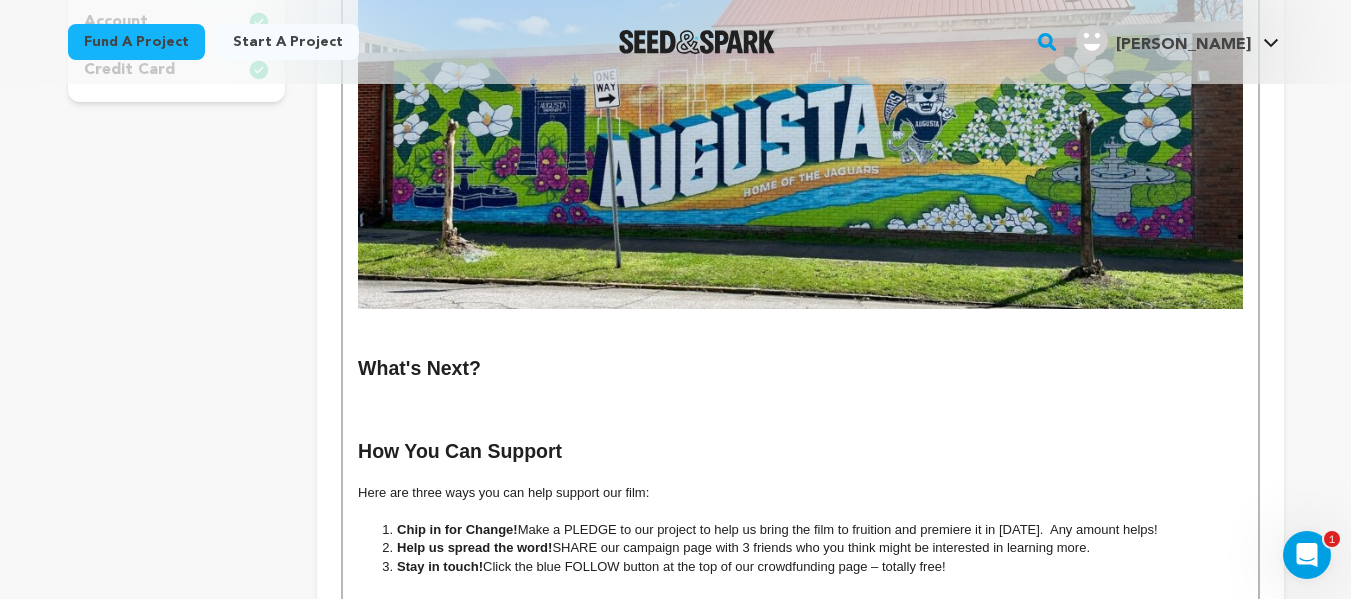 scroll, scrollTop: 1012, scrollLeft: 0, axis: vertical 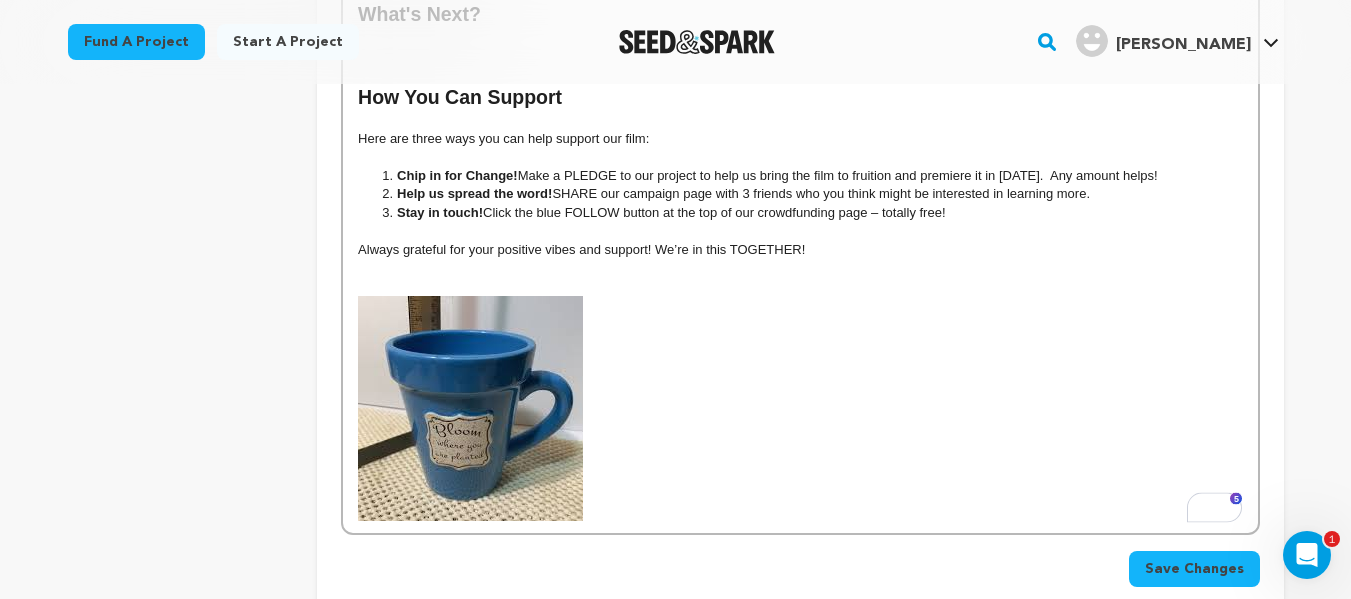 click at bounding box center [800, 268] 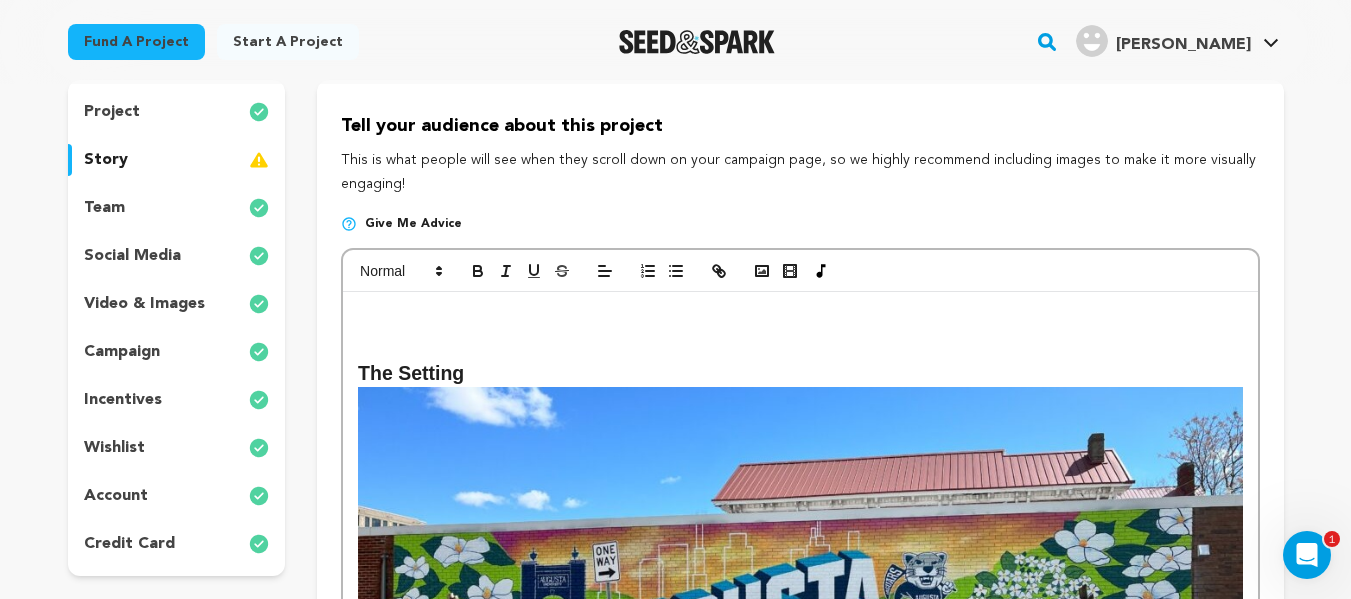 scroll, scrollTop: 183, scrollLeft: 0, axis: vertical 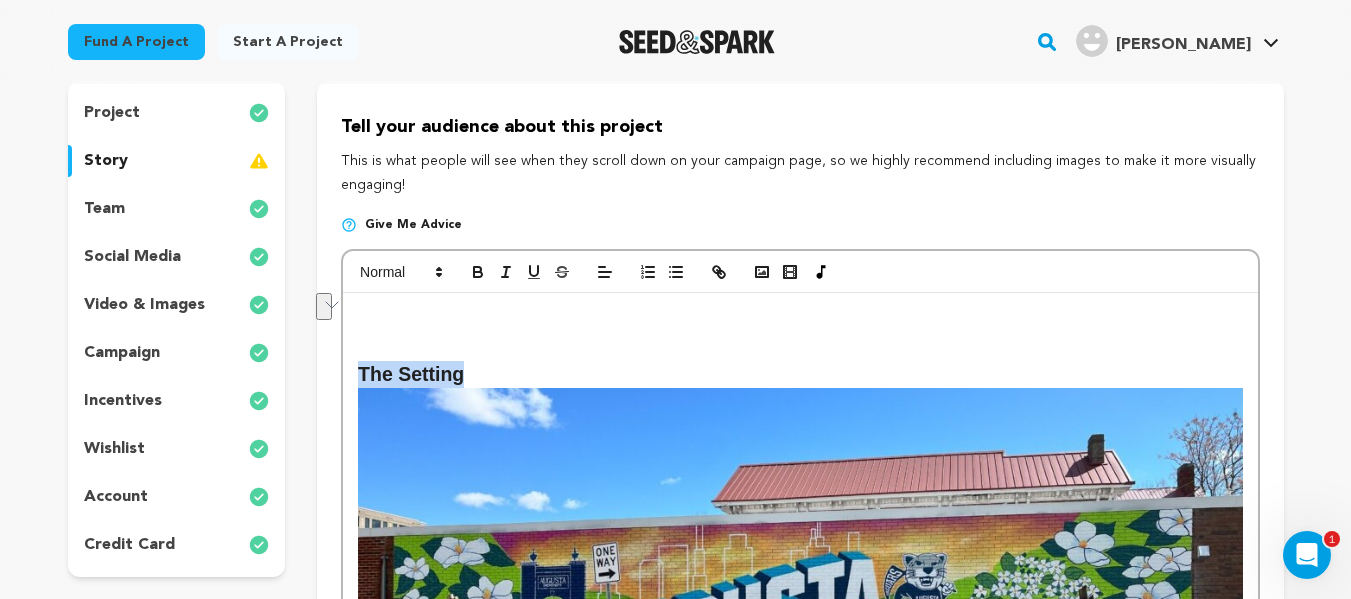 drag, startPoint x: 516, startPoint y: 378, endPoint x: 357, endPoint y: 377, distance: 159.00314 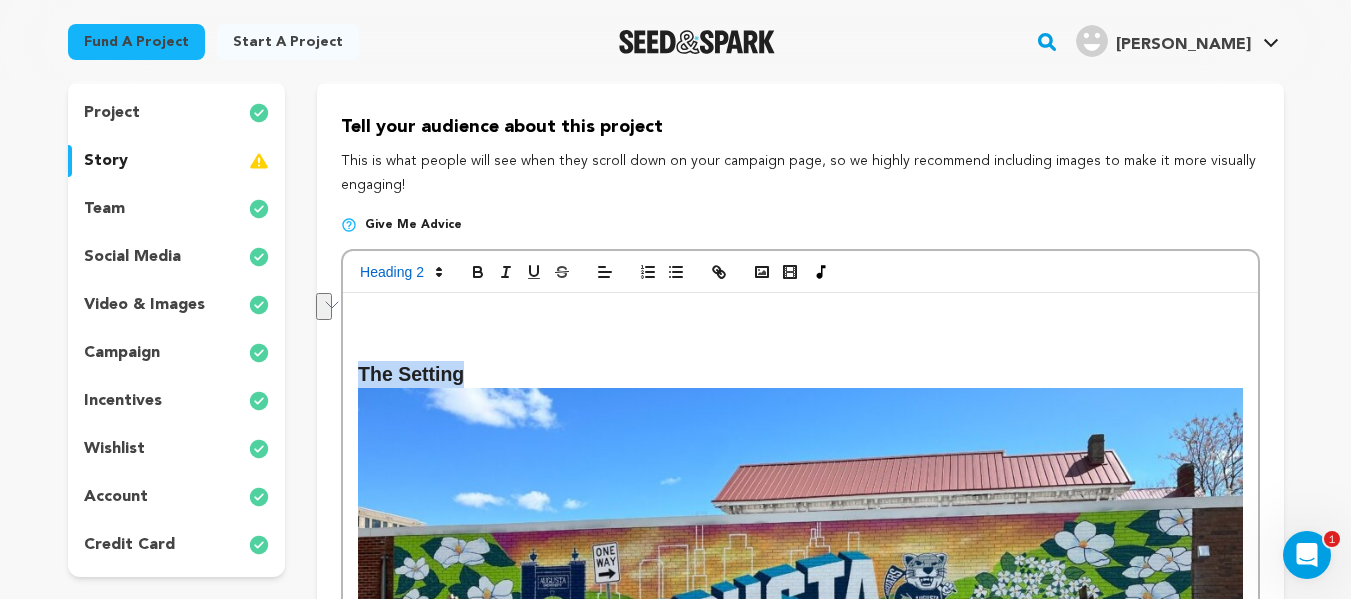 copy on "The Setting" 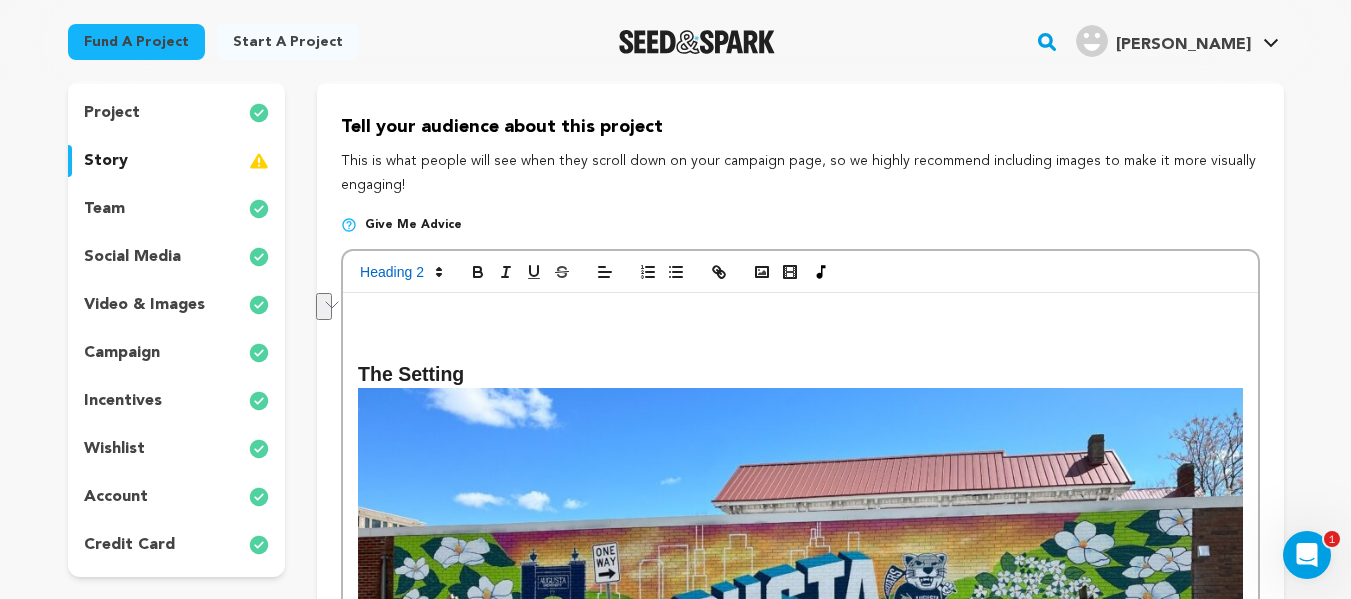 click at bounding box center (800, 333) 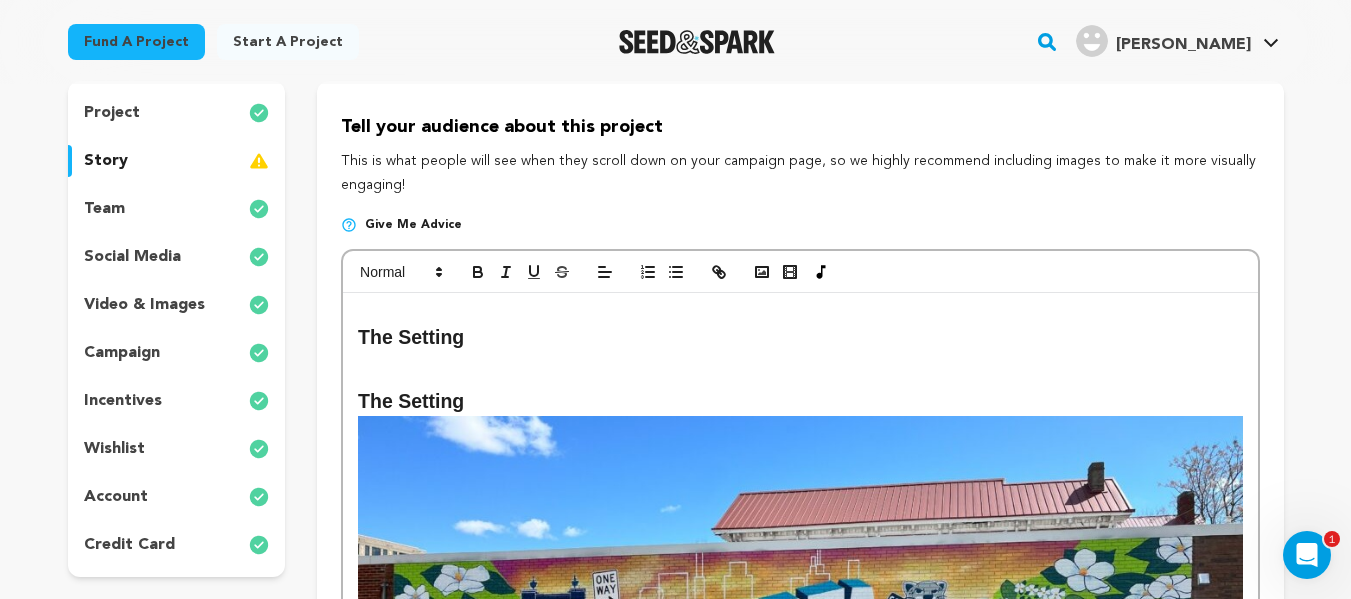 scroll, scrollTop: 198, scrollLeft: 0, axis: vertical 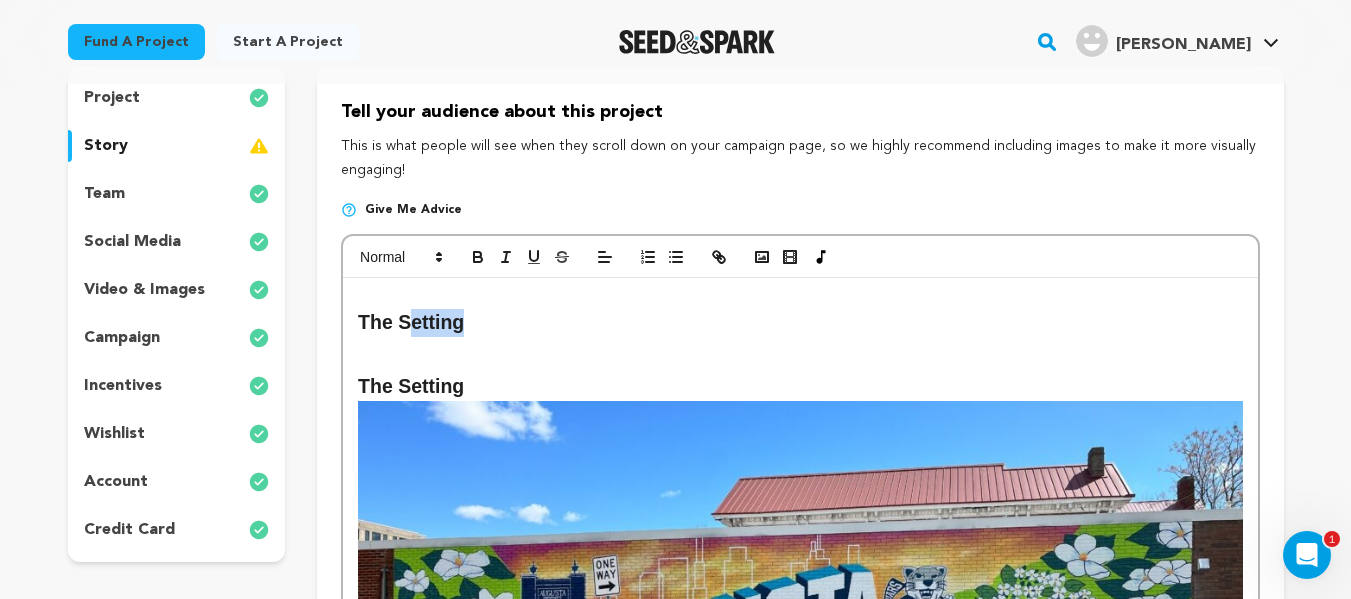 drag, startPoint x: 491, startPoint y: 319, endPoint x: 423, endPoint y: 330, distance: 68.88396 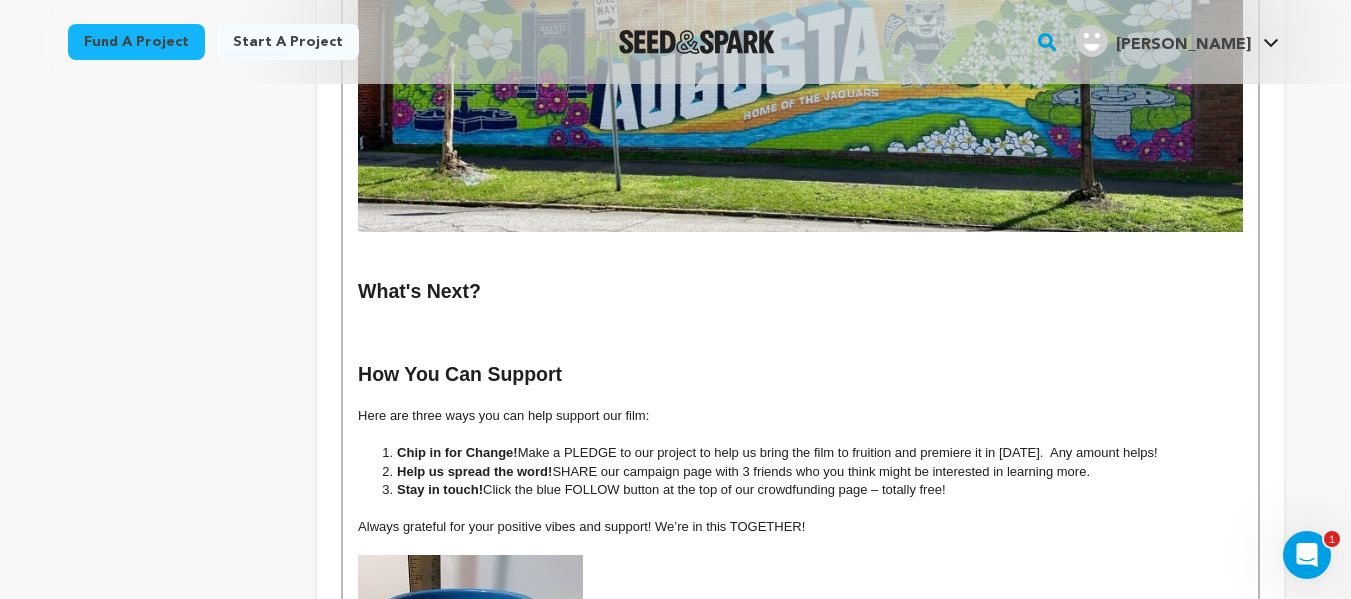 scroll, scrollTop: 779, scrollLeft: 0, axis: vertical 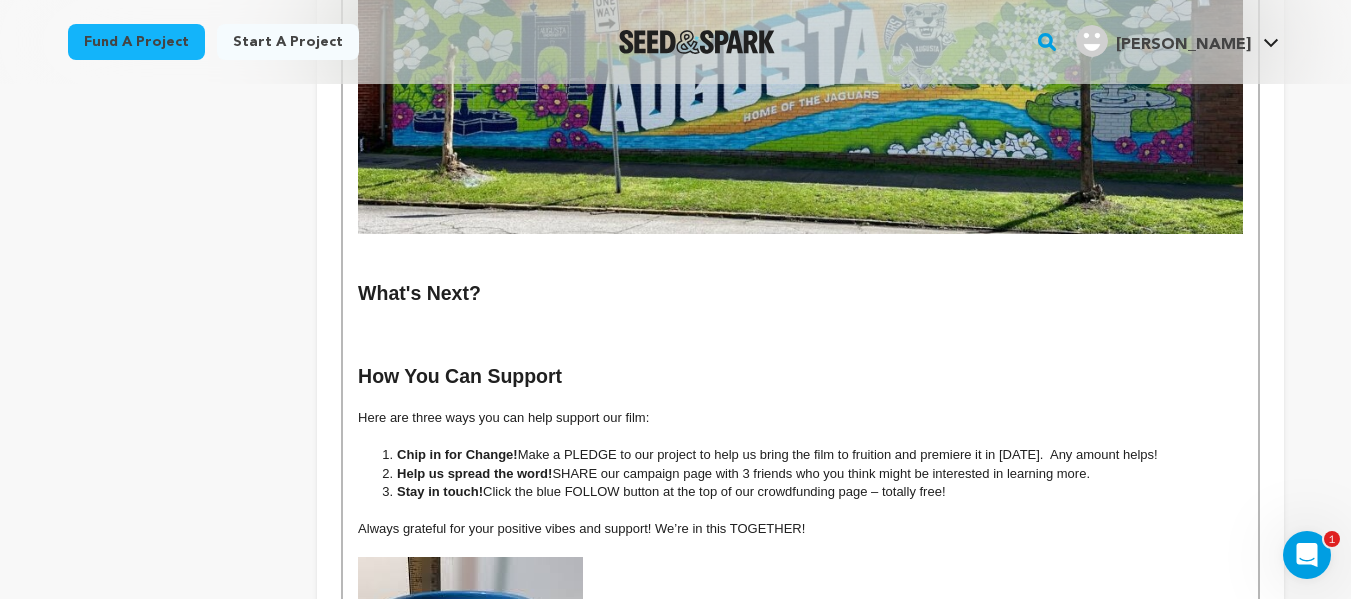 click at bounding box center [800, 317] 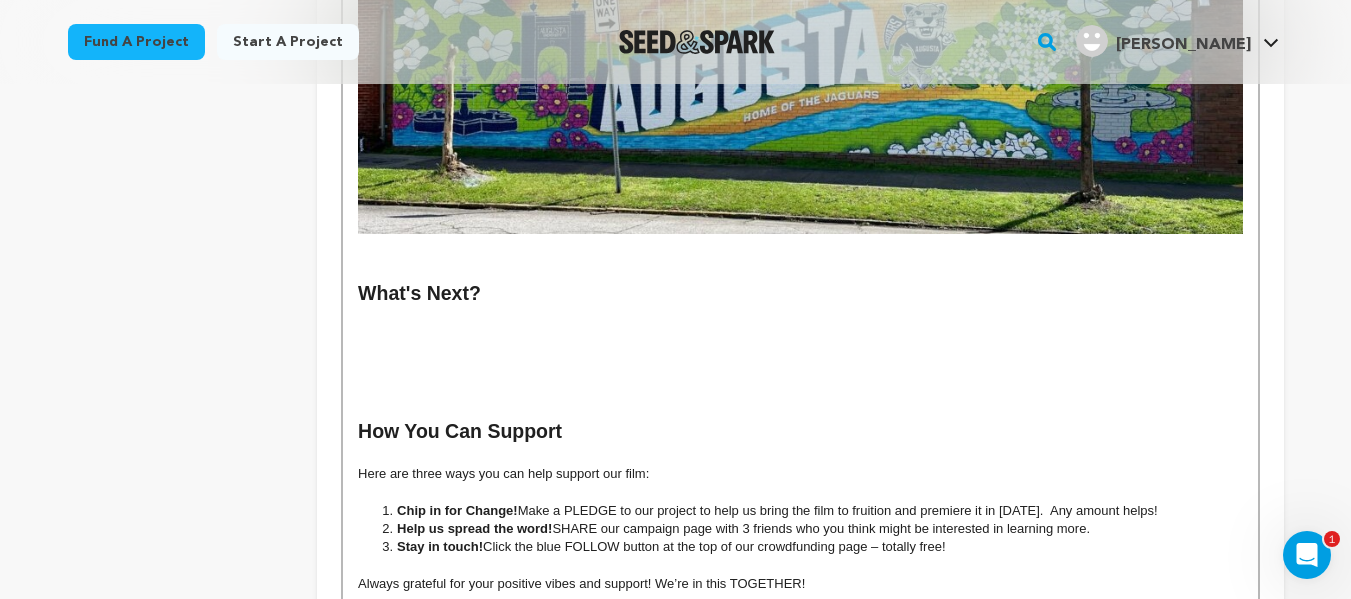 click at bounding box center (800, 317) 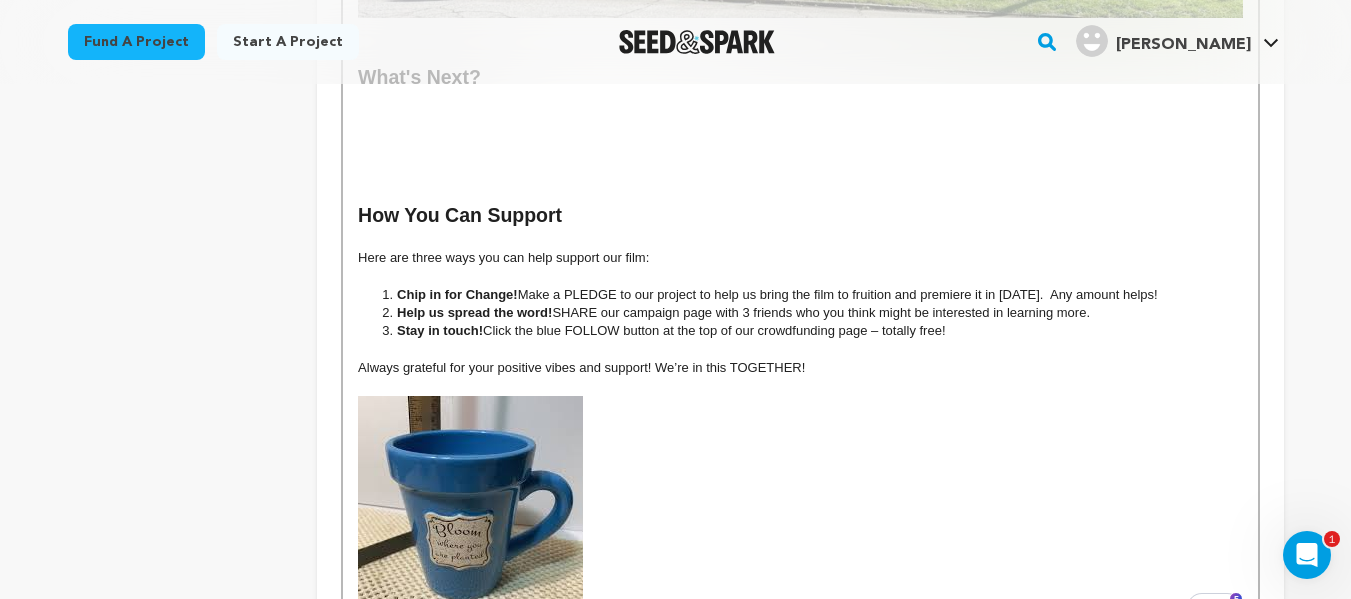 scroll, scrollTop: 997, scrollLeft: 0, axis: vertical 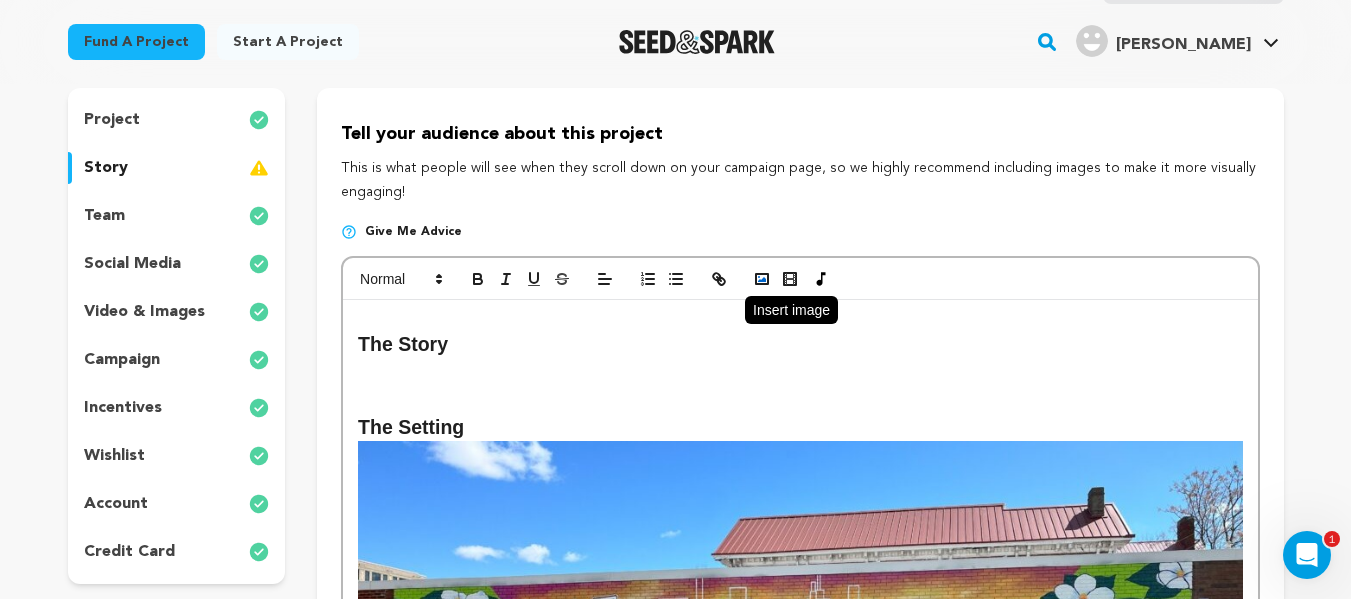 click 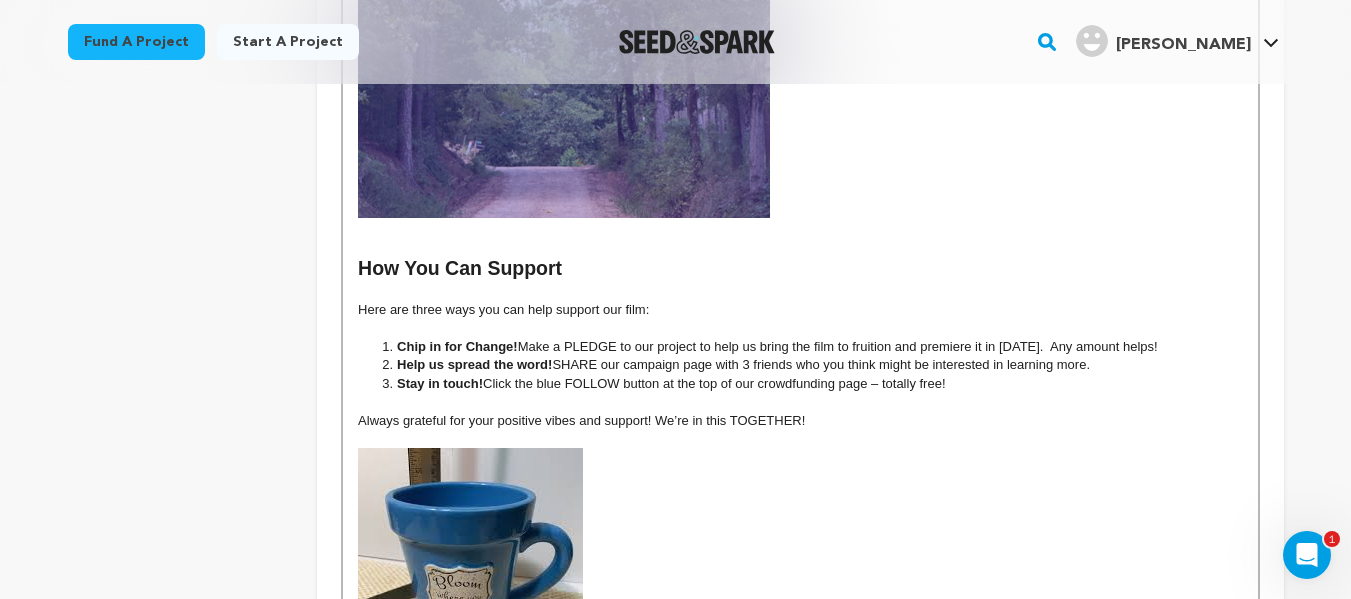 scroll, scrollTop: 1279, scrollLeft: 0, axis: vertical 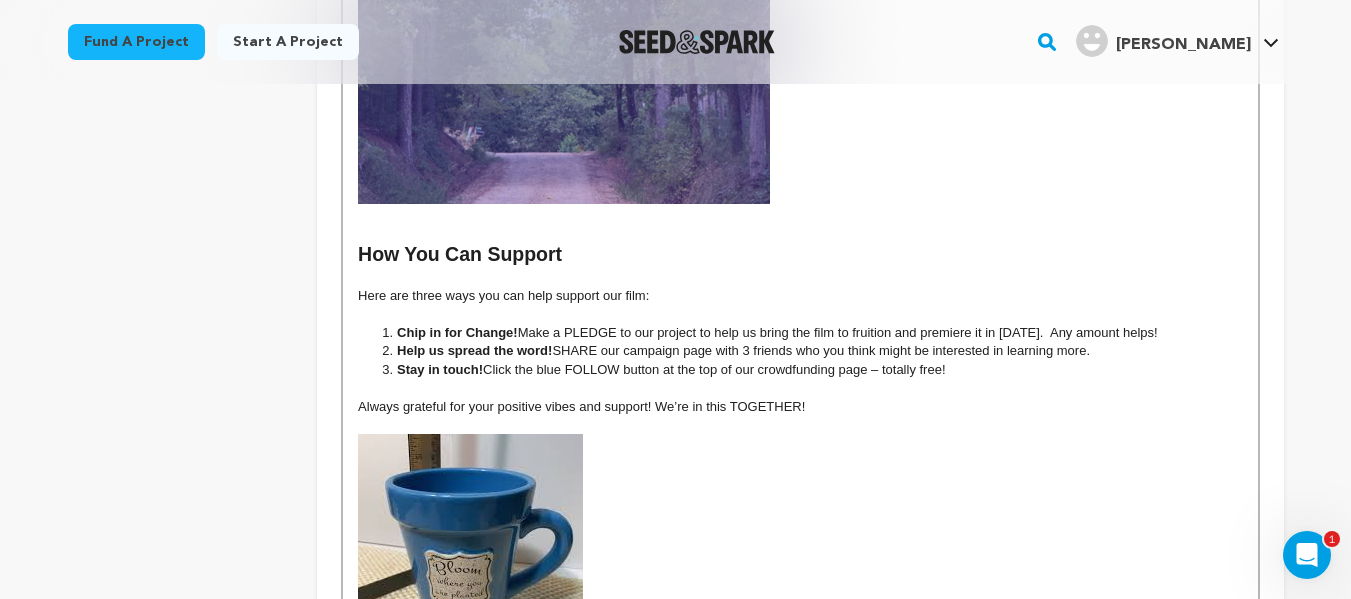 click at bounding box center (800, 231) 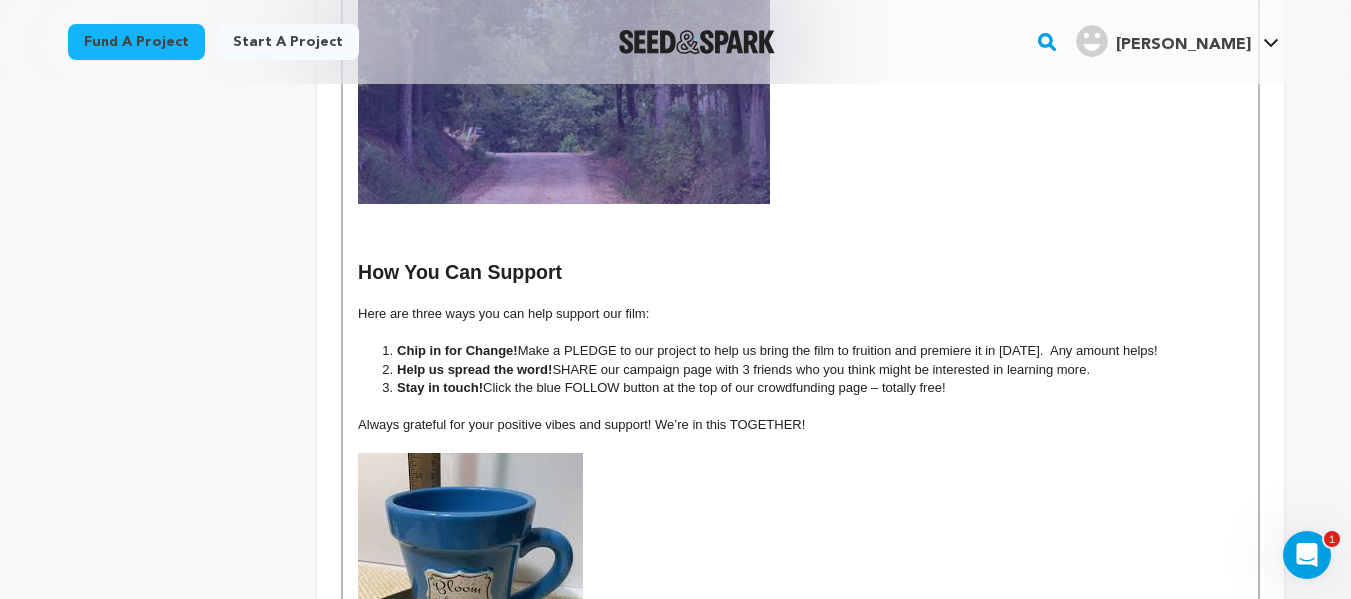 click at bounding box center (470, 565) 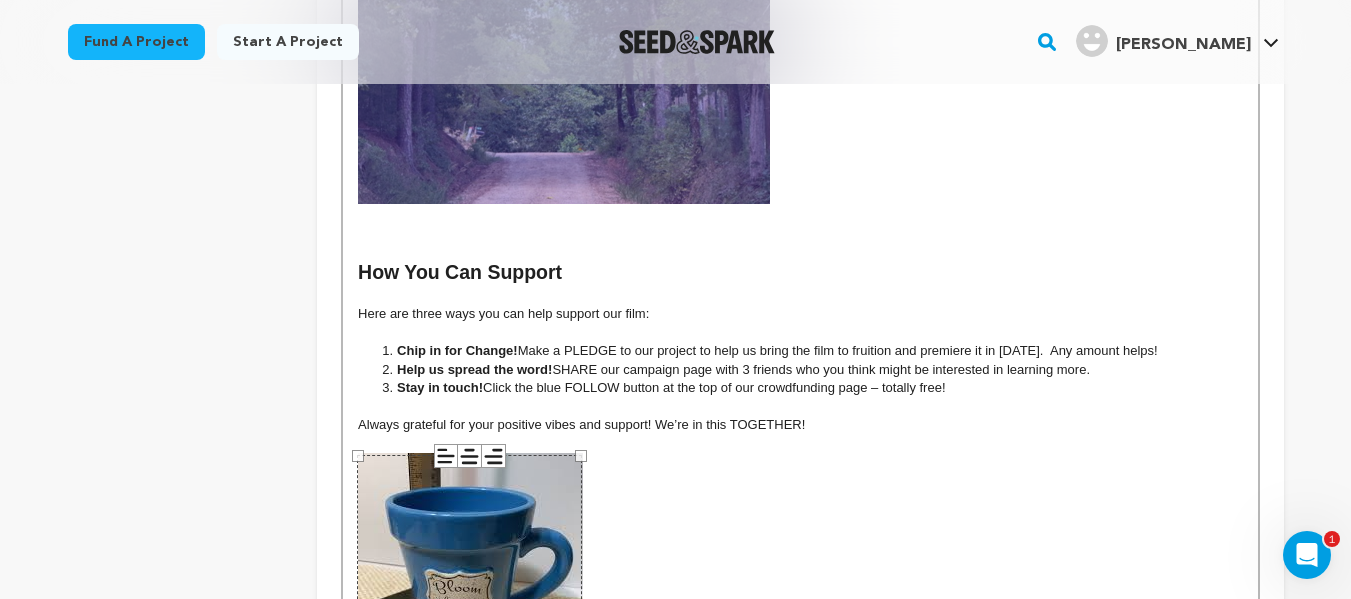 click at bounding box center [800, 565] 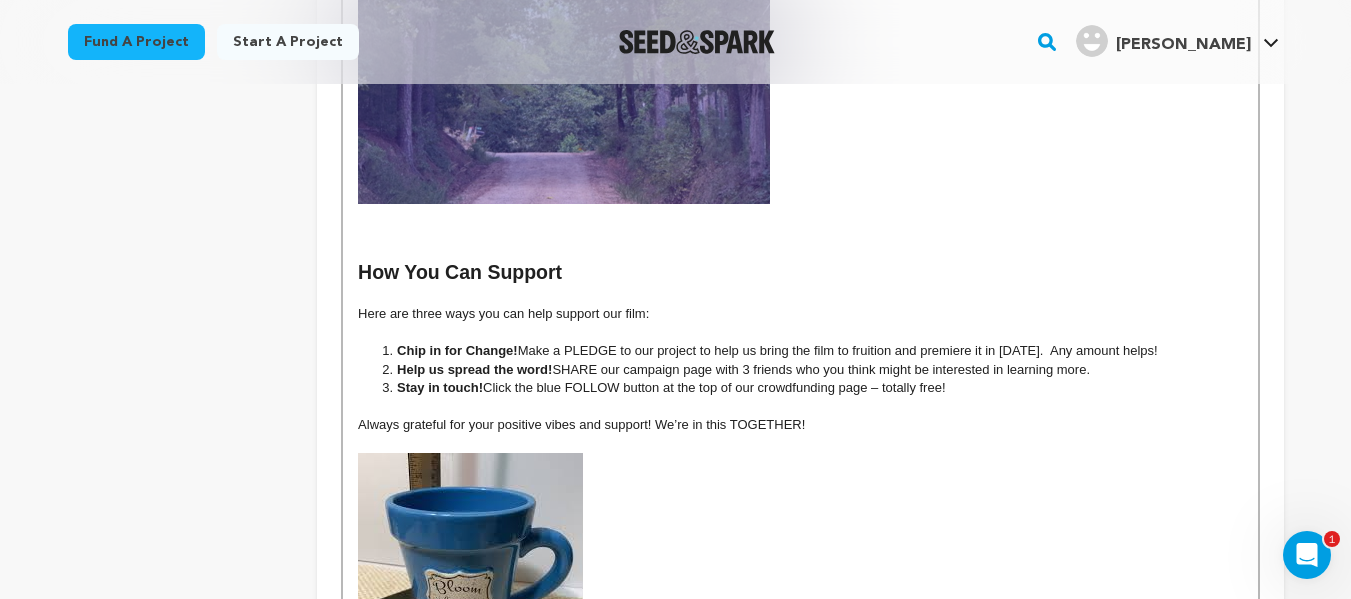 drag, startPoint x: 437, startPoint y: 478, endPoint x: 974, endPoint y: 422, distance: 539.91205 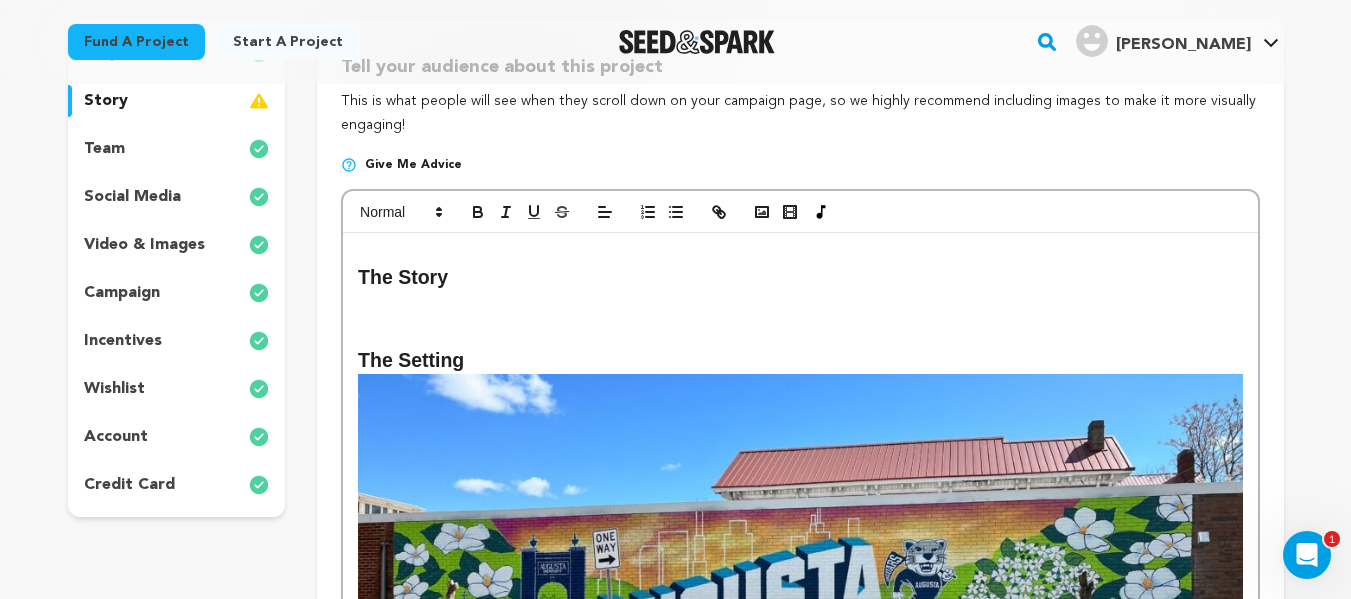 scroll, scrollTop: 242, scrollLeft: 0, axis: vertical 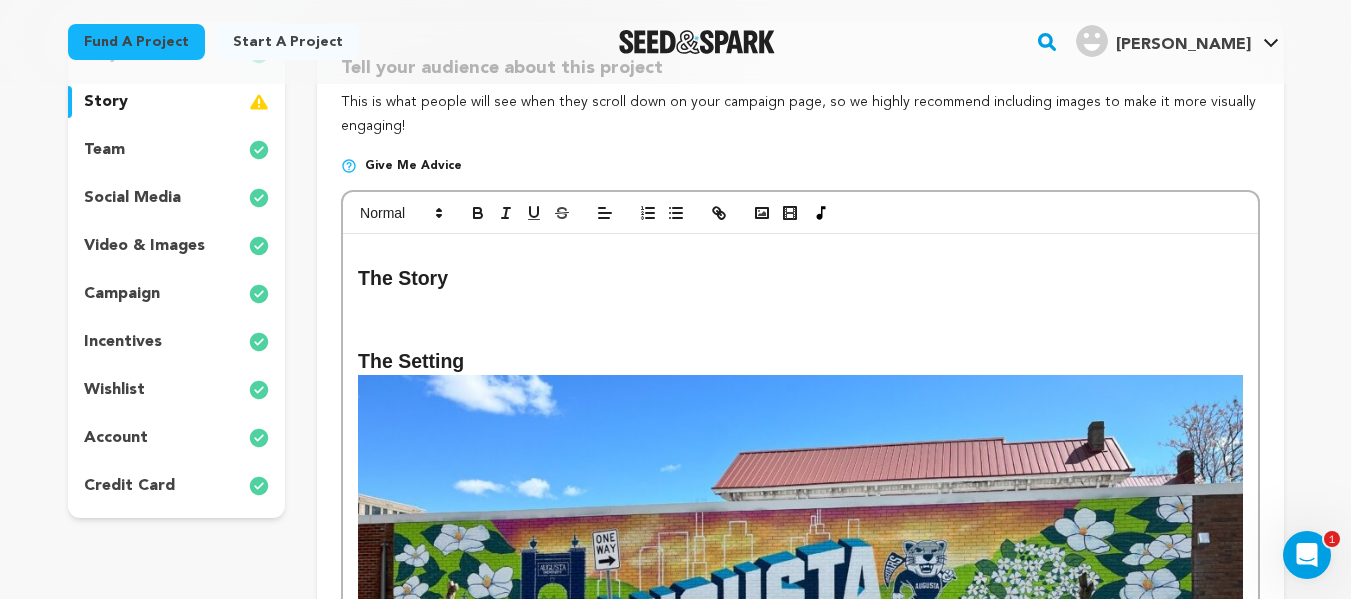 click at bounding box center [800, 301] 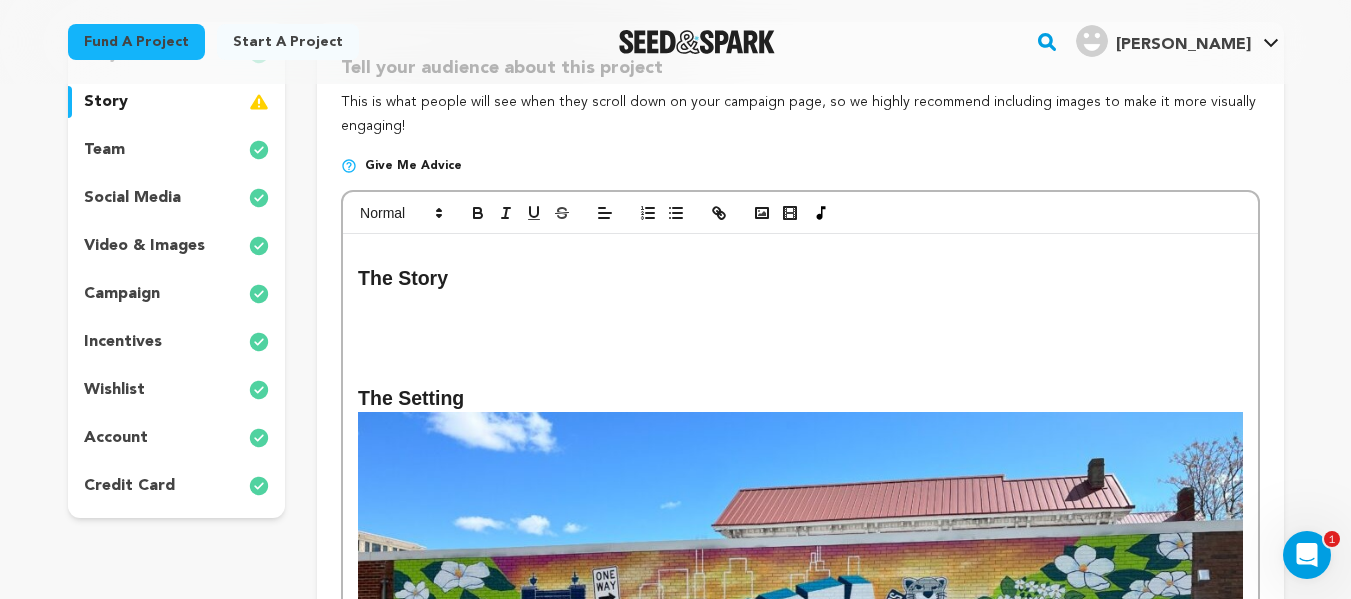 click at bounding box center (800, 255) 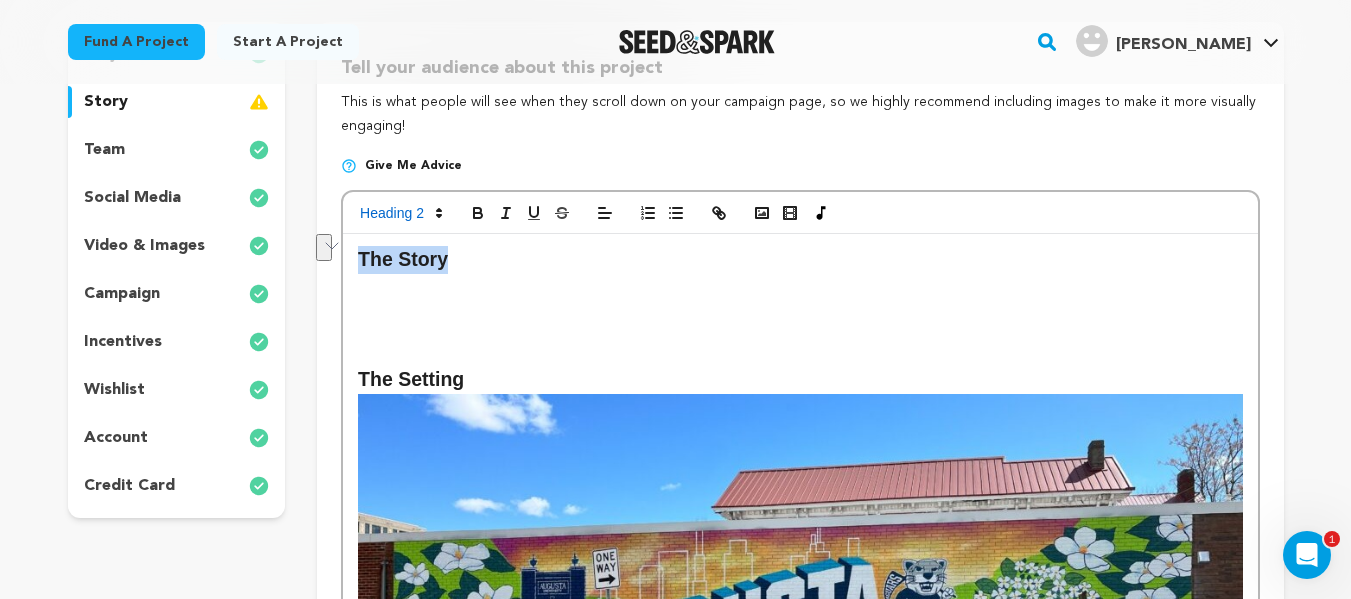 drag, startPoint x: 478, startPoint y: 264, endPoint x: 359, endPoint y: 264, distance: 119 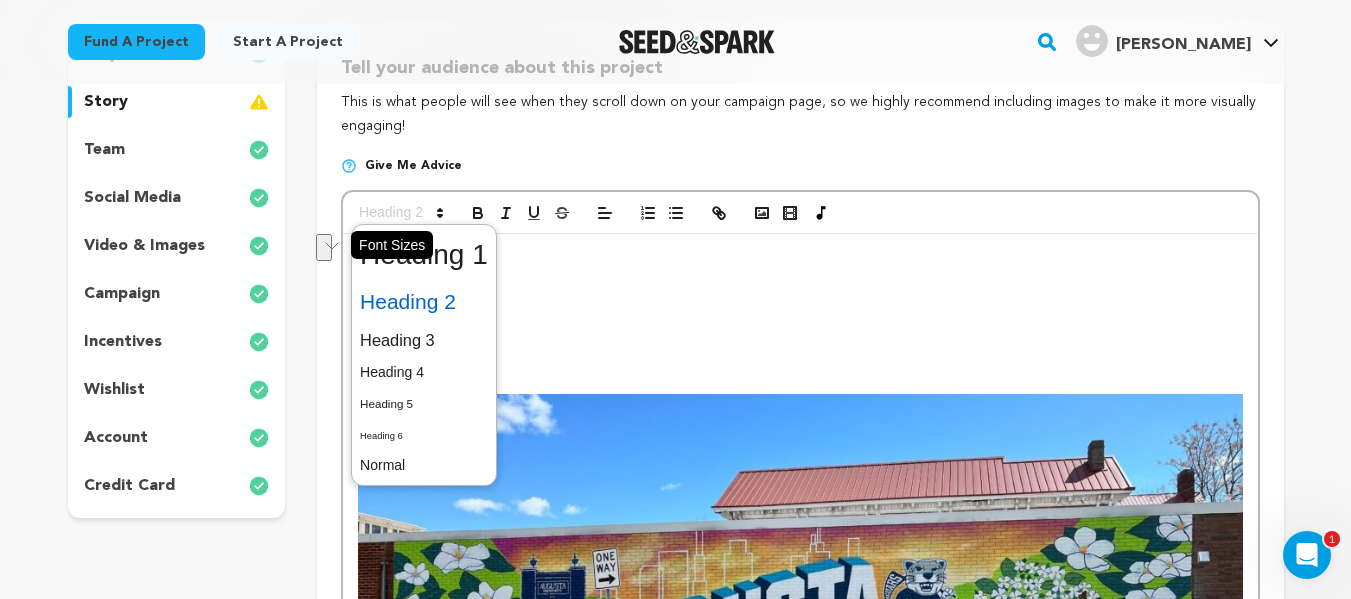 click 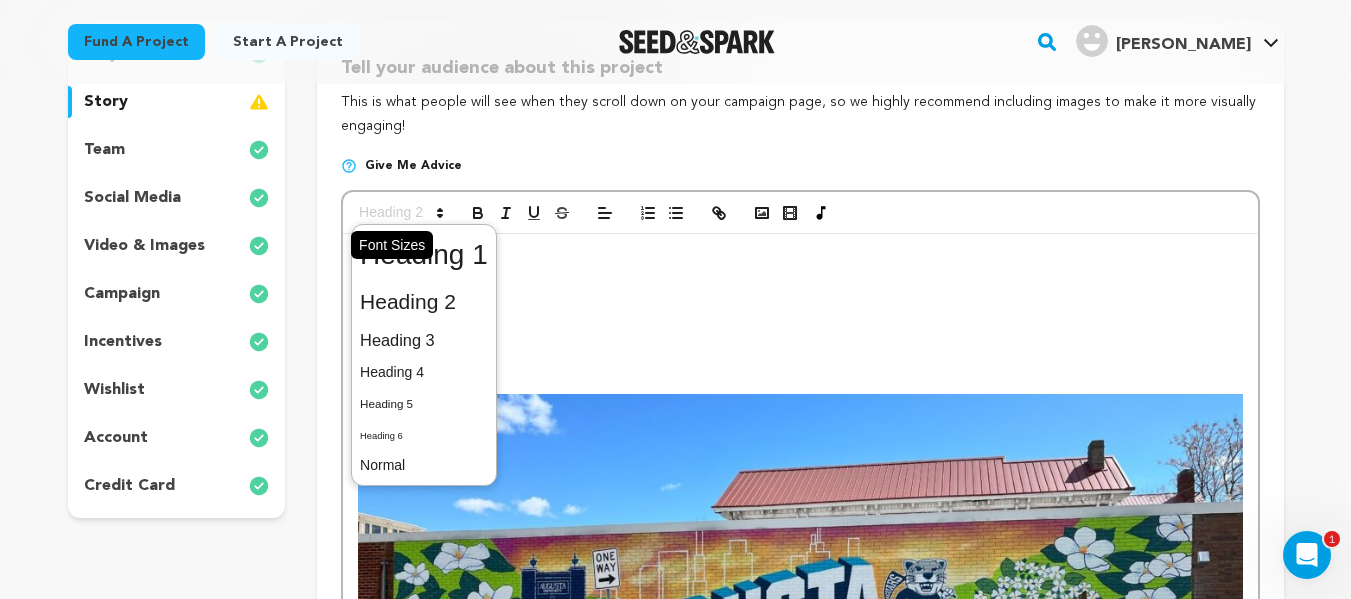 click at bounding box center (400, 213) 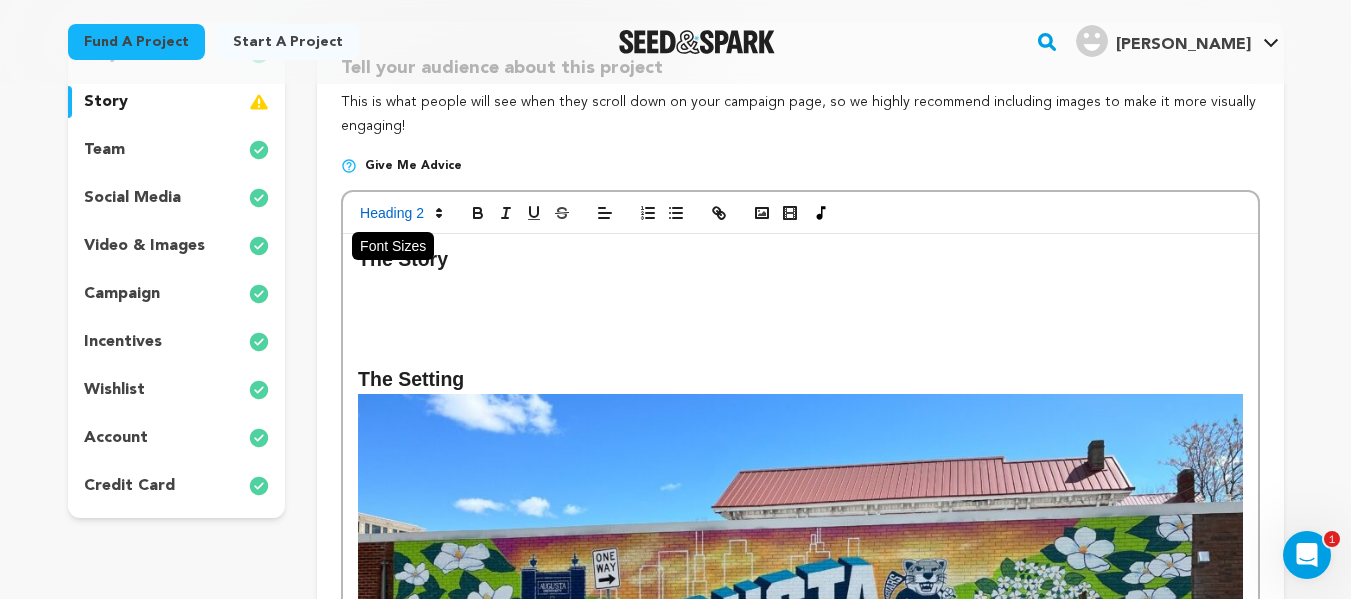 click at bounding box center (400, 213) 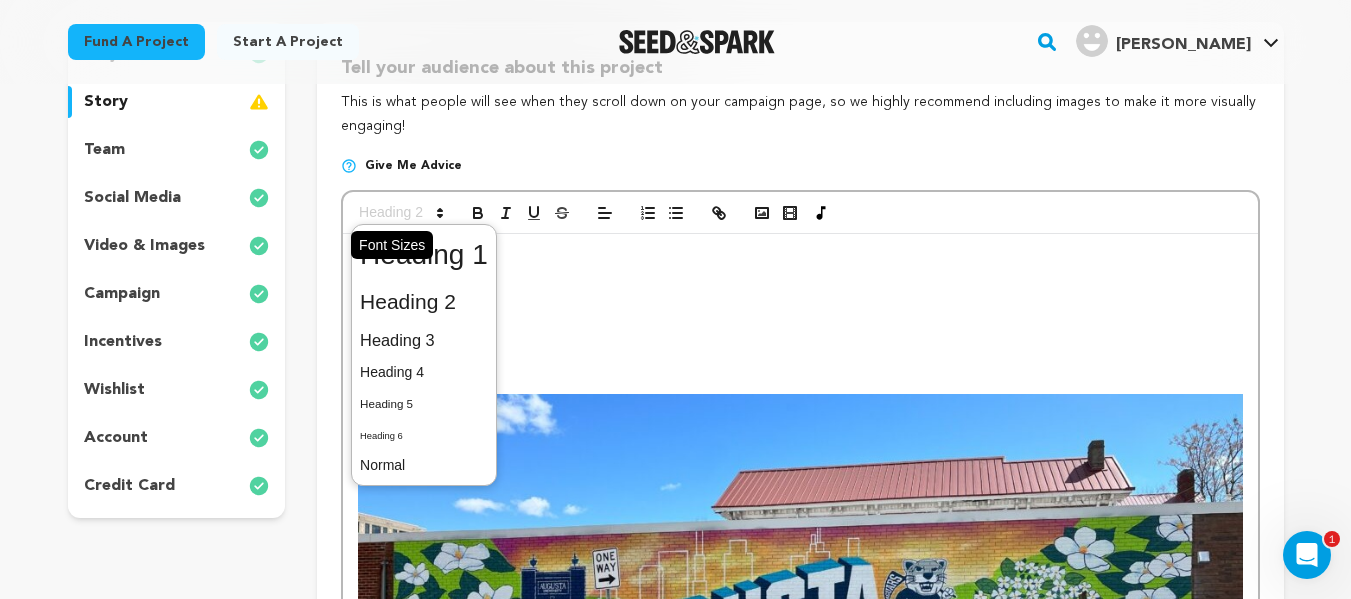 click at bounding box center [400, 213] 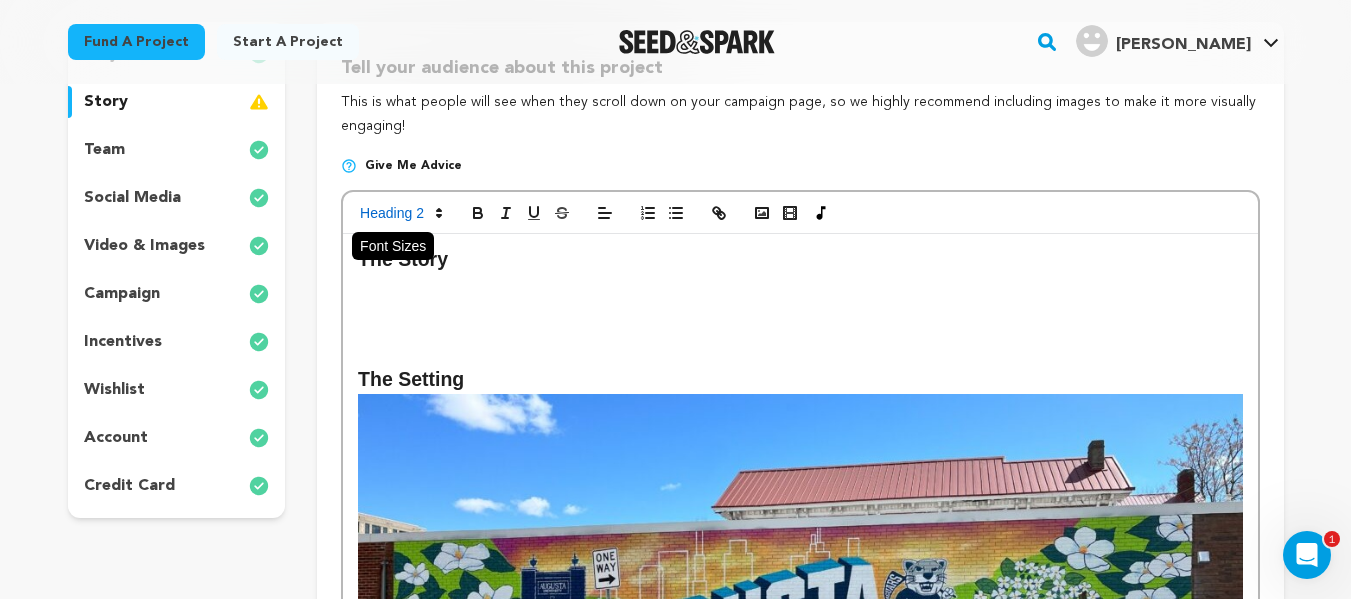 click at bounding box center (400, 213) 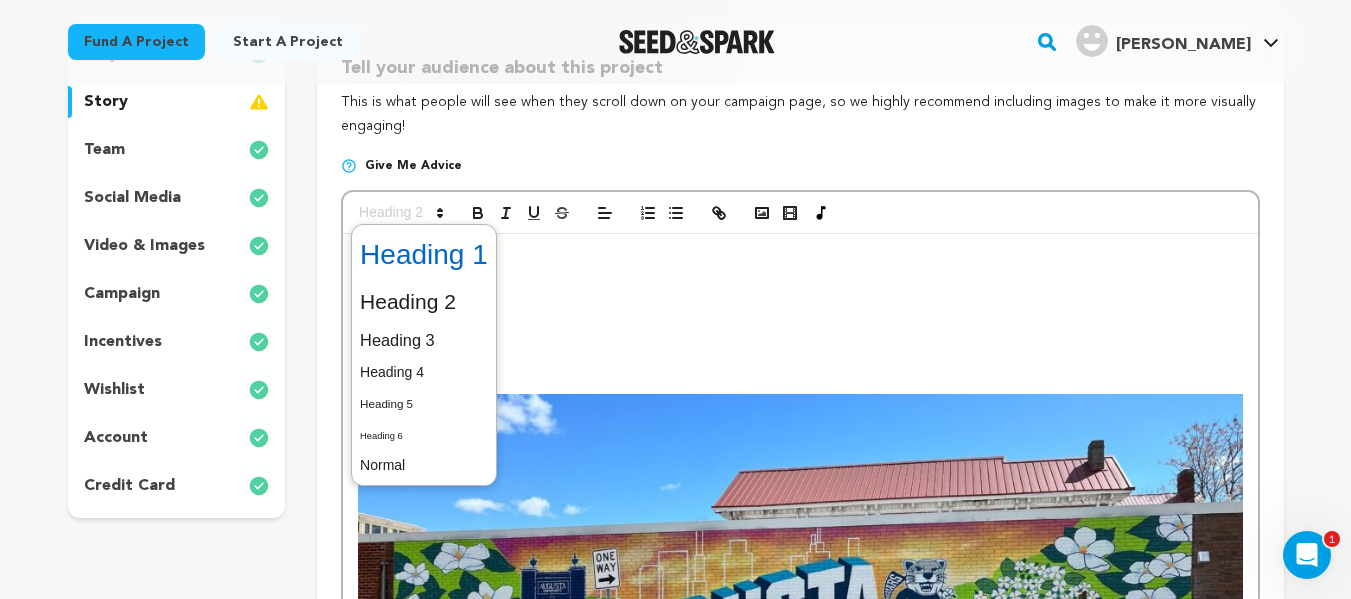 click at bounding box center [424, 255] 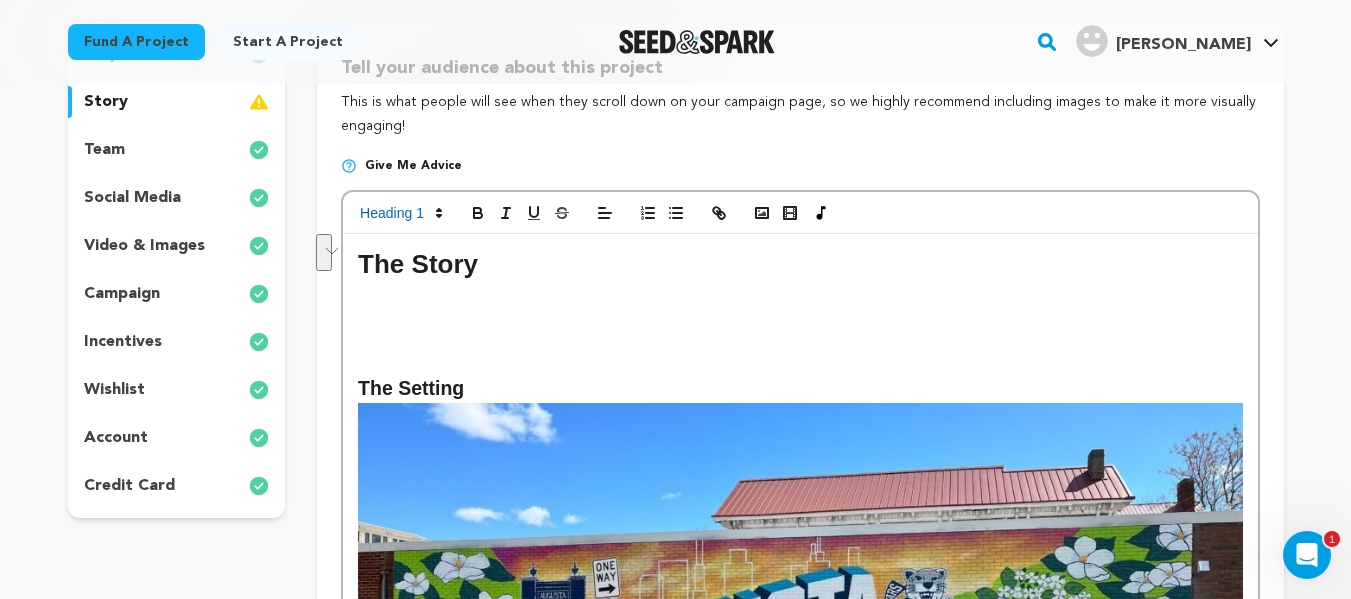 click at bounding box center (800, 311) 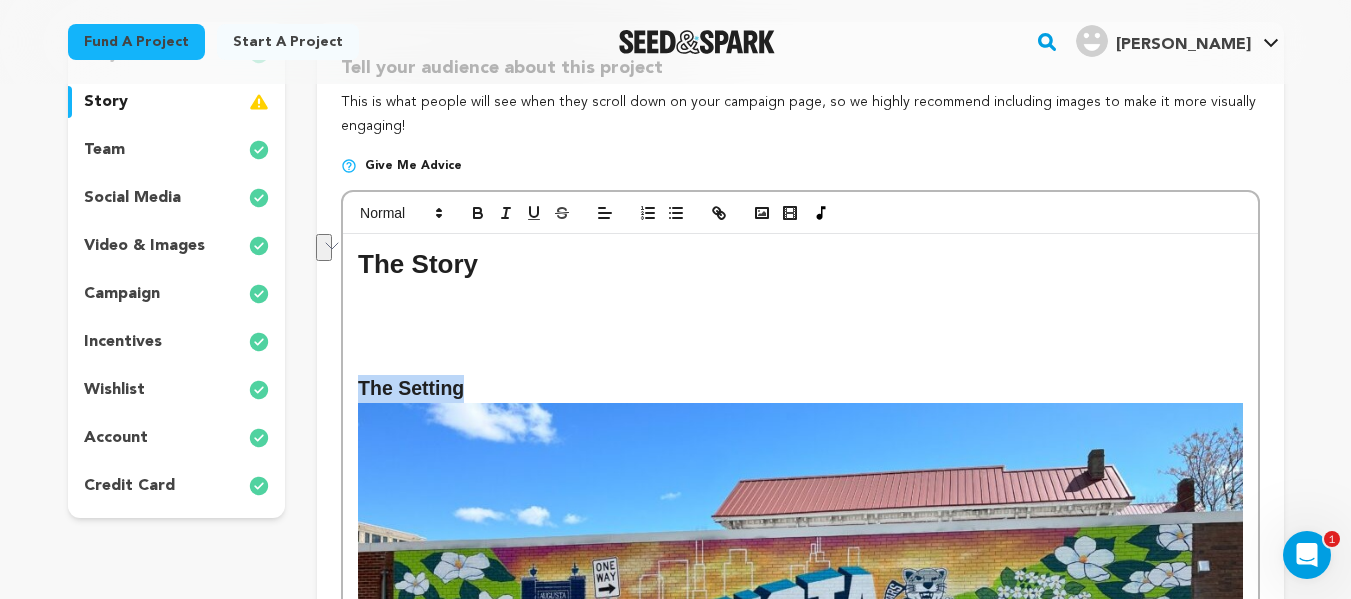drag, startPoint x: 488, startPoint y: 399, endPoint x: 360, endPoint y: 399, distance: 128 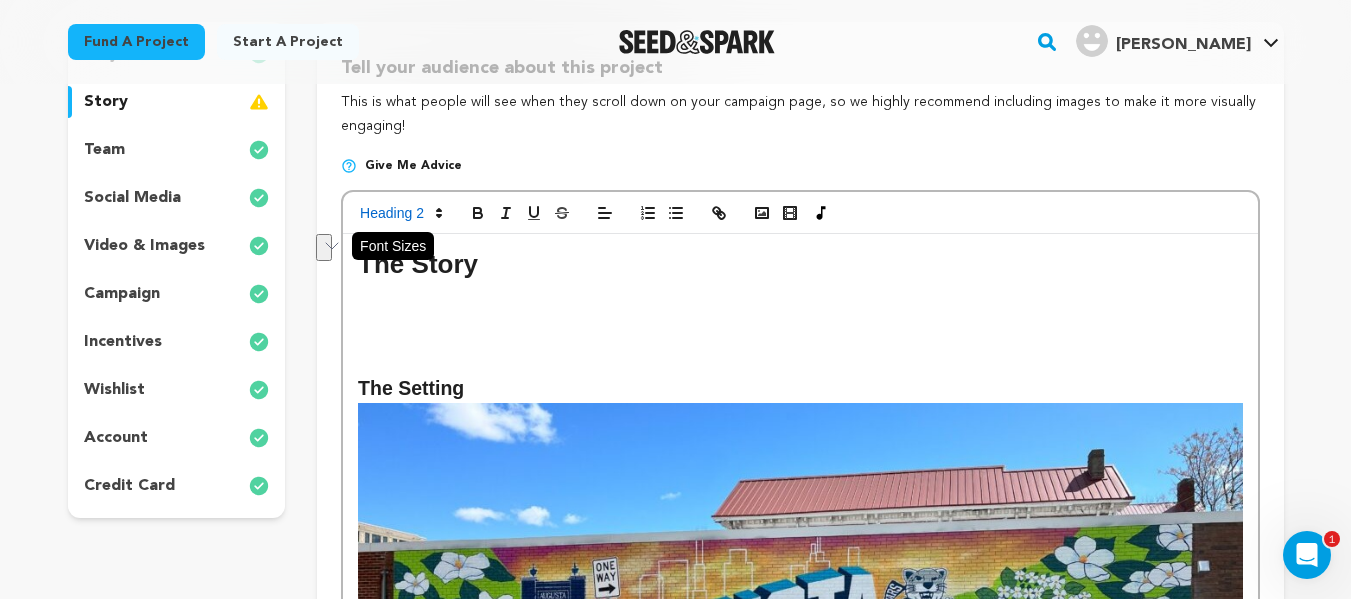 click at bounding box center [400, 213] 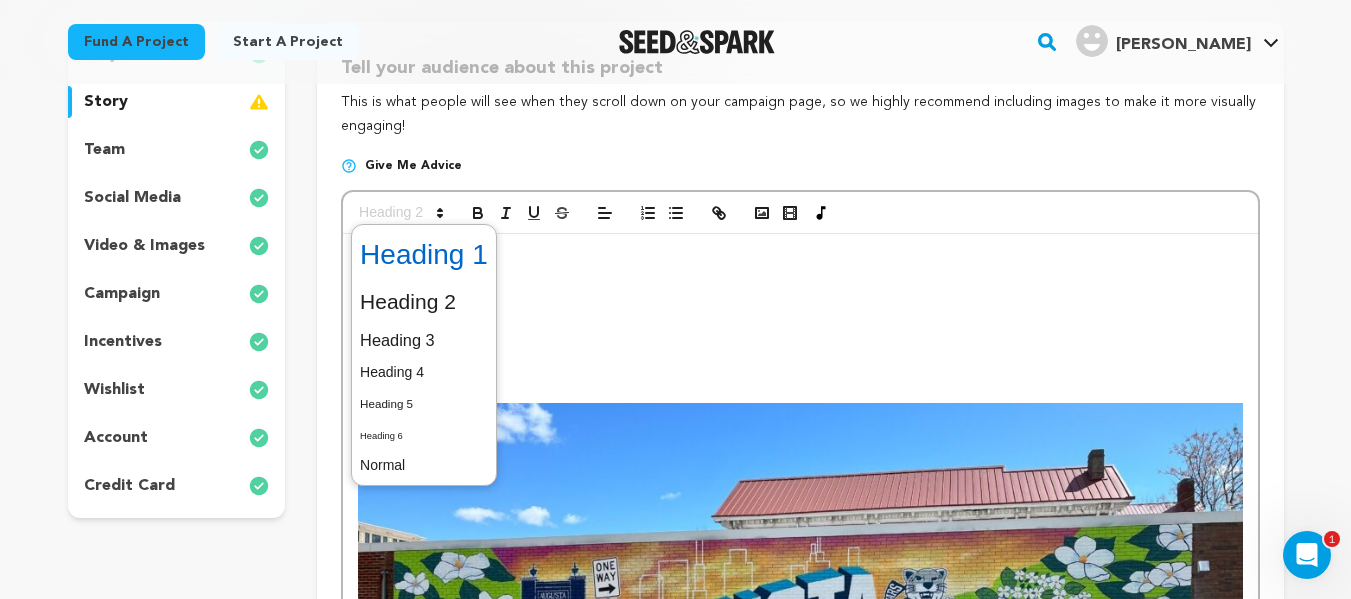 click at bounding box center (424, 255) 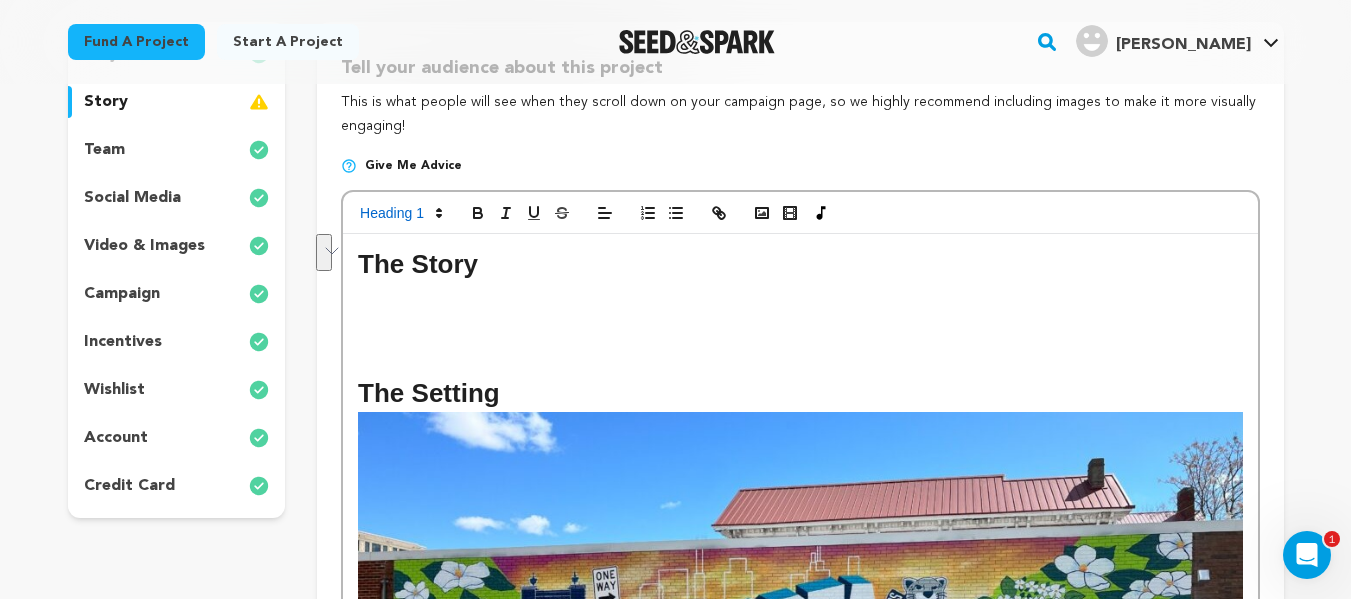 click at bounding box center [800, 329] 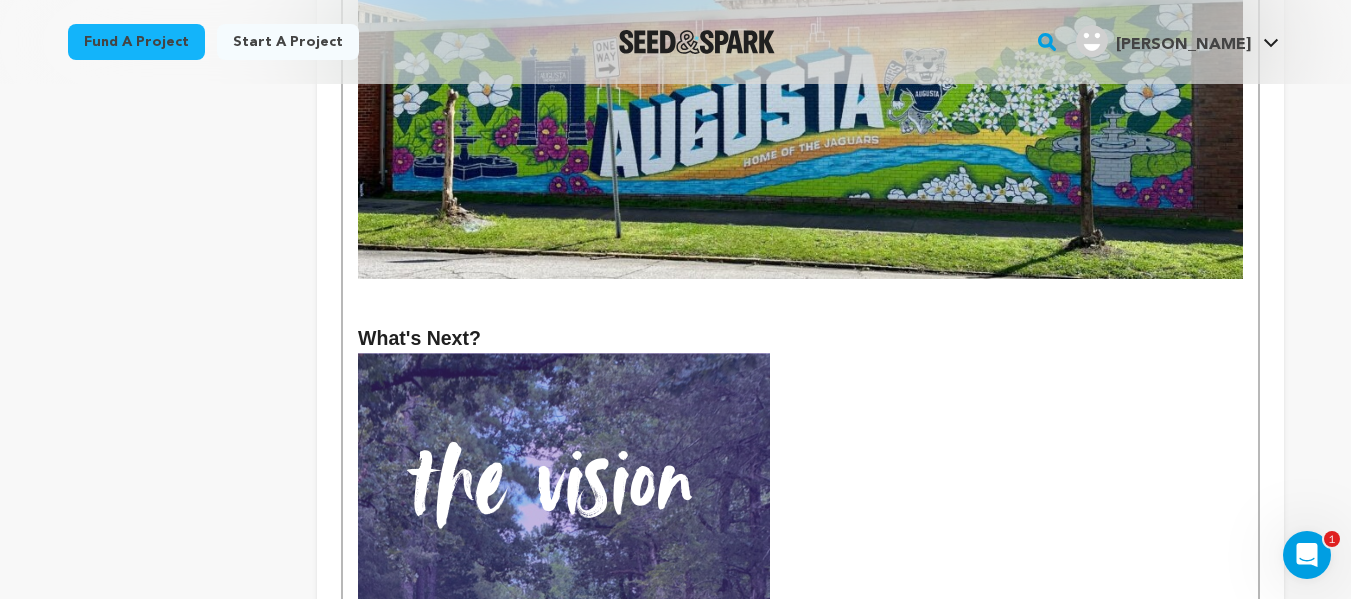 scroll, scrollTop: 772, scrollLeft: 0, axis: vertical 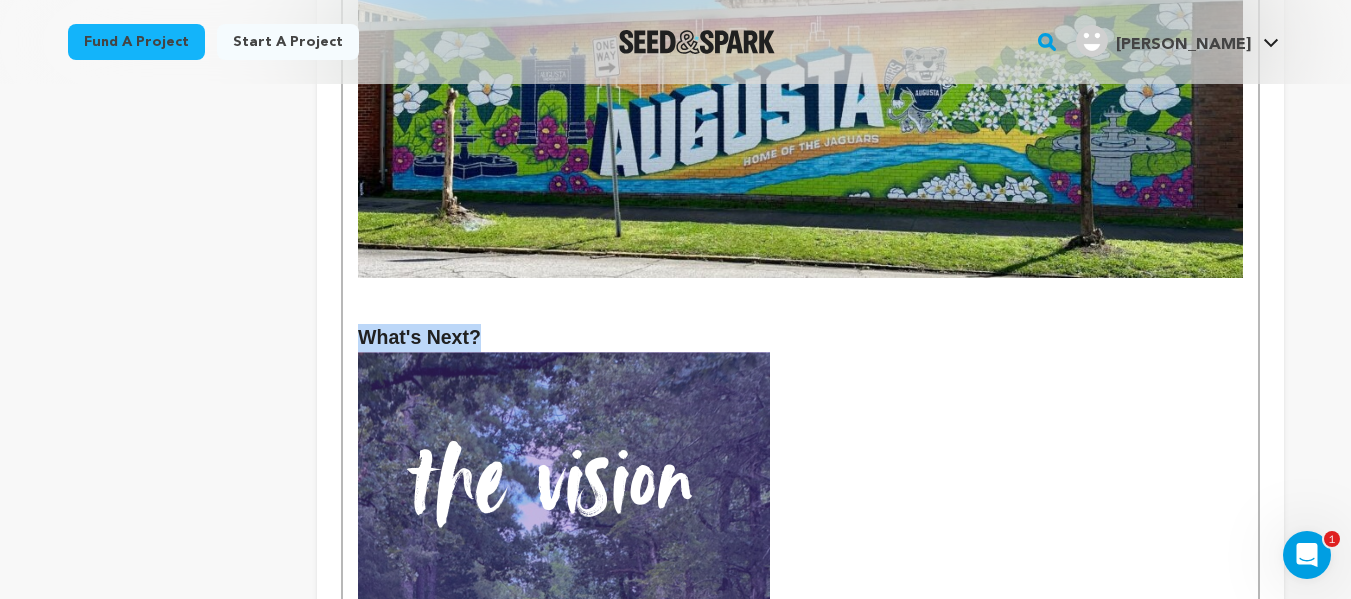 drag, startPoint x: 497, startPoint y: 345, endPoint x: 356, endPoint y: 350, distance: 141.08862 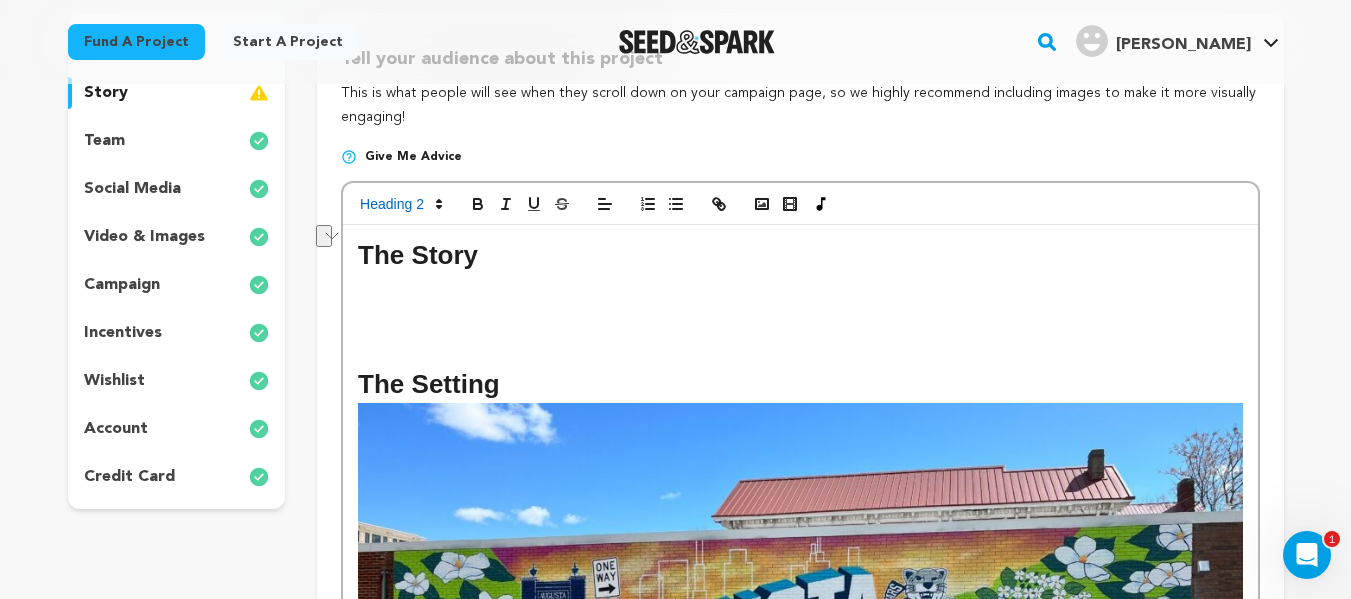 scroll, scrollTop: 204, scrollLeft: 0, axis: vertical 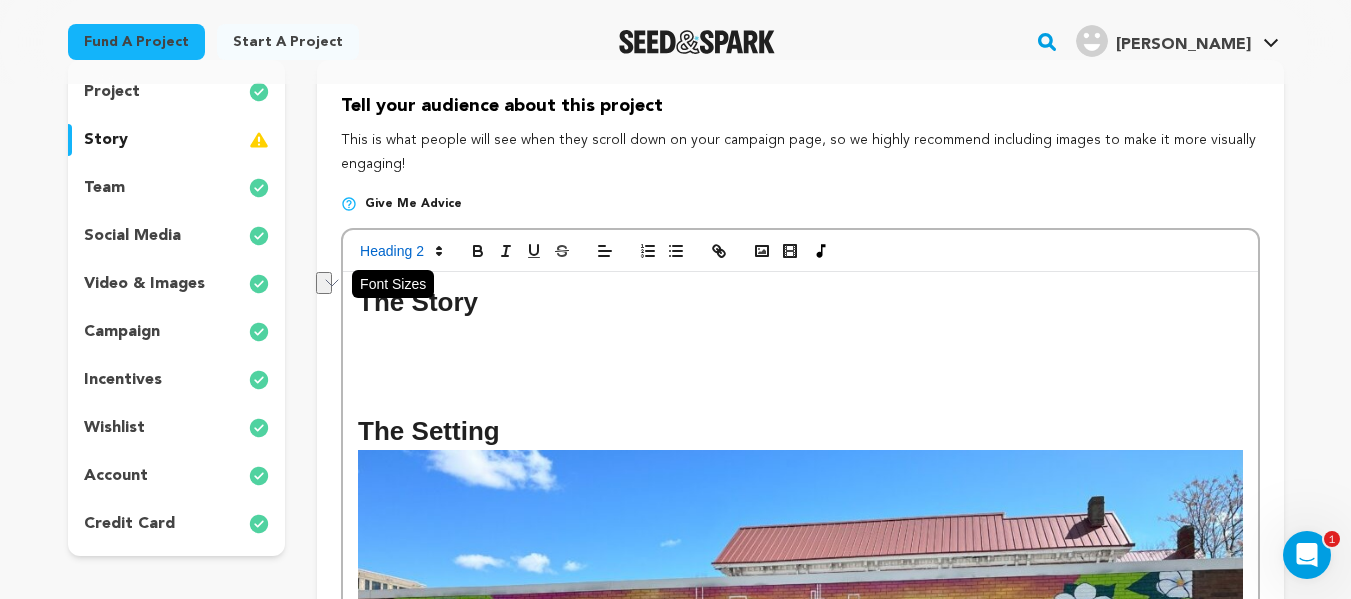 click at bounding box center (400, 251) 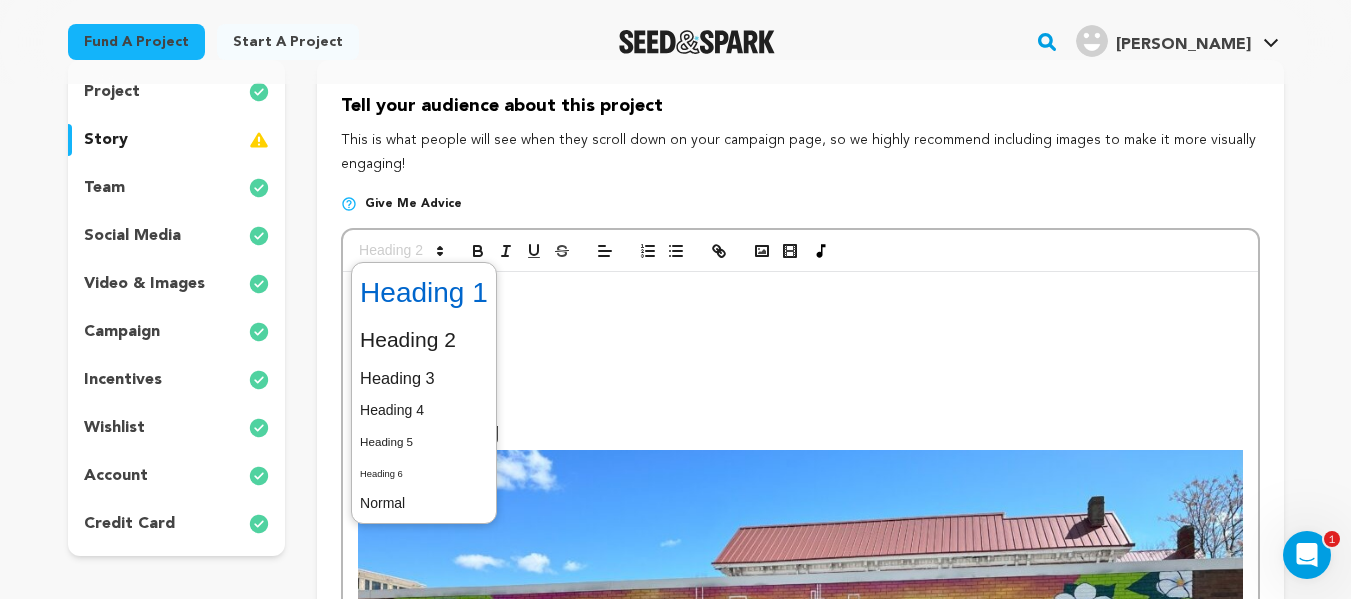 click at bounding box center [424, 293] 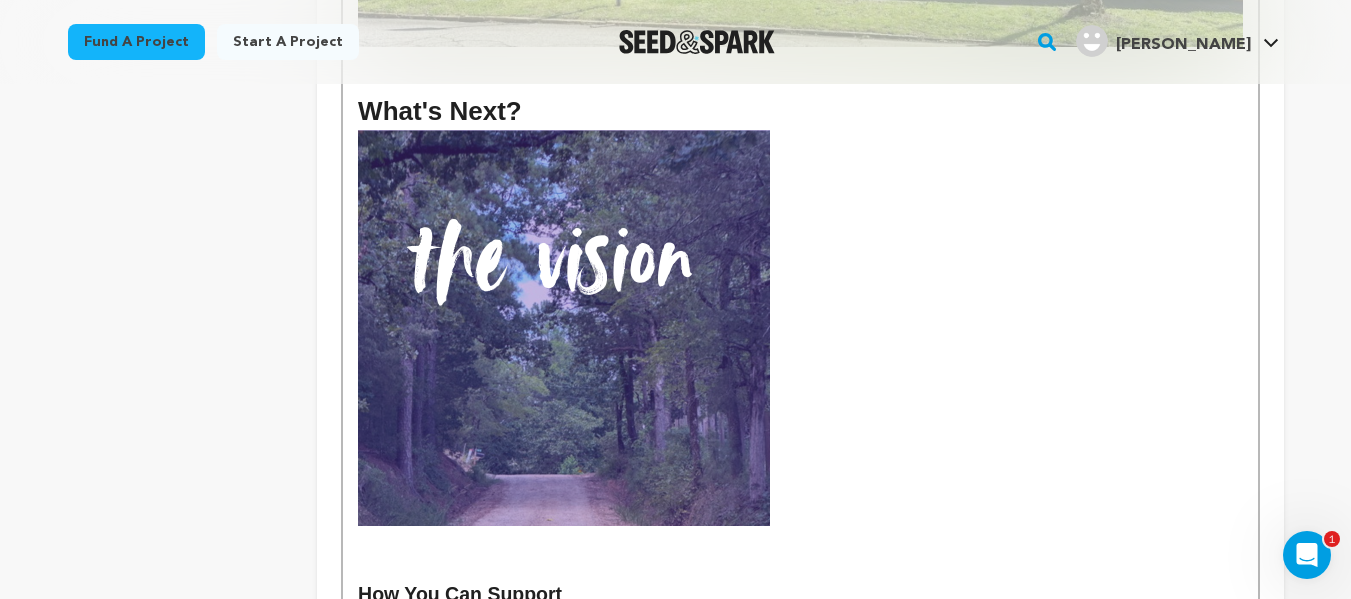 scroll, scrollTop: 1004, scrollLeft: 0, axis: vertical 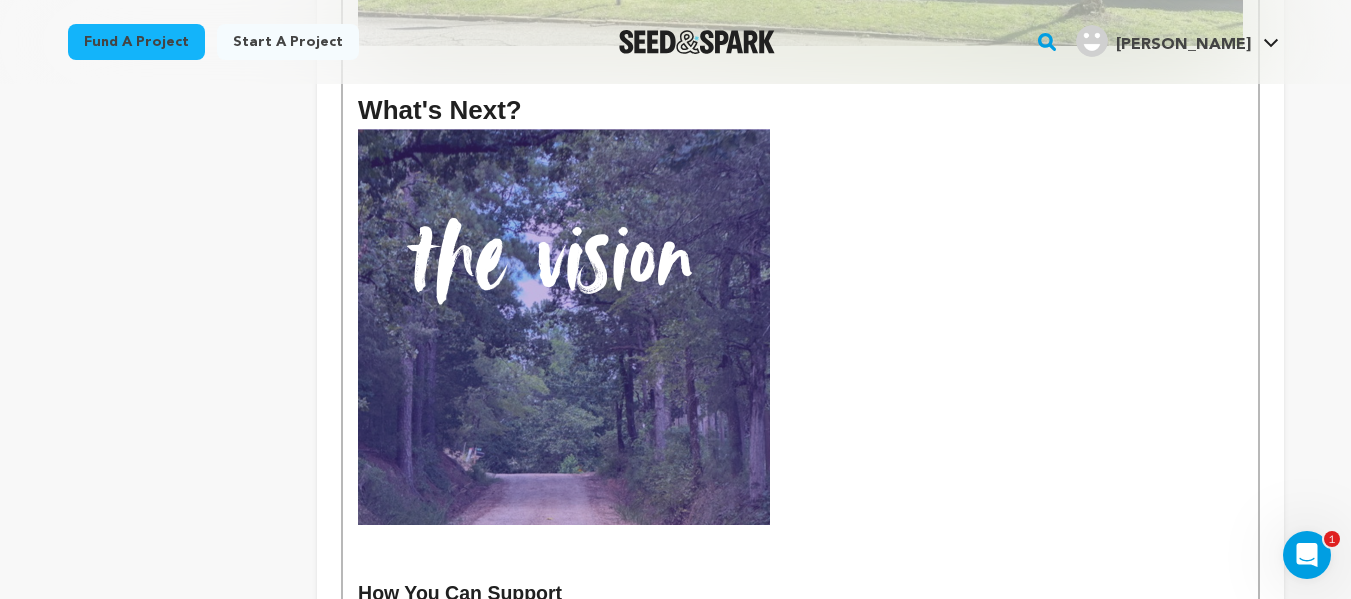 click at bounding box center (800, 327) 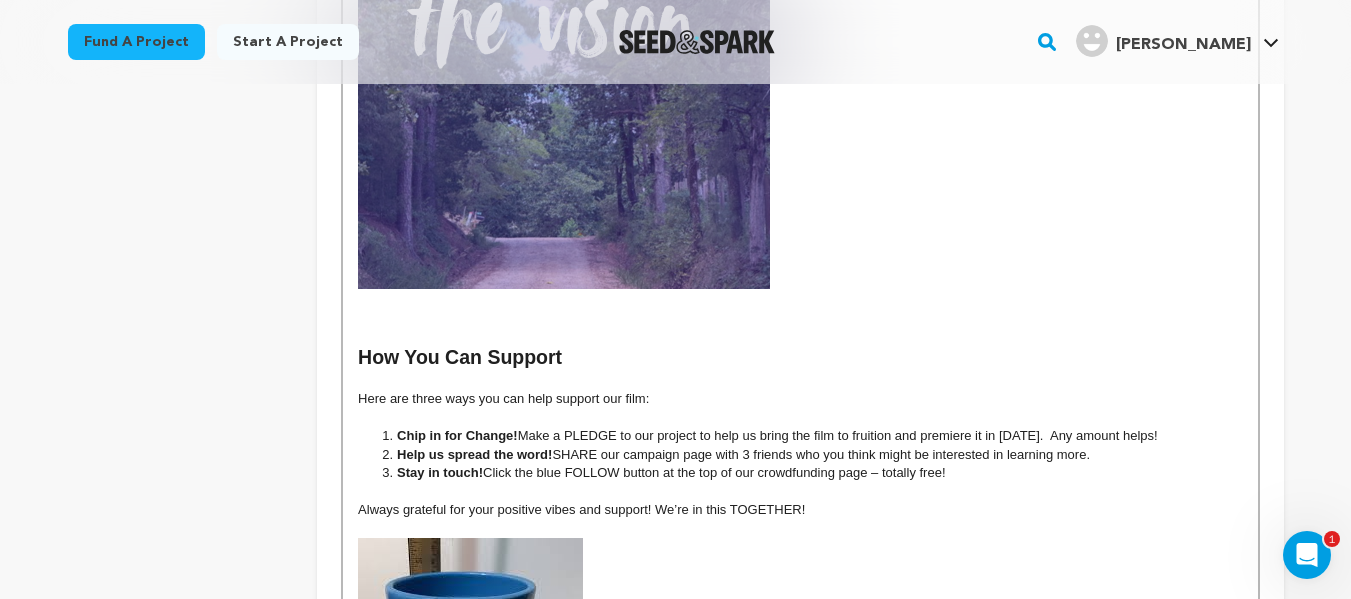 click at bounding box center (800, 316) 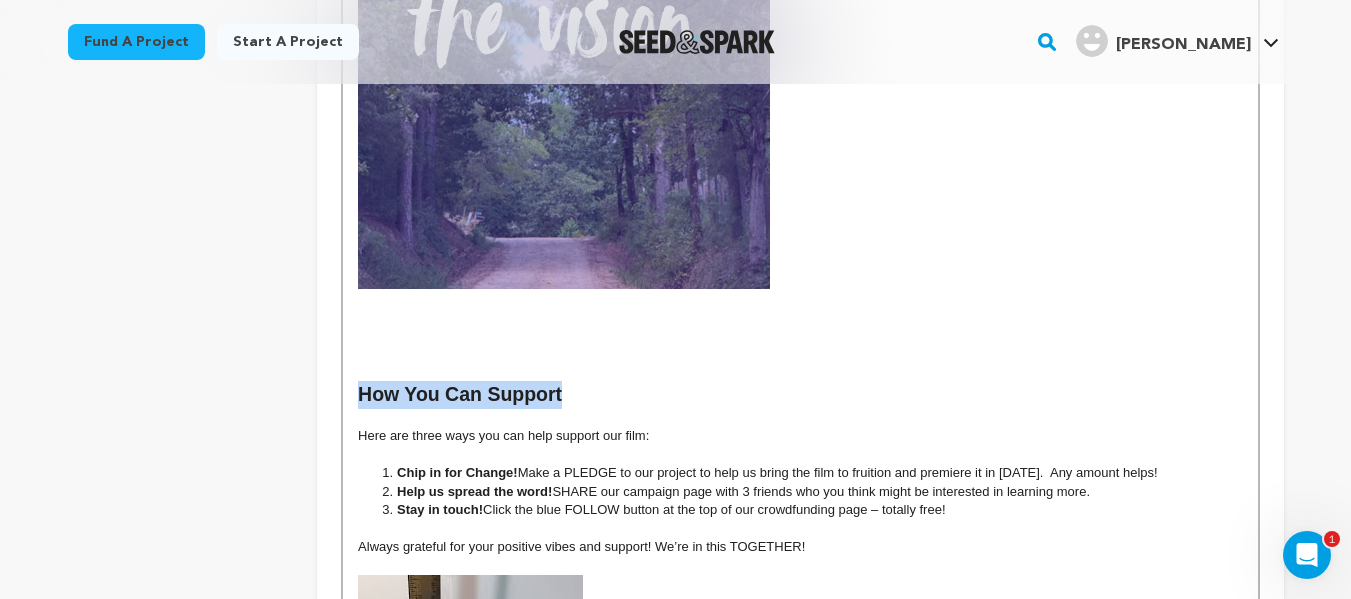 drag, startPoint x: 573, startPoint y: 398, endPoint x: 363, endPoint y: 391, distance: 210.11664 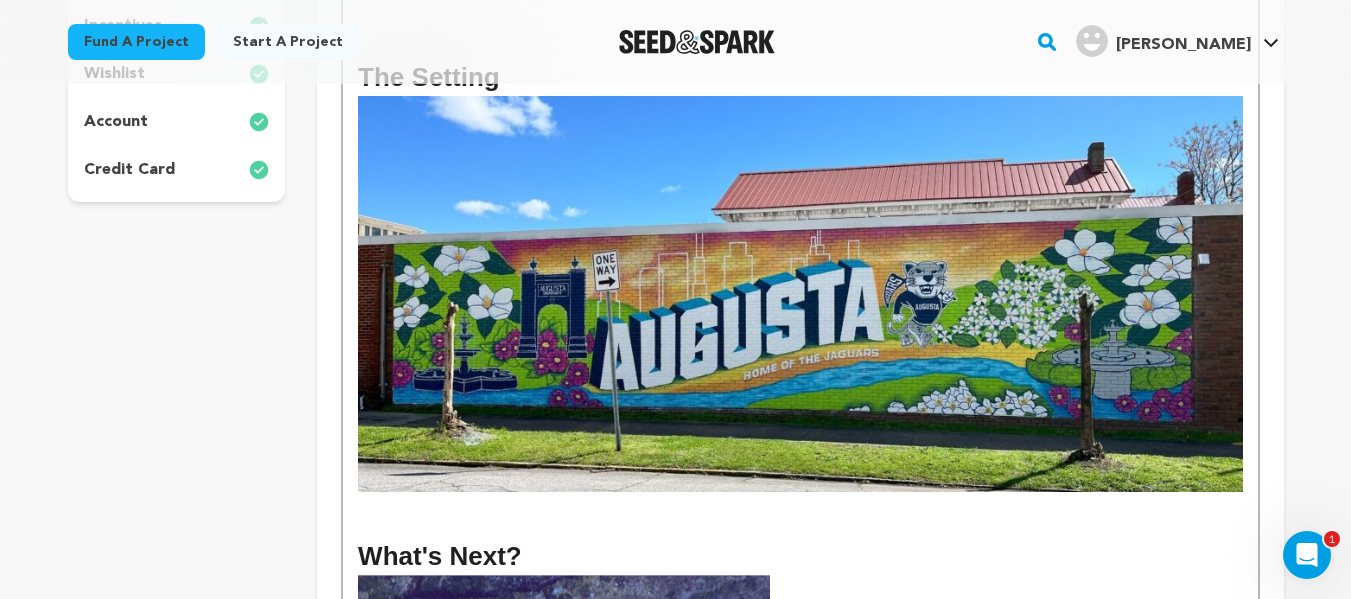 scroll, scrollTop: 250, scrollLeft: 0, axis: vertical 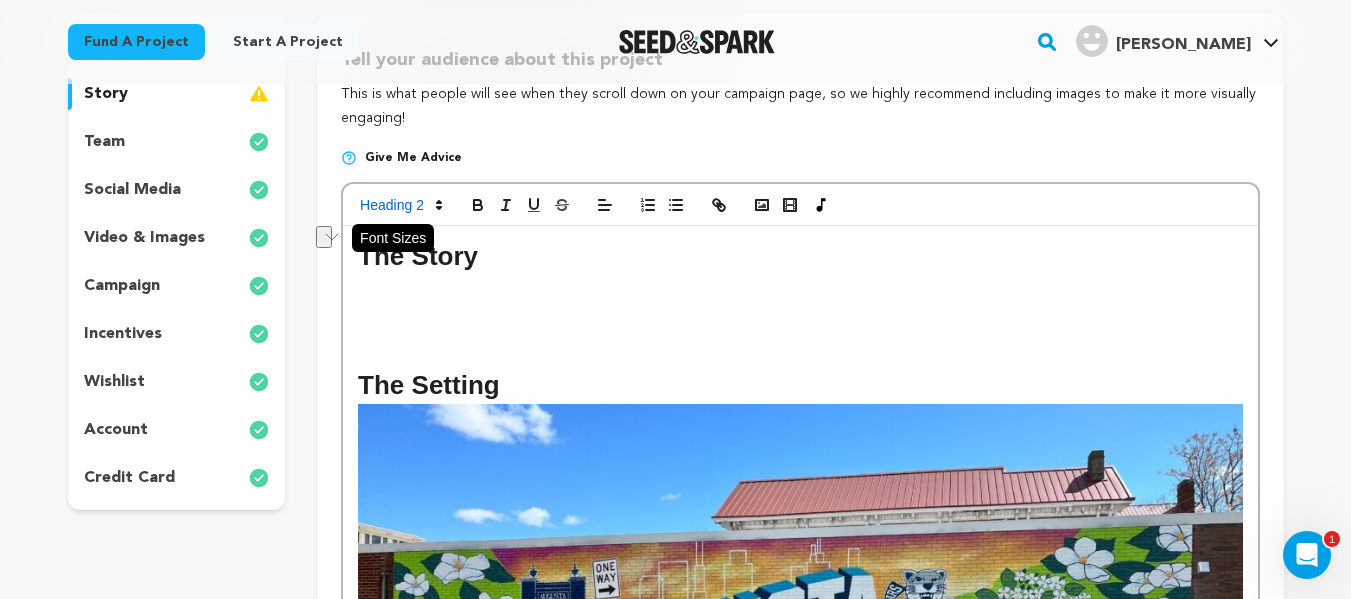 click at bounding box center [400, 205] 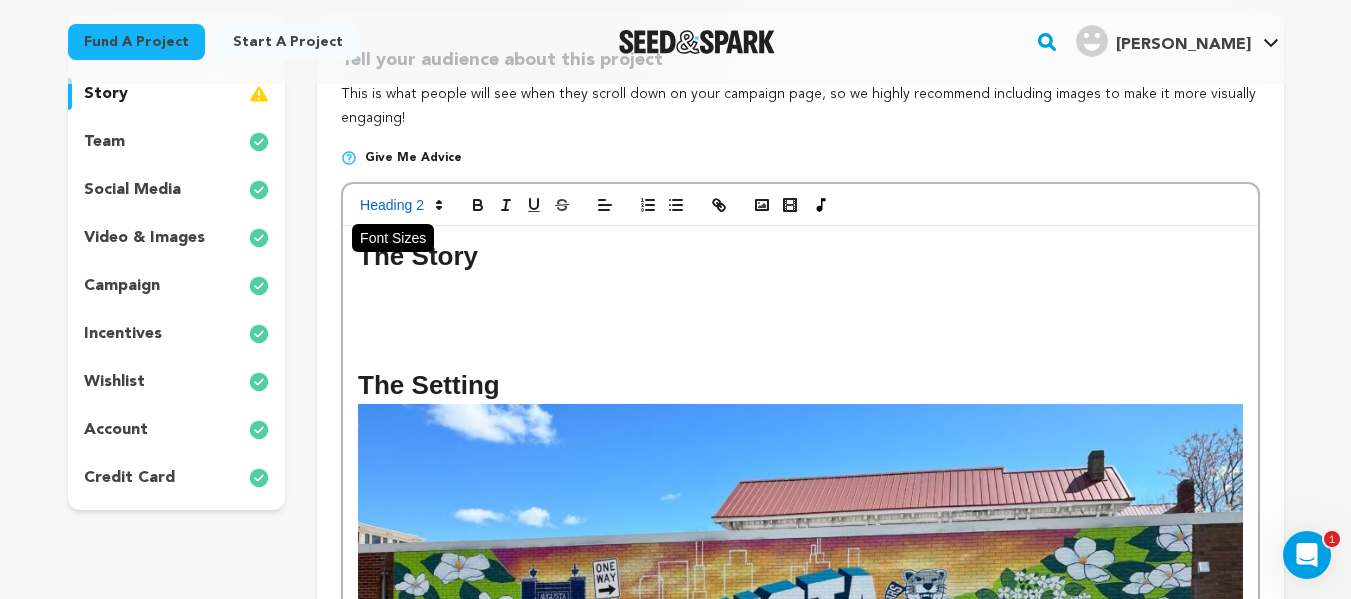 click at bounding box center [400, 205] 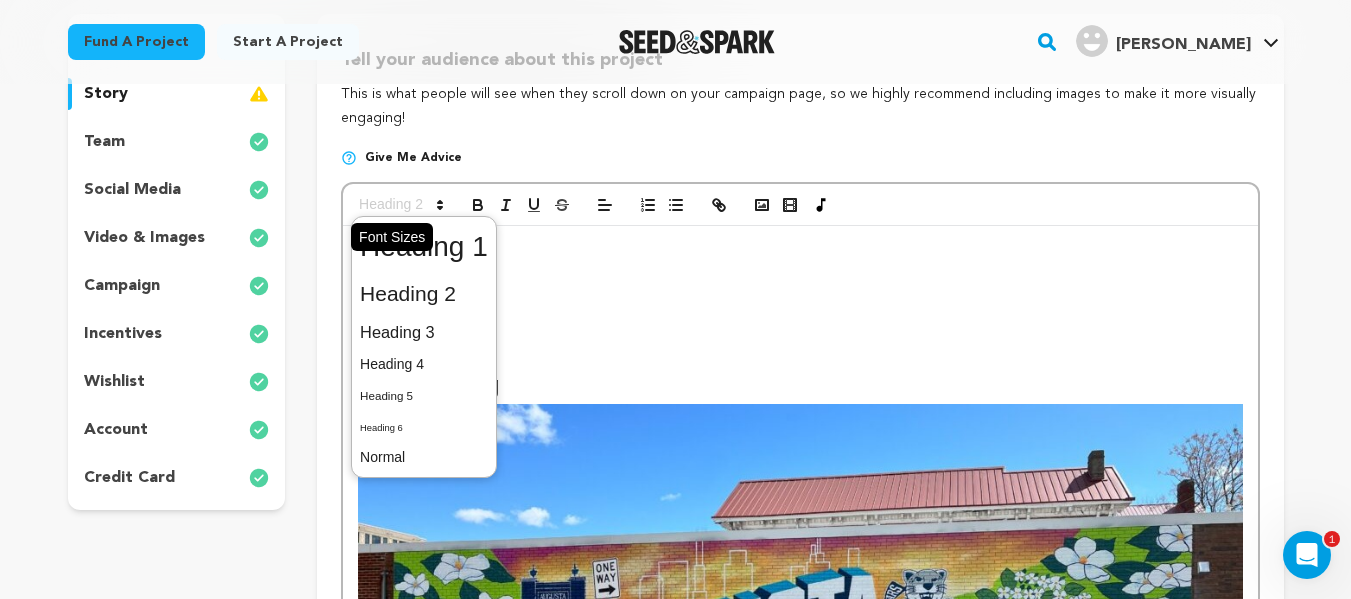 click at bounding box center [400, 205] 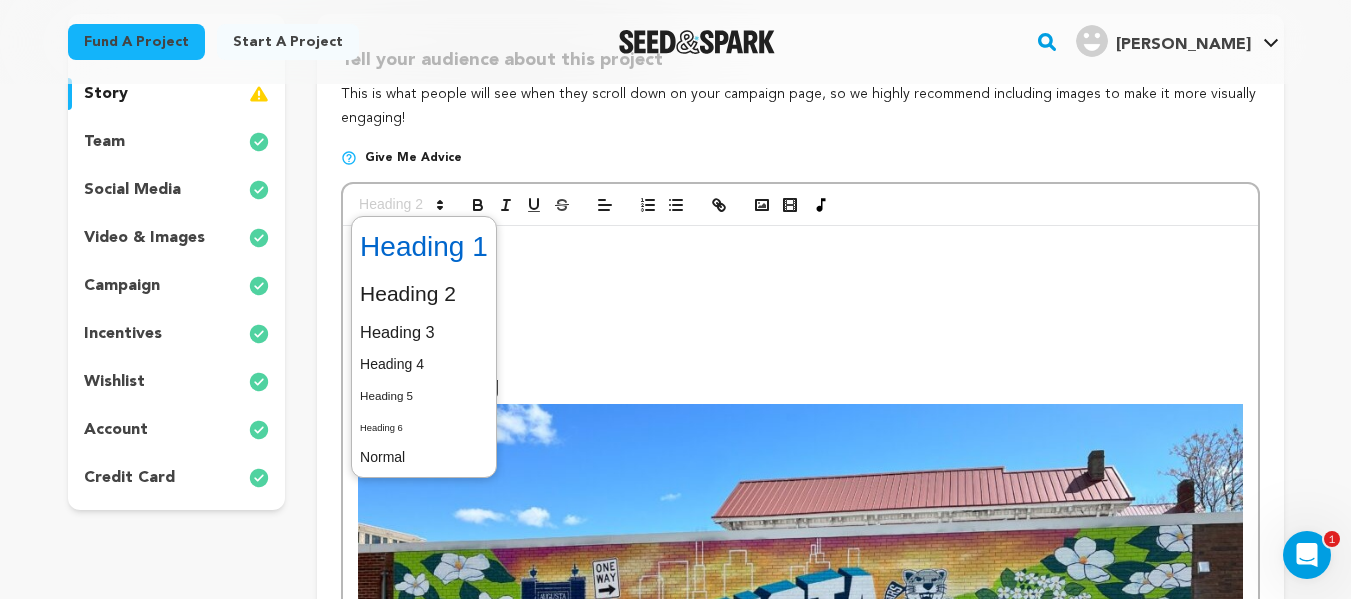 click at bounding box center [424, 247] 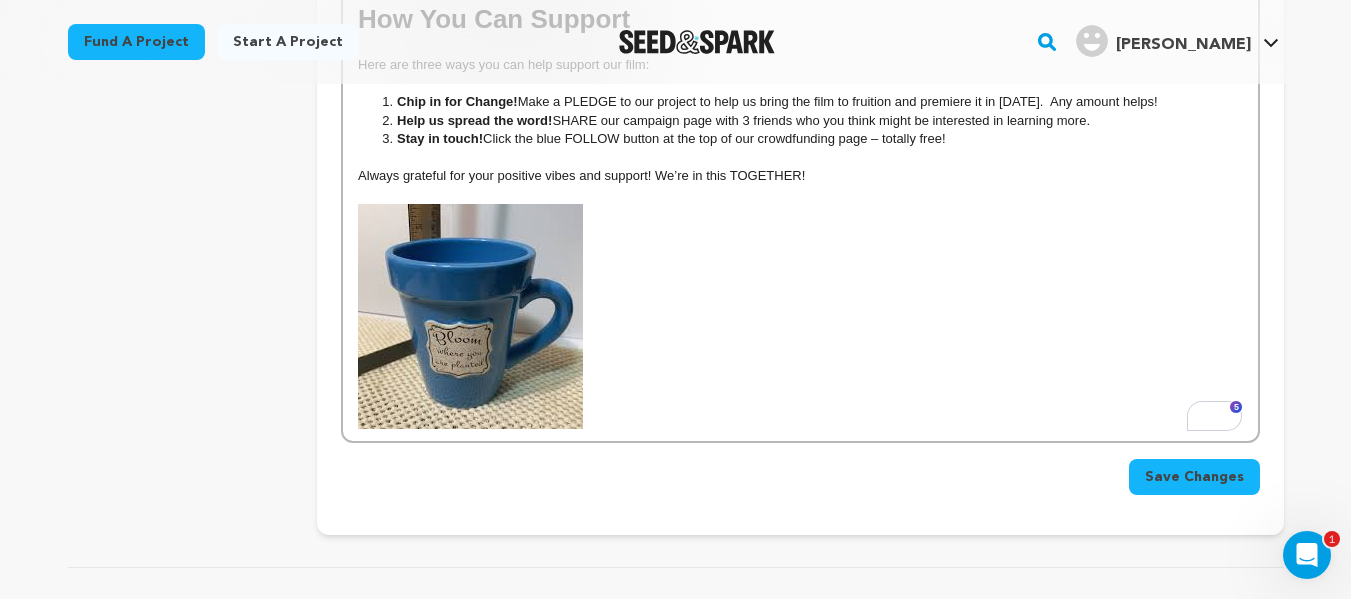 scroll, scrollTop: 1622, scrollLeft: 0, axis: vertical 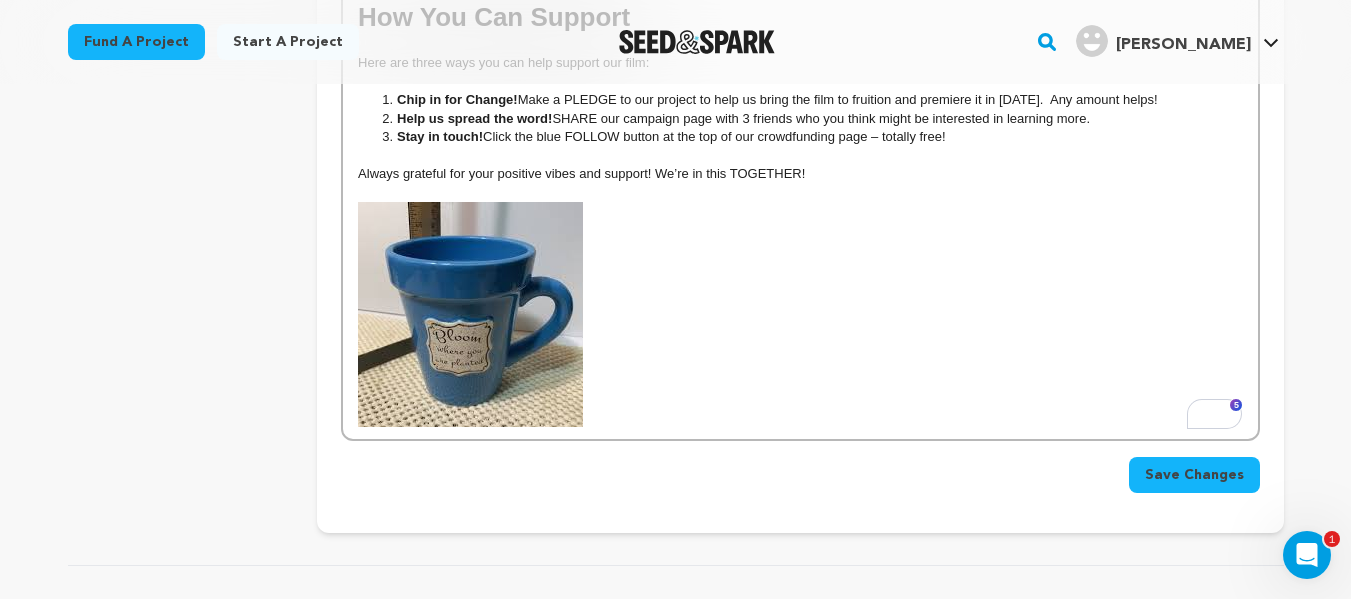 click on "Save Changes" at bounding box center [1194, 475] 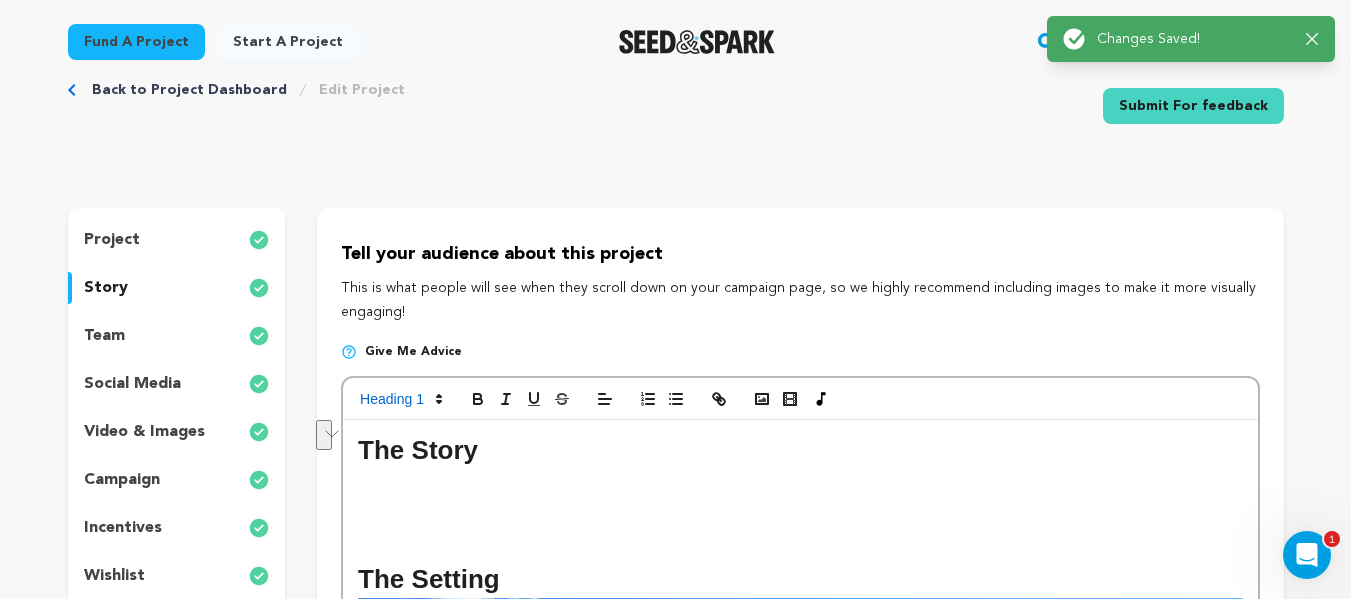 scroll, scrollTop: 0, scrollLeft: 0, axis: both 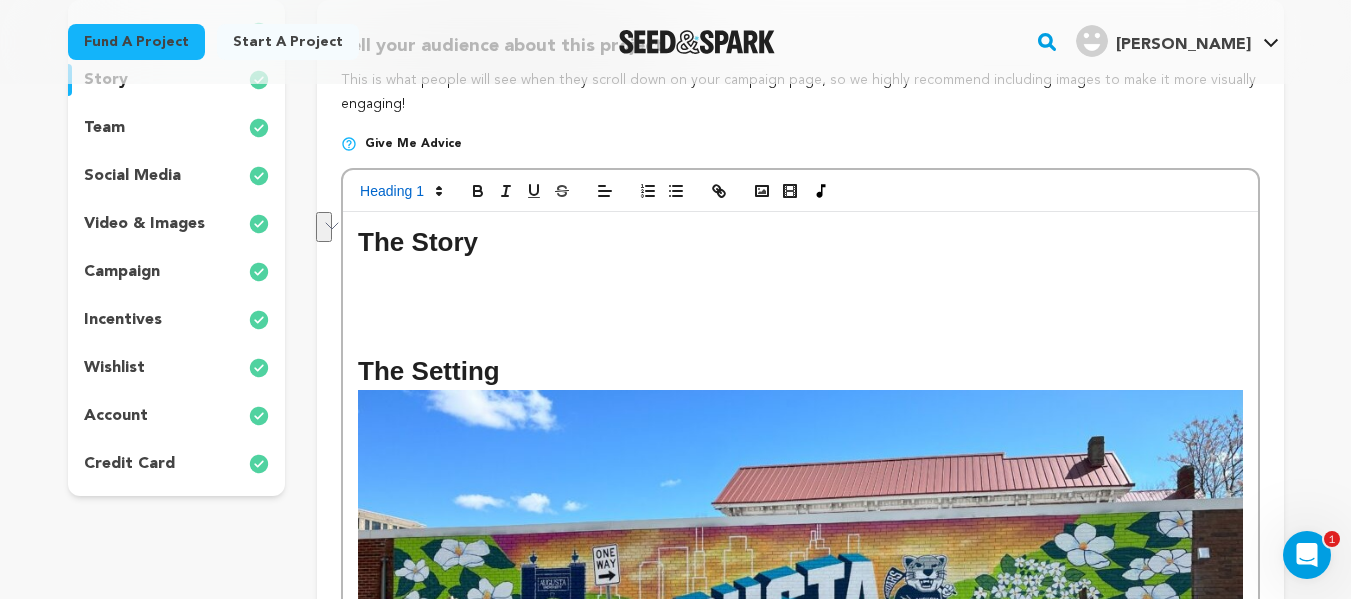 click at bounding box center [800, 289] 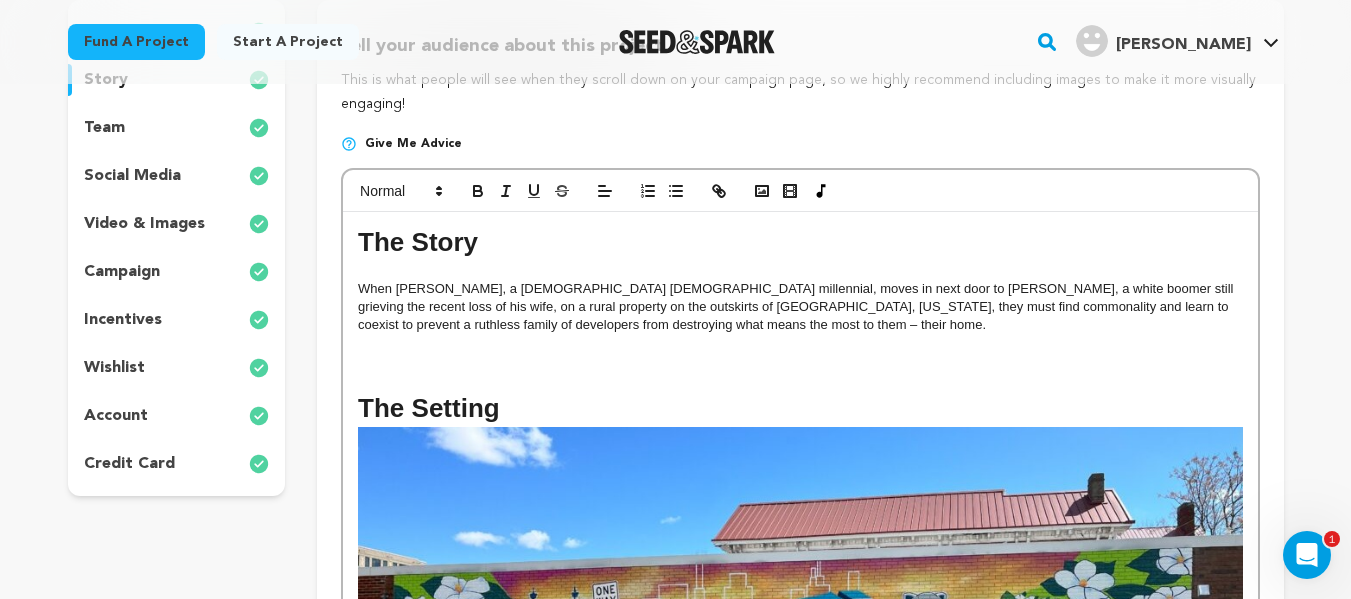 scroll, scrollTop: 207, scrollLeft: 0, axis: vertical 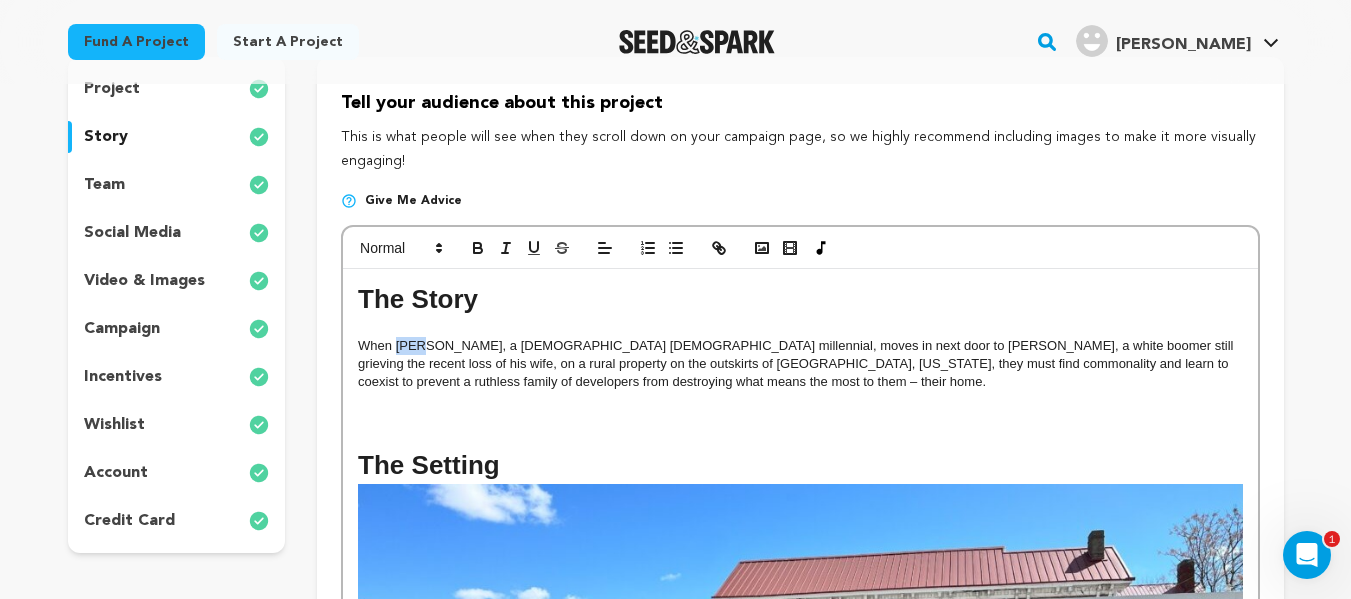 drag, startPoint x: 423, startPoint y: 352, endPoint x: 397, endPoint y: 349, distance: 26.172504 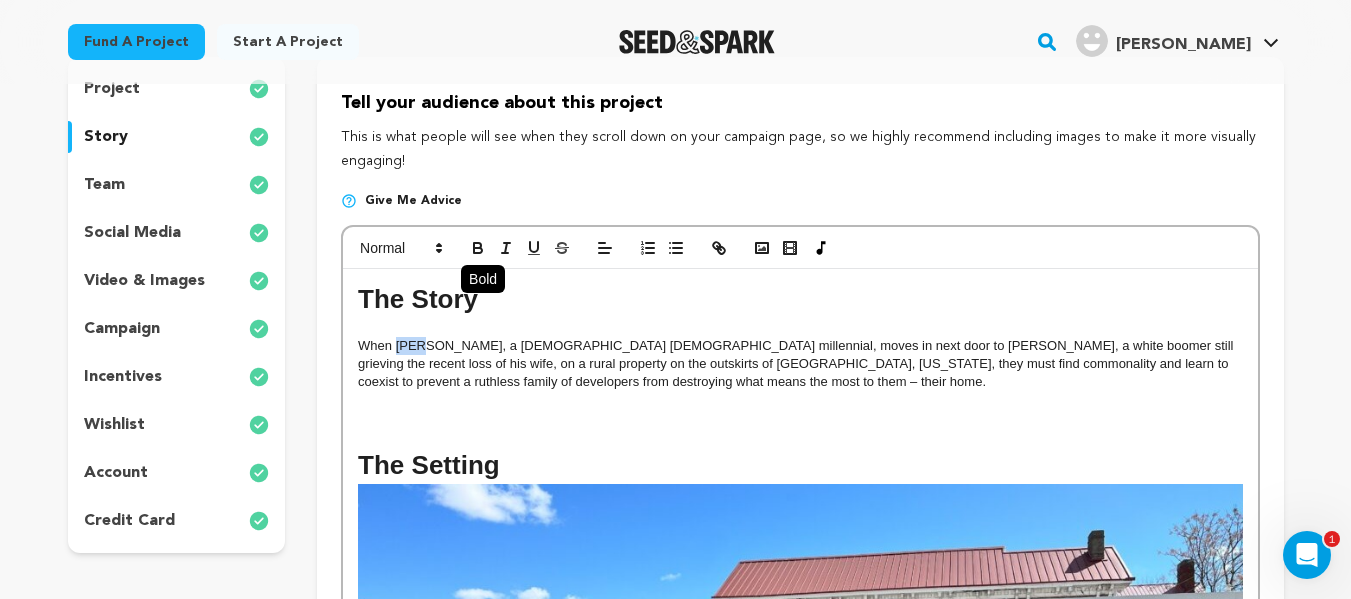 click 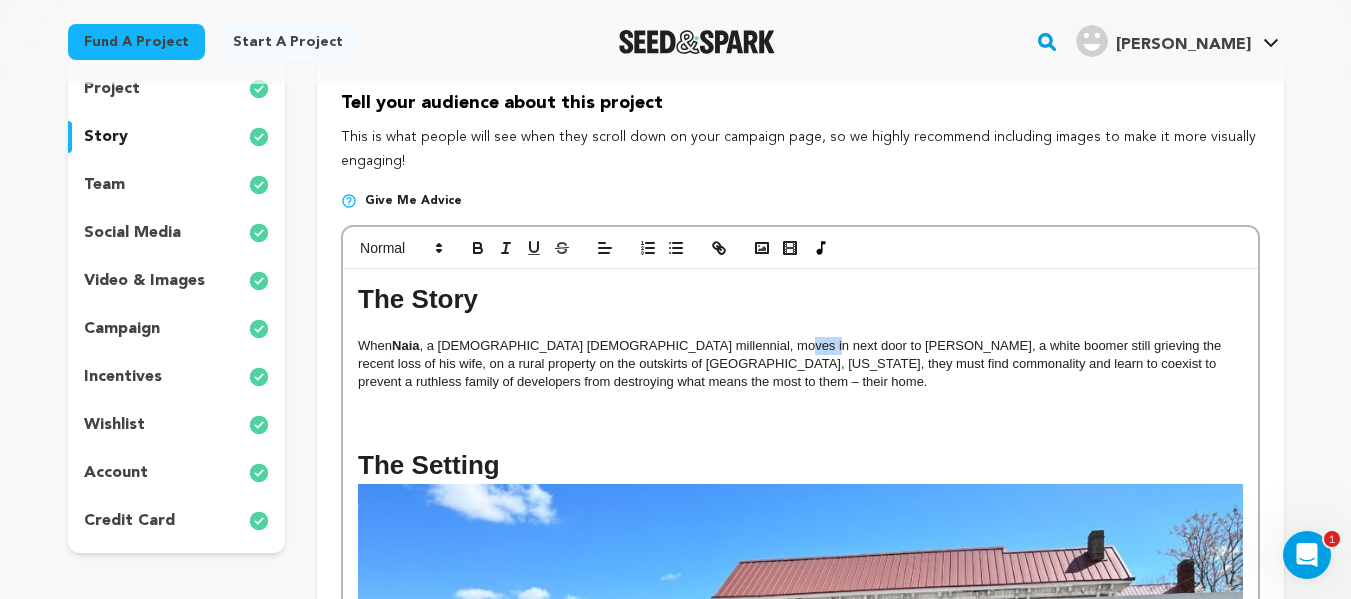 drag, startPoint x: 769, startPoint y: 345, endPoint x: 739, endPoint y: 350, distance: 30.413813 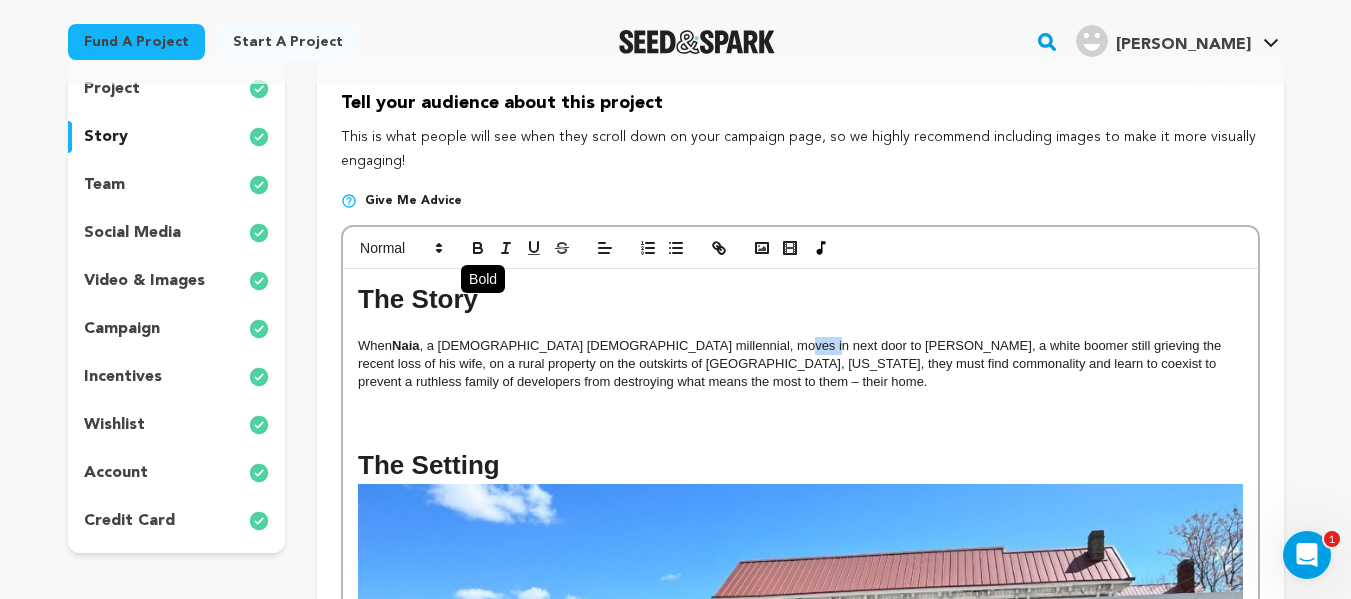 click 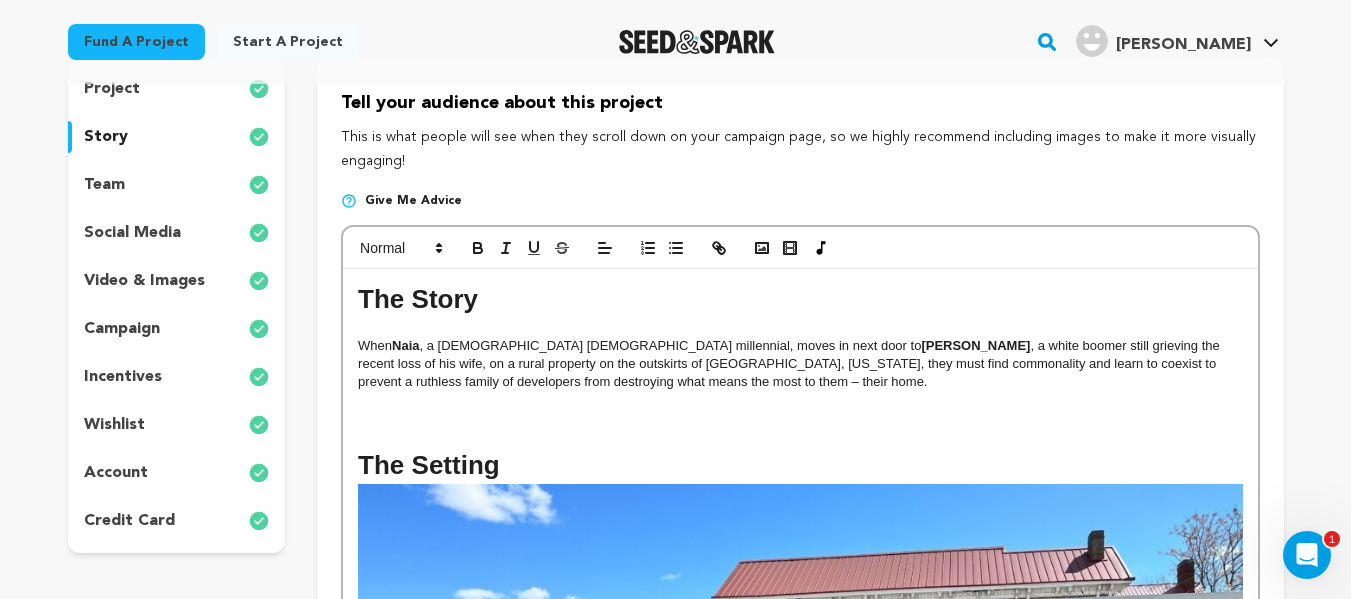 click at bounding box center [800, 327] 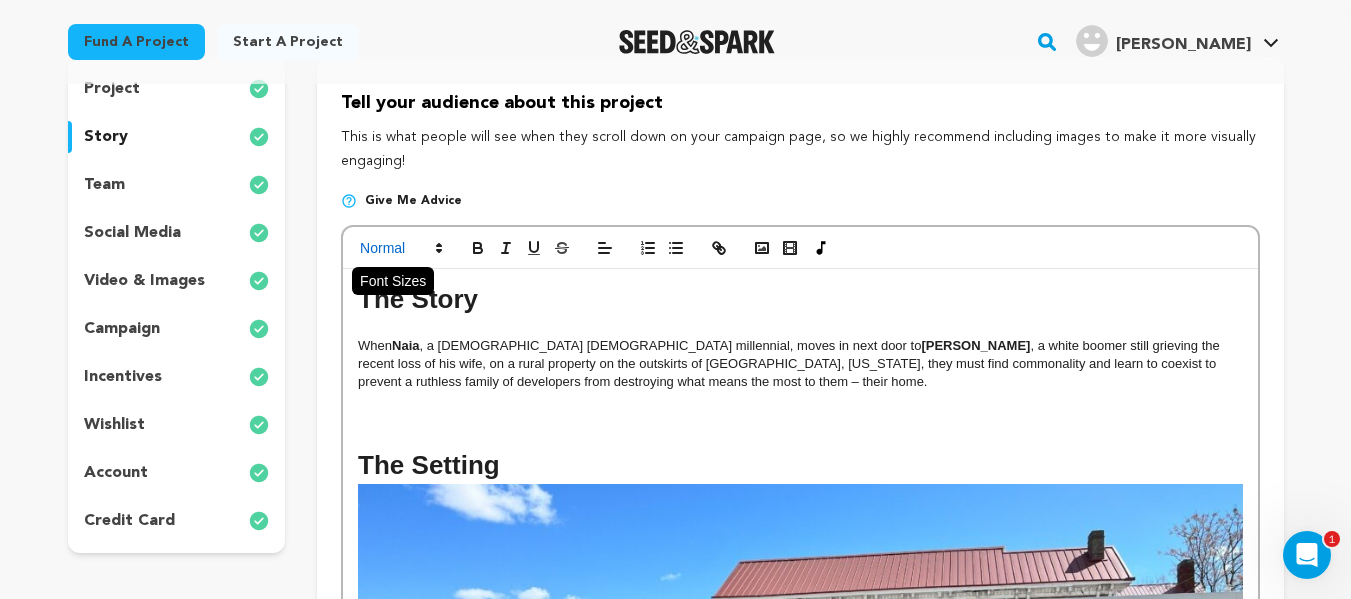 click 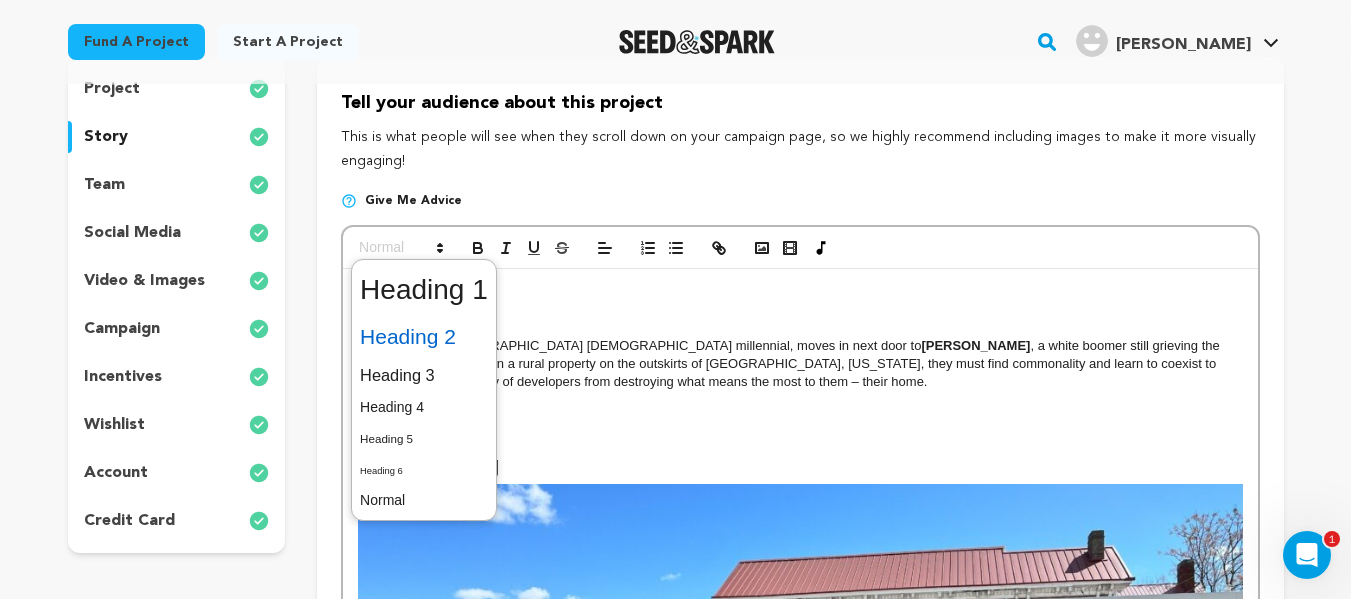 click at bounding box center [424, 337] 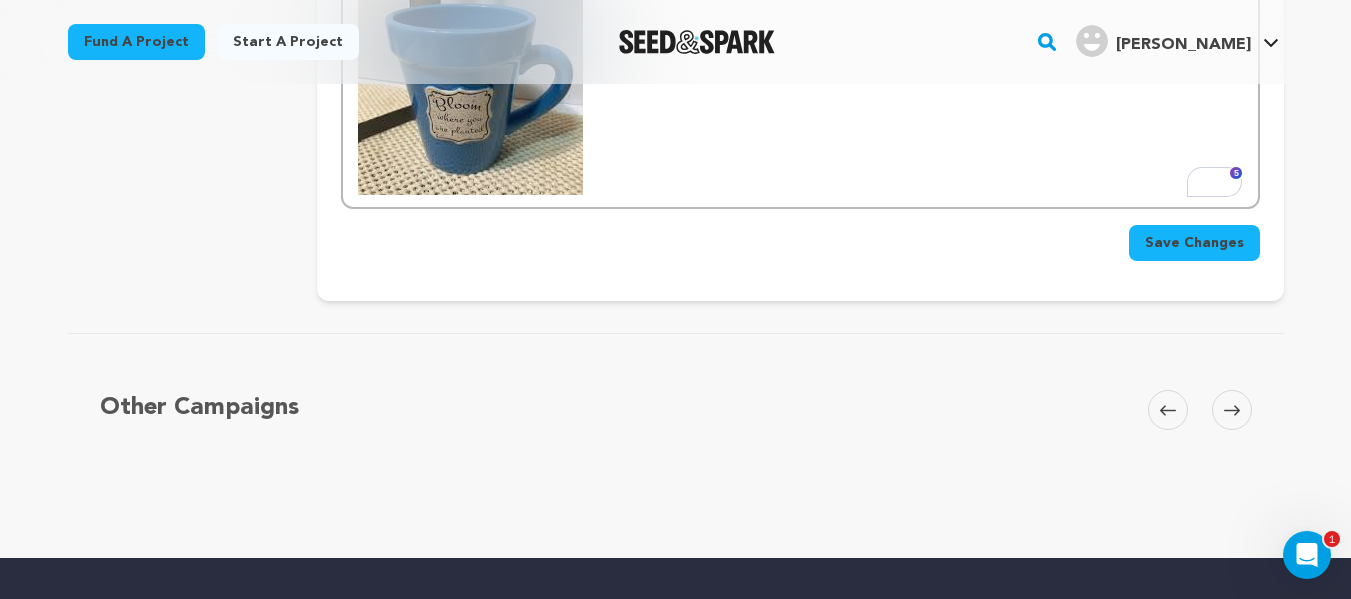 scroll, scrollTop: 1902, scrollLeft: 0, axis: vertical 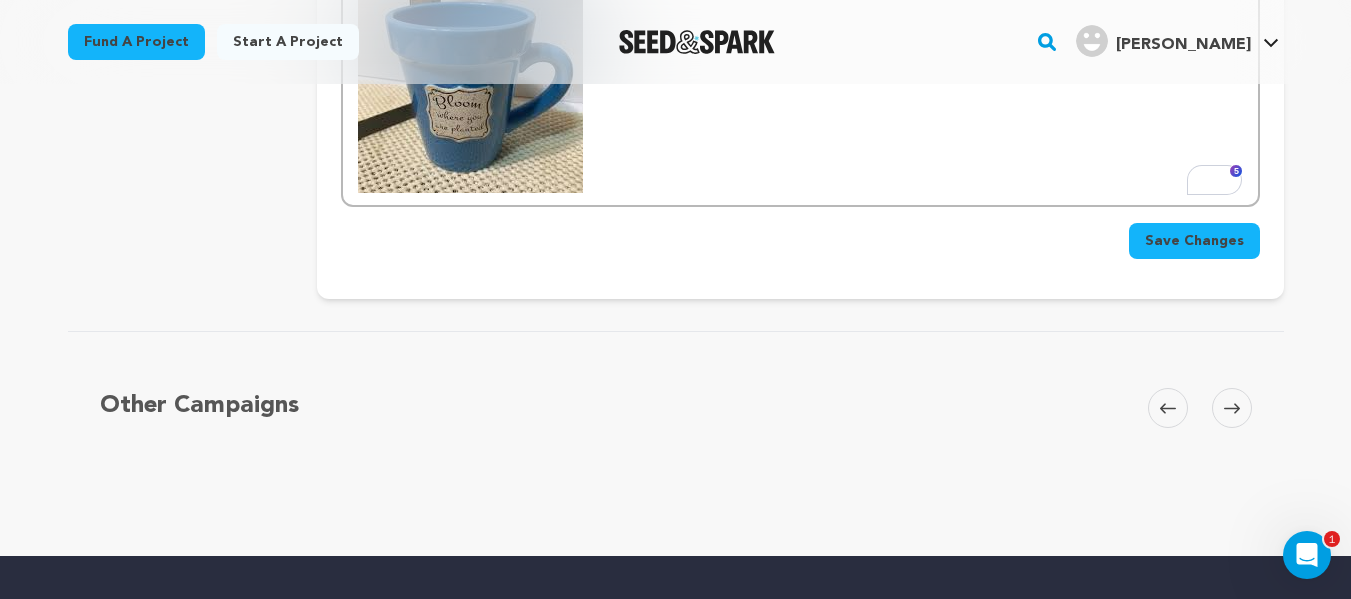 click on "Save Changes" at bounding box center [1194, 241] 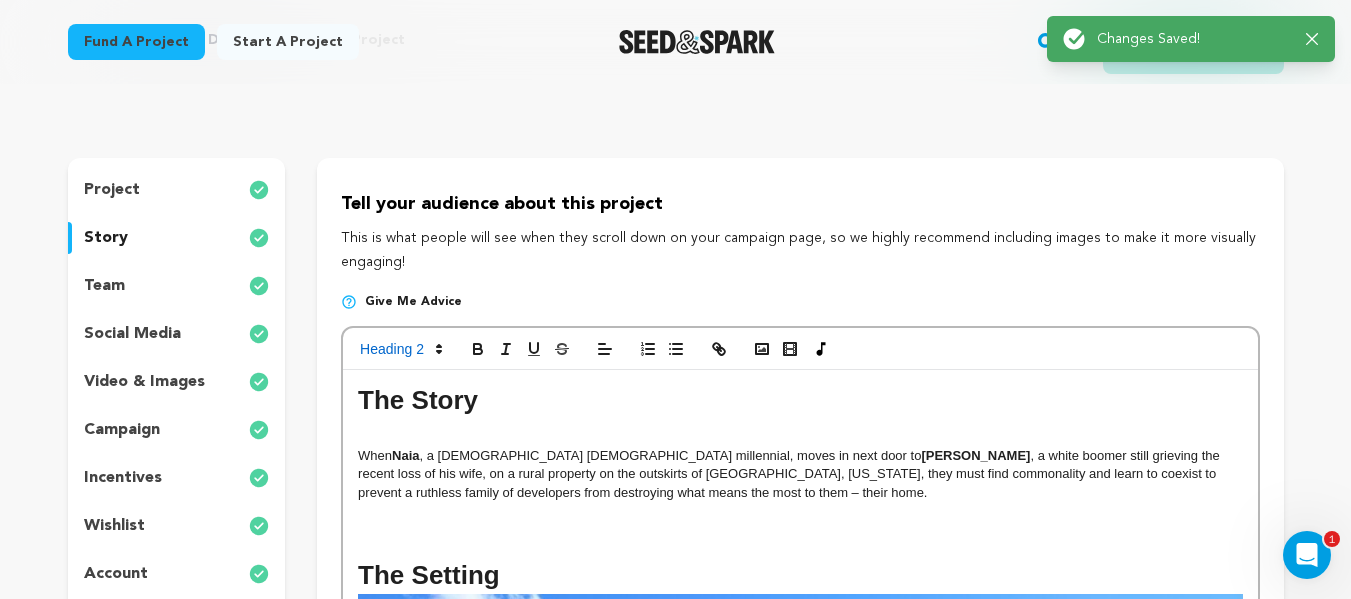 scroll, scrollTop: 0, scrollLeft: 0, axis: both 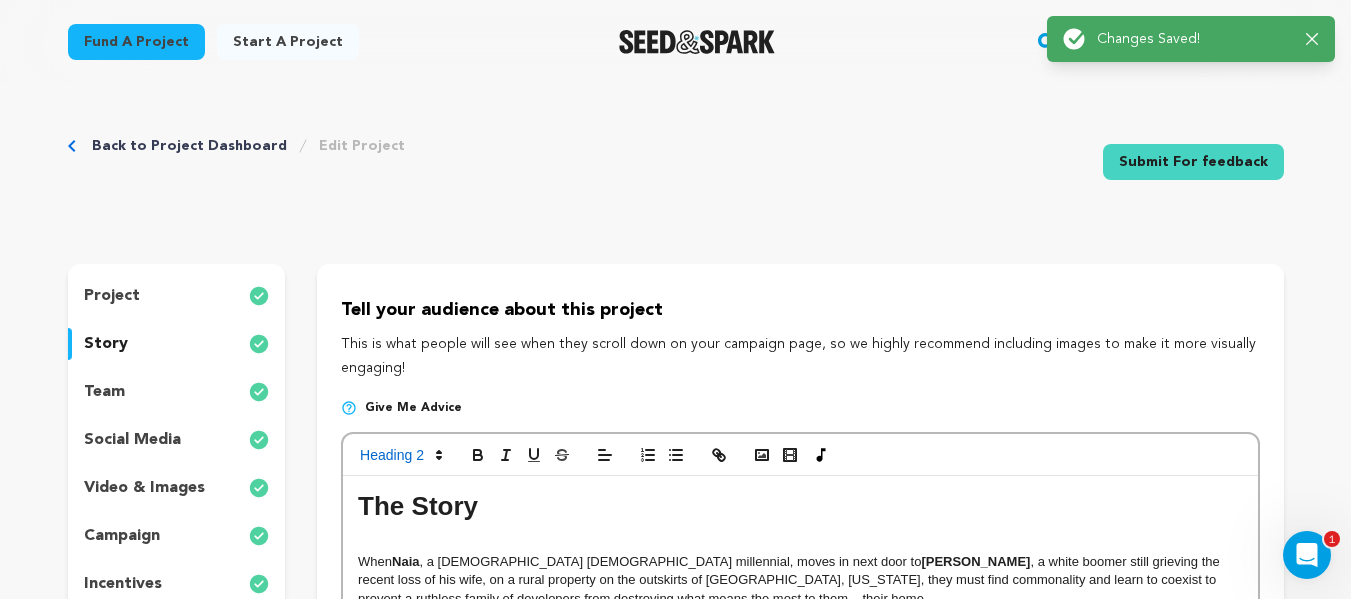 click on "project" at bounding box center (177, 296) 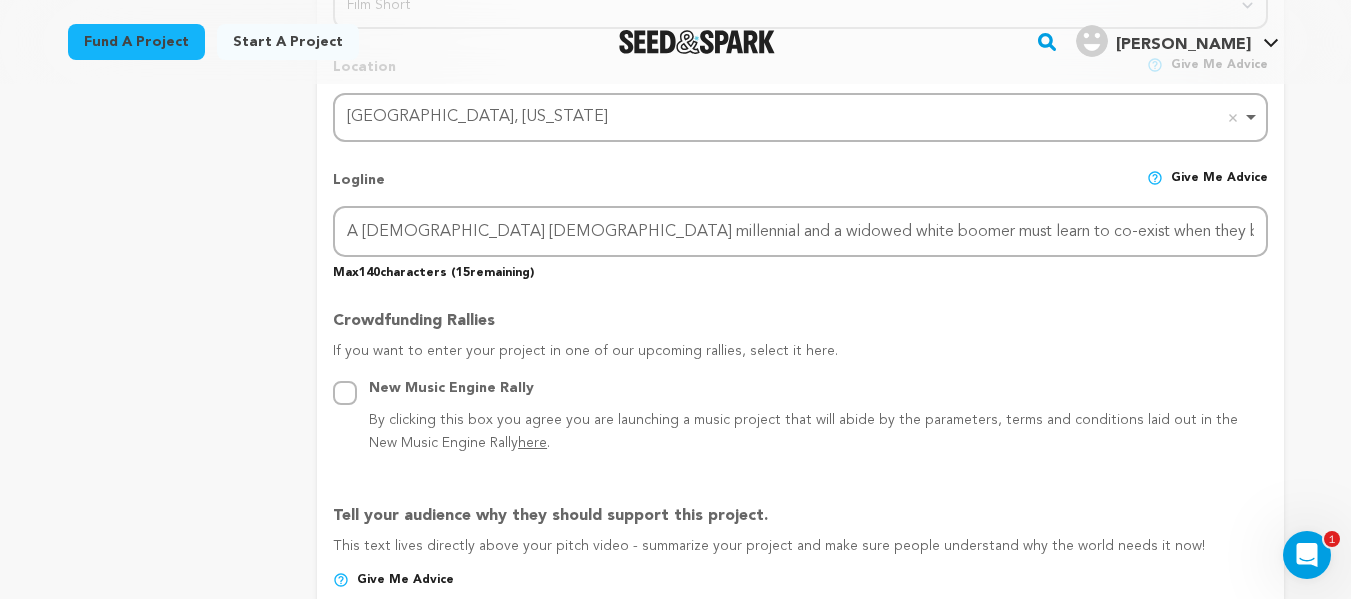 scroll, scrollTop: 867, scrollLeft: 0, axis: vertical 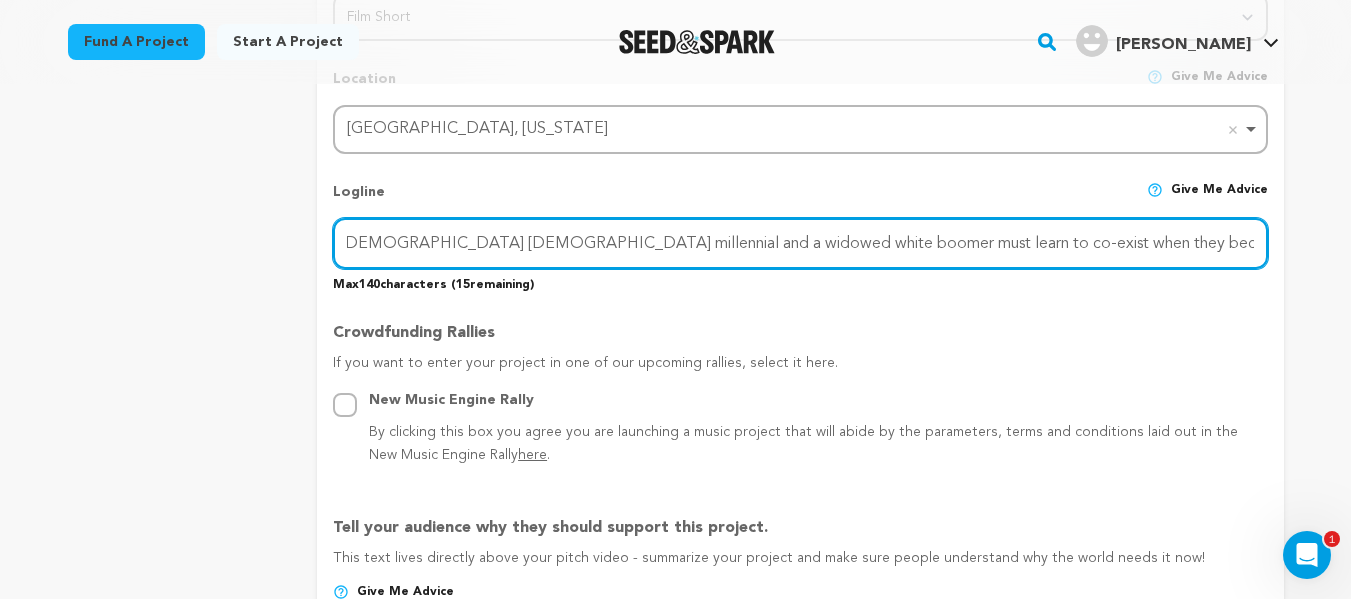 drag, startPoint x: 794, startPoint y: 256, endPoint x: 1246, endPoint y: 257, distance: 452.0011 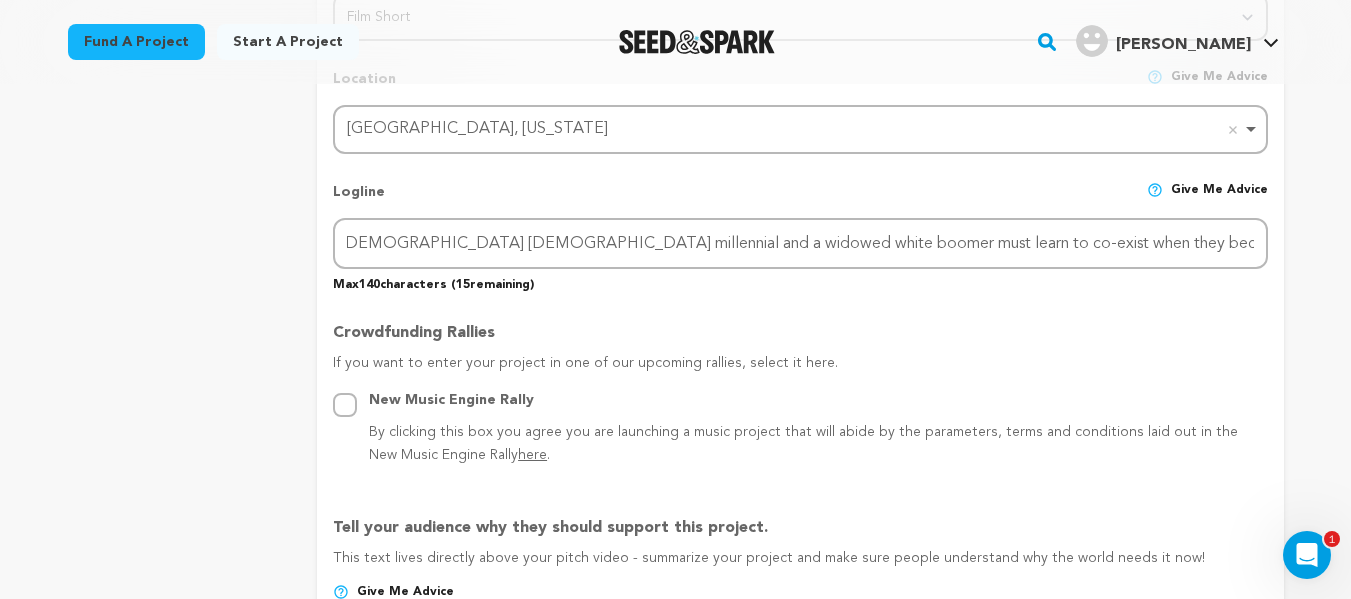 click on "If you want to enter your project in one of our upcoming rallies, select it here." at bounding box center (800, 371) 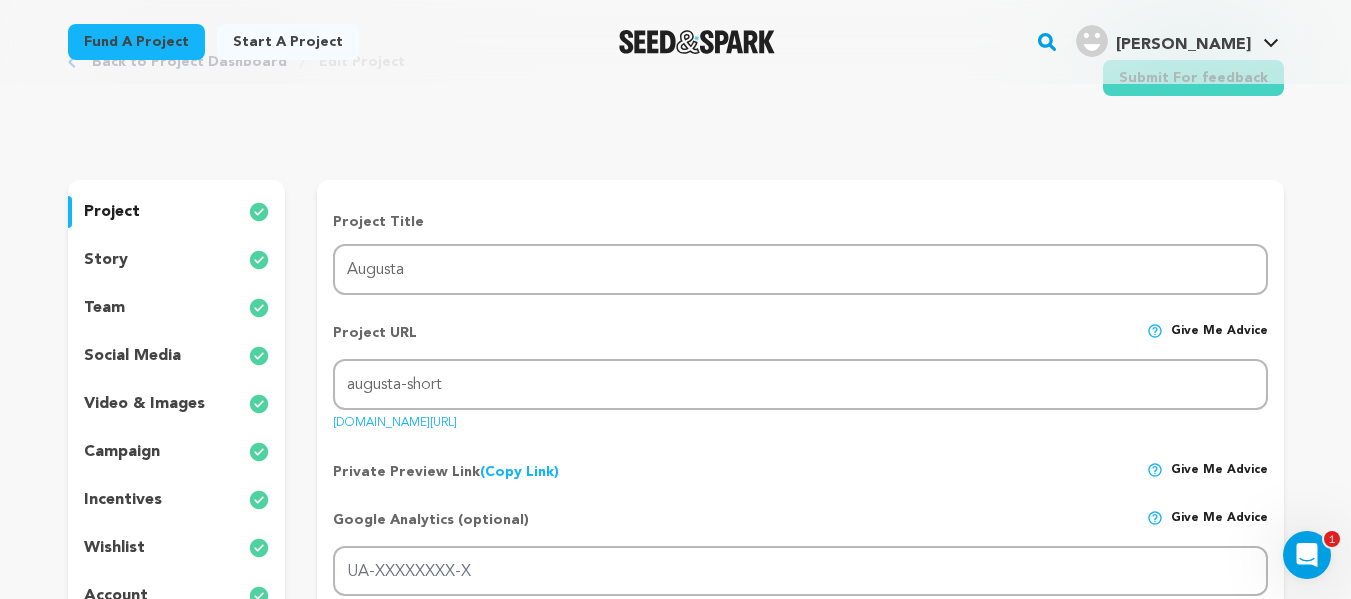 scroll, scrollTop: 80, scrollLeft: 0, axis: vertical 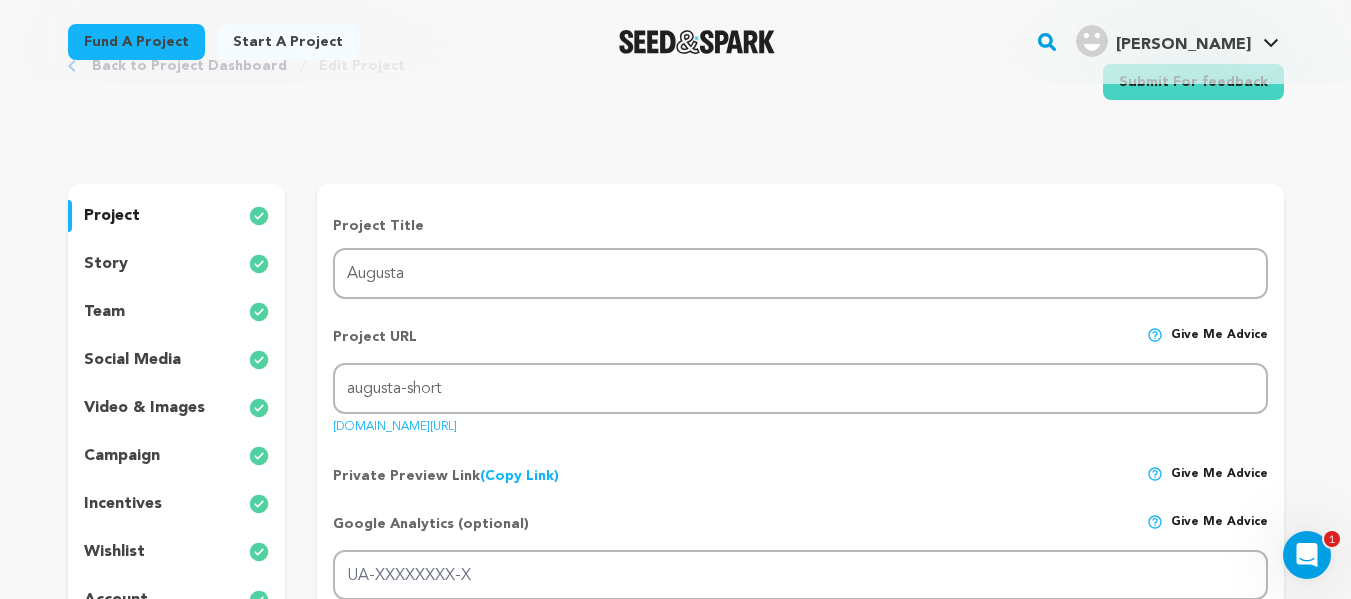 click on "story" at bounding box center (177, 264) 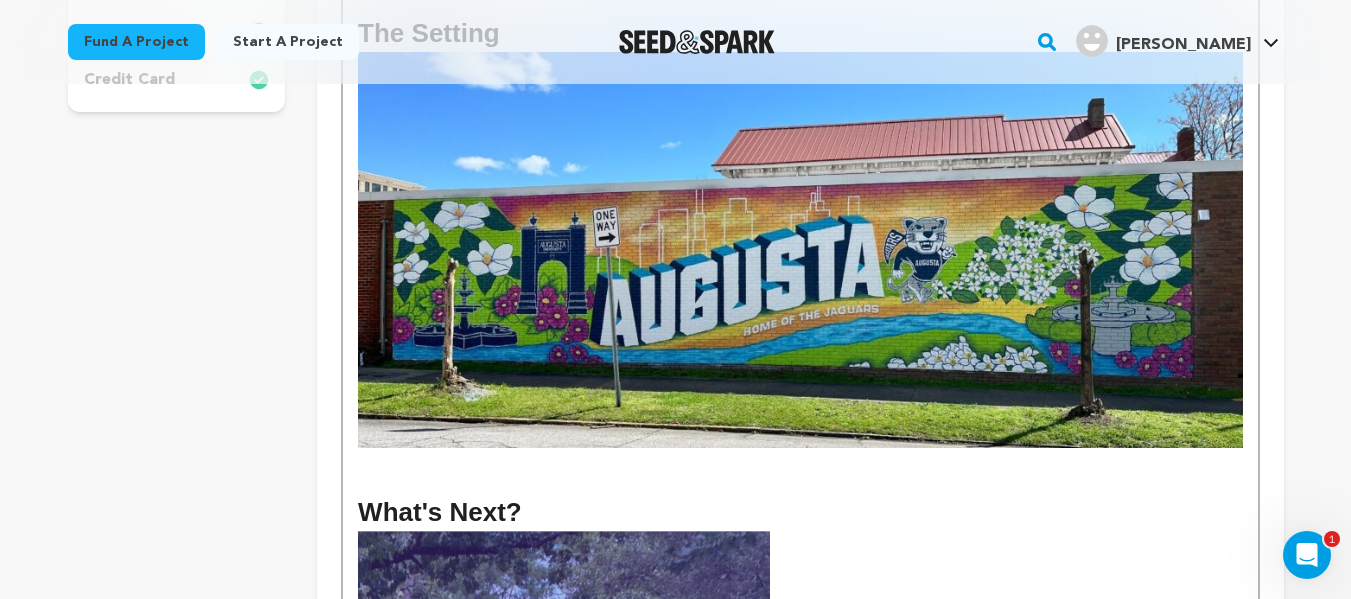 scroll, scrollTop: 680, scrollLeft: 0, axis: vertical 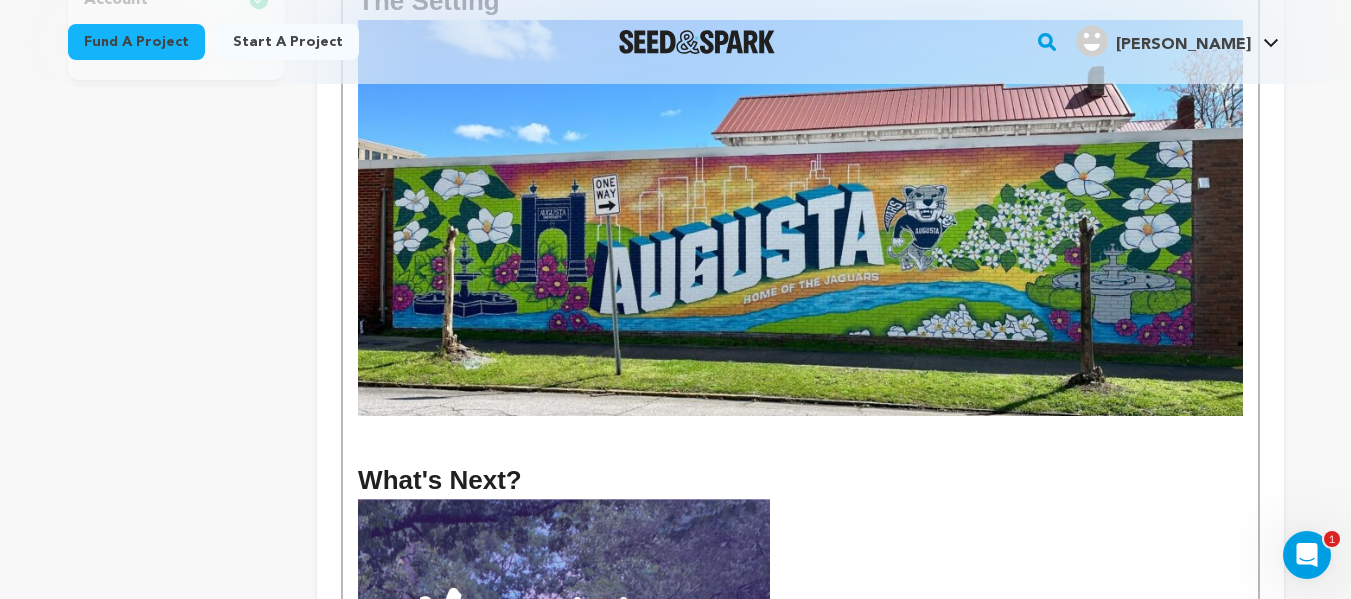 click at bounding box center (800, 448) 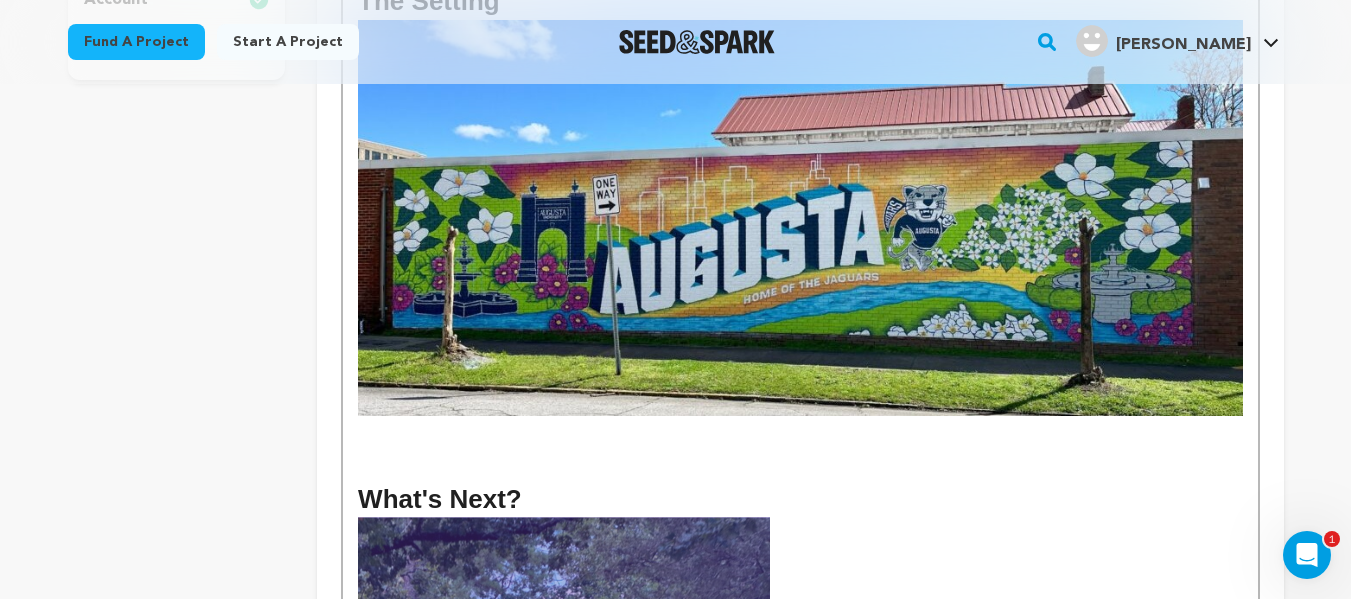 click at bounding box center [800, 425] 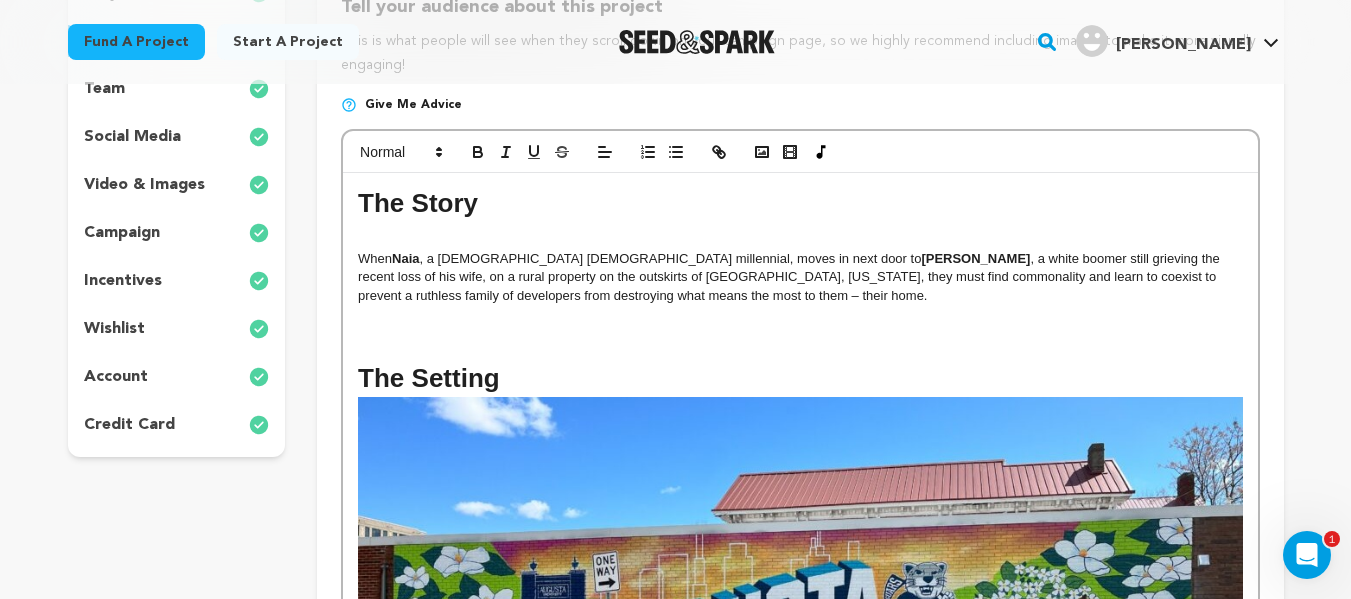 scroll, scrollTop: 302, scrollLeft: 0, axis: vertical 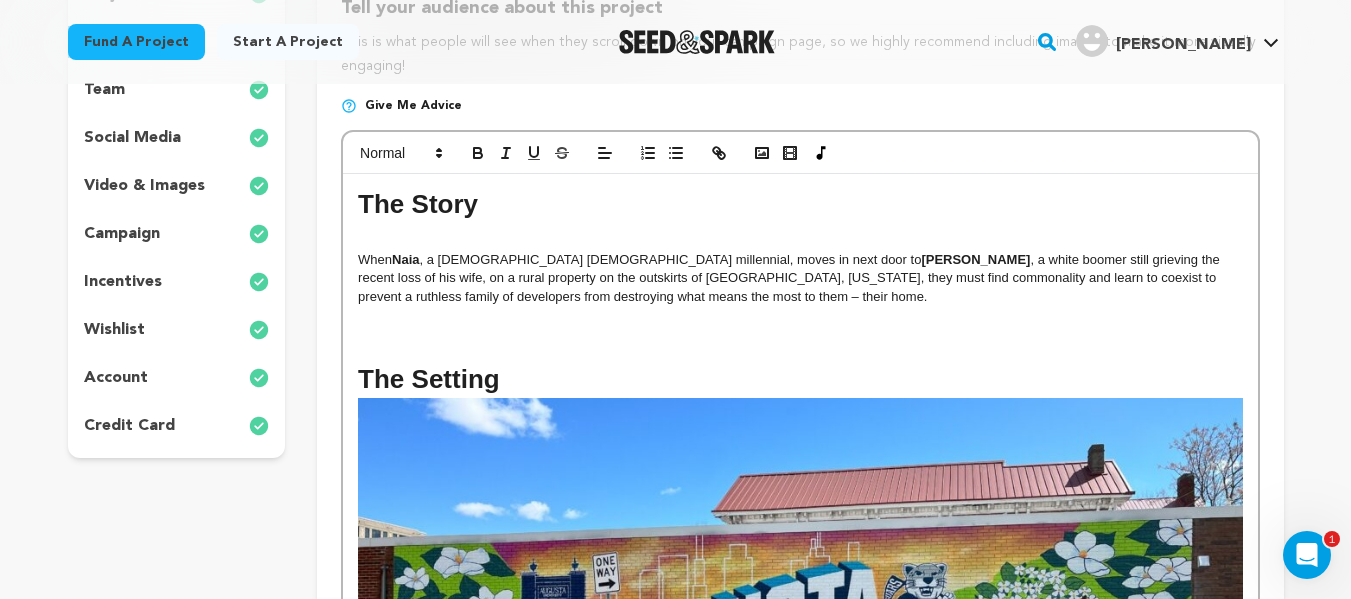 click at bounding box center (800, 315) 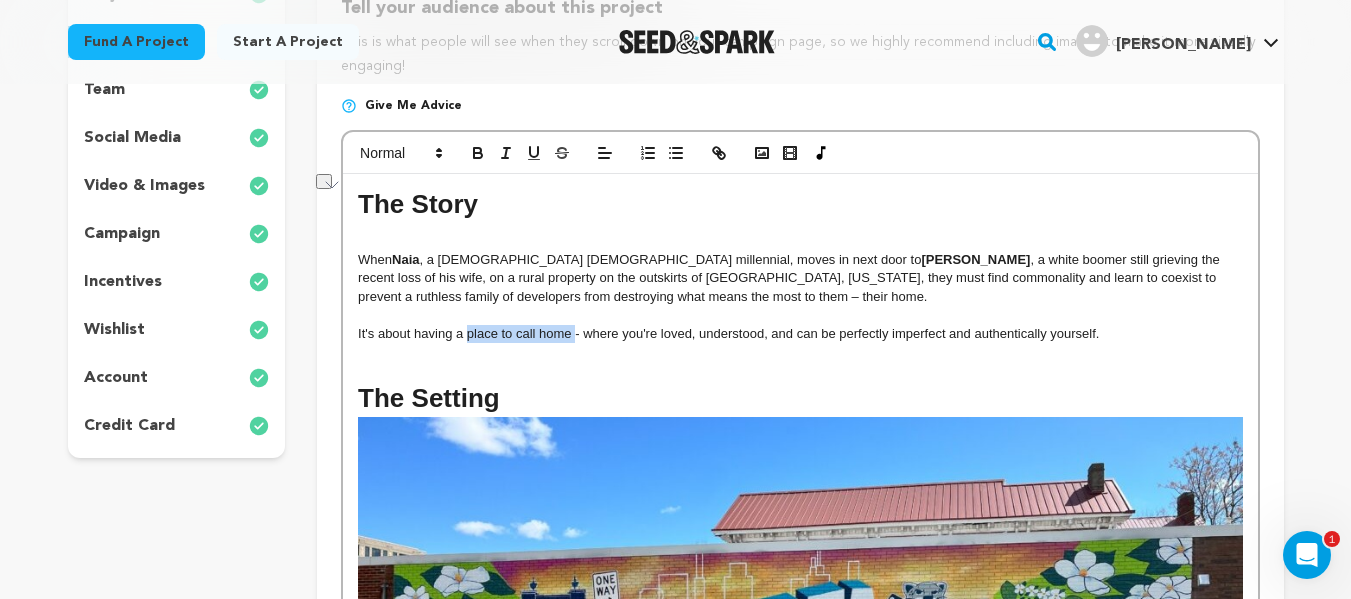 drag, startPoint x: 574, startPoint y: 335, endPoint x: 467, endPoint y: 340, distance: 107.11676 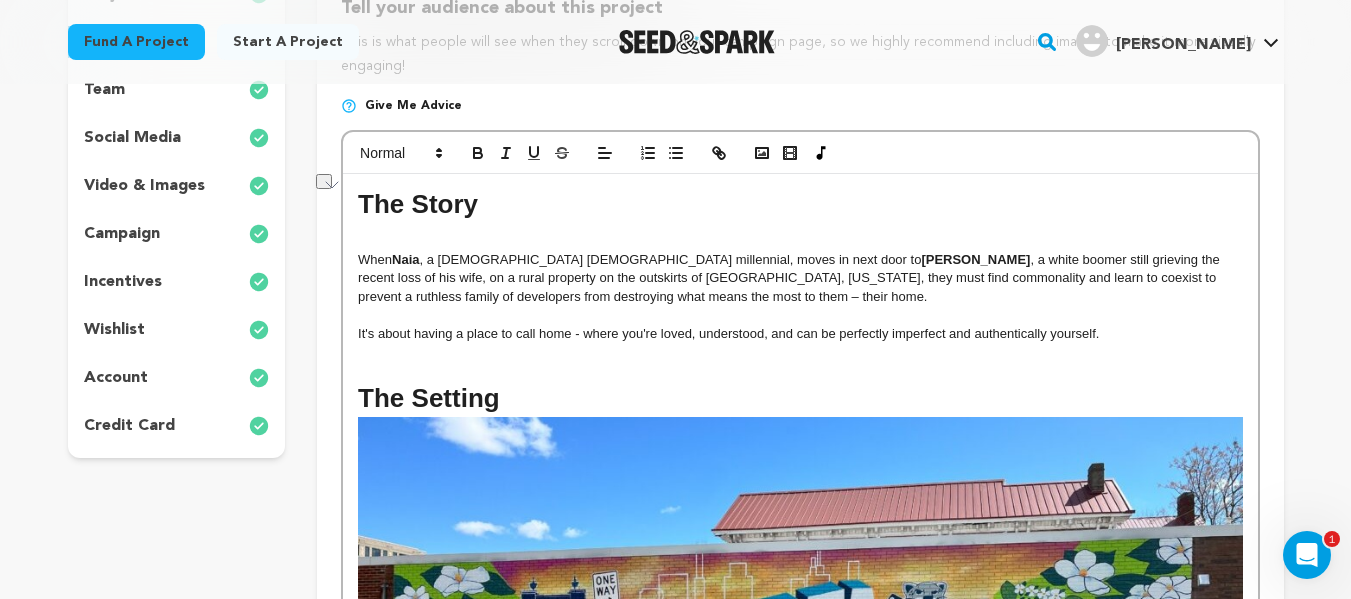 click at bounding box center (800, 153) 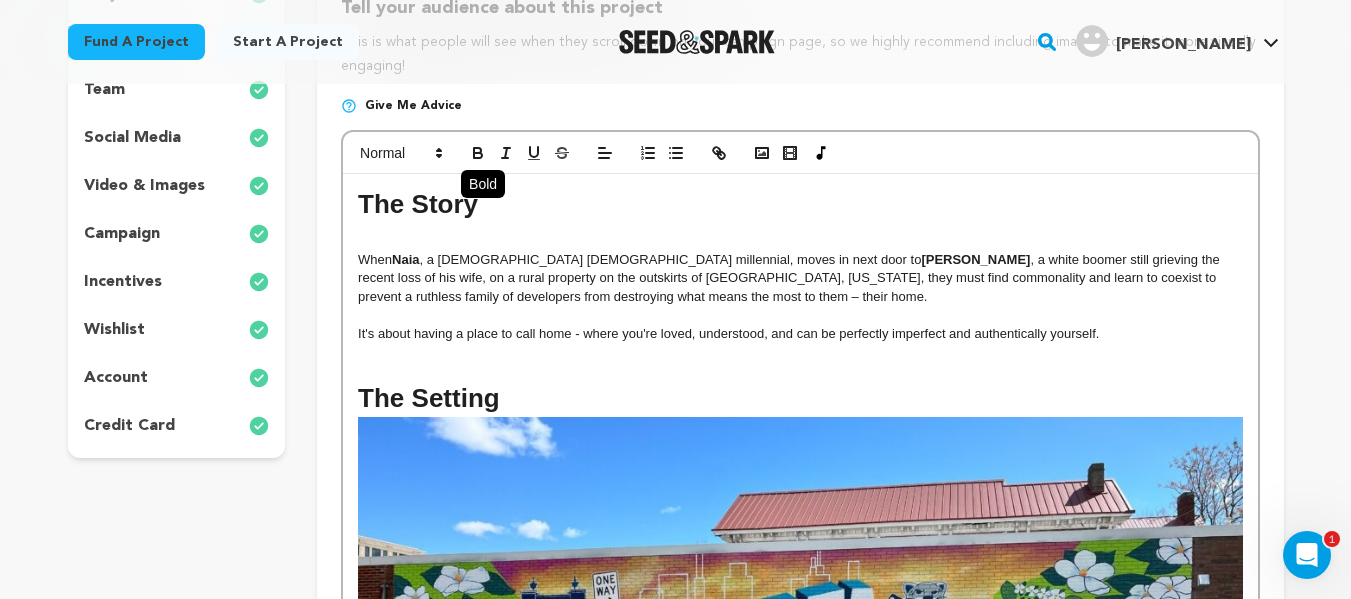 click 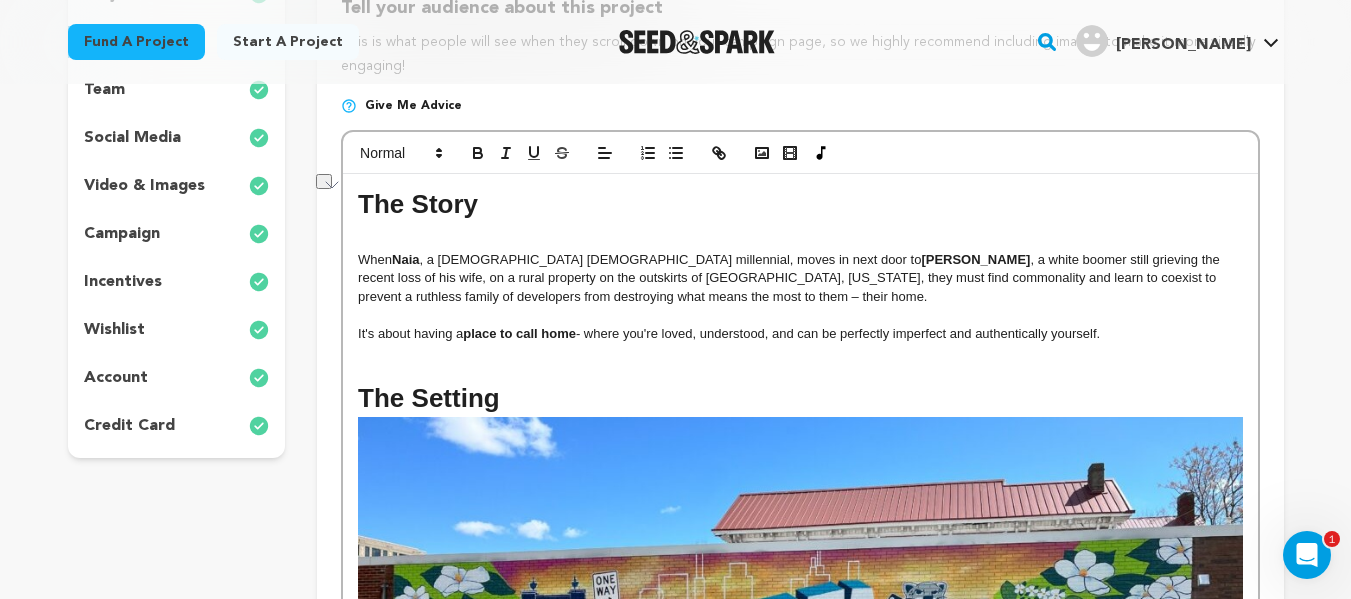 click at bounding box center [800, 352] 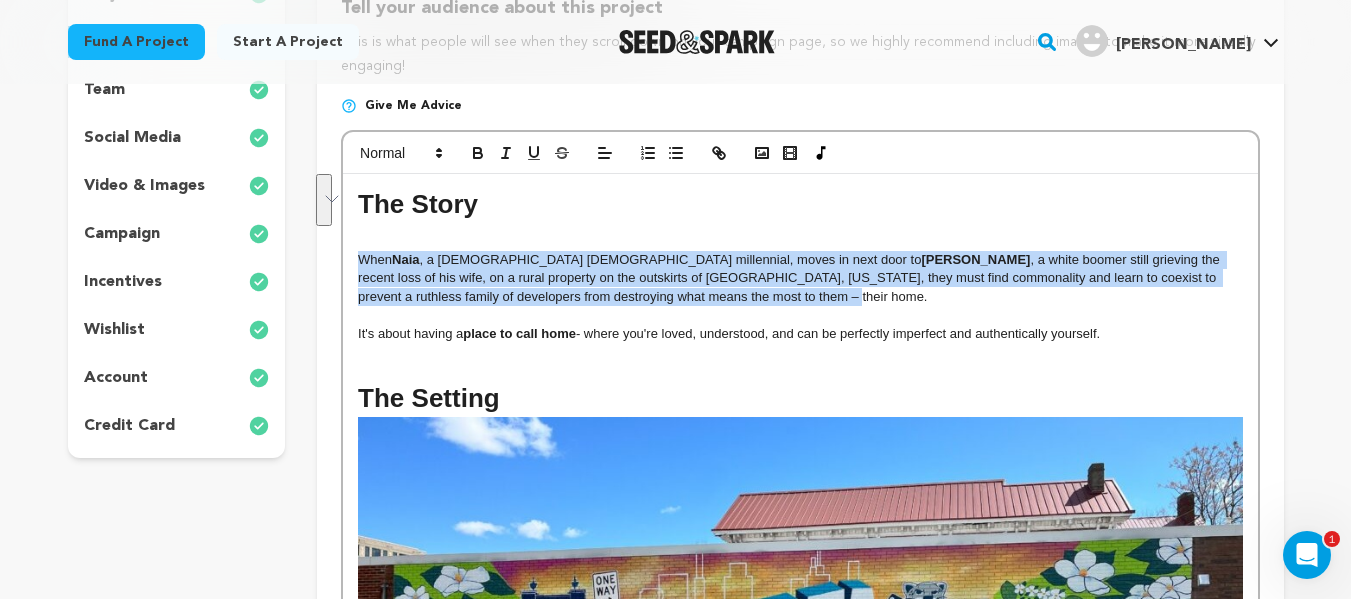 drag, startPoint x: 540, startPoint y: 295, endPoint x: 358, endPoint y: 262, distance: 184.96756 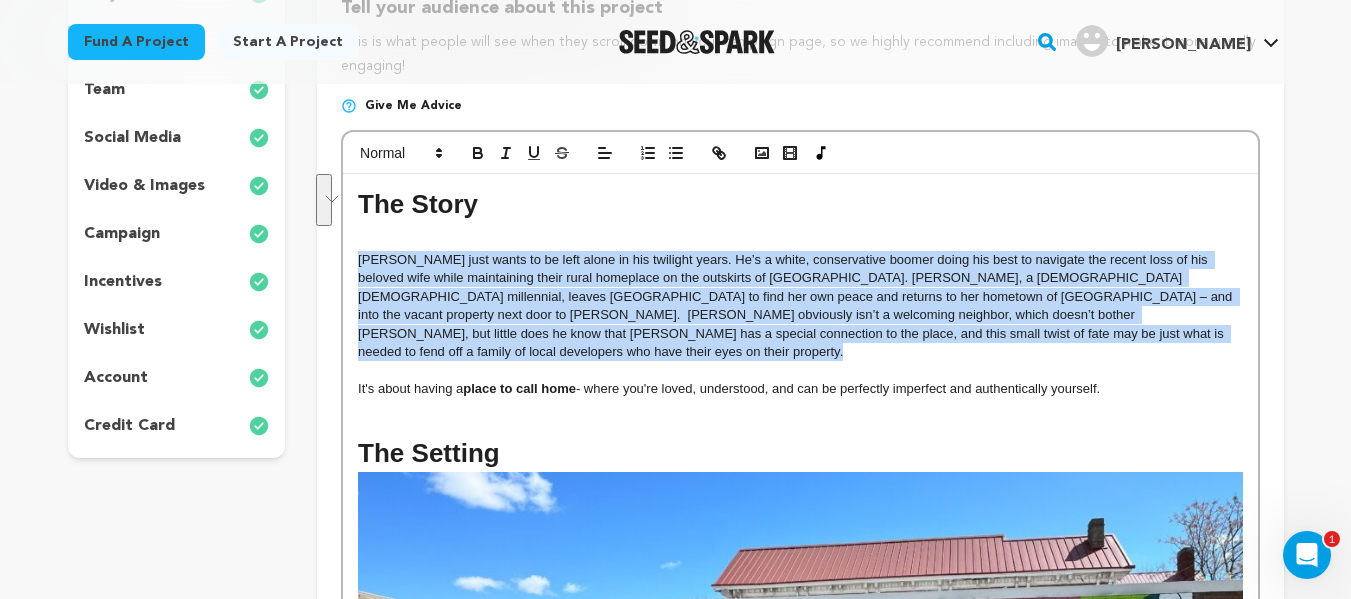 scroll, scrollTop: 207, scrollLeft: 0, axis: vertical 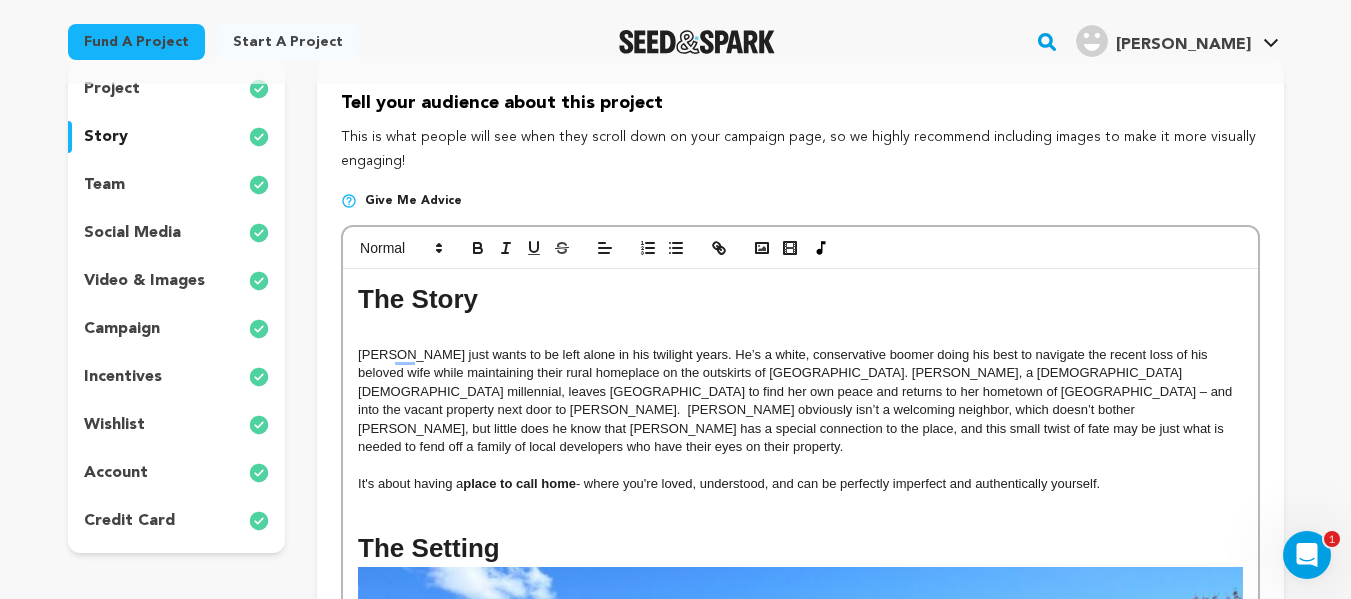 click on "Frank just wants to be left alone in his twilight years. He’s a white, conservative boomer doing his best to navigate the recent loss of his beloved wife while maintaining their rural homeplace on the outskirts of Augusta. Naia, a black transgender millennial, leaves Atlanta to find her own peace and returns to her hometown of Augusta – and into the vacant property next door to Frank.  Frank obviously isn’t a welcoming neighbor, which doesn’t bother Naia, but little does he know that Naia has a special connection to the place, and this small twist of fate may be just what is needed to fend off a family of local developers who have their eyes on their property." at bounding box center [800, 401] 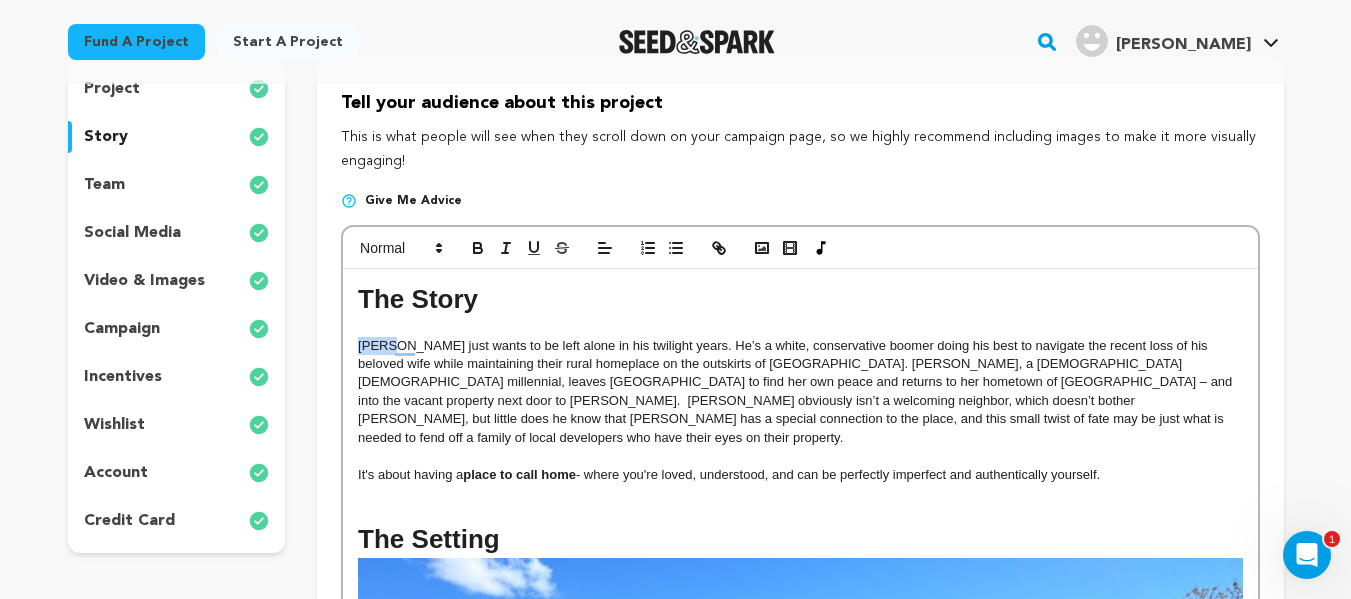 drag, startPoint x: 390, startPoint y: 348, endPoint x: 361, endPoint y: 348, distance: 29 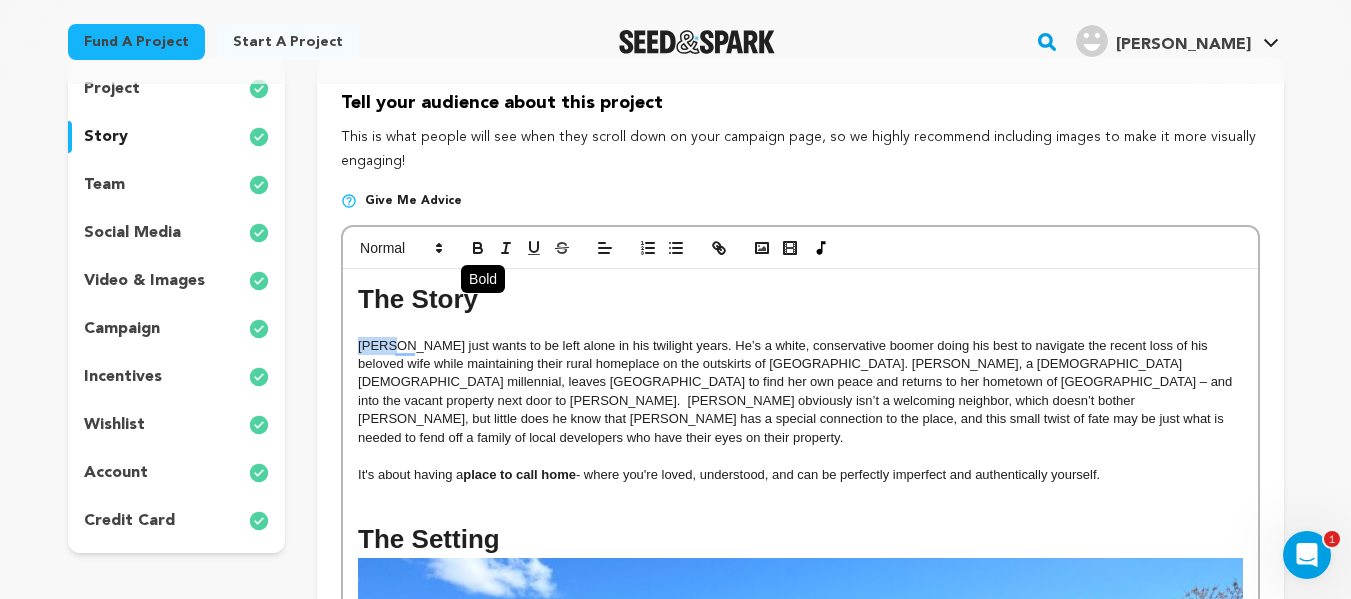 click 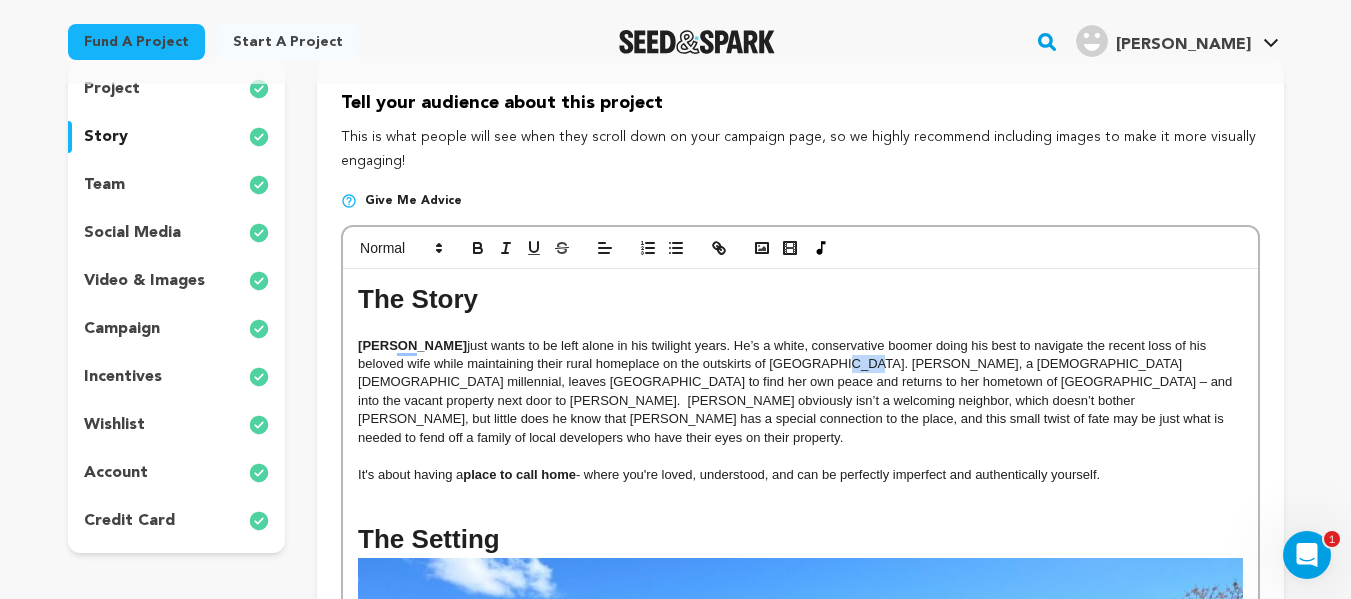 drag, startPoint x: 775, startPoint y: 365, endPoint x: 749, endPoint y: 367, distance: 26.076809 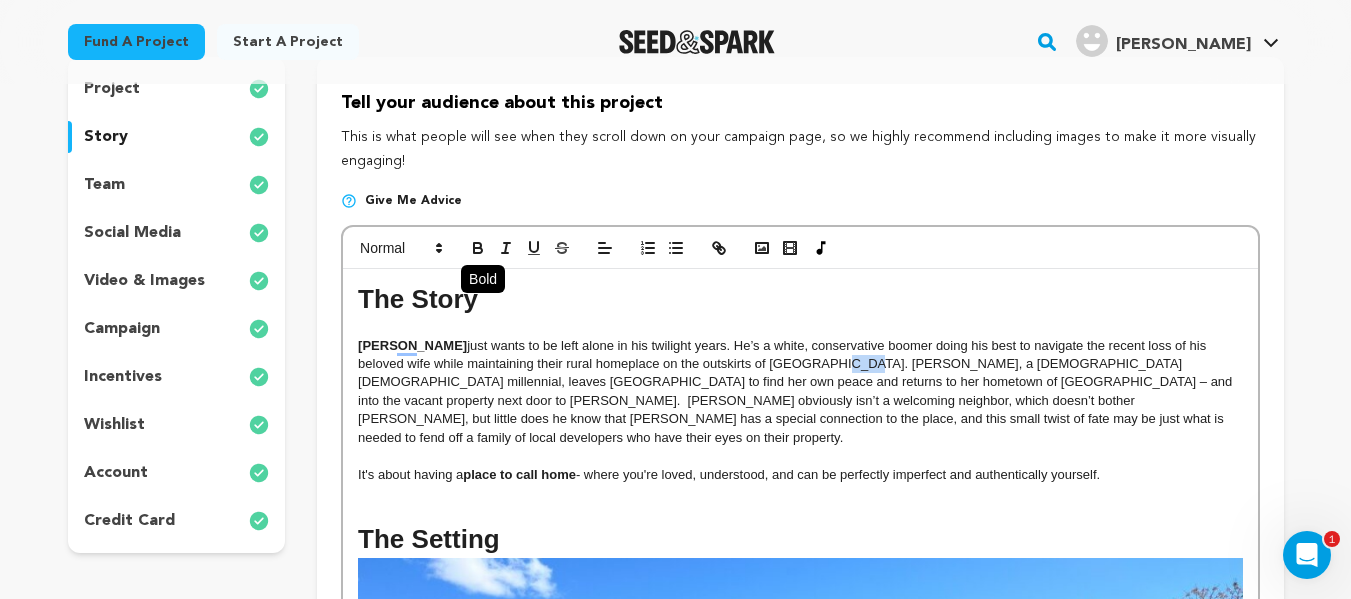 click at bounding box center (478, 248) 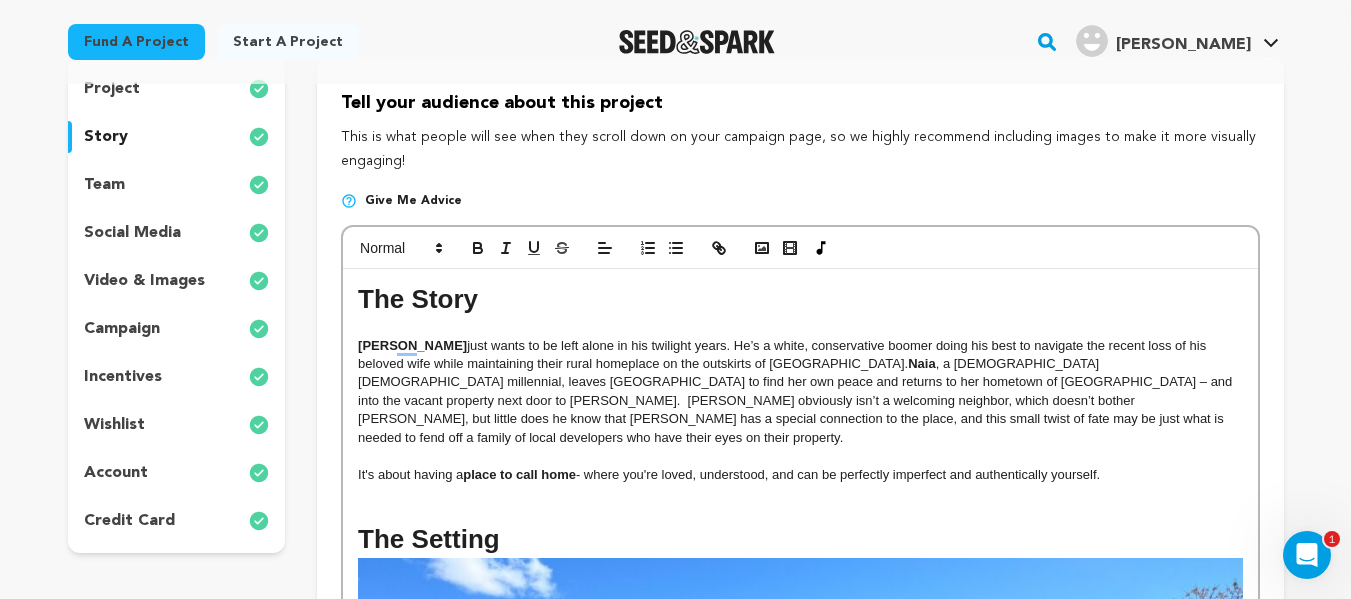 click on "Frank  just wants to be left alone in his twilight years. He’s a white, conservative boomer doing his best to navigate the recent loss of his beloved wife while maintaining their rural homeplace on the outskirts of Augusta.  Naia , a black transgender millennial, leaves Atlanta to find her own peace and returns to her hometown of Augusta – and into the vacant property next door to Frank.  Frank obviously isn’t a welcoming neighbor, which doesn’t bother Naia, but little does he know that Naia has a special connection to the place, and this small twist of fate may be just what is needed to fend off a family of local developers who have their eyes on their property." at bounding box center (800, 392) 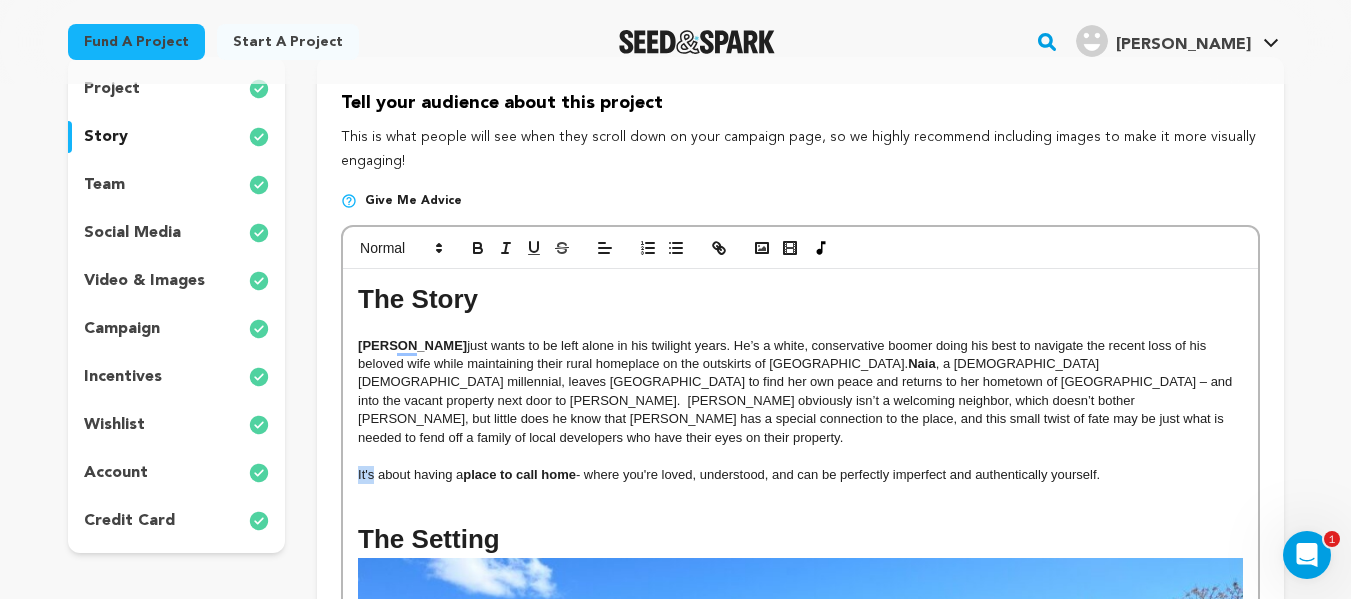 drag, startPoint x: 373, startPoint y: 456, endPoint x: 357, endPoint y: 455, distance: 16.03122 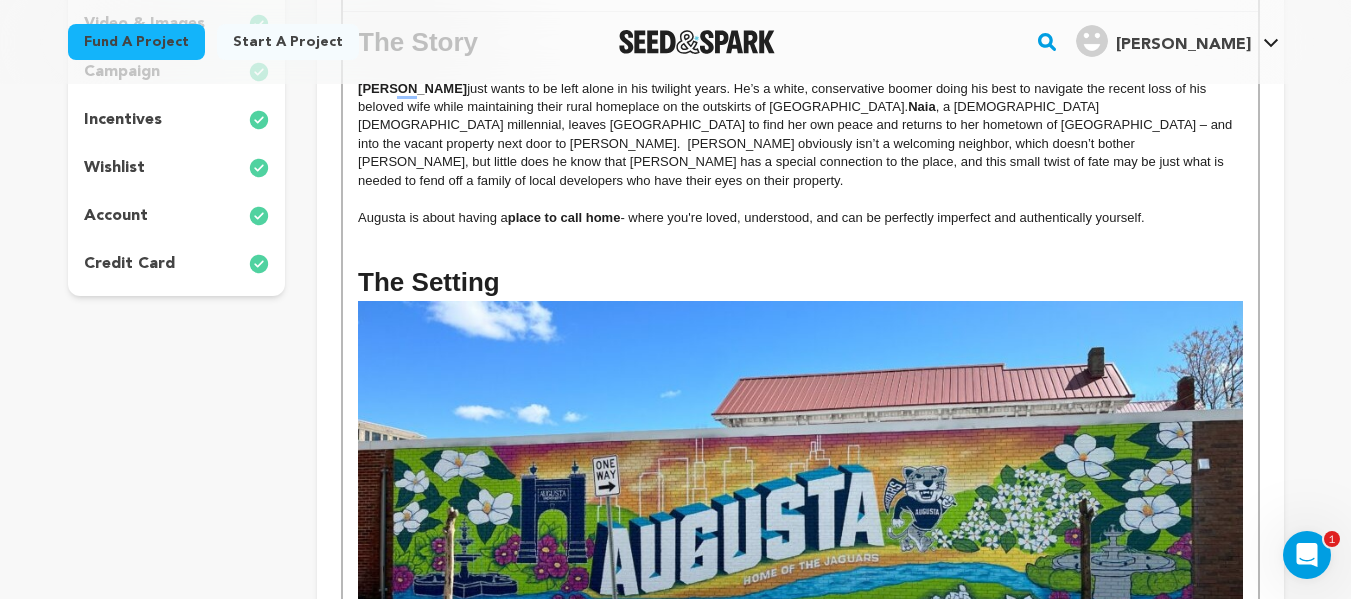 scroll, scrollTop: 465, scrollLeft: 0, axis: vertical 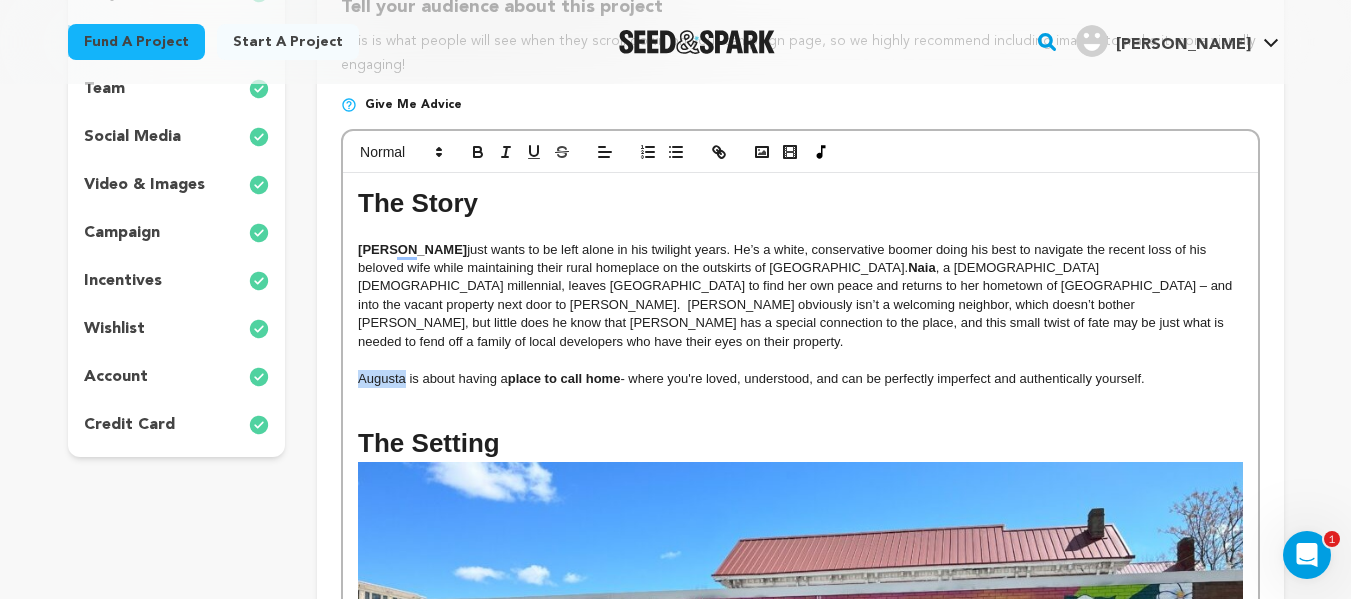 drag, startPoint x: 406, startPoint y: 360, endPoint x: 354, endPoint y: 362, distance: 52.03845 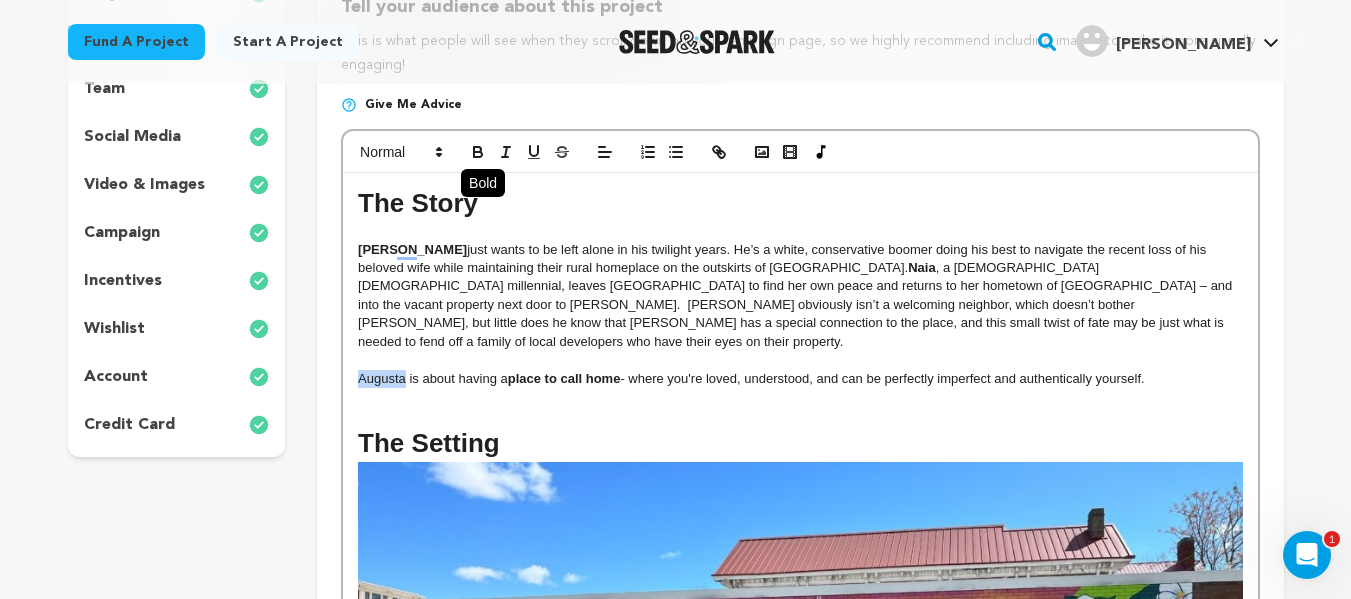 click 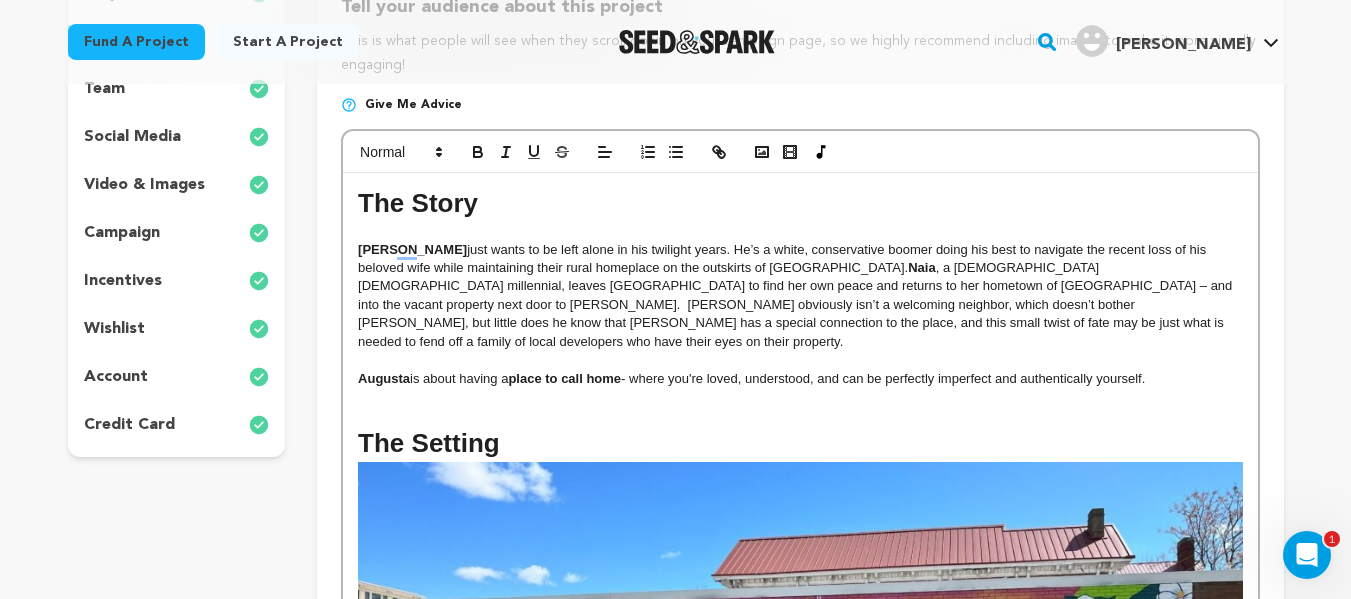 click on "Augusta  is about having a  place to call home  - where you're loved, understood, and can be perfectly imperfect and authentically yourself." at bounding box center [800, 379] 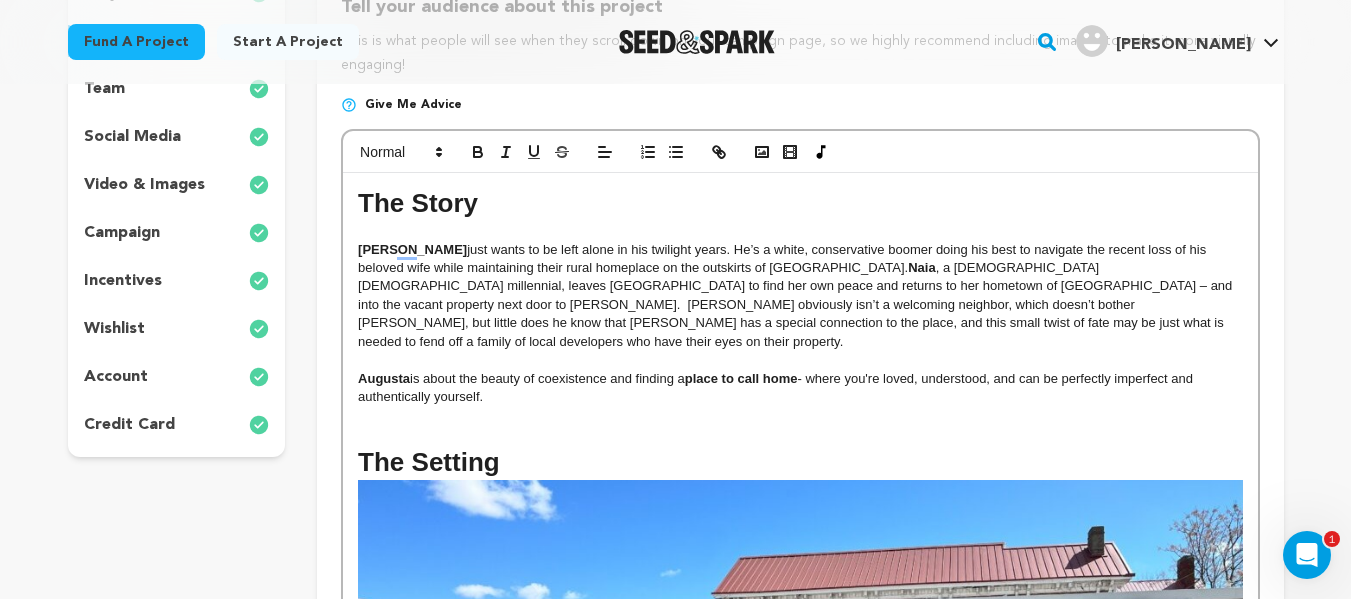 click on "Augusta  is about the beauty of coexistence and finding a  place to call home  - where you're loved, understood, and can be perfectly imperfect and authentically yourself." at bounding box center [800, 388] 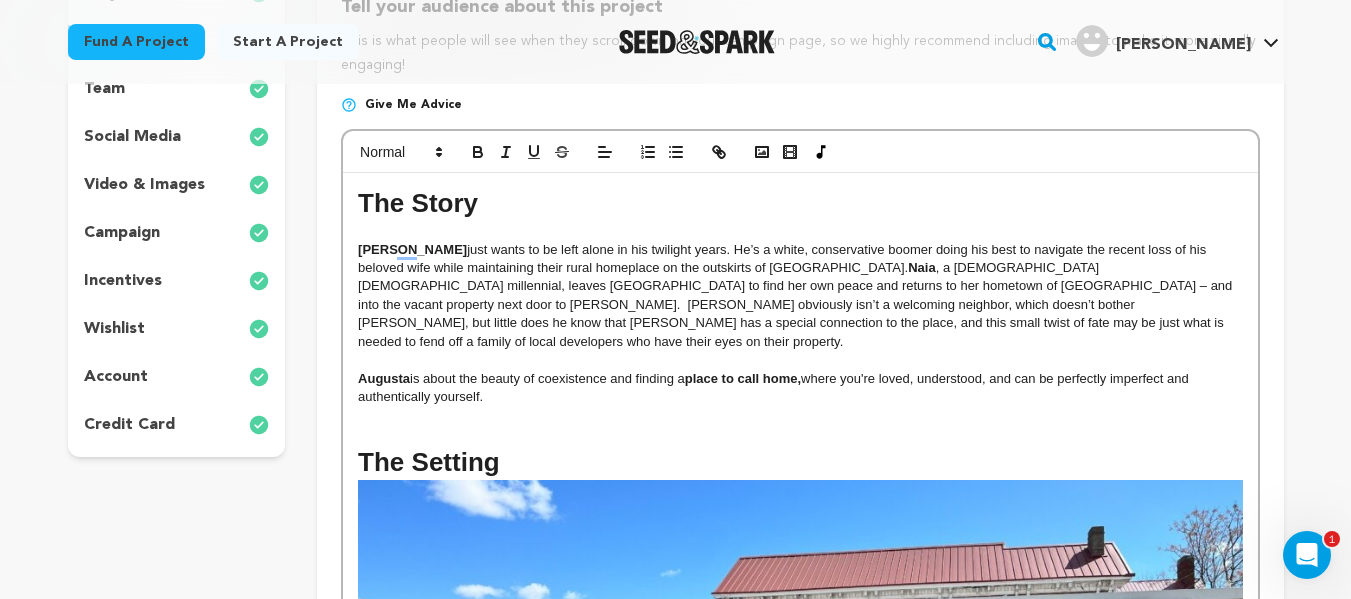 click on "[PERSON_NAME]  is about the beauty of coexistence and finding a  place to call home,  where you're loved, understood, and can be perfectly imperfect and authentically yourself." at bounding box center (800, 388) 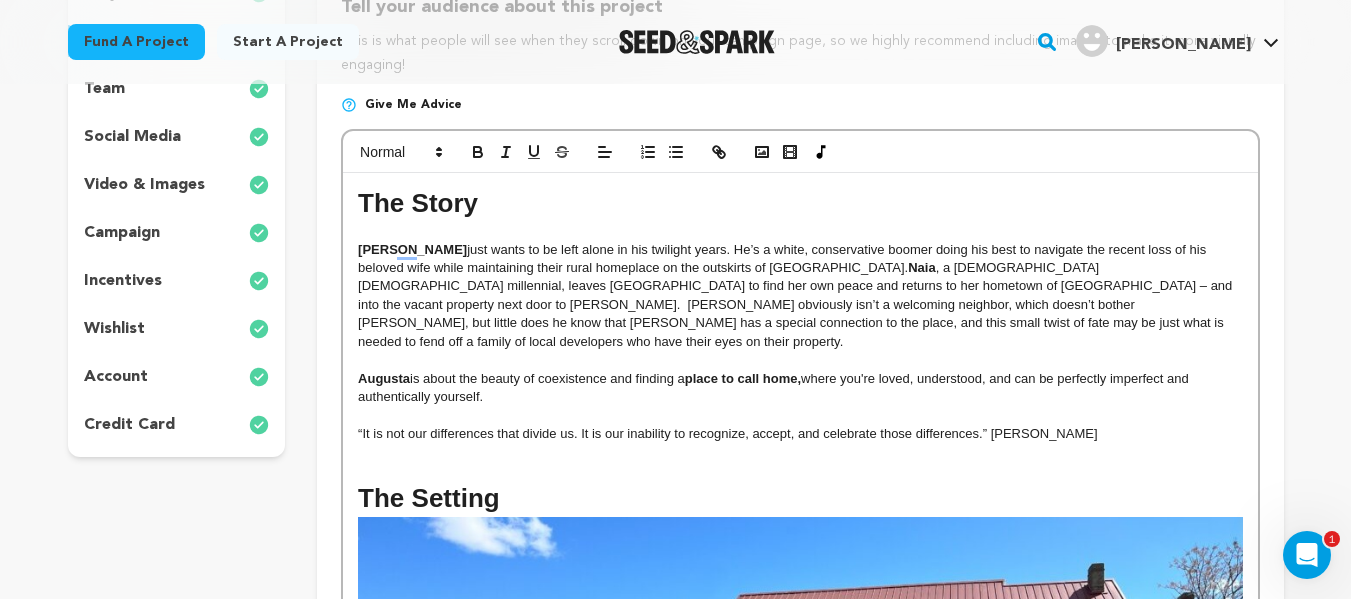 scroll, scrollTop: 207, scrollLeft: 0, axis: vertical 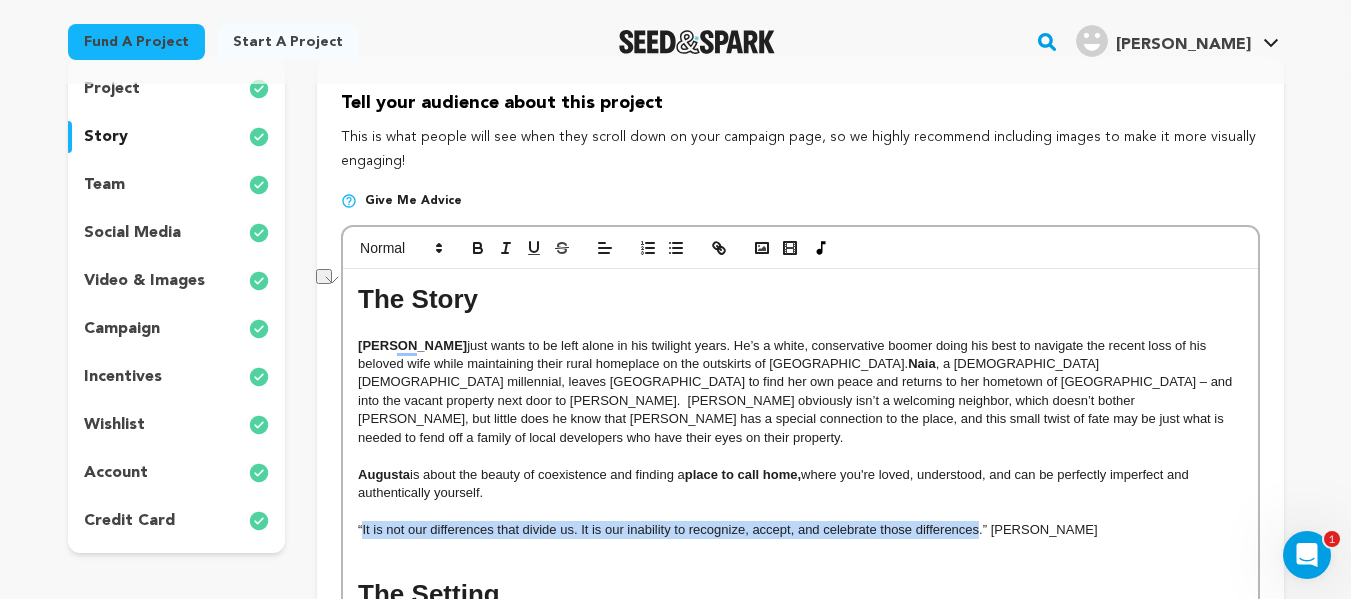 drag, startPoint x: 979, startPoint y: 512, endPoint x: 362, endPoint y: 519, distance: 617.03973 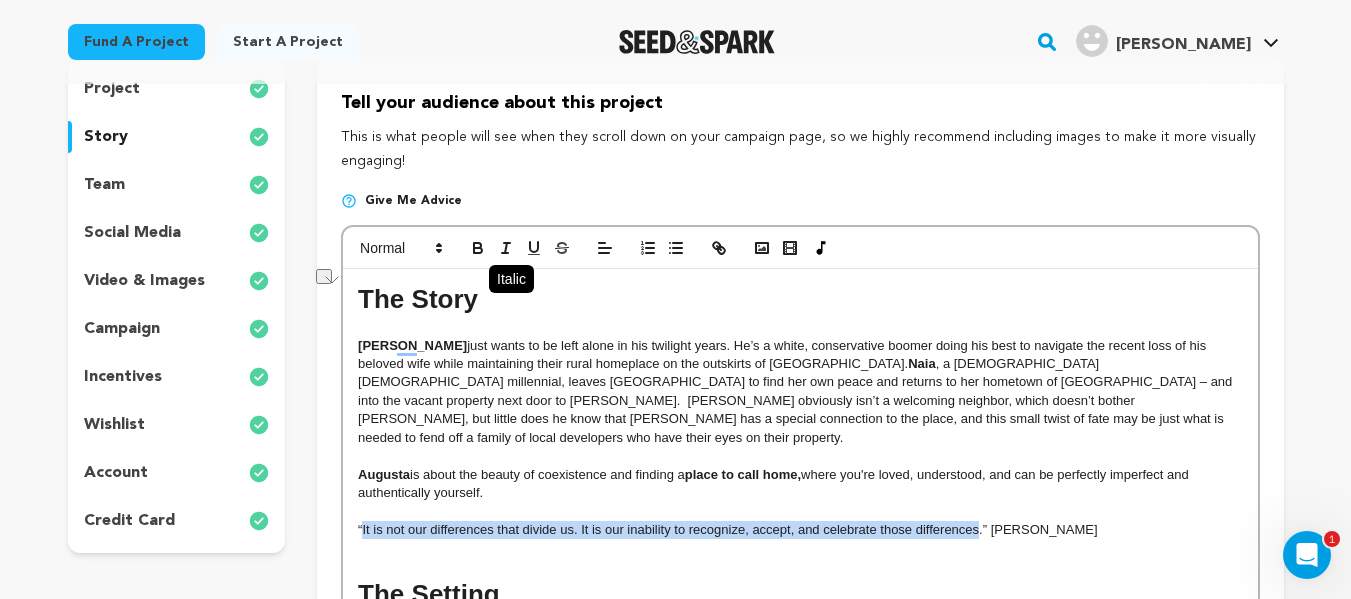 click 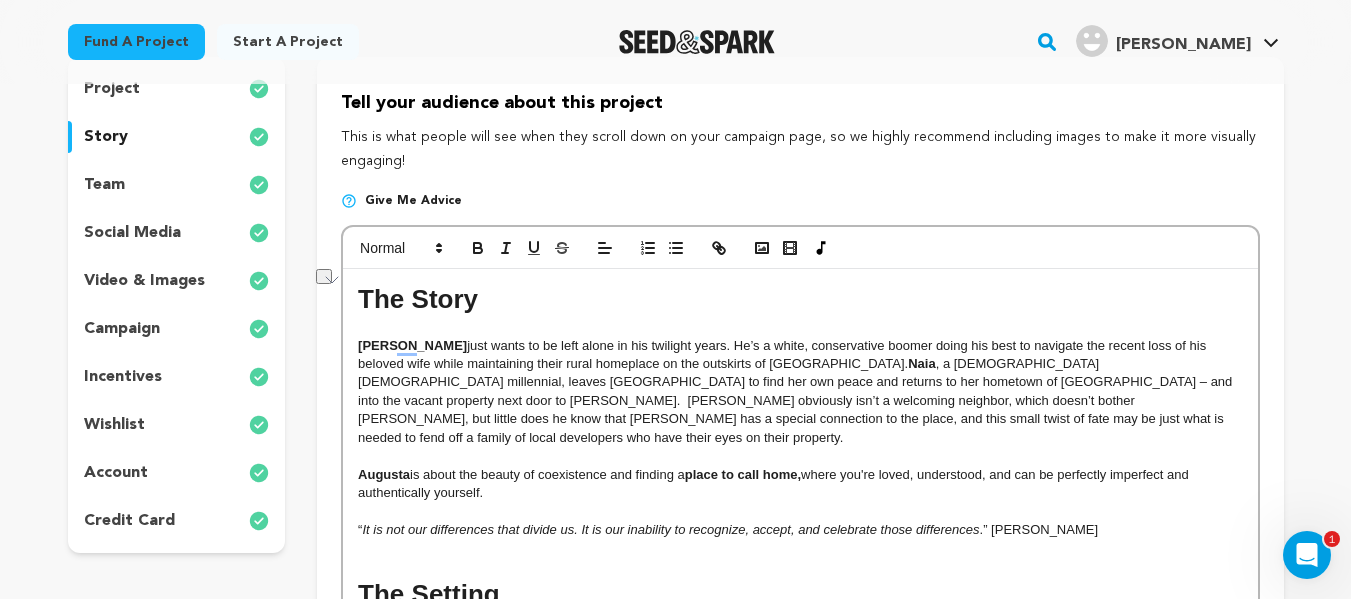 click on "[PERSON_NAME]  is about the beauty of coexistence and finding a  place to call home,  where you're loved, understood, and can be perfectly imperfect and authentically yourself." at bounding box center (800, 484) 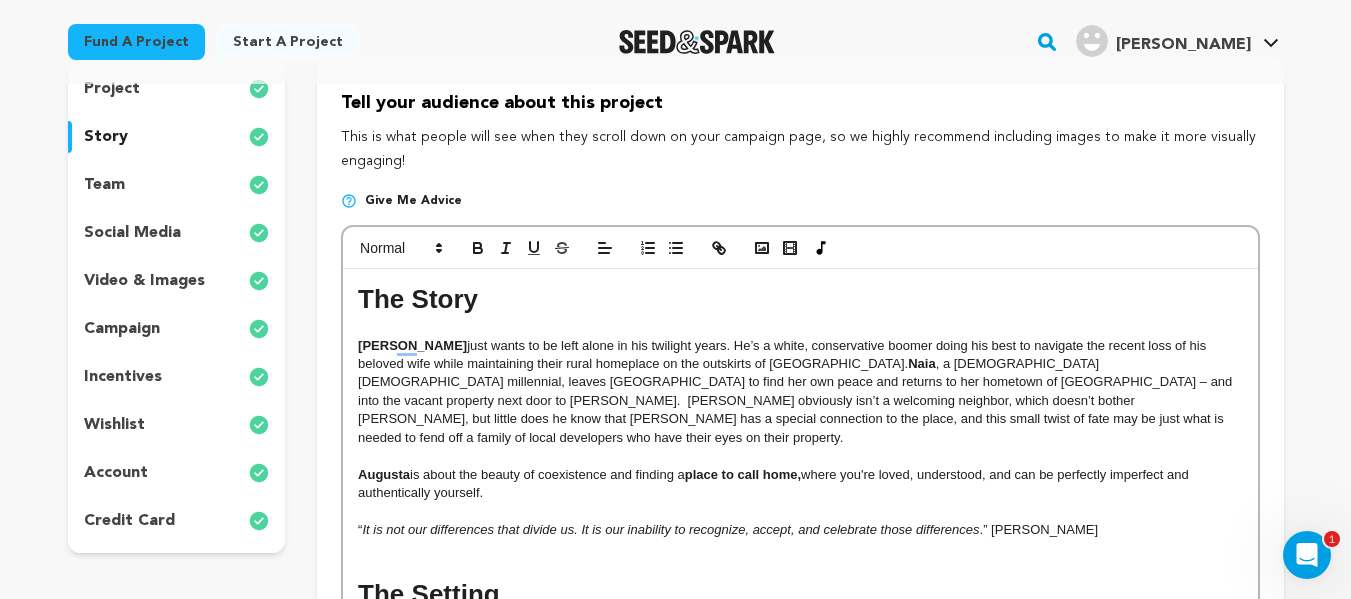 scroll, scrollTop: 276, scrollLeft: 0, axis: vertical 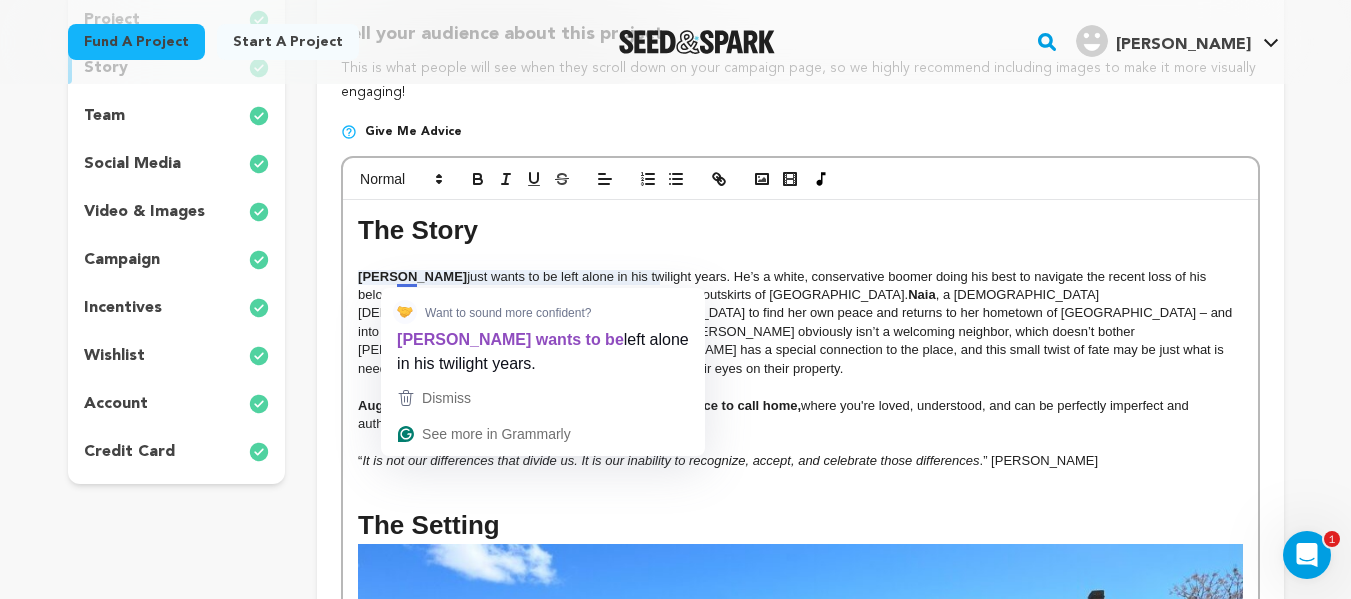 click at bounding box center [800, 258] 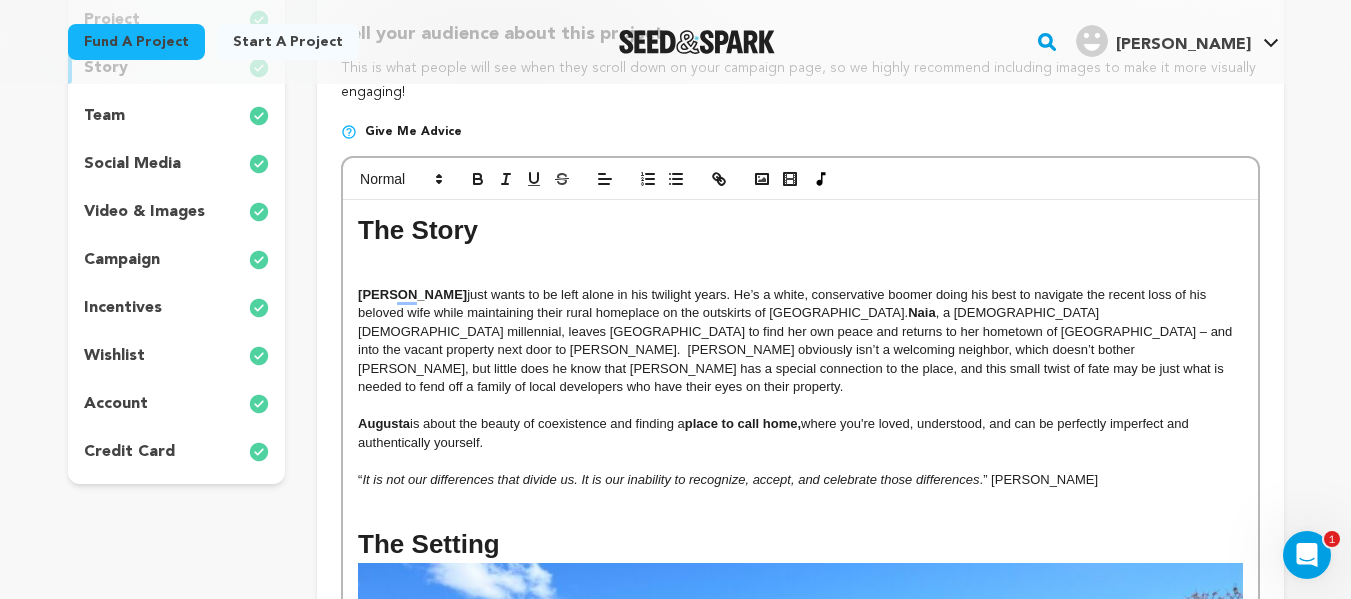 click at bounding box center [800, 258] 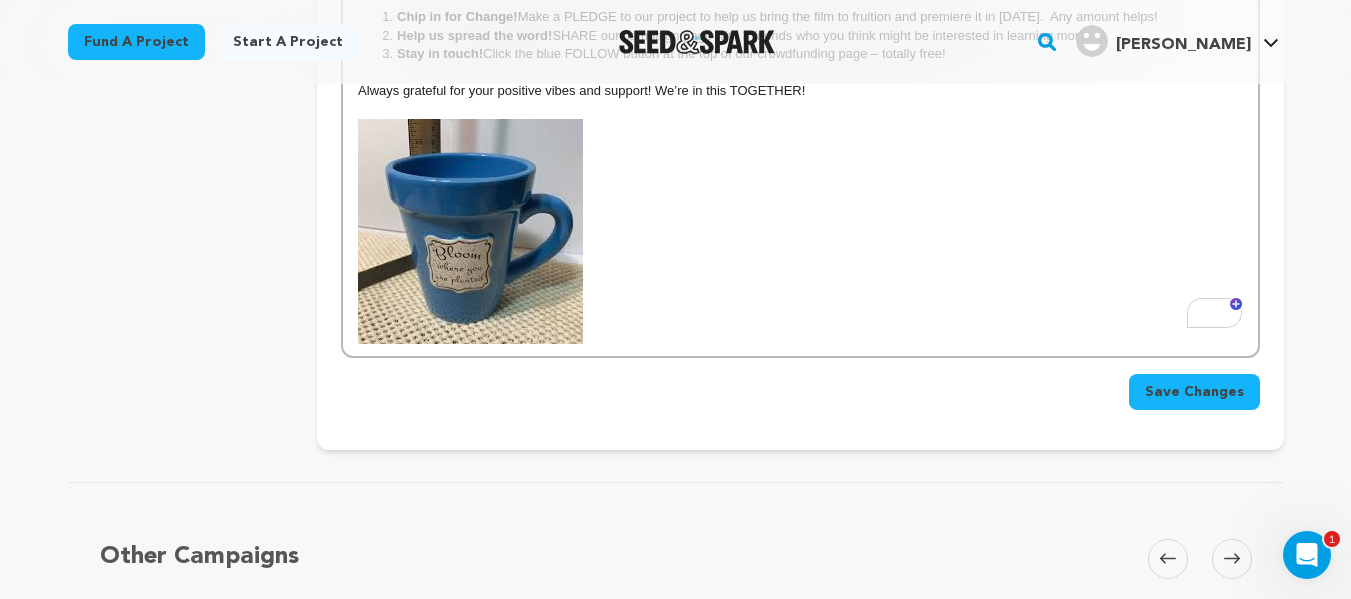 scroll, scrollTop: 1946, scrollLeft: 0, axis: vertical 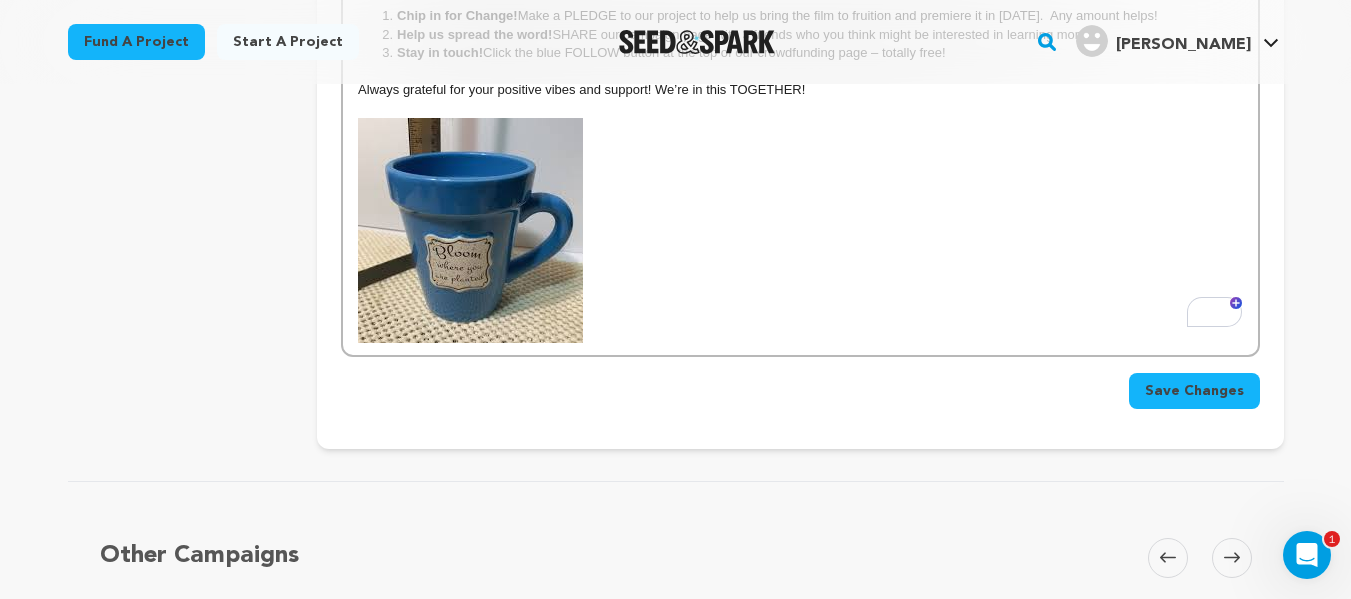 click on "Save Changes" at bounding box center (1194, 391) 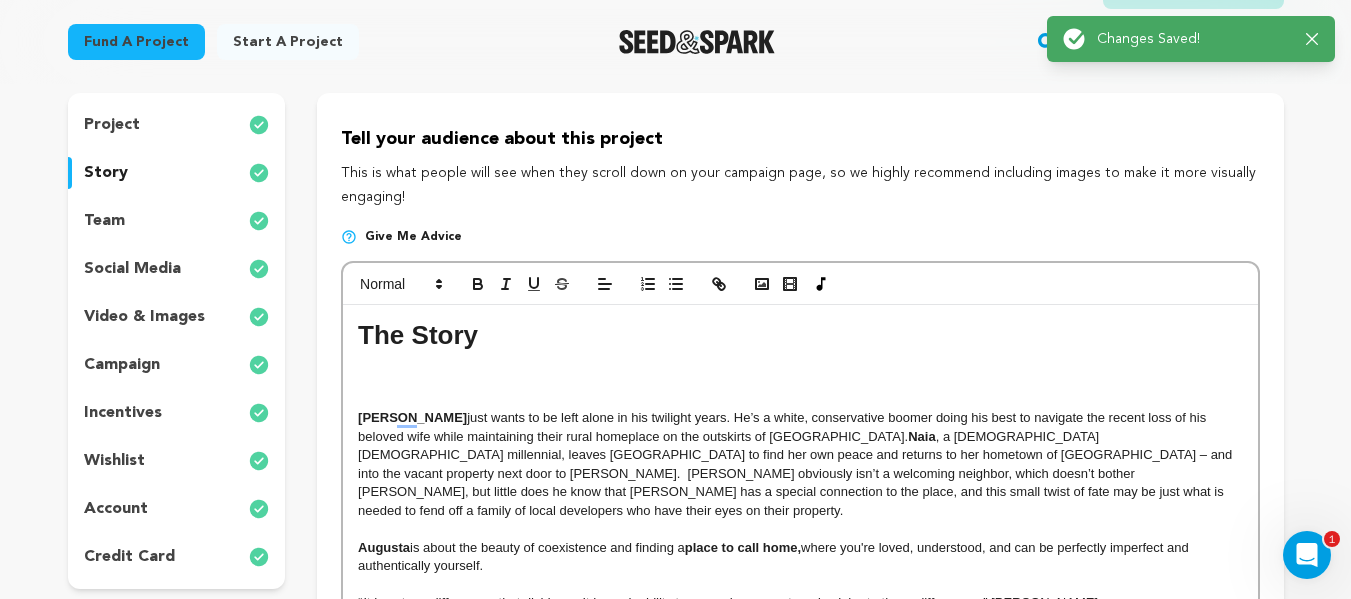 scroll, scrollTop: 173, scrollLeft: 0, axis: vertical 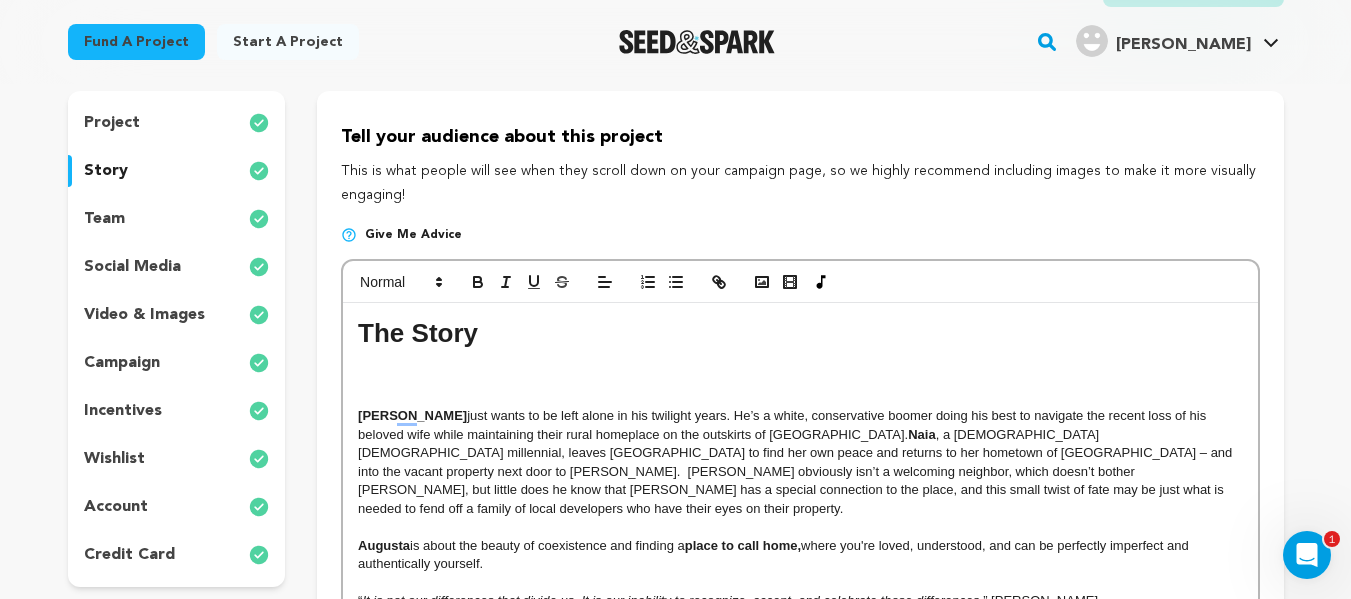 click on "video & images" at bounding box center (144, 315) 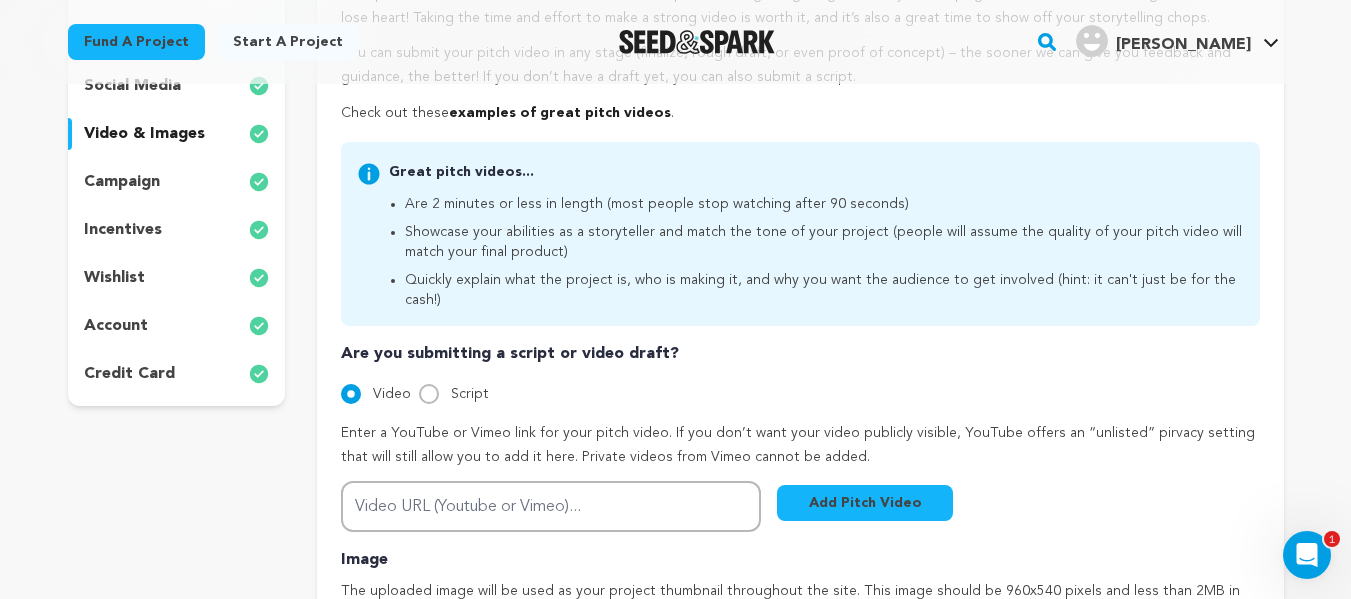 scroll, scrollTop: 254, scrollLeft: 0, axis: vertical 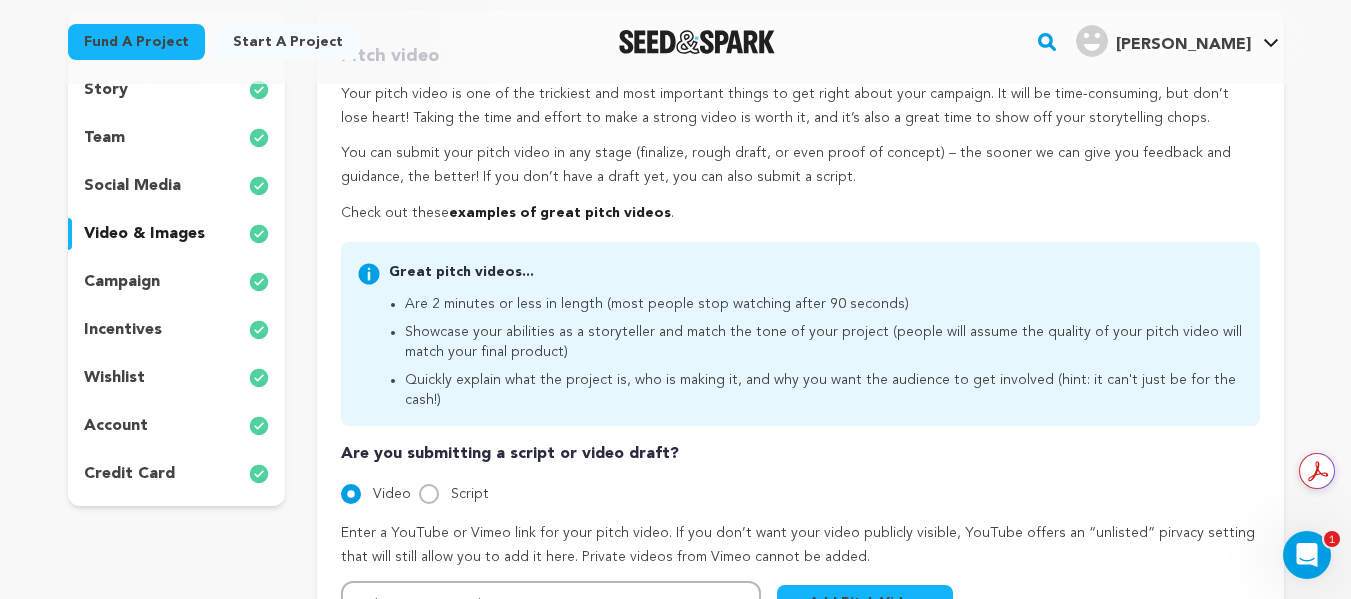 click on "wishlist" at bounding box center [114, 378] 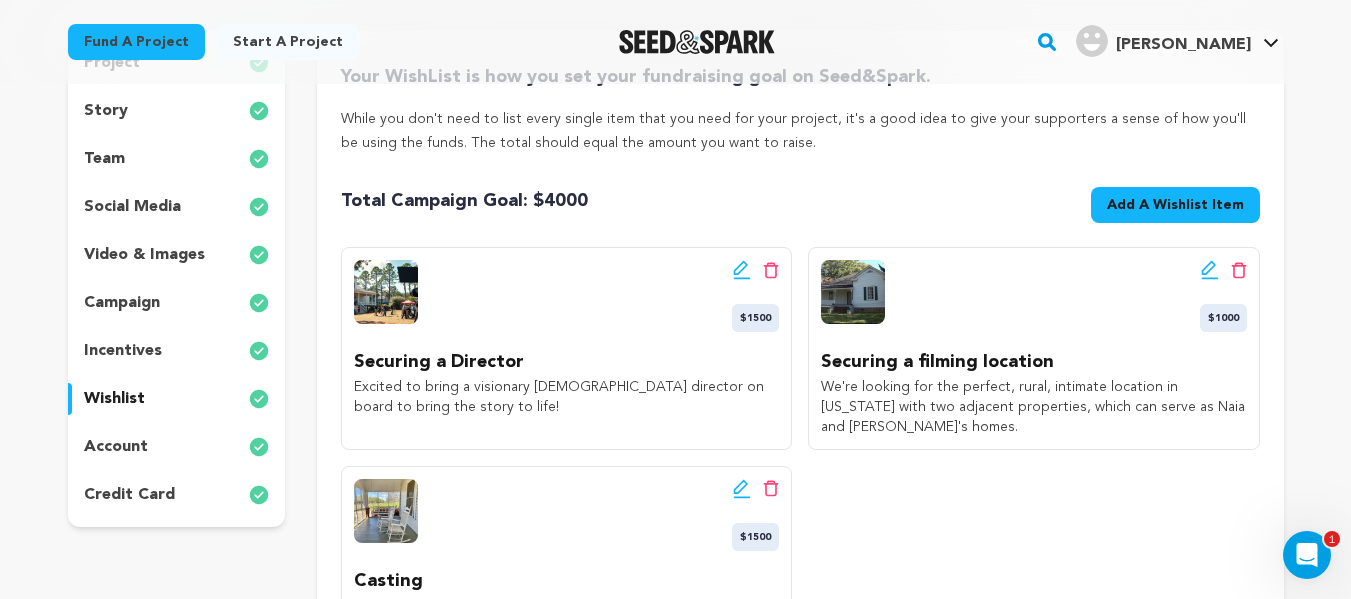 scroll, scrollTop: 232, scrollLeft: 0, axis: vertical 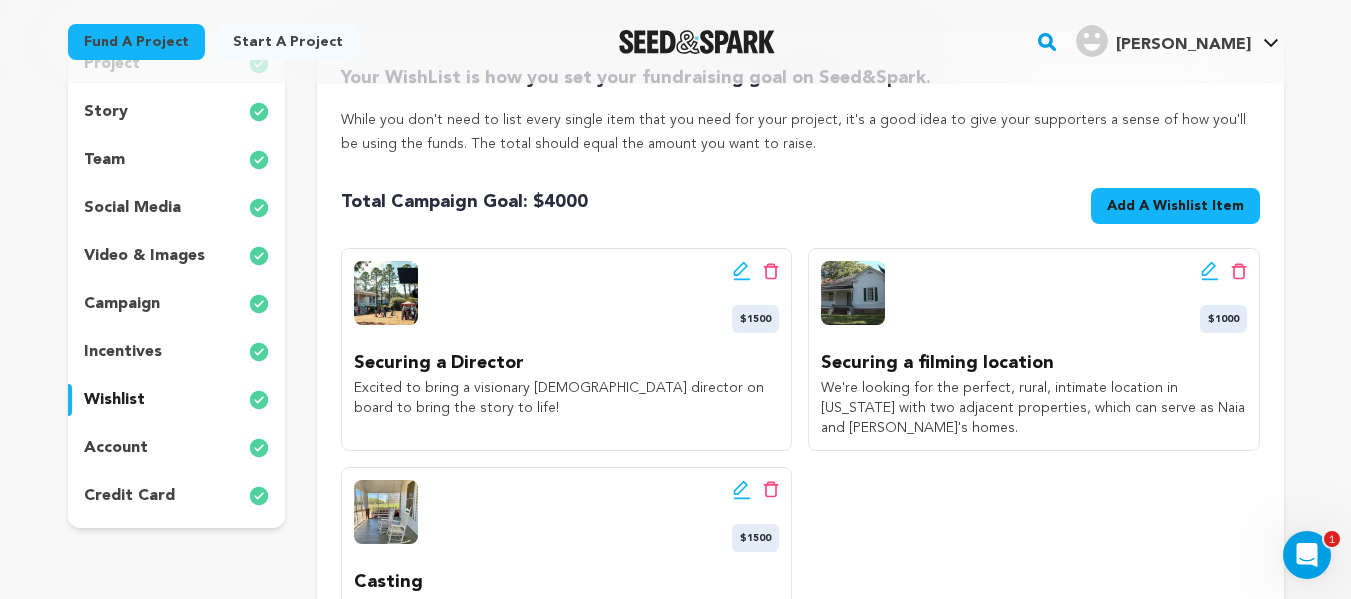 click on "incentives" at bounding box center [123, 352] 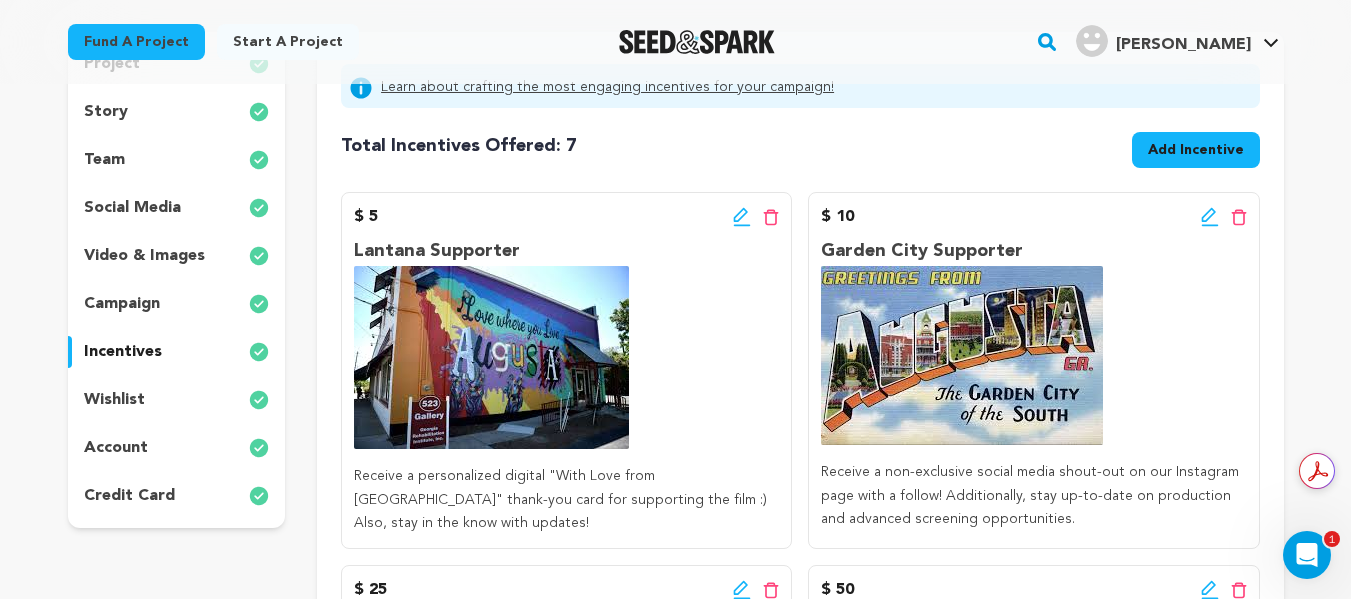 click on "story" at bounding box center [177, 112] 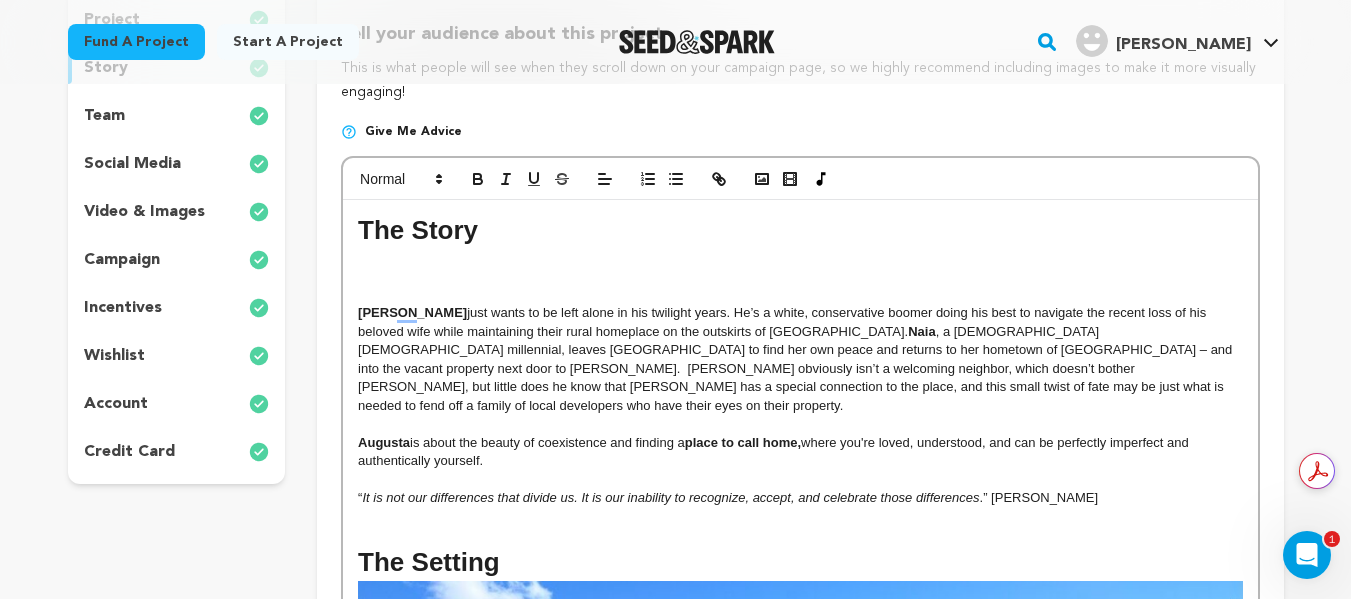 scroll, scrollTop: 275, scrollLeft: 0, axis: vertical 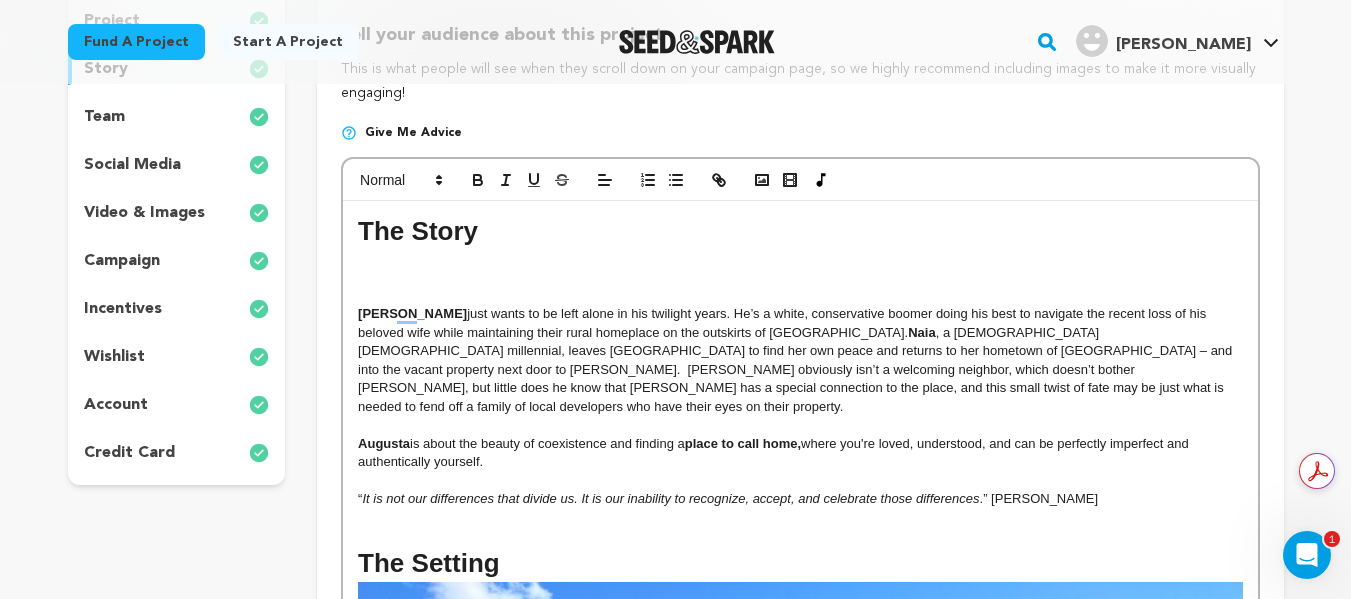 click at bounding box center (800, 259) 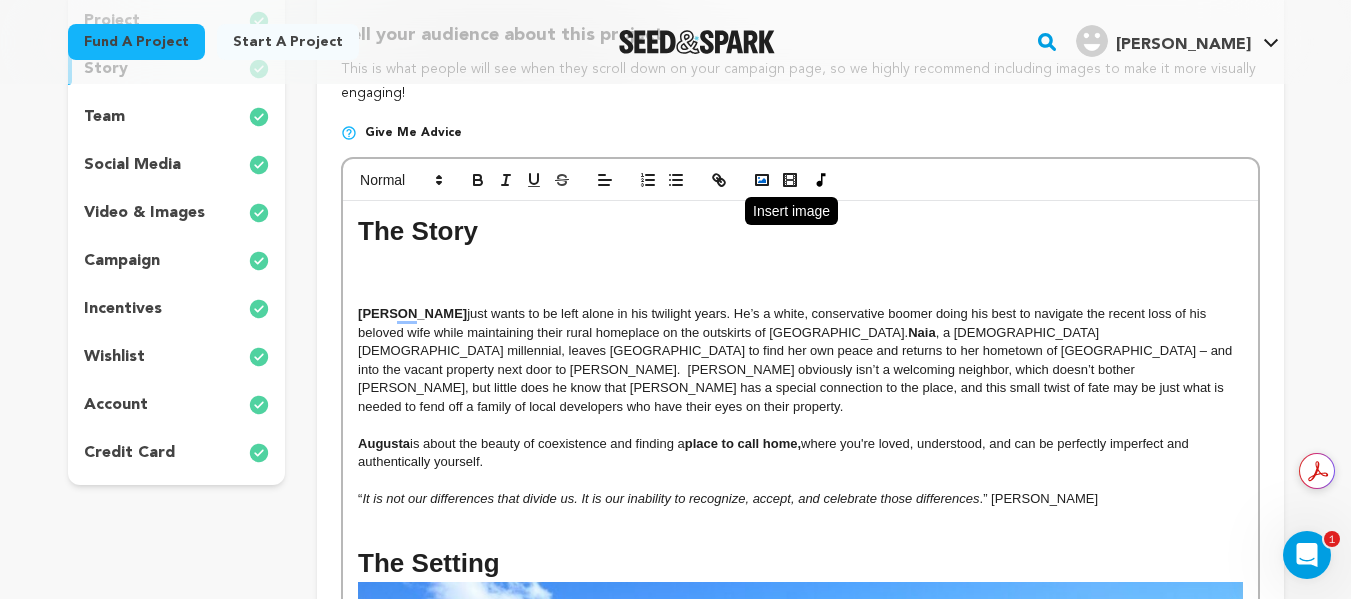 click at bounding box center (762, 180) 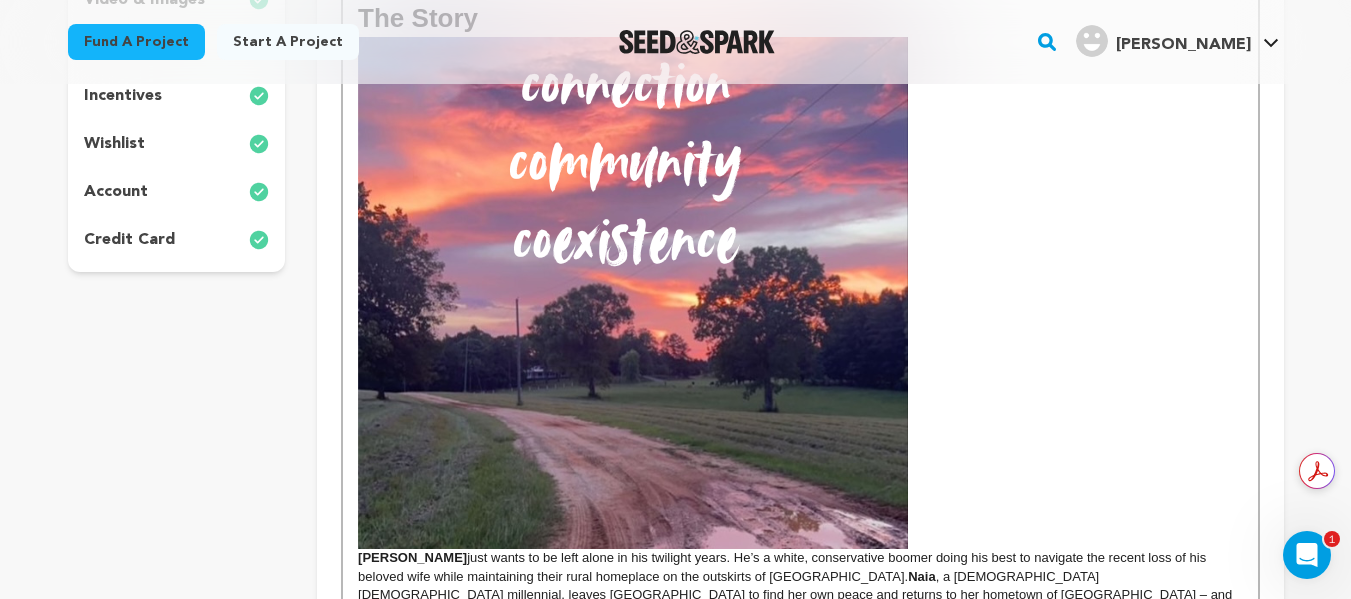 scroll, scrollTop: 614, scrollLeft: 0, axis: vertical 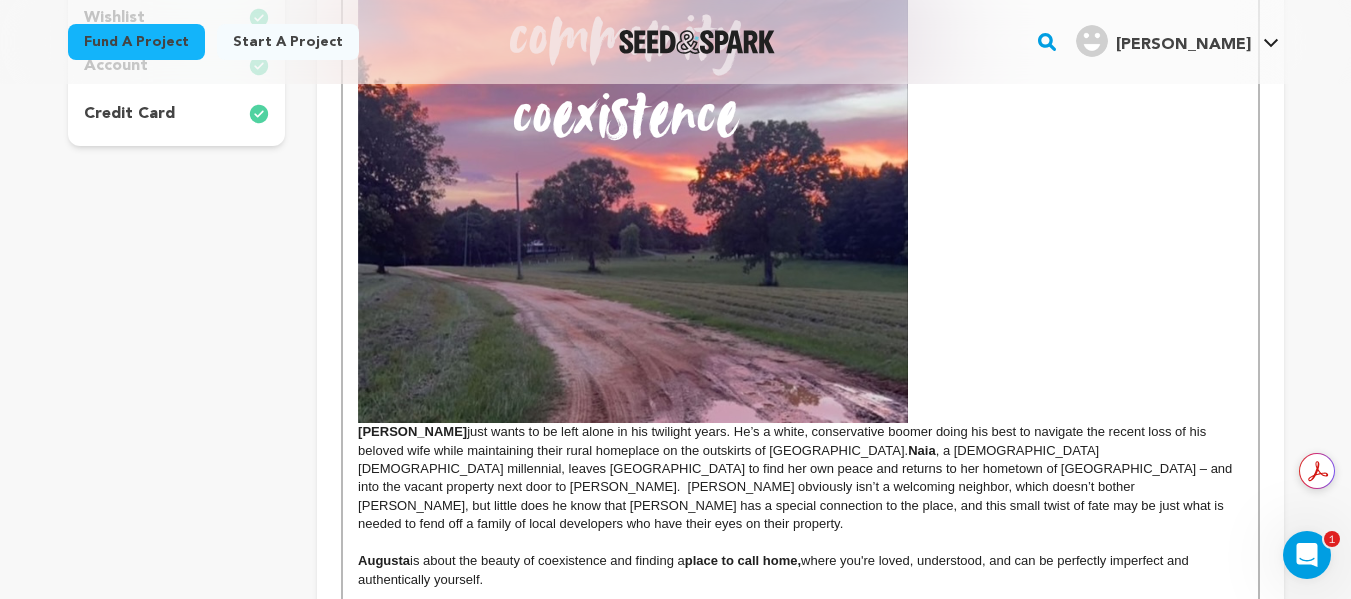 click on "﻿ Frank  just wants to be left alone in his twilight years. He’s a white, conservative boomer doing his best to navigate the recent loss of his beloved wife while maintaining their rural homeplace on the outskirts of Augusta.  Naia , a black transgender millennial, leaves Atlanta to find her own peace and returns to her hometown of Augusta – and into the vacant property next door to Frank.  Frank obviously isn’t a welcoming neighbor, which doesn’t bother Naia, but little does he know that Naia has a special connection to the place, and this small twist of fate may be just what is needed to fend off a family of local developers who have their eyes on their property." at bounding box center [800, 478] 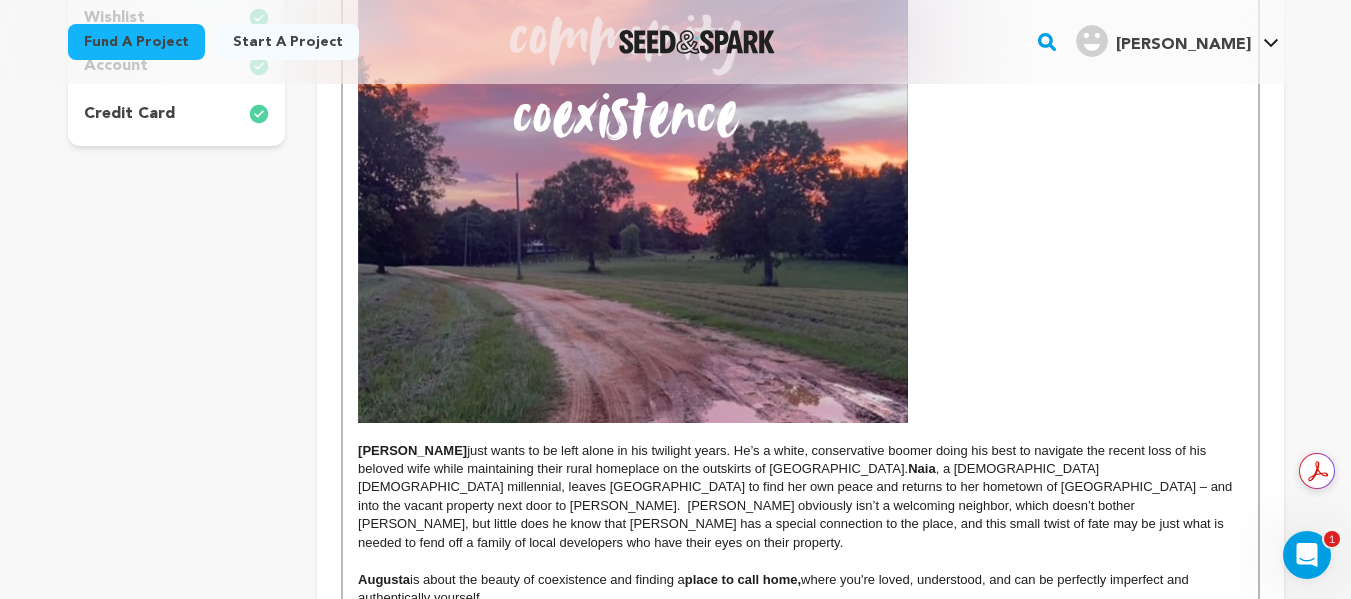 click on "﻿ Frank  just wants to be left alone in his twilight years. He’s a white, conservative boomer doing his best to navigate the recent loss of his beloved wife while maintaining their rural homeplace on the outskirts of Augusta.  Naia , a black transgender millennial, leaves Atlanta to find her own peace and returns to her hometown of Augusta – and into the vacant property next door to Frank.  Frank obviously isn’t a welcoming neighbor, which doesn’t bother Naia, but little does he know that Naia has a special connection to the place, and this small twist of fate may be just what is needed to fend off a family of local developers who have their eyes on their property." at bounding box center [800, 497] 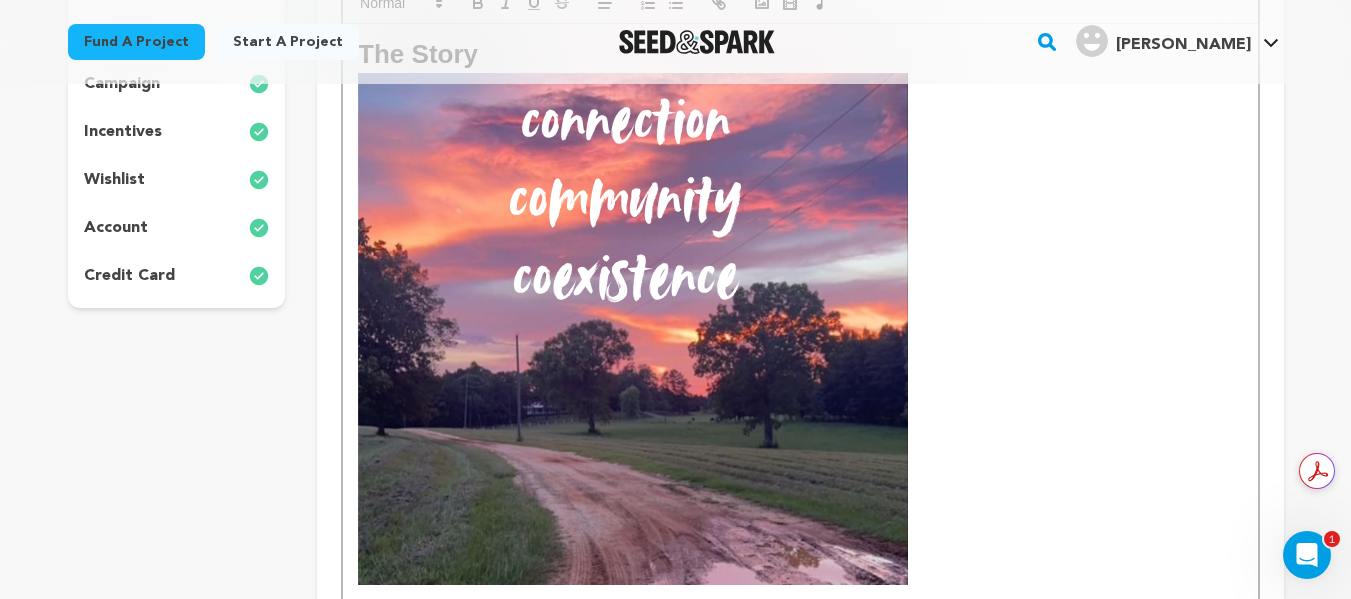 scroll, scrollTop: 476, scrollLeft: 0, axis: vertical 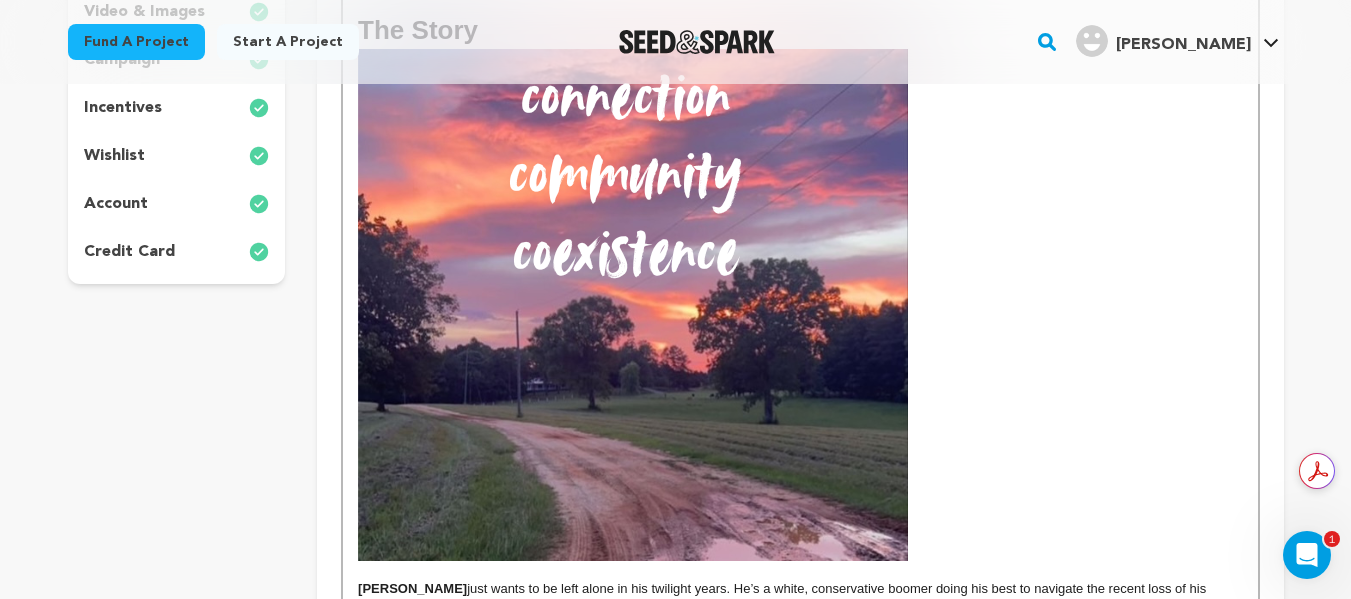 click at bounding box center [633, 305] 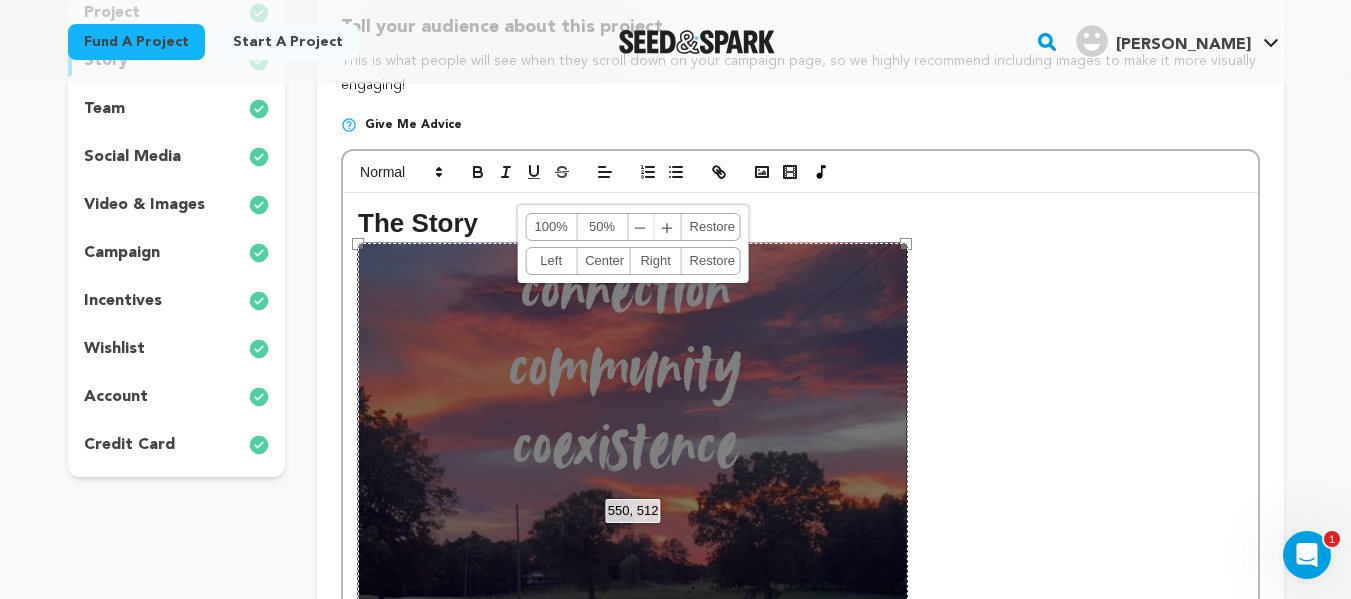 scroll, scrollTop: 260, scrollLeft: 0, axis: vertical 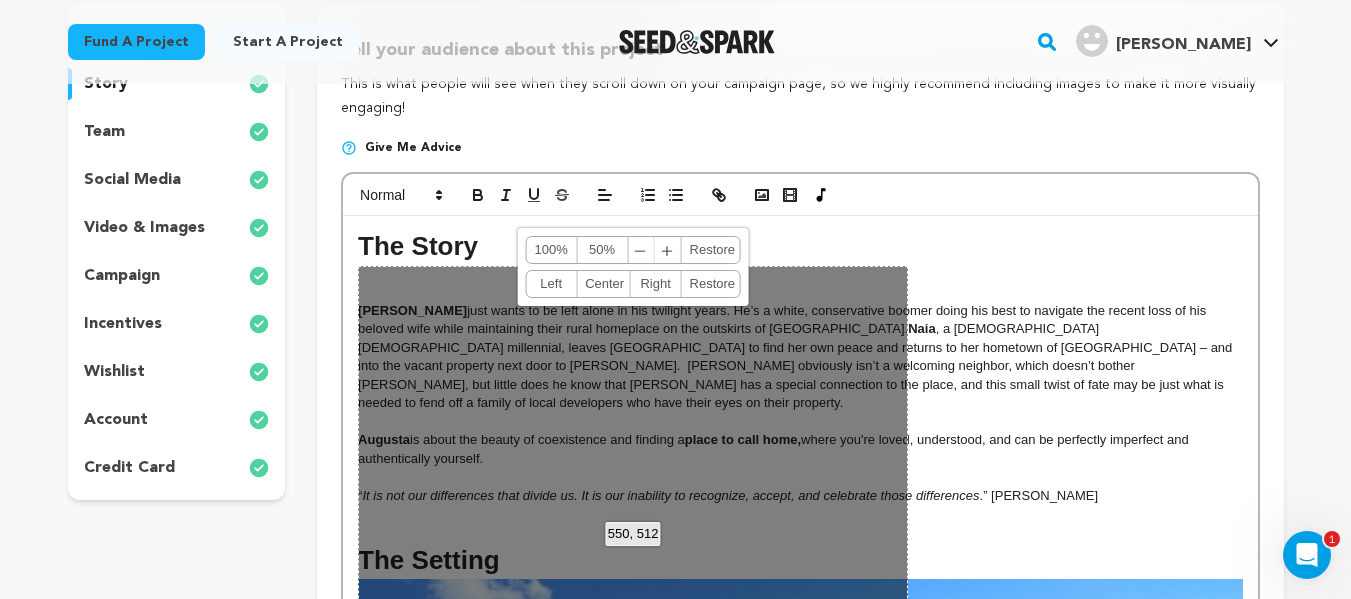 click on "550, 512
100%
50%
﹣
﹢
Restore
Left
Center
Right
Restore" at bounding box center (633, 522) 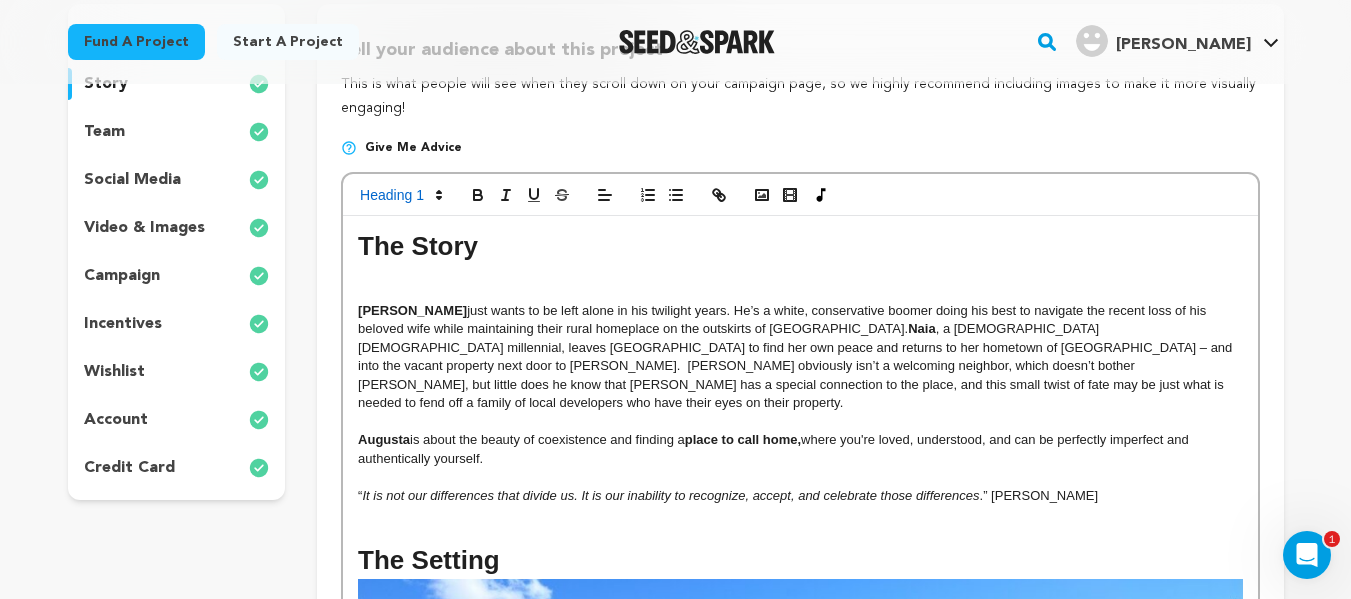 click at bounding box center [800, 274] 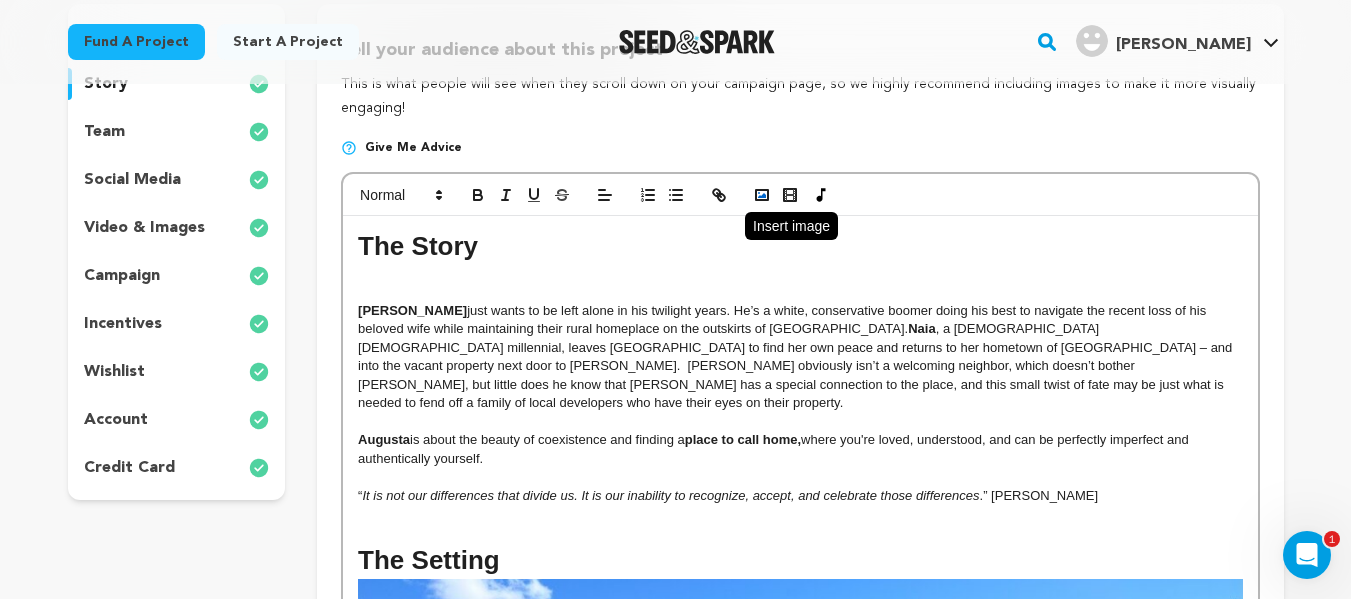 click 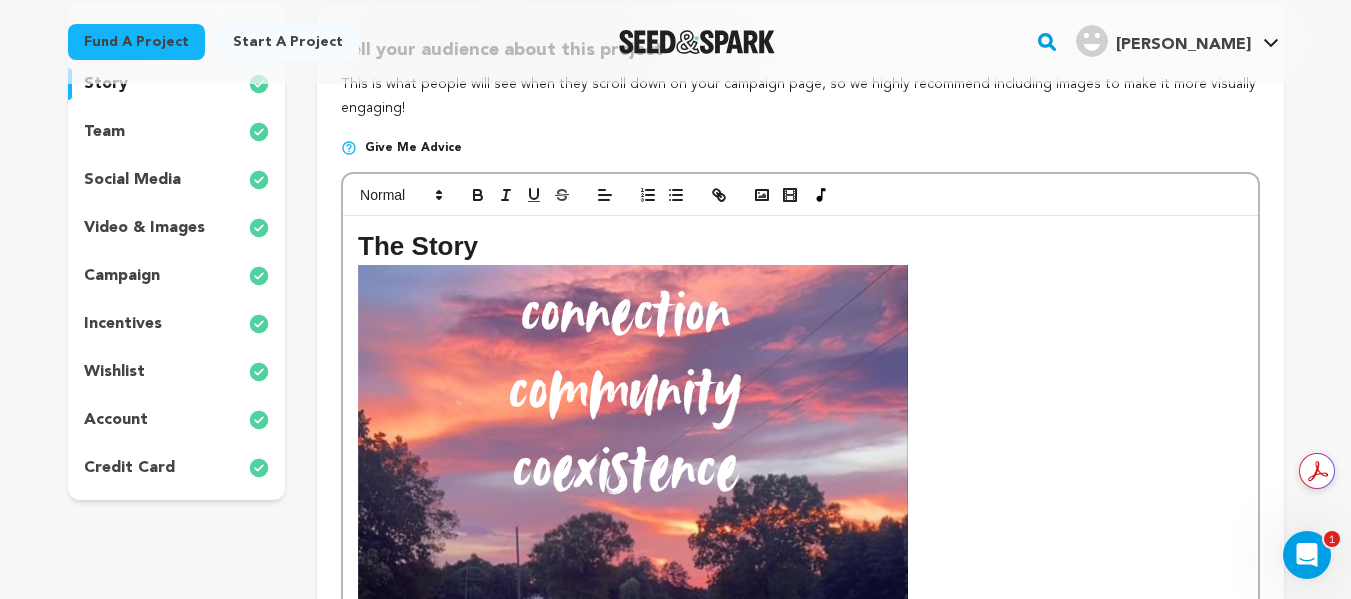 scroll, scrollTop: 514, scrollLeft: 0, axis: vertical 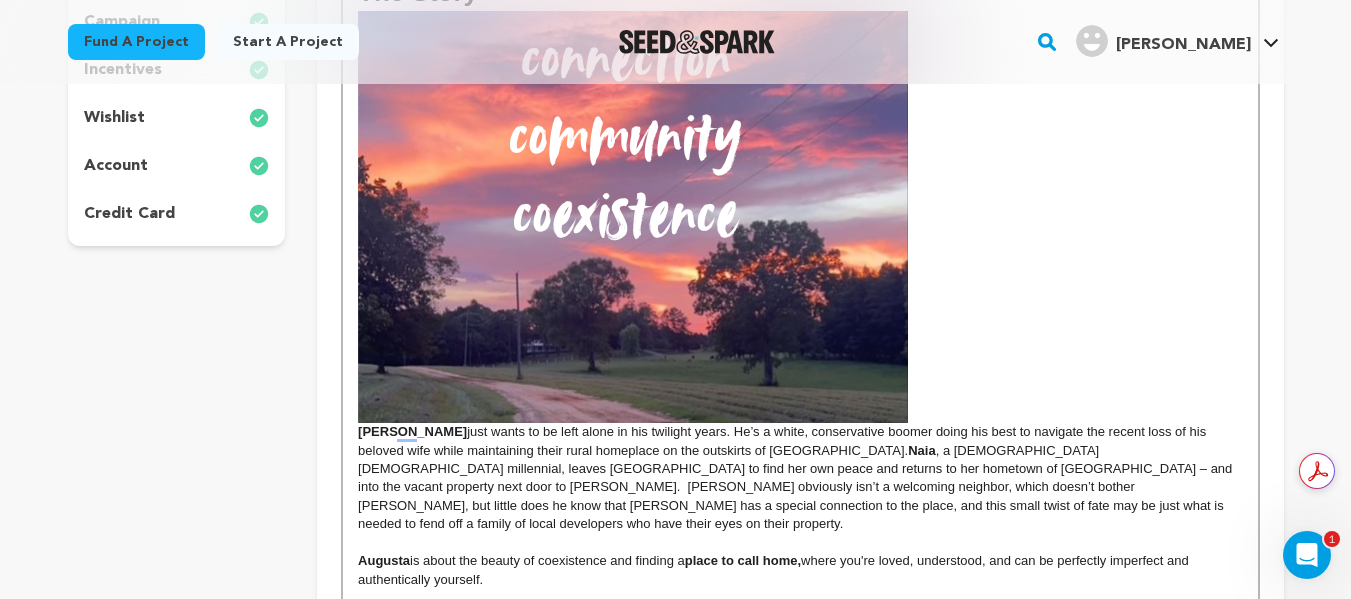 click on "The Story Frank  just wants to be left alone in his twilight years. He’s a white, conservative boomer doing his best to navigate the recent loss of his beloved wife while maintaining their rural homeplace on the outskirts of Augusta.  Naia , a black transgender millennial, leaves Atlanta to find her own peace and returns to her hometown of Augusta – and into the vacant property next door to Frank.  Frank obviously isn’t a welcoming neighbor, which doesn’t bother Naia, but little does he know that Naia has a special connection to the place, and this small twist of fate may be just what is needed to fend off a family of local developers who have their eyes on their property.   Augusta  is about the beauty of coexistence and finding a  place to call home,  where you're loved, understood, and can be perfectly imperfect and authentically yourself.  “ It is not our differences that divide us. It is our inability to recognize, accept, and celebrate those differences .” Audre Lorde The Setting" at bounding box center [800, 1052] 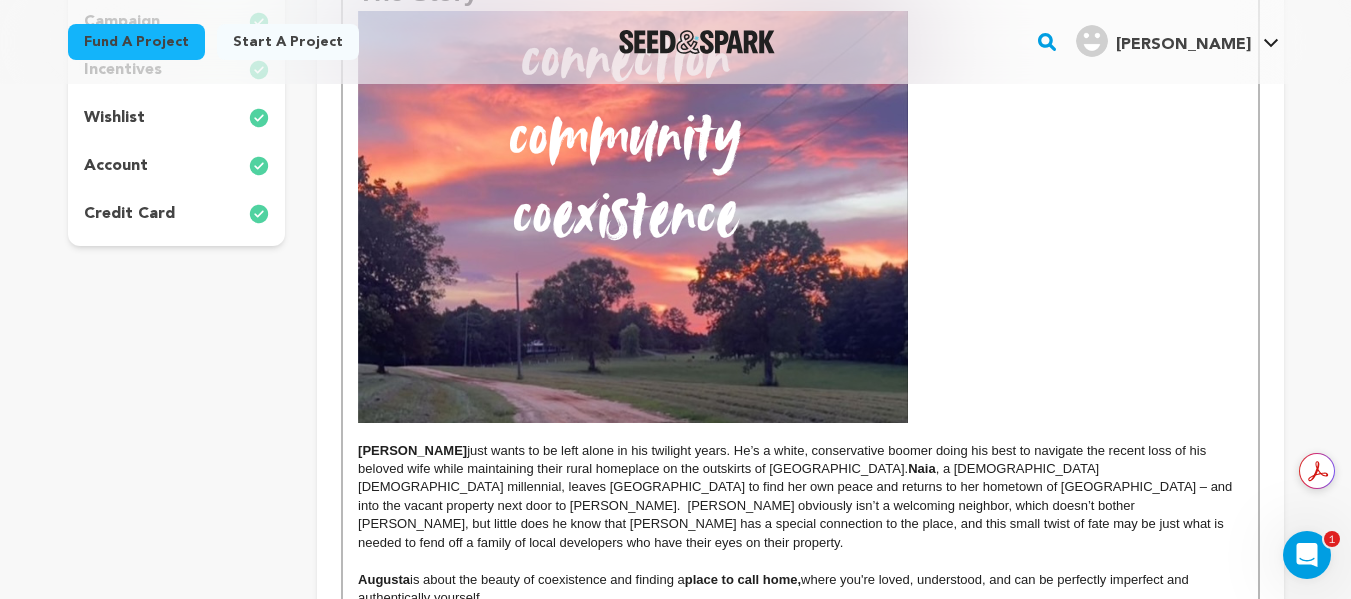 click on "﻿ Frank  just wants to be left alone in his twilight years. He’s a white, conservative boomer doing his best to navigate the recent loss of his beloved wife while maintaining their rural homeplace on the outskirts of Augusta.  Naia , a black transgender millennial, leaves Atlanta to find her own peace and returns to her hometown of Augusta – and into the vacant property next door to Frank.  Frank obviously isn’t a welcoming neighbor, which doesn’t bother Naia, but little does he know that Naia has a special connection to the place, and this small twist of fate may be just what is needed to fend off a family of local developers who have their eyes on their property." at bounding box center (800, 497) 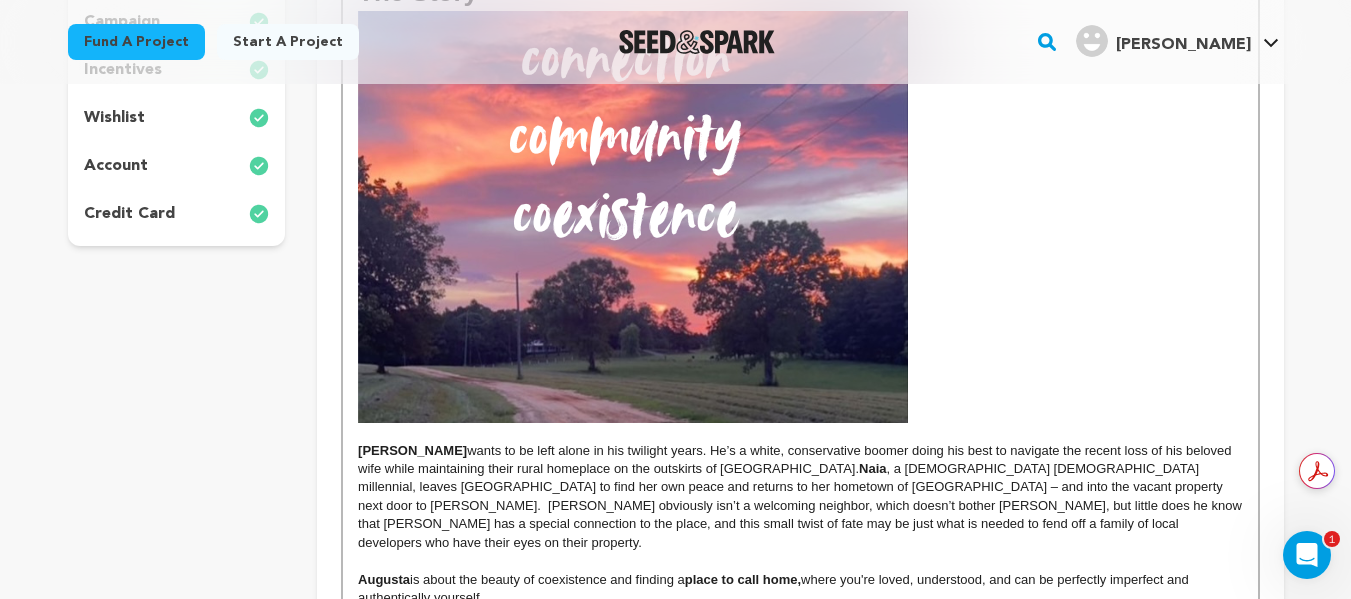 click on "Frank  wants to be left alone in his twilight years. He’s a white, conservative boomer doing his best to navigate the recent loss of his beloved wife while maintaining their rural homeplace on the outskirts of Augusta.  Naia , a black transgender millennial, leaves Atlanta to find her own peace and returns to her hometown of Augusta – and into the vacant property next door to Frank.  Frank obviously isn’t a welcoming neighbor, which doesn’t bother Naia, but little does he know that Naia has a special connection to the place, and this small twist of fate may be just what is needed to fend off a family of local developers who have their eyes on their property." at bounding box center (800, 497) 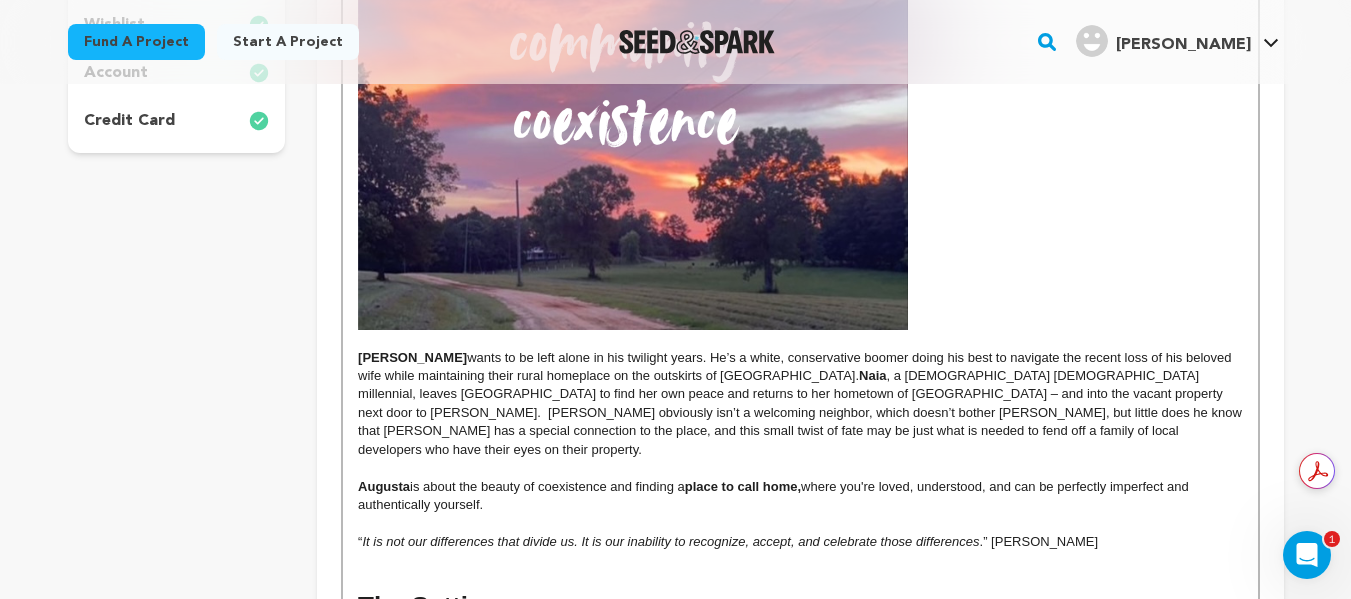 scroll, scrollTop: 608, scrollLeft: 0, axis: vertical 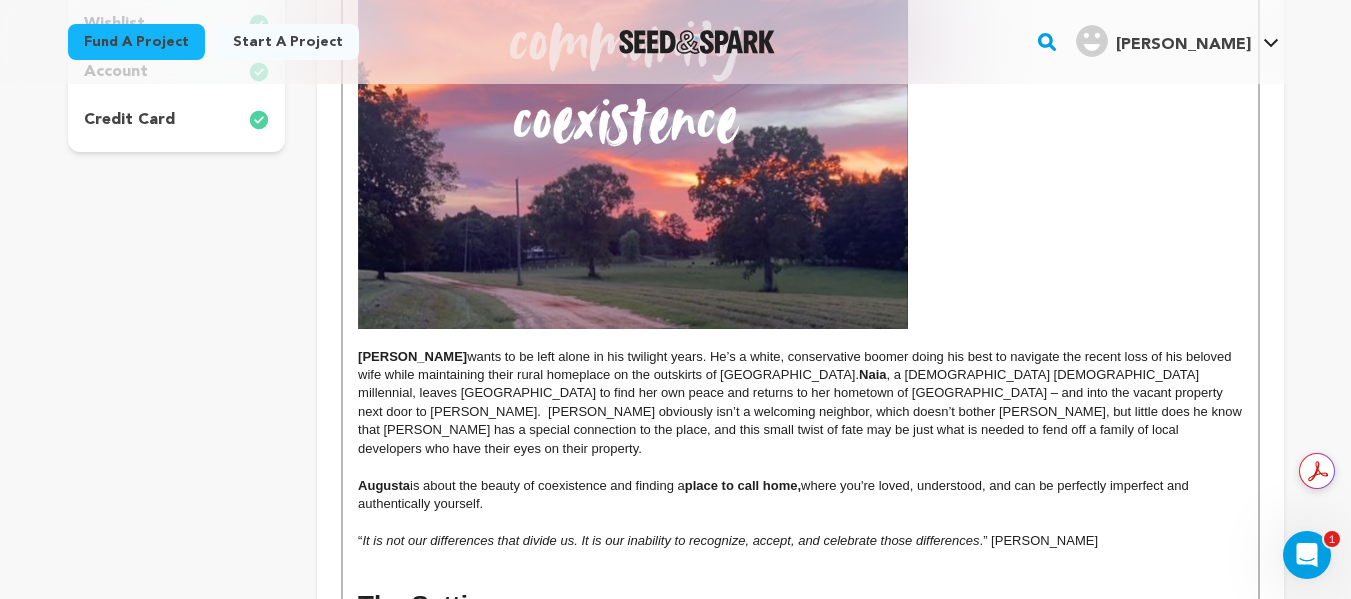 click on "Frank  wants to be left alone in his twilight years. He’s a white, conservative boomer doing his best to navigate the recent loss of his beloved wife while maintaining their rural homeplace on the outskirts of Augusta.  Naia , a black transgender millennial, leaves Atlanta to find her own peace and returns to her hometown of Augusta – and into the vacant property next door to Frank.  Frank obviously isn’t a welcoming neighbor, which doesn’t bother Naia, but little does he know that Naia has a special connection to the place, and this small twist of fate may be just what is needed to fend off a family of local developers who have their eyes on their property." at bounding box center [800, 403] 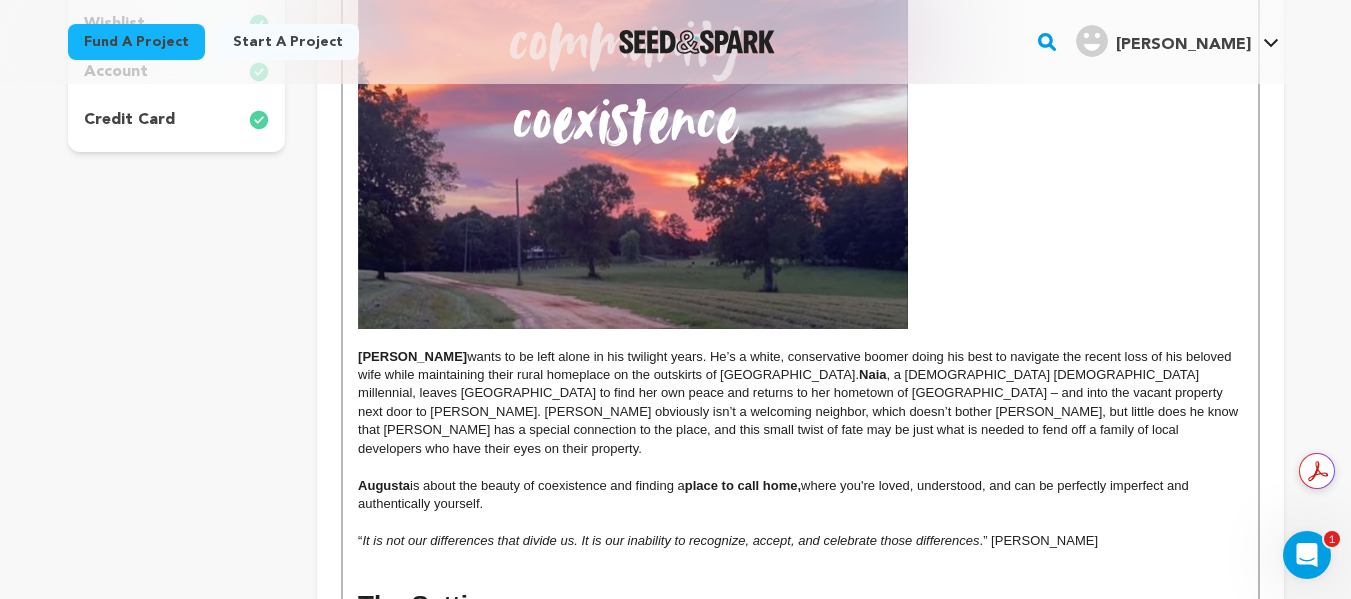 click on "Frank  wants to be left alone in his twilight years. He’s a white, conservative boomer doing his best to navigate the recent loss of his beloved wife while maintaining their rural homeplace on the outskirts of Augusta.  Naia , a black transgender millennial, leaves Atlanta to find her own peace and returns to her hometown of Augusta – and into the vacant property next door to Frank. Frank obviously isn’t a welcoming neighbor, which doesn’t bother Naia, but little does he know that Naia has a special connection to the place, and this small twist of fate may be just what is needed to fend off a family of local developers who have their eyes on their property." at bounding box center [800, 403] 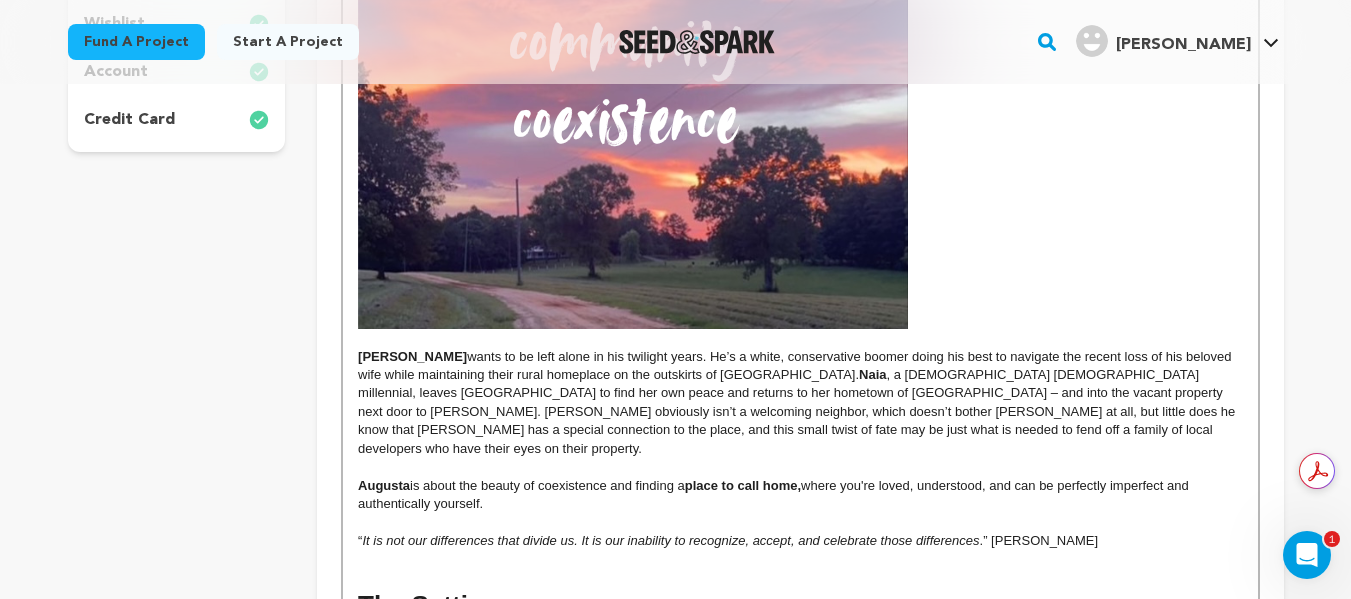 click on "Frank  wants to be left alone in his twilight years. He’s a white, conservative boomer doing his best to navigate the recent loss of his beloved wife while maintaining their rural homeplace on the outskirts of Augusta.  Naia , a black transgender millennial, leaves Atlanta to find her own peace and returns to her hometown of Augusta – and into the vacant property next door to Frank. Frank obviously isn’t a welcoming neighbor, which doesn’t bother Naia at all, but little does he know that Naia has a special connection to the place, and this small twist of fate may be just what is needed to fend off a family of local developers who have their eyes on their property." at bounding box center [800, 403] 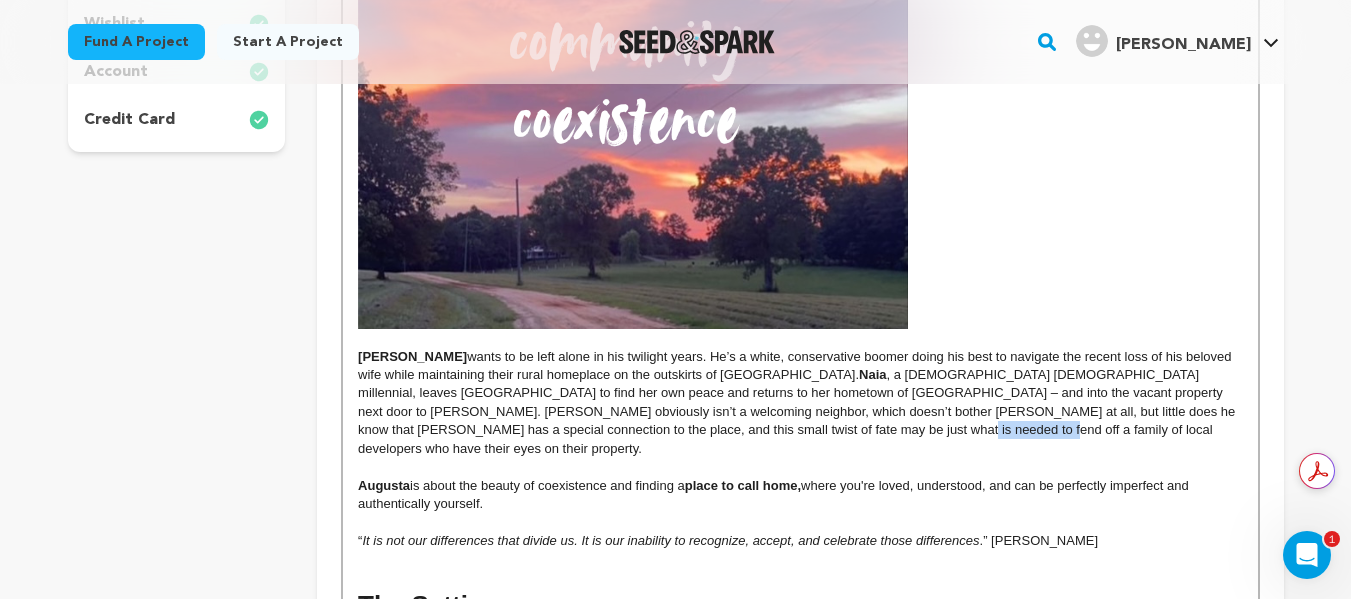 drag, startPoint x: 636, startPoint y: 433, endPoint x: 560, endPoint y: 431, distance: 76.02631 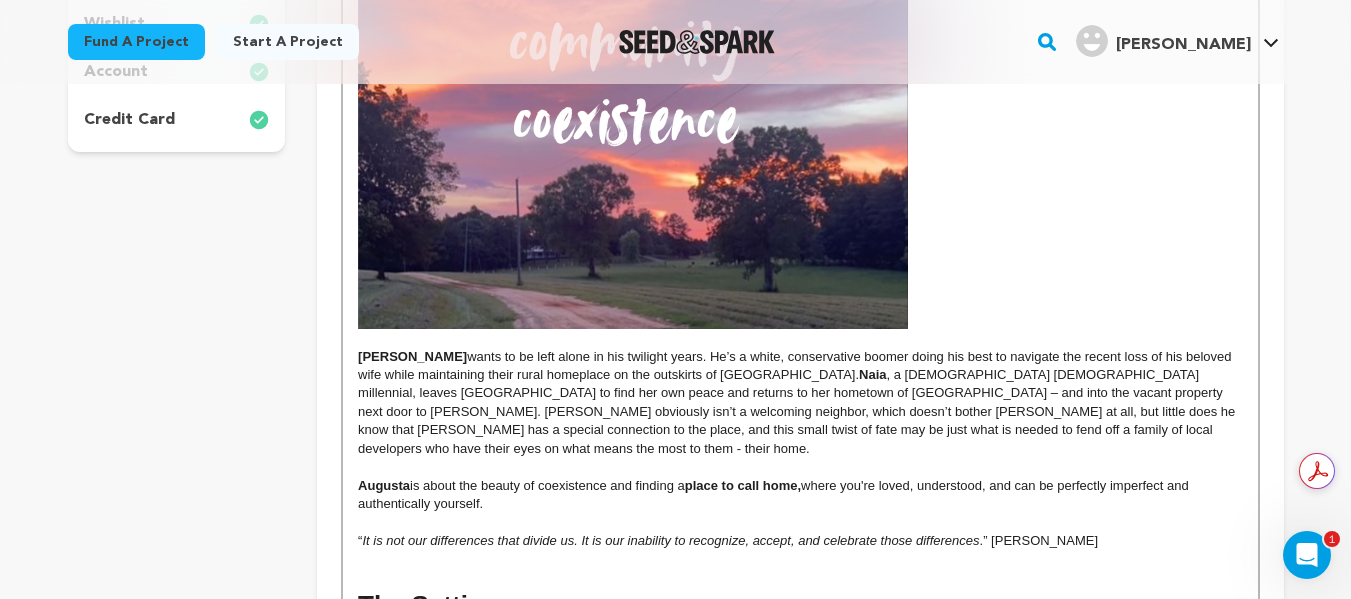 click at bounding box center [800, 467] 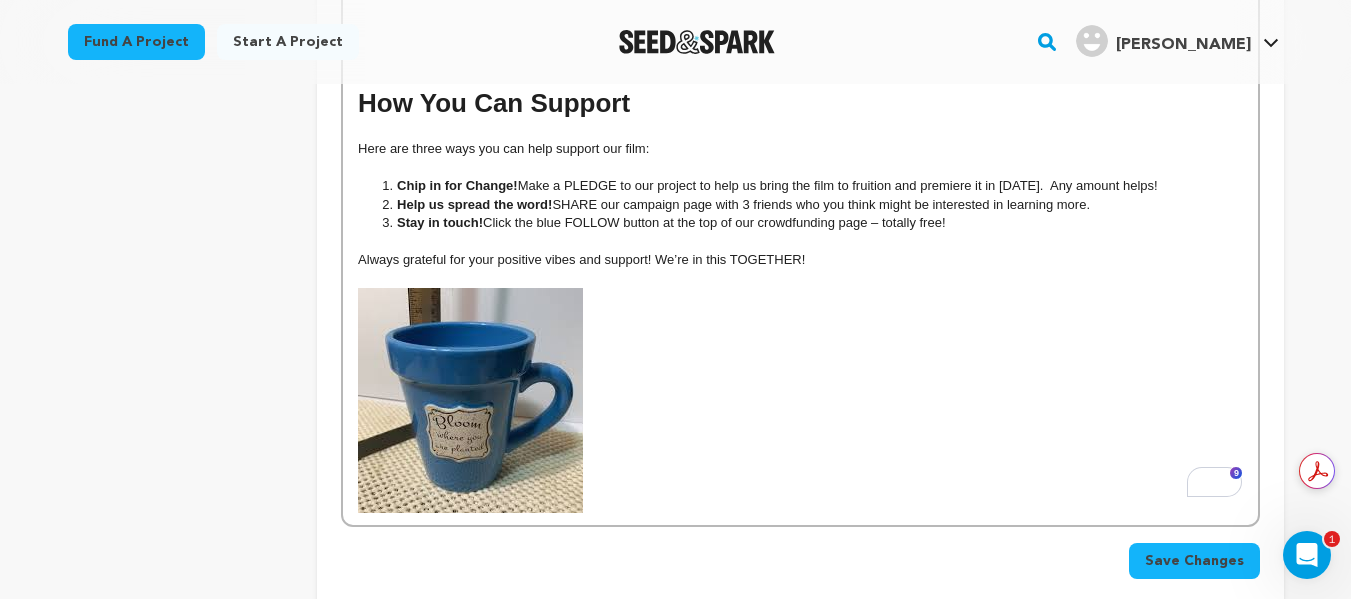 scroll, scrollTop: 2250, scrollLeft: 0, axis: vertical 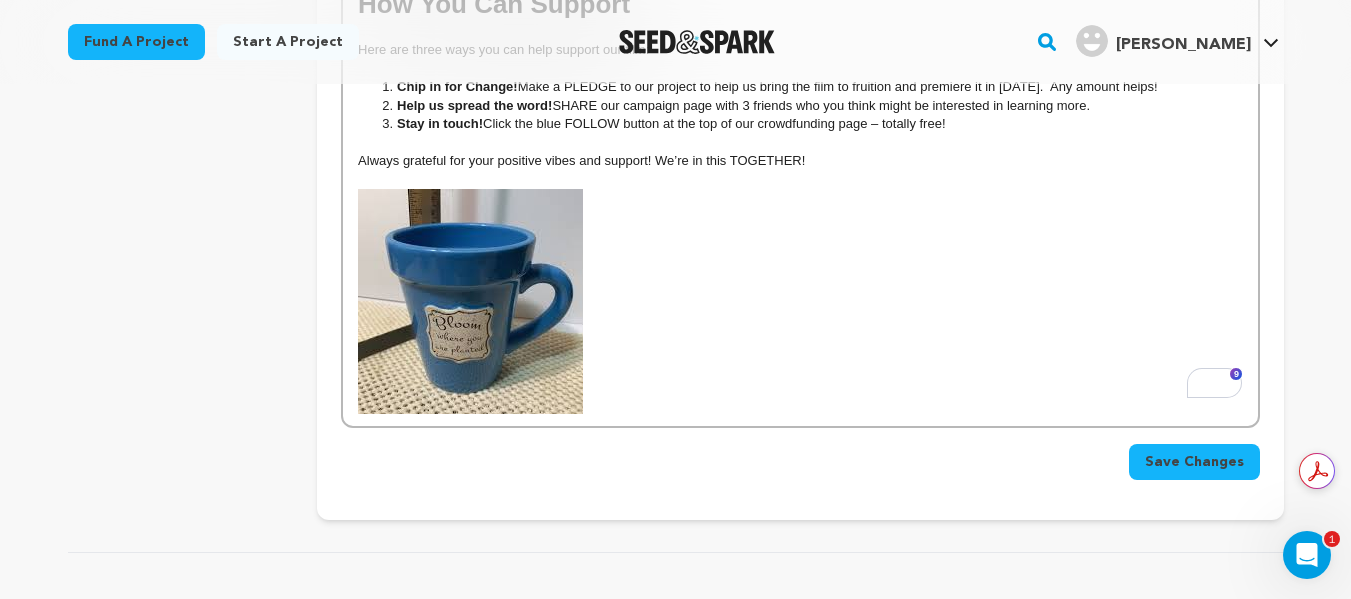 click on "Save Changes" at bounding box center (1194, 462) 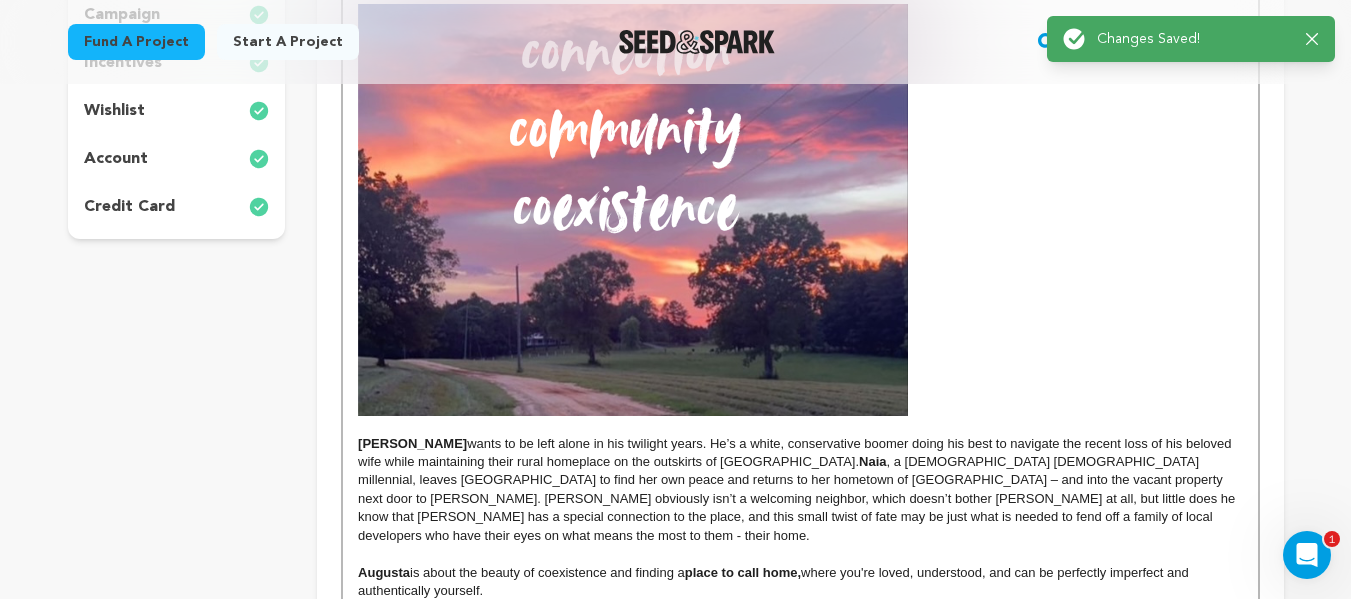 scroll, scrollTop: 0, scrollLeft: 0, axis: both 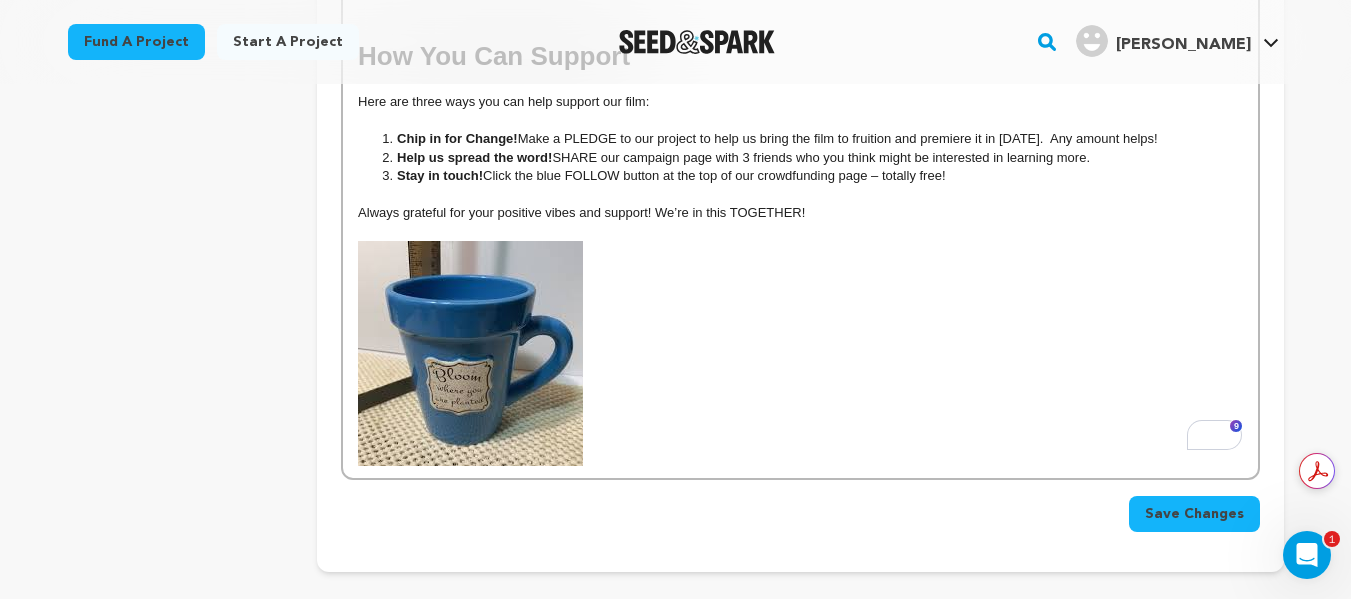 click at bounding box center (470, 353) 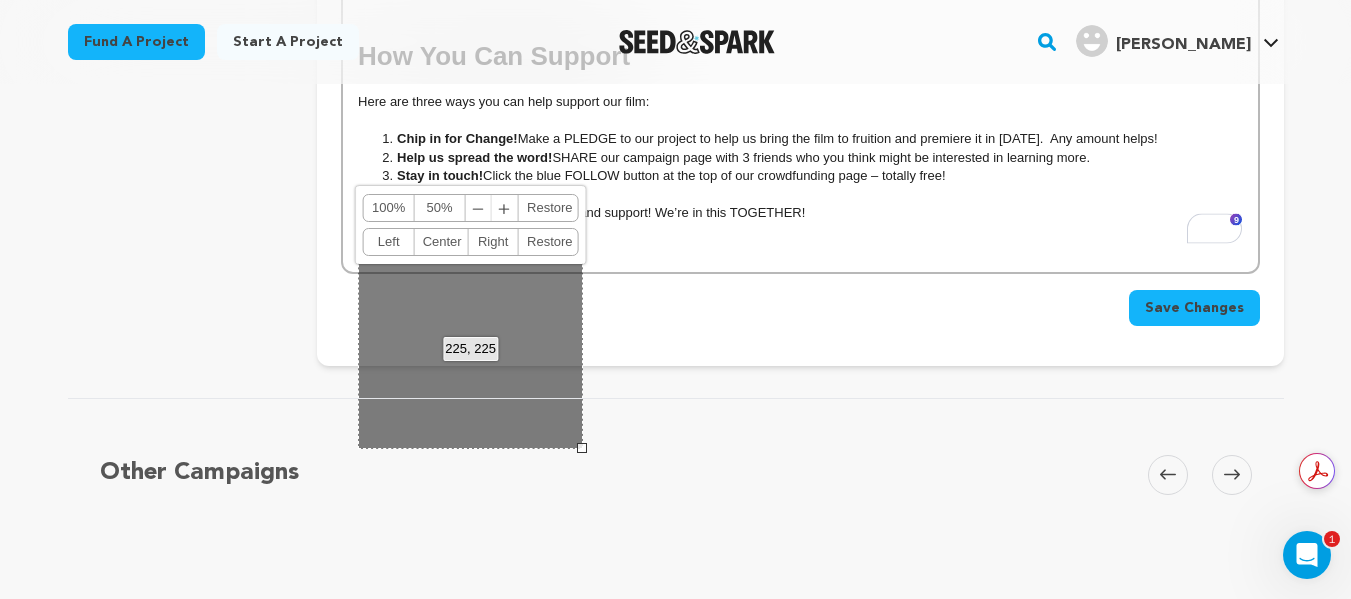 click at bounding box center [800, 250] 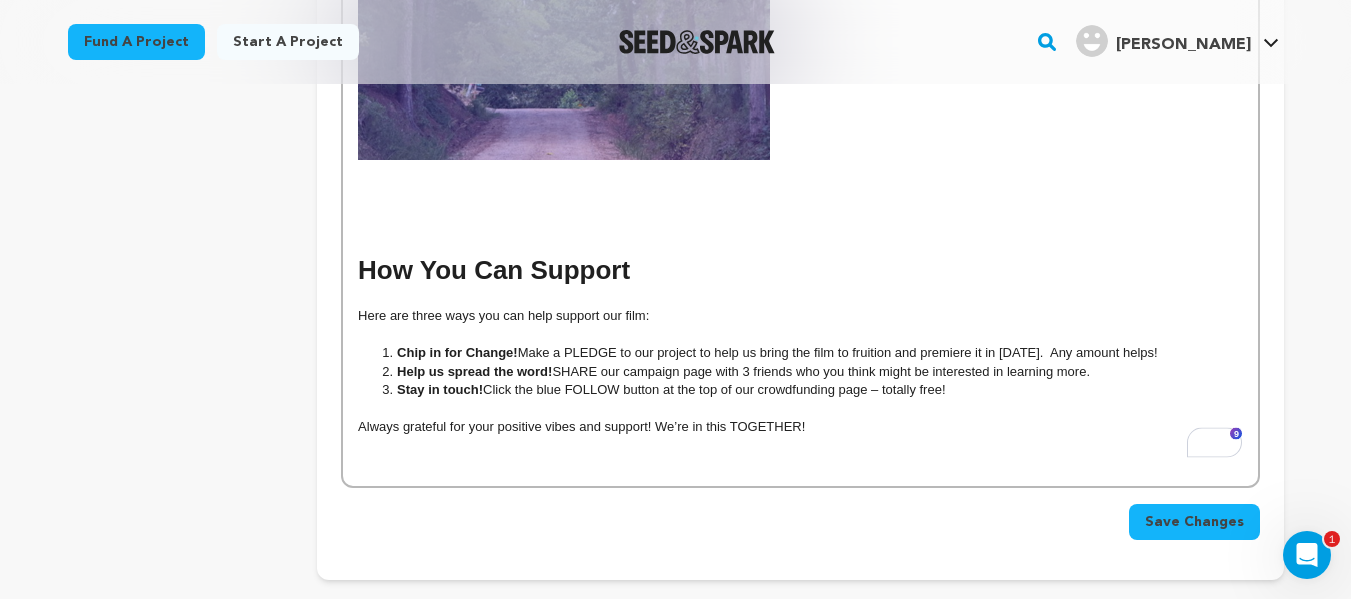 scroll, scrollTop: 1982, scrollLeft: 0, axis: vertical 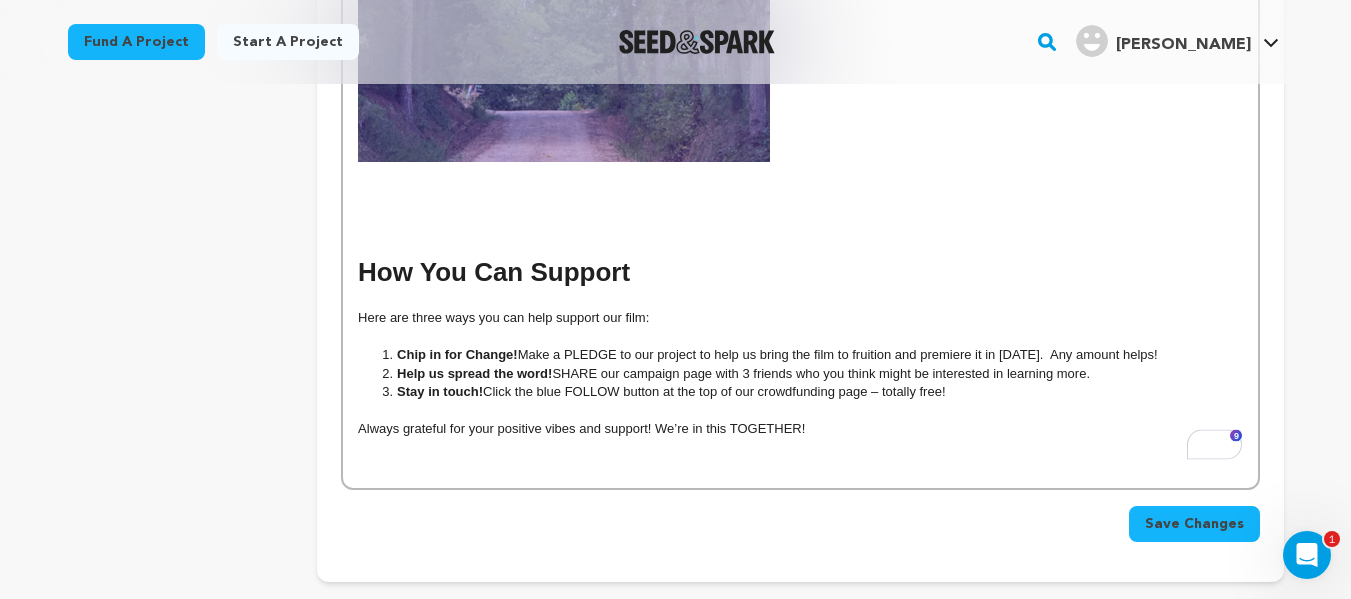 click on "How You Can Support" at bounding box center [800, 272] 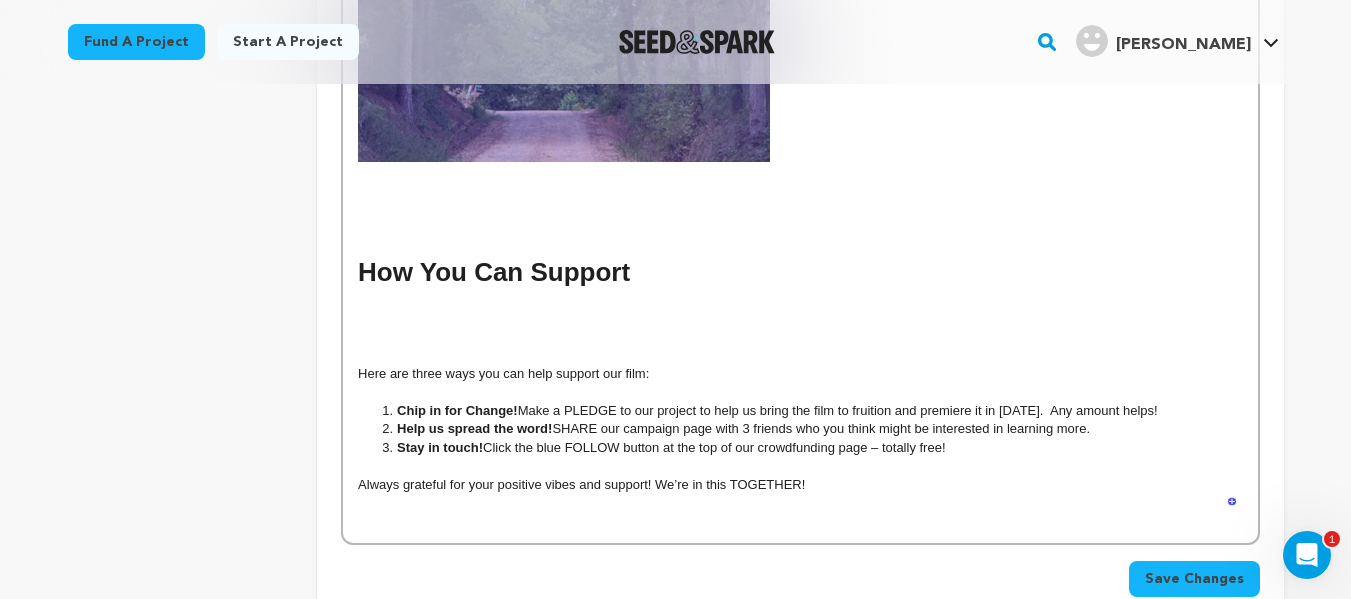 click at bounding box center (800, 300) 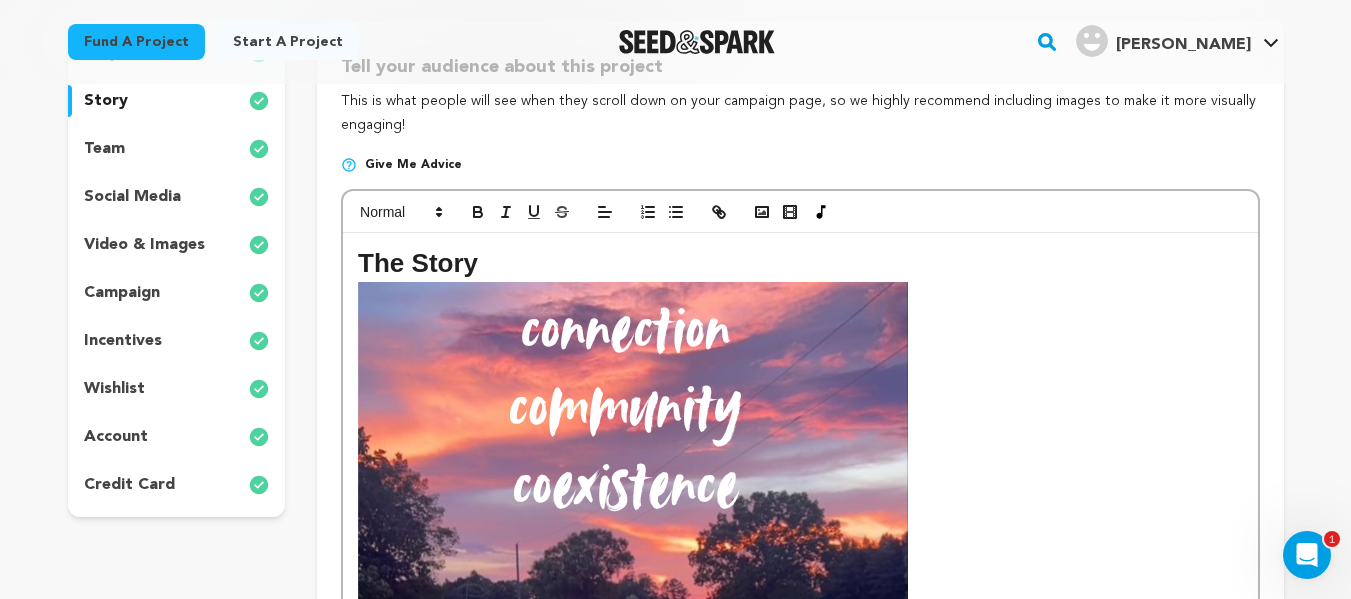 scroll, scrollTop: 244, scrollLeft: 0, axis: vertical 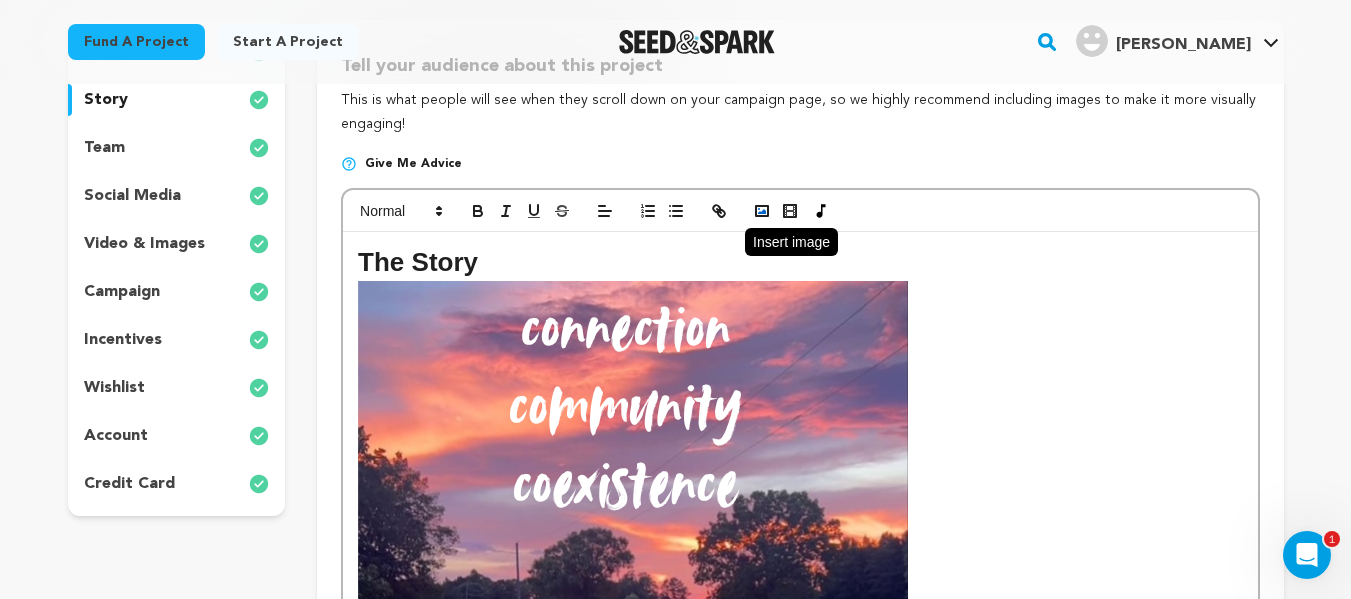 click 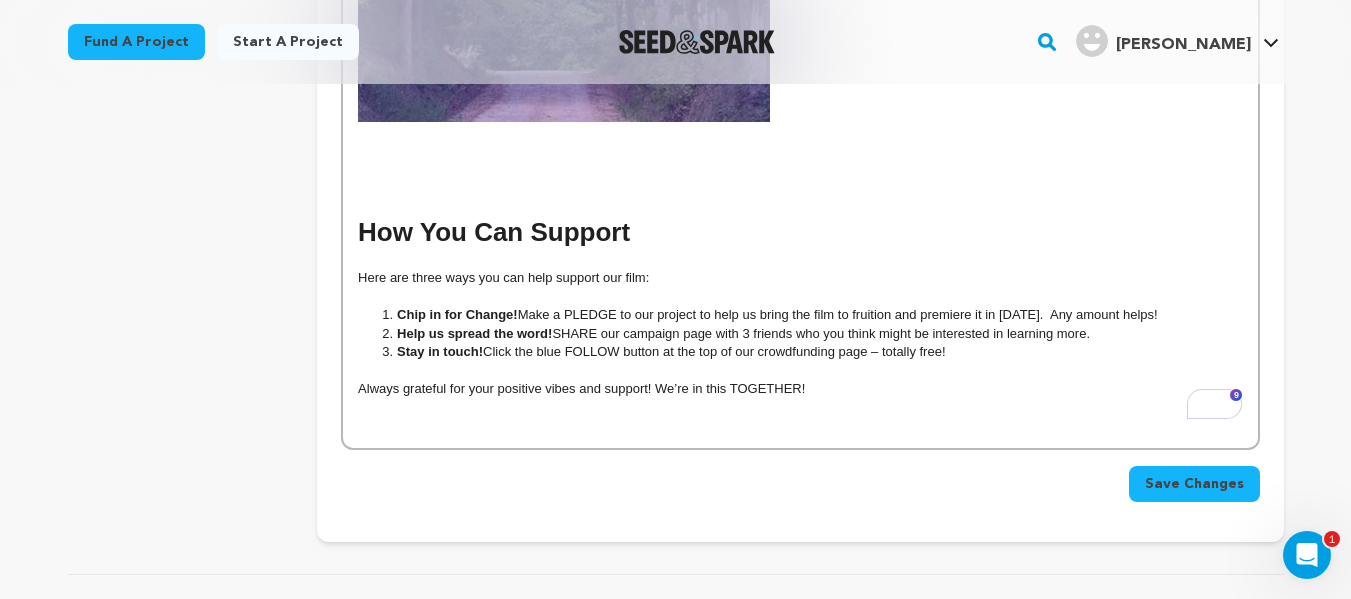 scroll, scrollTop: 2021, scrollLeft: 0, axis: vertical 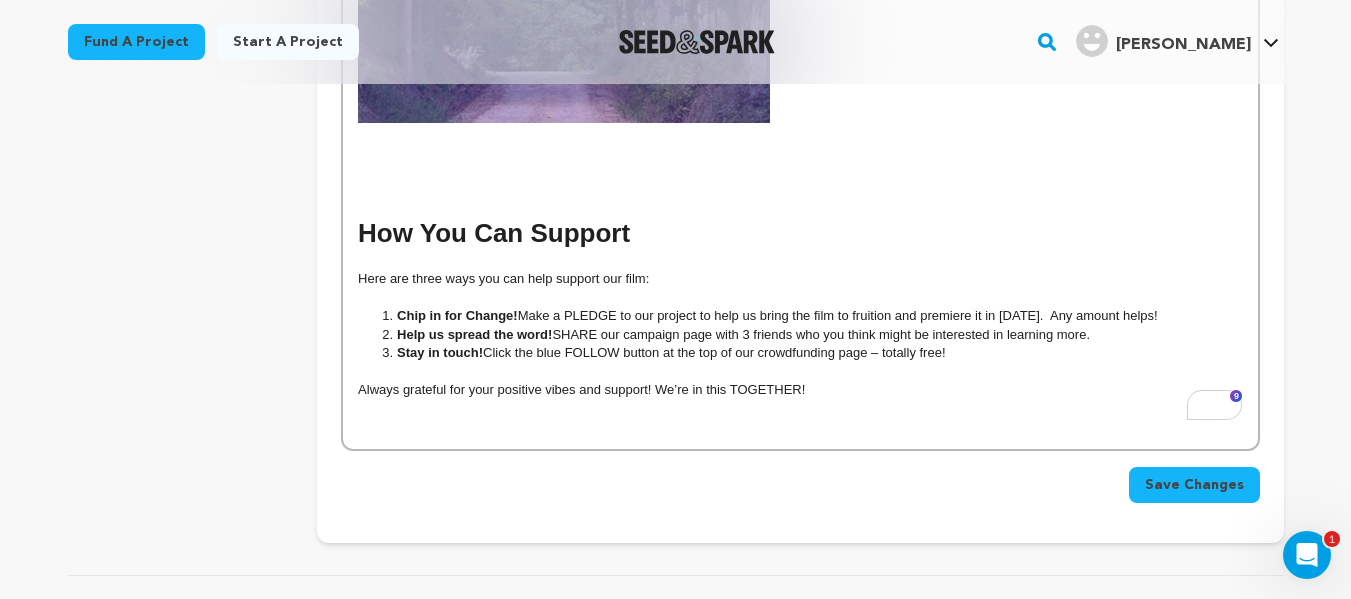 click at bounding box center (800, 261) 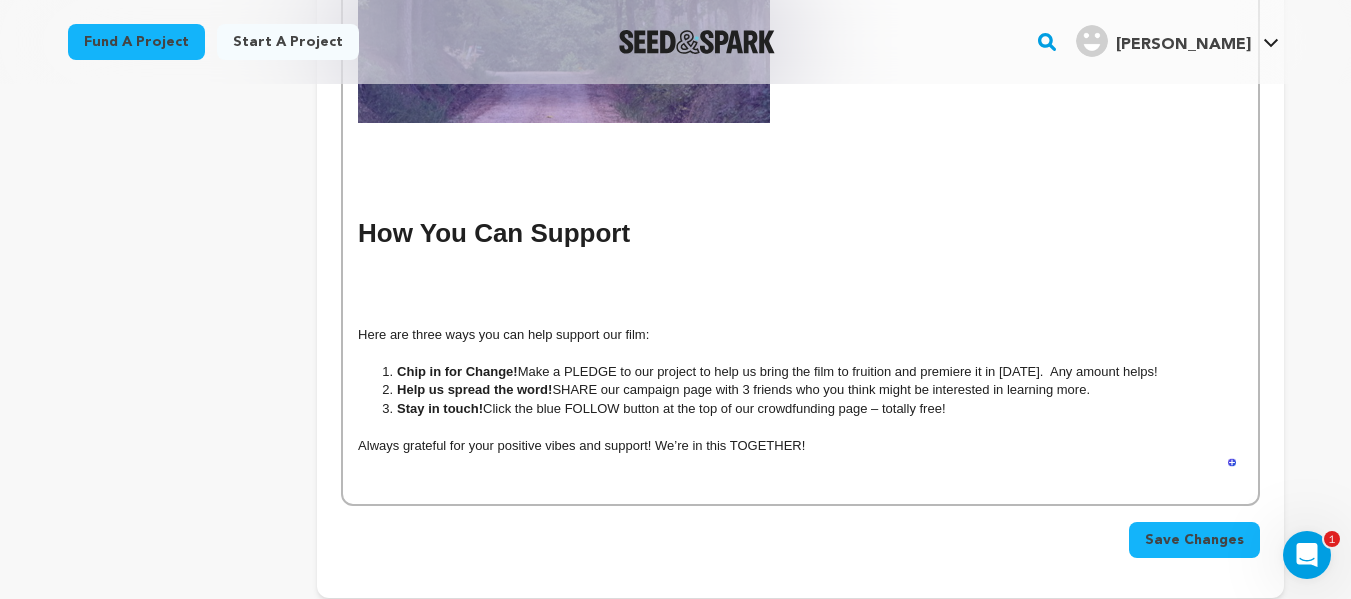 click at bounding box center (800, 261) 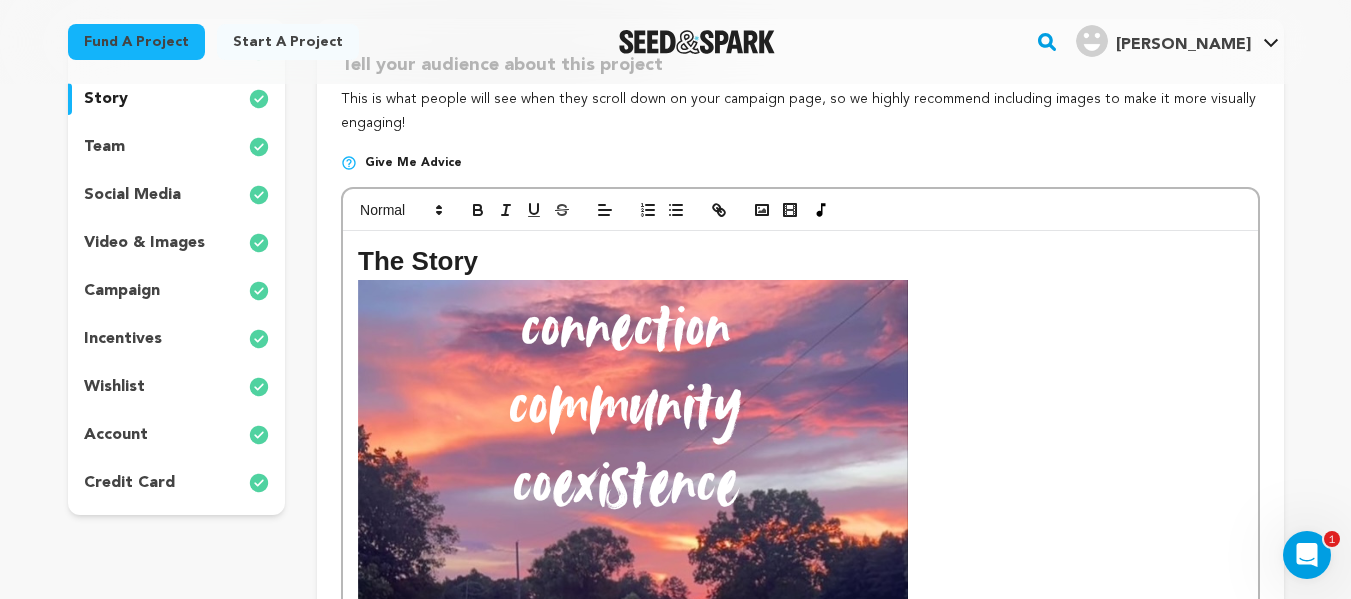 scroll, scrollTop: 246, scrollLeft: 0, axis: vertical 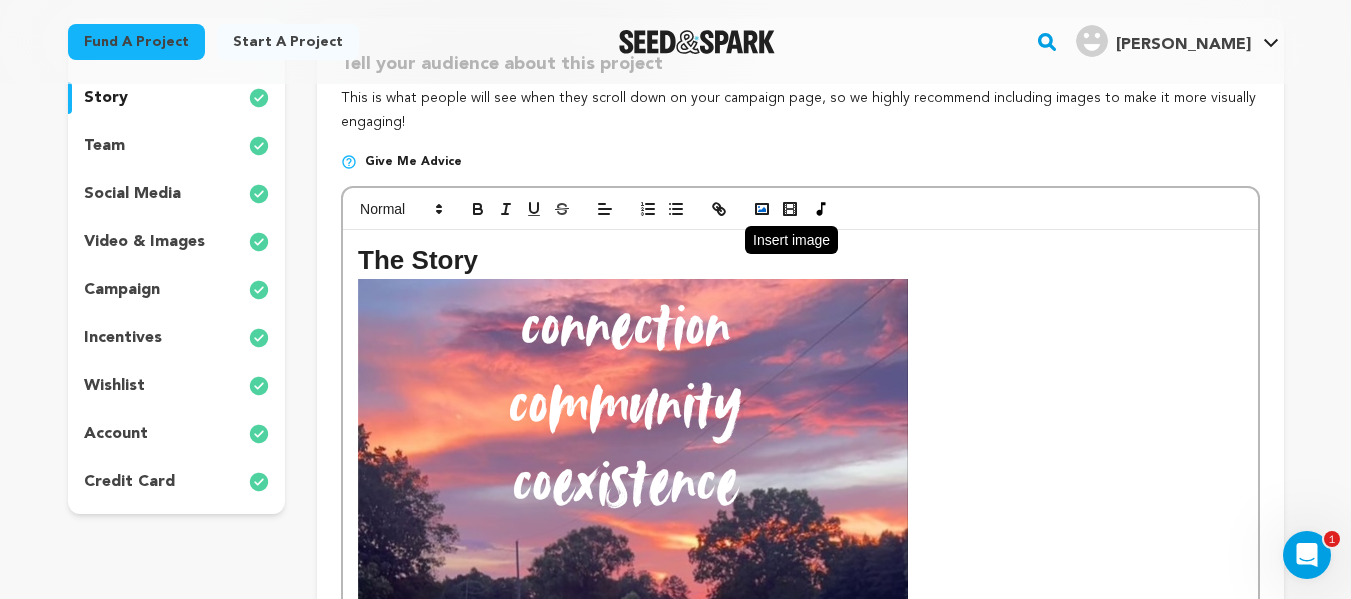 click 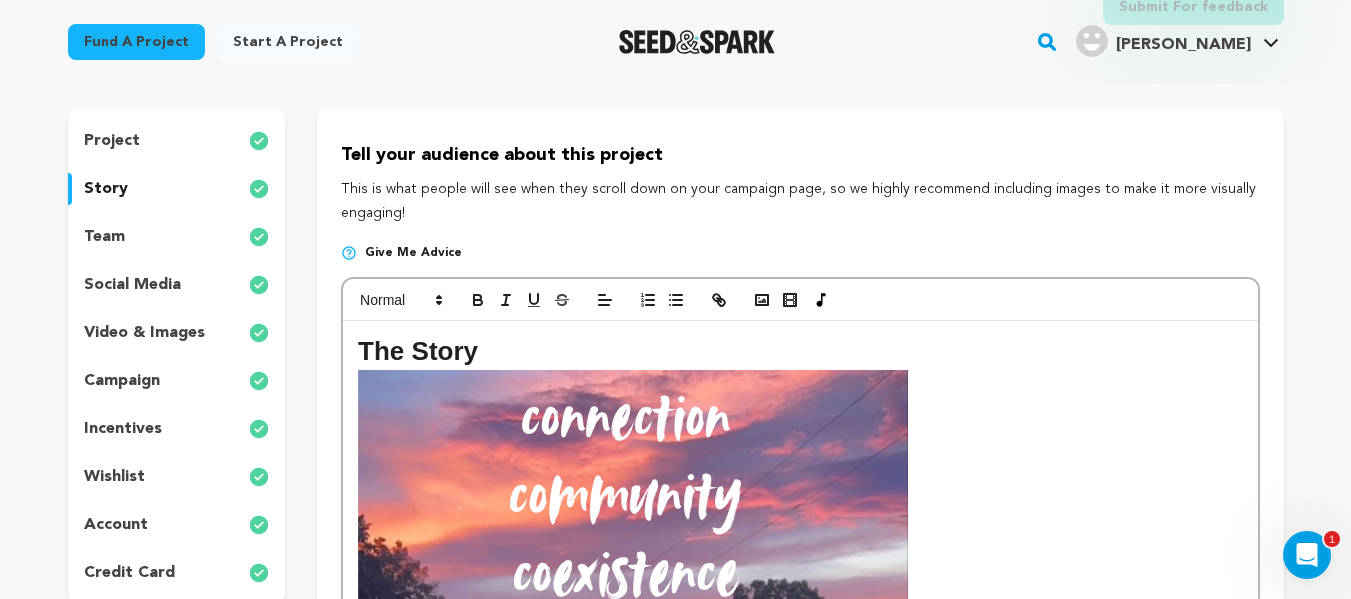 scroll, scrollTop: 154, scrollLeft: 0, axis: vertical 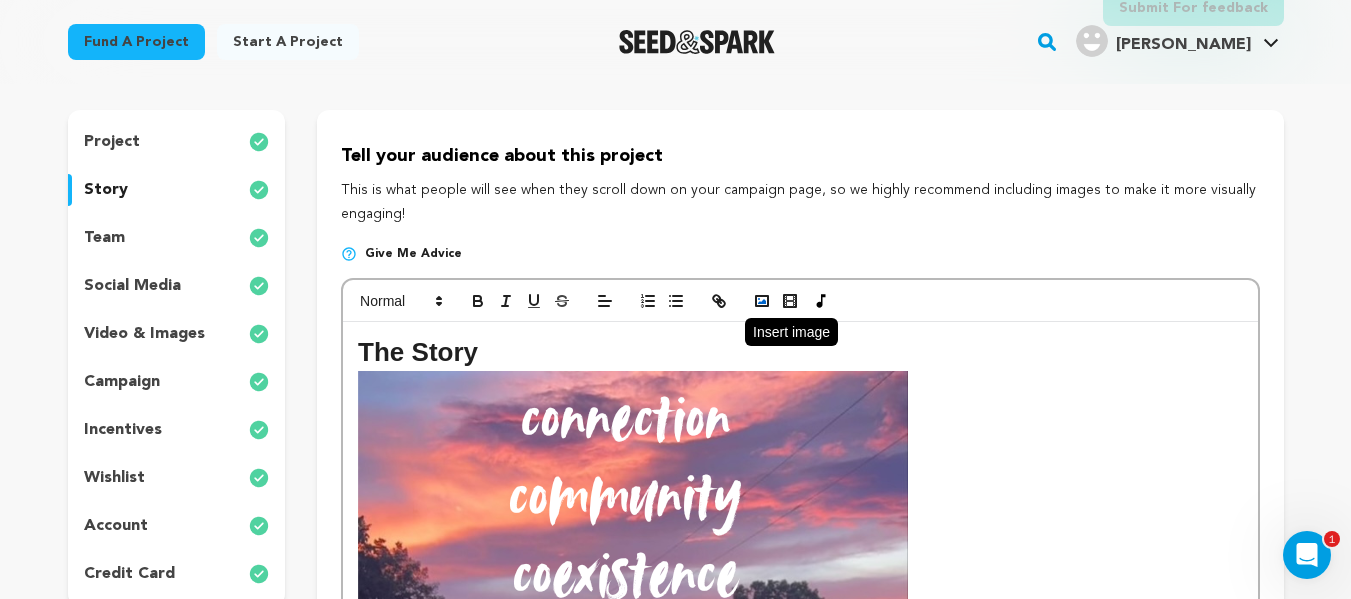 click 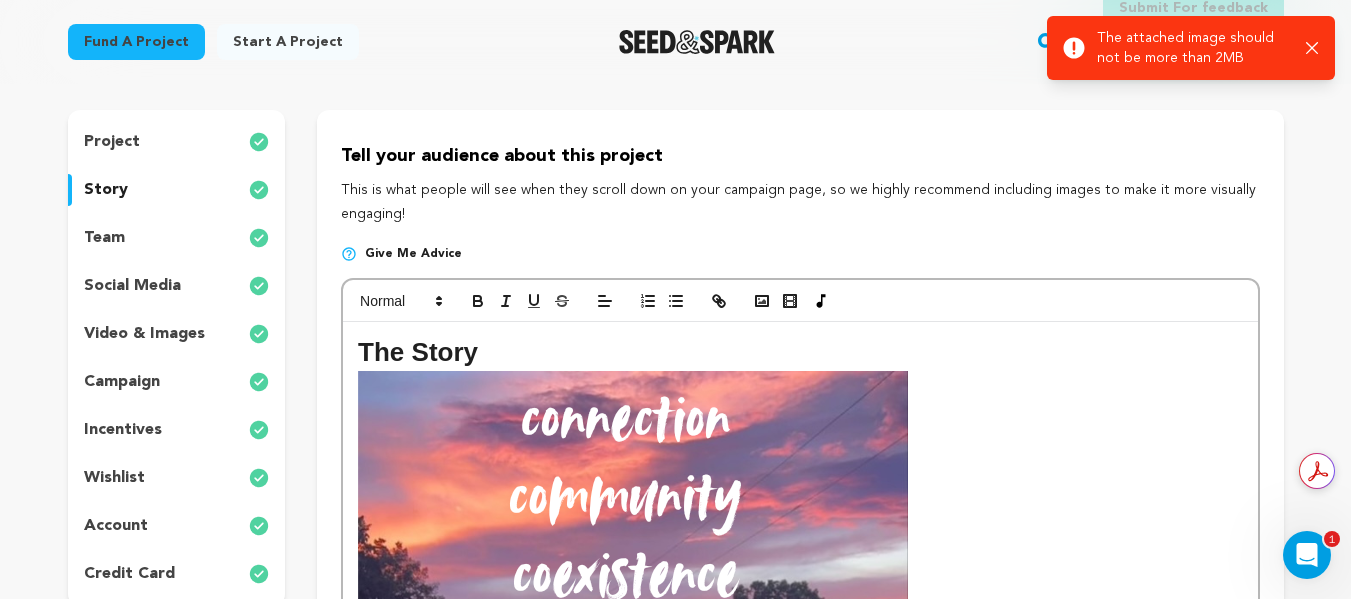 click 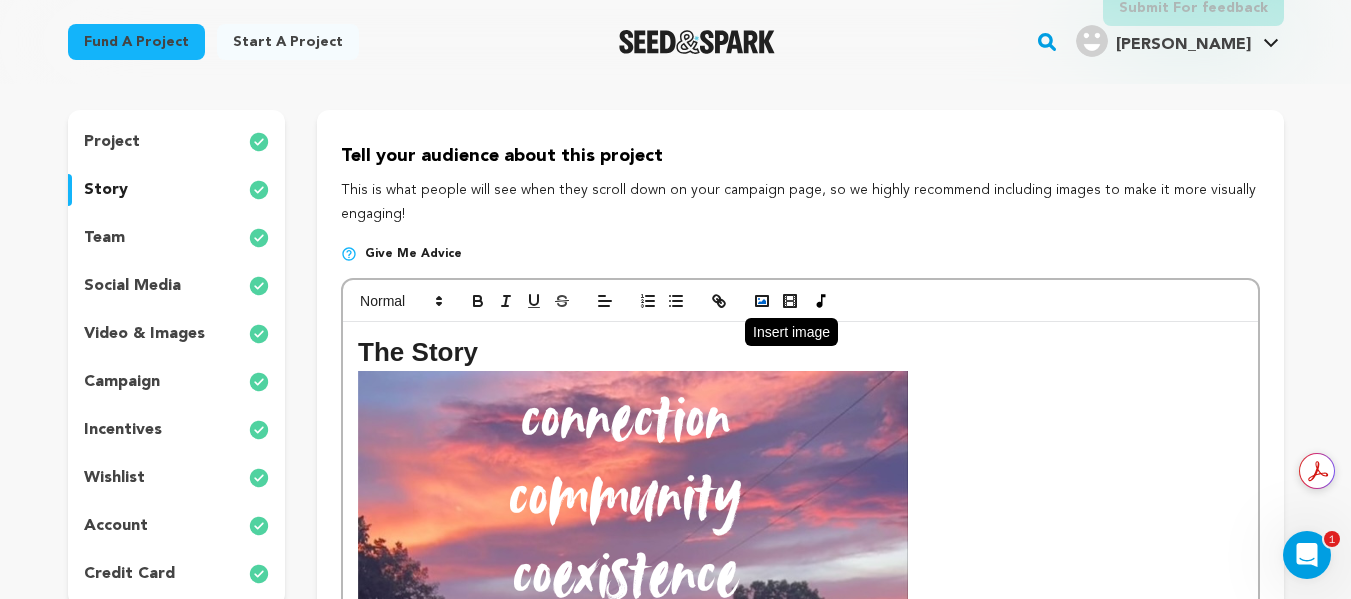 click 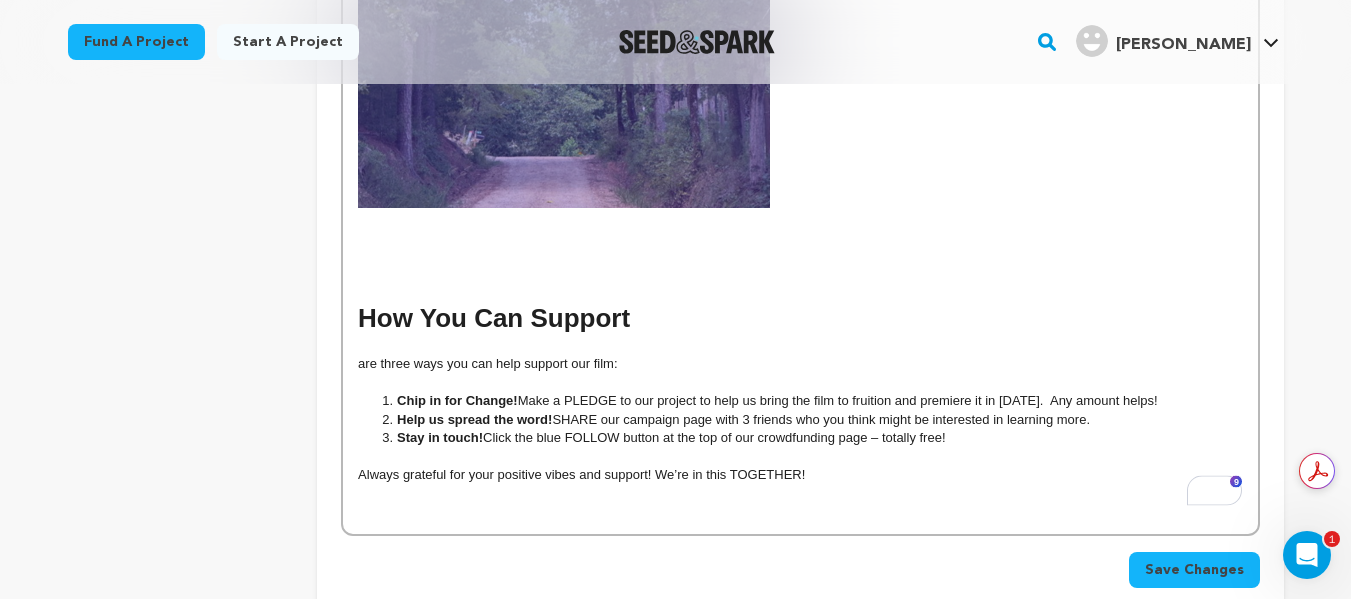 scroll, scrollTop: 1937, scrollLeft: 0, axis: vertical 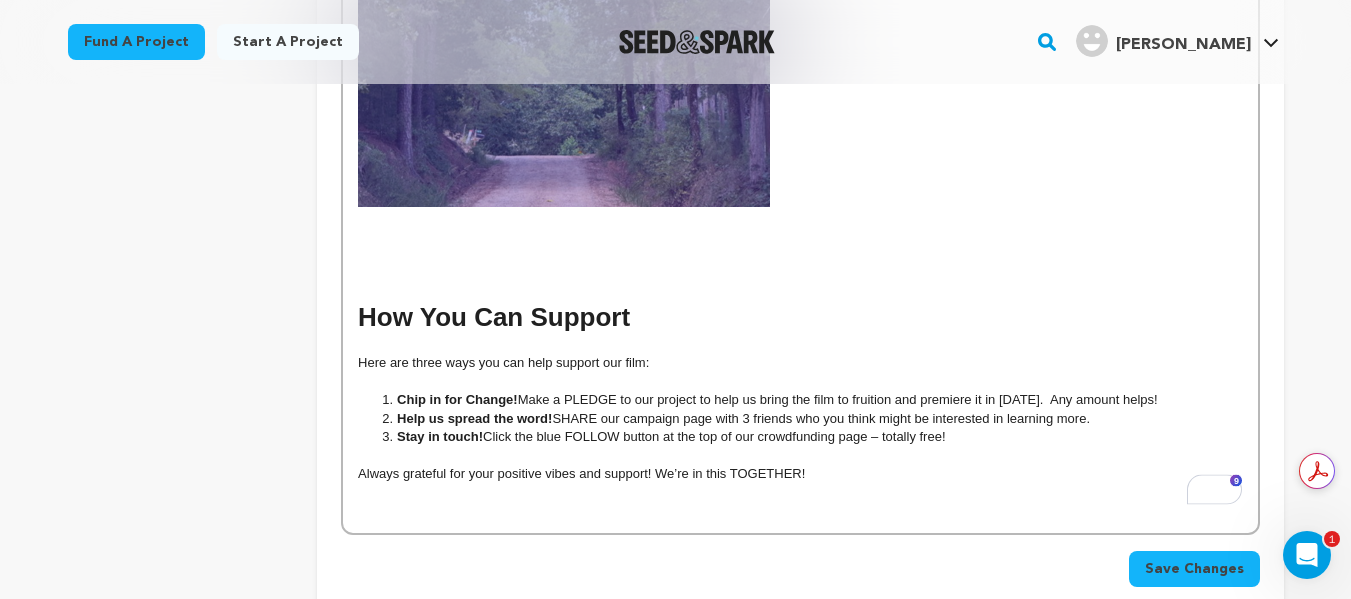 click at bounding box center [800, 345] 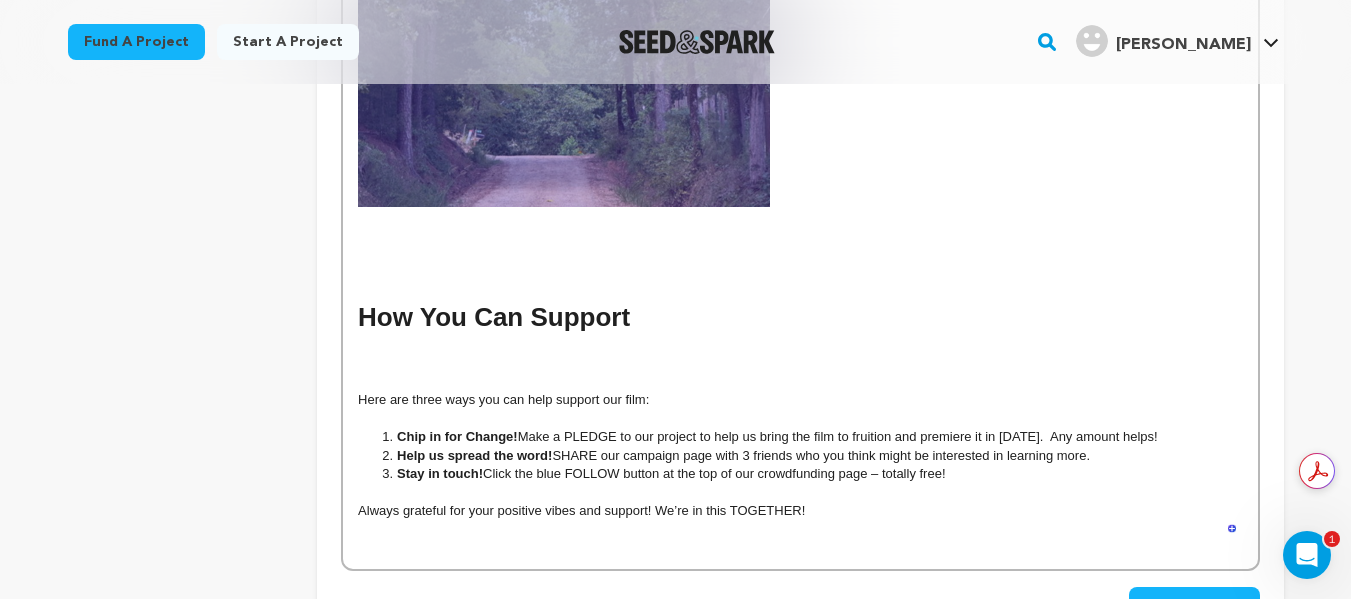 click at bounding box center (800, 345) 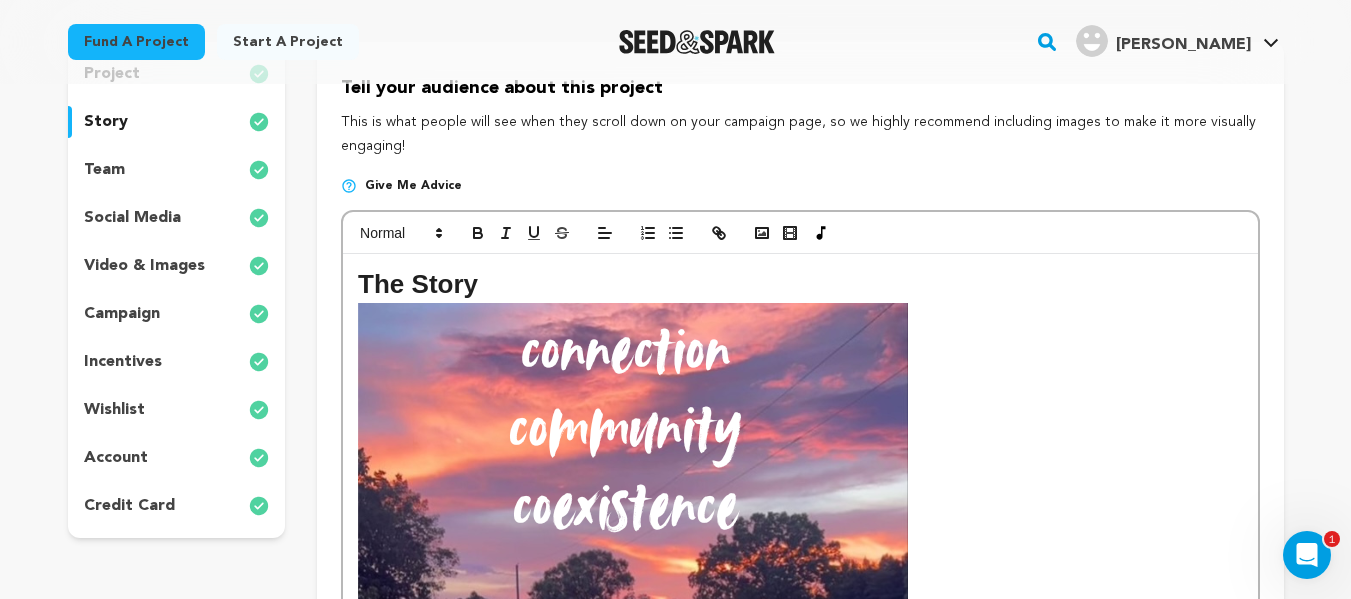 scroll, scrollTop: 0, scrollLeft: 0, axis: both 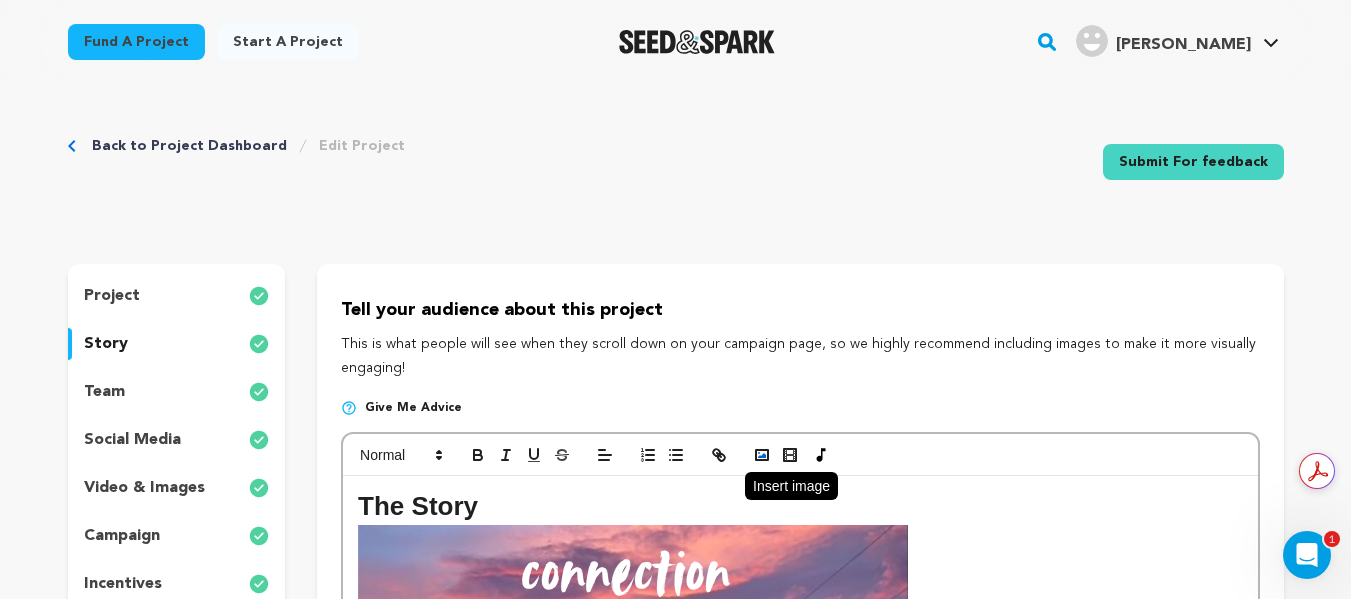 click 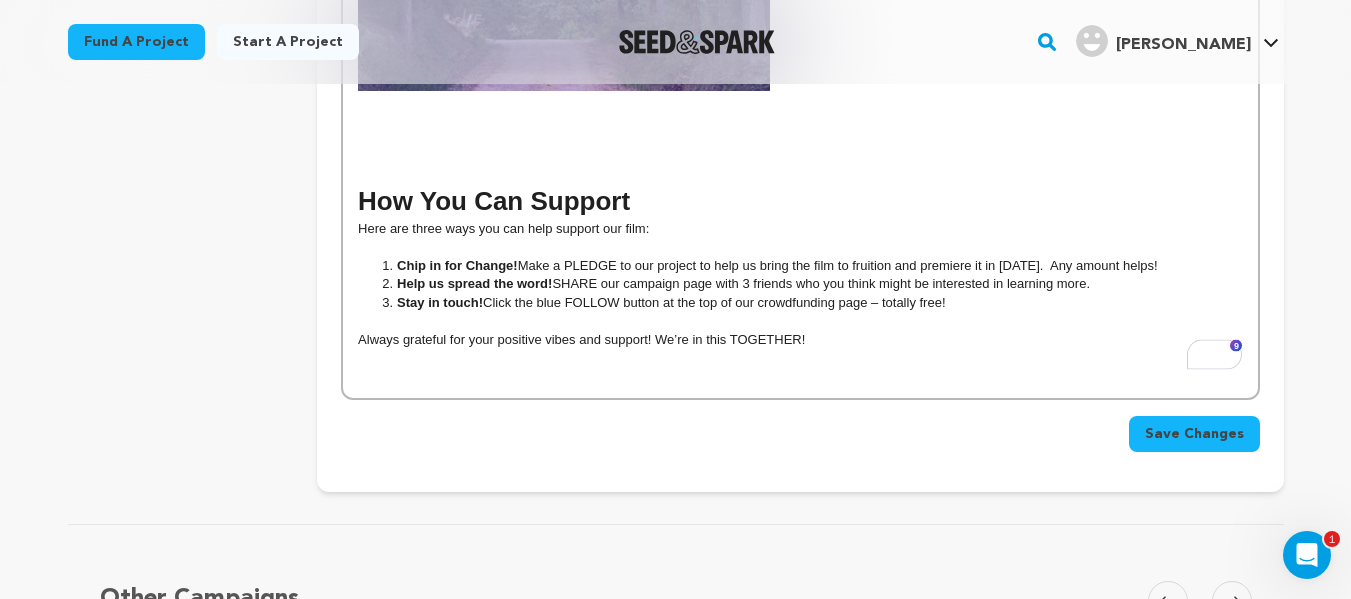 scroll, scrollTop: 2053, scrollLeft: 0, axis: vertical 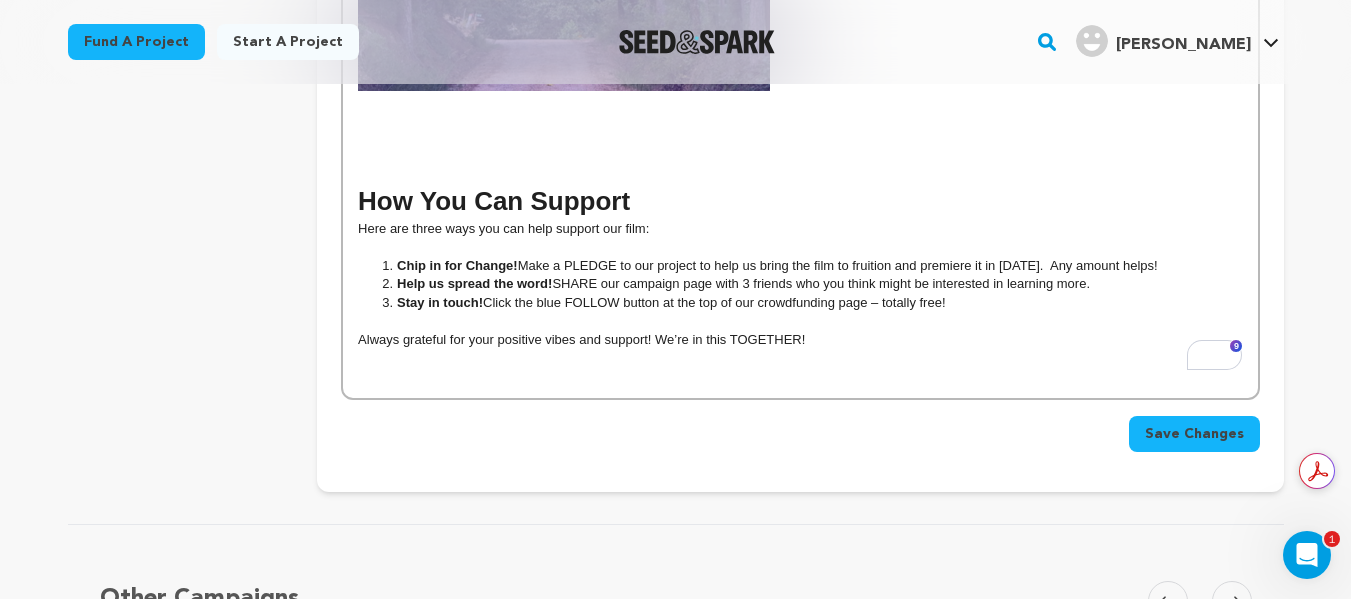 click on "Save Changes" at bounding box center (1194, 434) 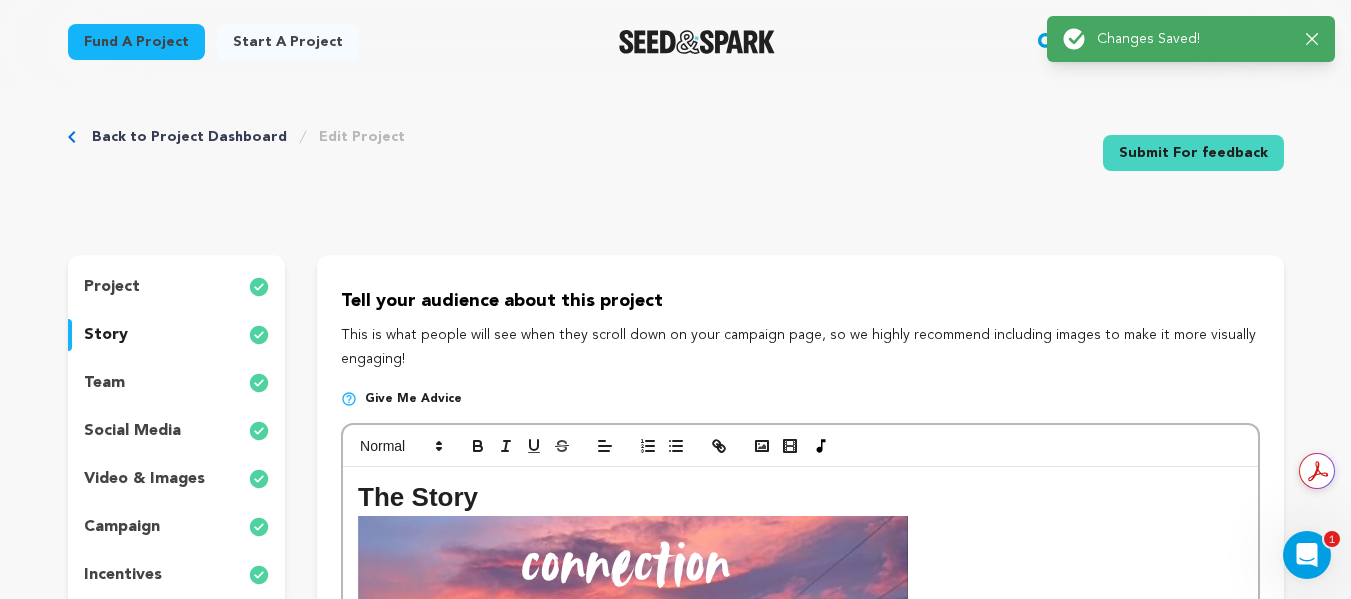 scroll, scrollTop: 0, scrollLeft: 0, axis: both 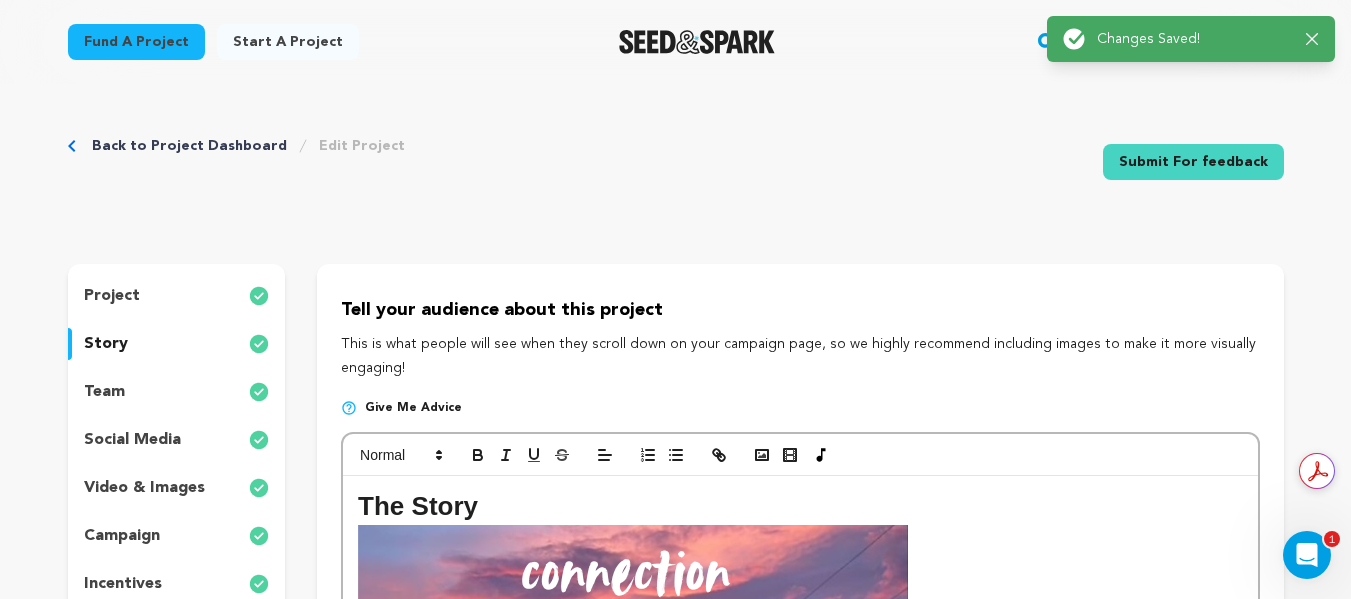 click on "project" at bounding box center [112, 296] 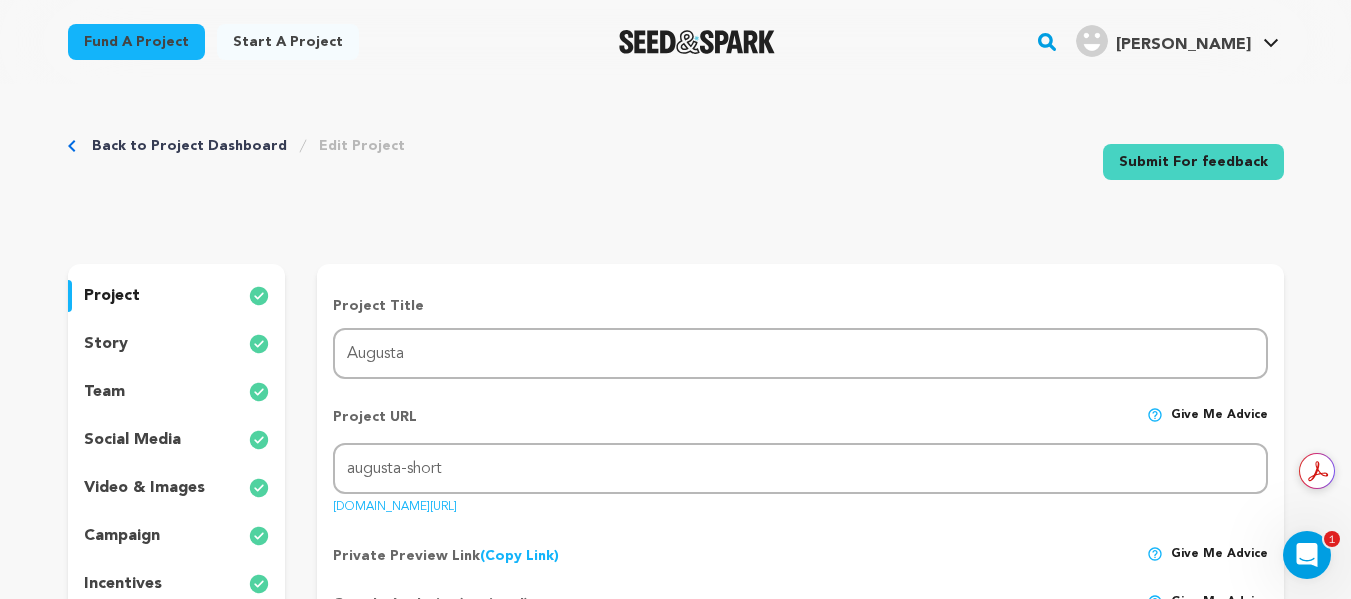 click on "story" at bounding box center [106, 344] 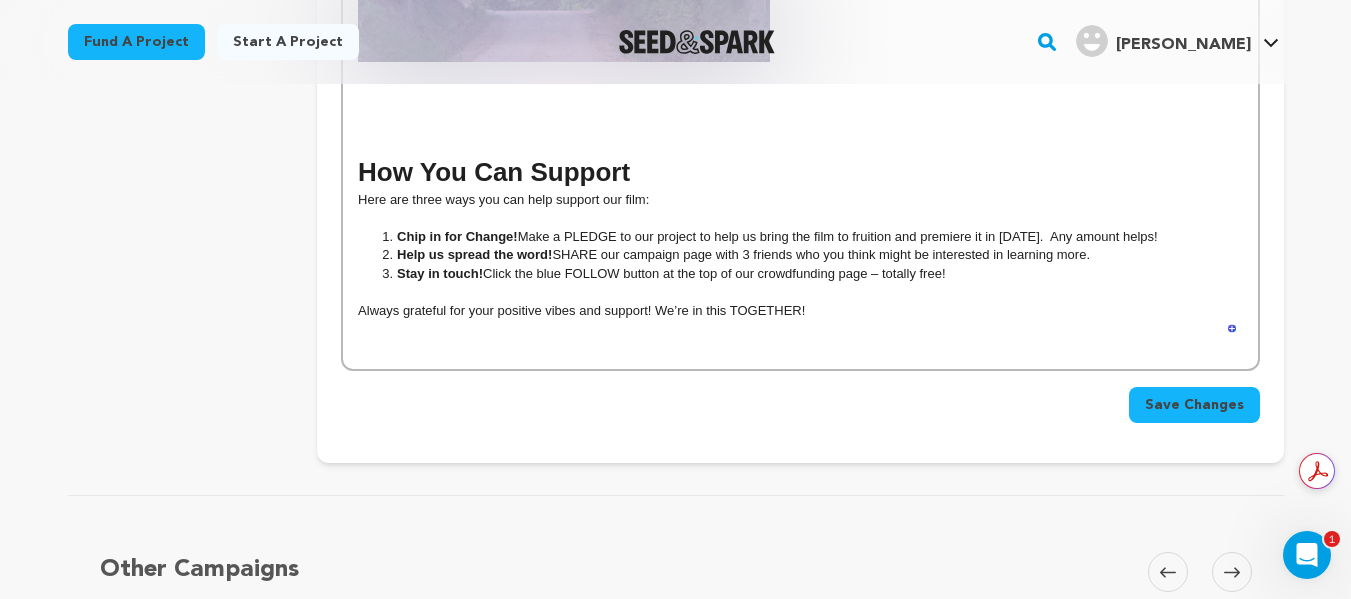 scroll, scrollTop: 2083, scrollLeft: 0, axis: vertical 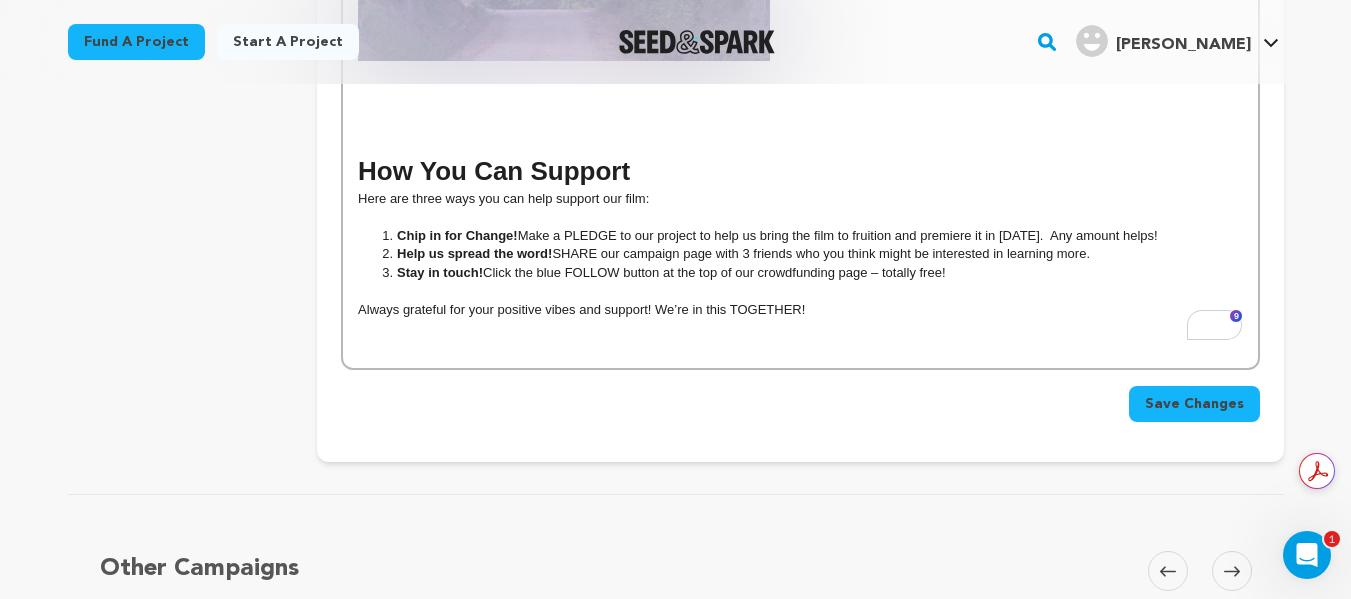 click on "The Story [PERSON_NAME]  wants to be left alone in his twilight years. He’s a white, conservative boomer doing his best to navigate the recent loss of his beloved wife while maintaining their rural homeplace on the outskirts of [GEOGRAPHIC_DATA].  [PERSON_NAME] , a [DEMOGRAPHIC_DATA] [DEMOGRAPHIC_DATA] millennial, leaves [GEOGRAPHIC_DATA] to find her own peace and returns to her hometown of [GEOGRAPHIC_DATA] – and into the vacant property next door to [PERSON_NAME]. [PERSON_NAME] obviously isn’t a welcoming neighbor, which doesn’t bother [PERSON_NAME] at all, but little does he know that [PERSON_NAME] has a special connection to the place, and this small twist of fate may be just what is needed to fend off a family of local developers who have their eyes on what means the most to them - their home.   [PERSON_NAME]  is about the beauty of coexistence and finding a  place to call home,  where you're loved, understood, and can be perfectly imperfect and authentically yourself.  “ It is not our differences that divide us. It is our inability to recognize, accept, and celebrate those differences" at bounding box center [800, -620] 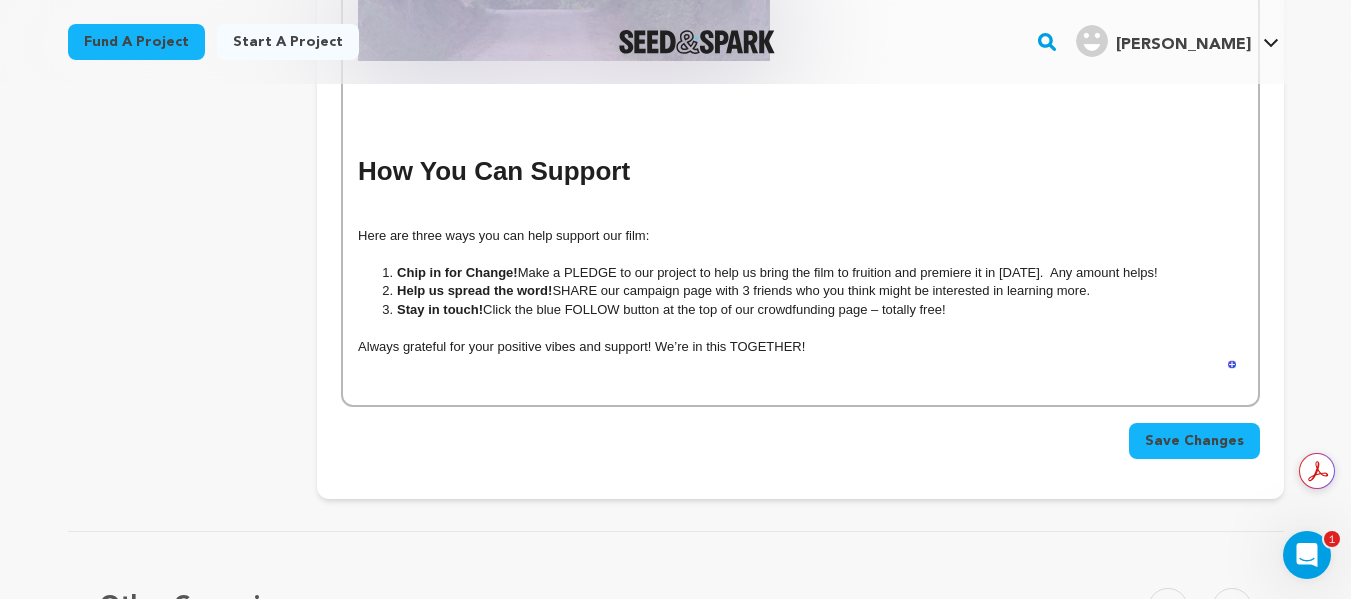 click on "The Story [PERSON_NAME]  wants to be left alone in his twilight years. He’s a white, conservative boomer doing his best to navigate the recent loss of his beloved wife while maintaining their rural homeplace on the outskirts of [GEOGRAPHIC_DATA].  [PERSON_NAME] , a [DEMOGRAPHIC_DATA] [DEMOGRAPHIC_DATA] millennial, leaves [GEOGRAPHIC_DATA] to find her own peace and returns to her hometown of [GEOGRAPHIC_DATA] – and into the vacant property next door to [PERSON_NAME]. [PERSON_NAME] obviously isn’t a welcoming neighbor, which doesn’t bother [PERSON_NAME] at all, but little does he know that [PERSON_NAME] has a special connection to the place, and this small twist of fate may be just what is needed to fend off a family of local developers who have their eyes on what means the most to them - their home.   [PERSON_NAME]  is about the beauty of coexistence and finding a  place to call home,  where you're loved, understood, and can be perfectly imperfect and authentically yourself.  “ It is not our differences that divide us. It is our inability to recognize, accept, and celebrate those differences" at bounding box center [800, -601] 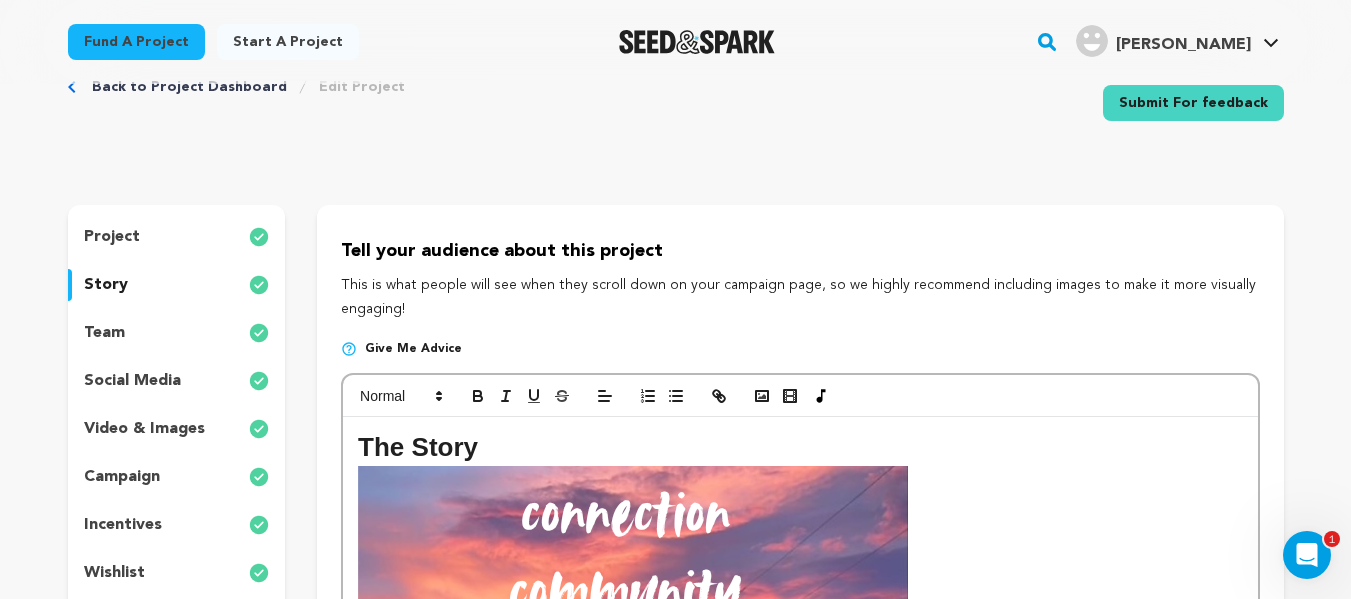 scroll, scrollTop: 21, scrollLeft: 0, axis: vertical 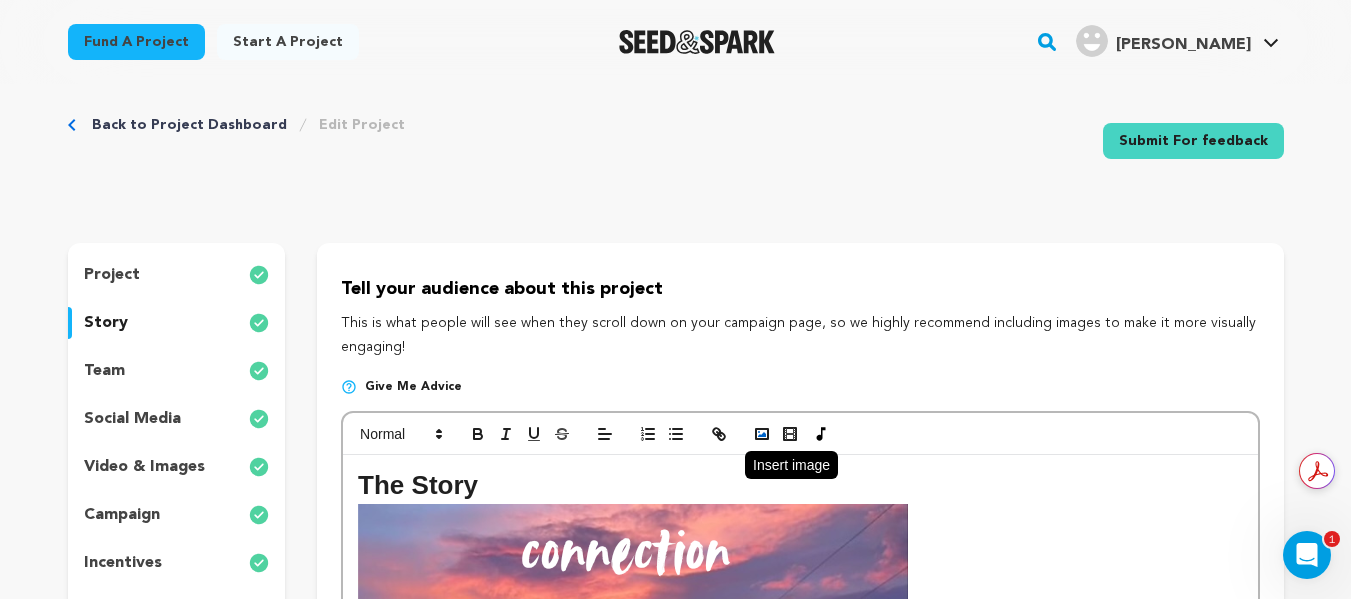 click 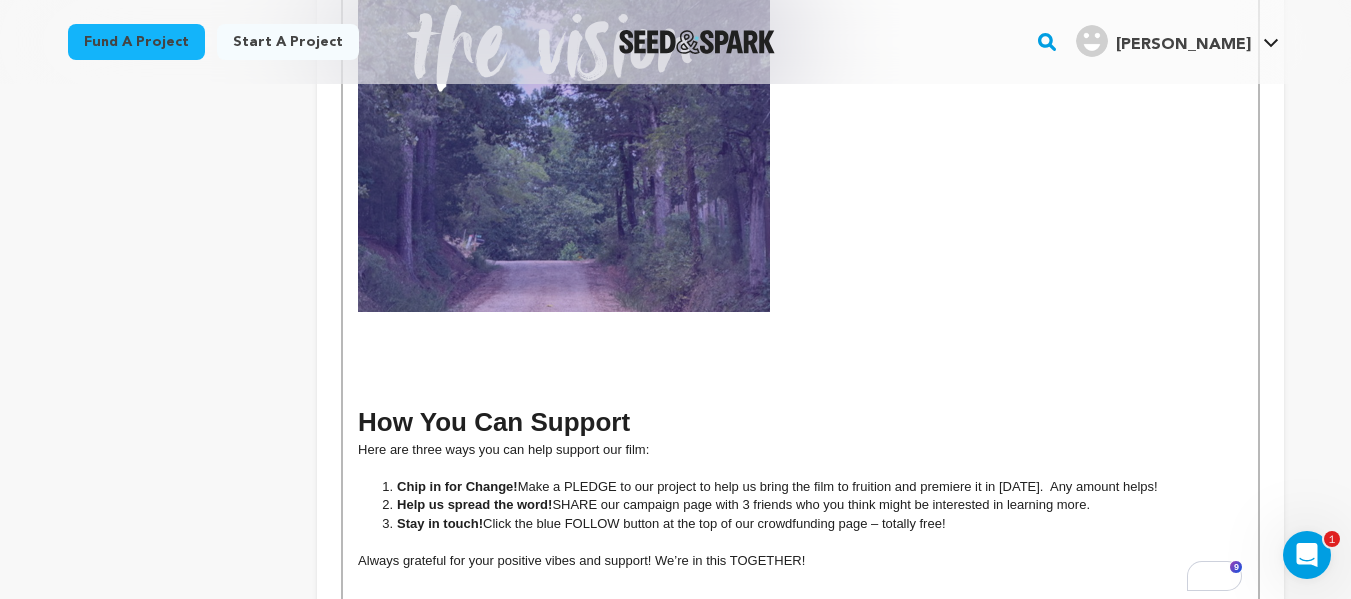 scroll, scrollTop: 1831, scrollLeft: 0, axis: vertical 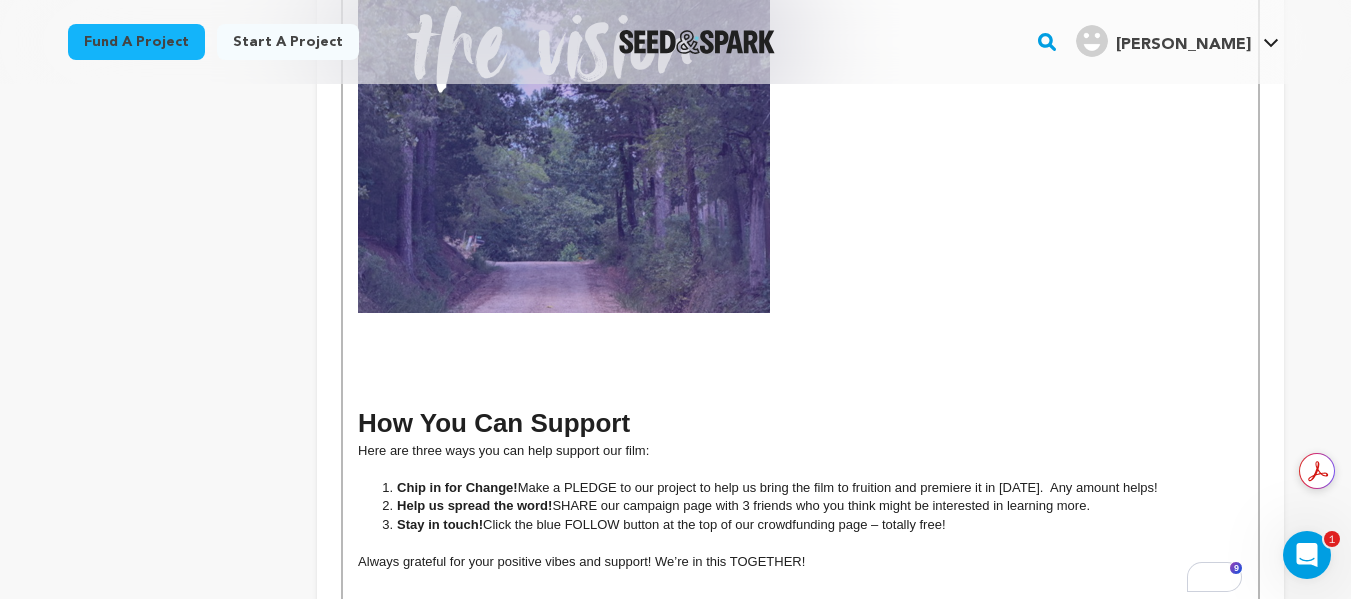 click on "Here are three ways you can help support our film:" at bounding box center [800, 451] 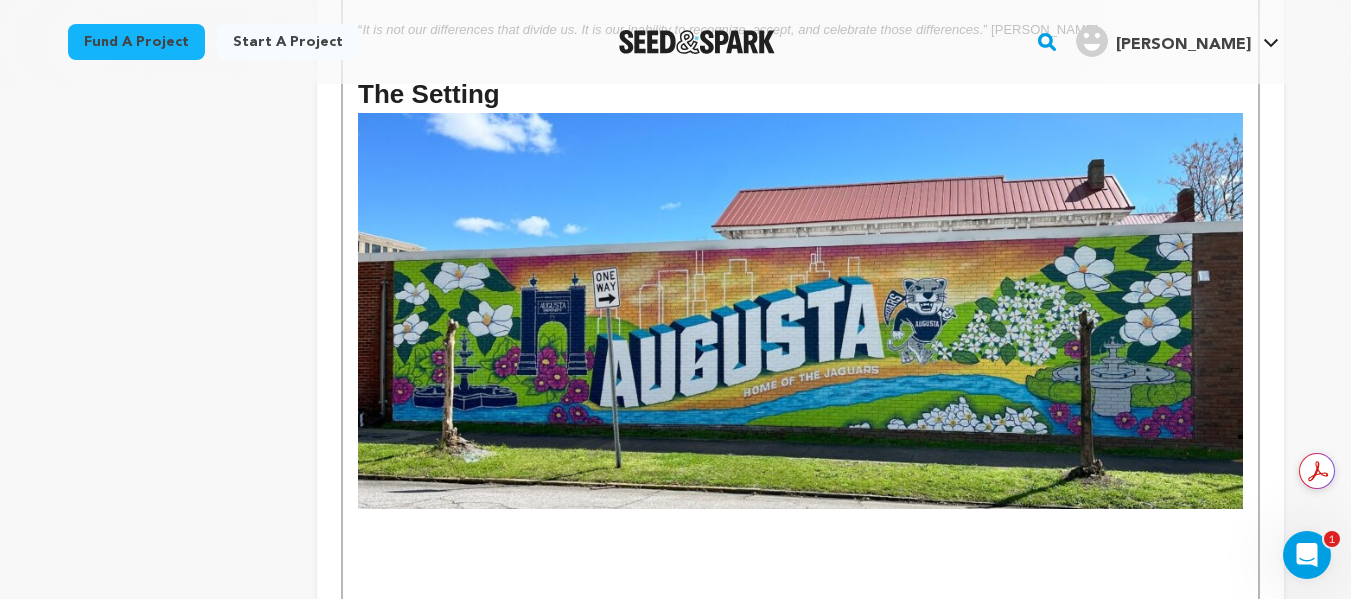 scroll, scrollTop: 1116, scrollLeft: 0, axis: vertical 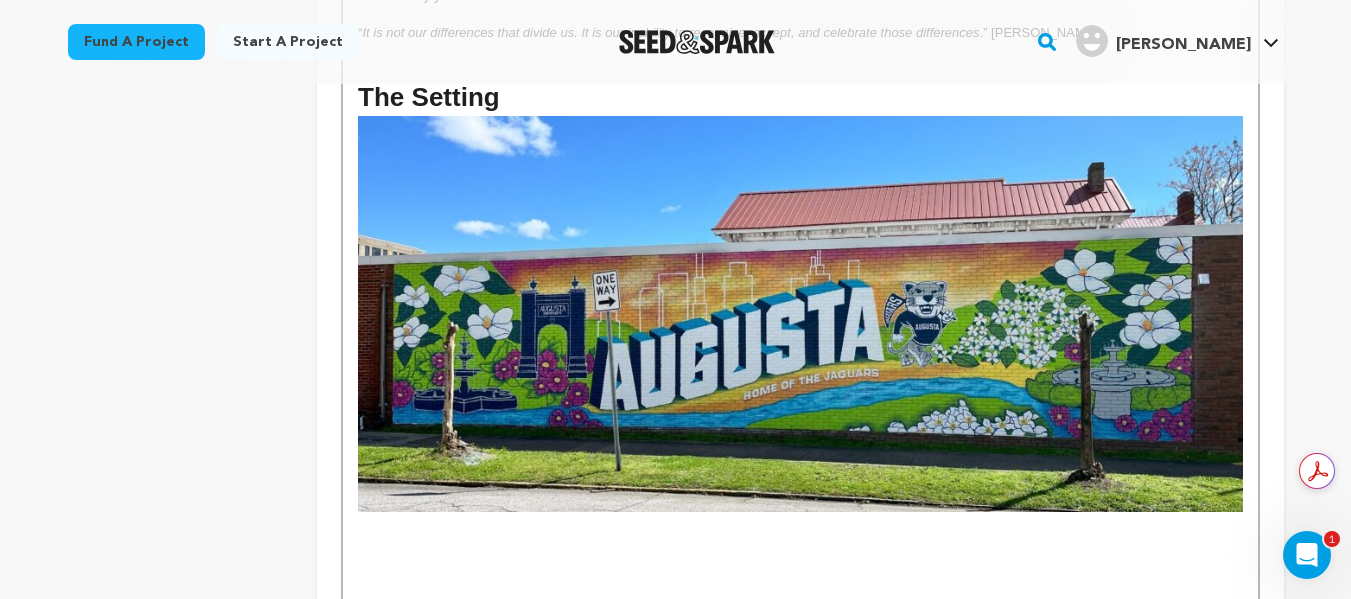 click at bounding box center (800, 314) 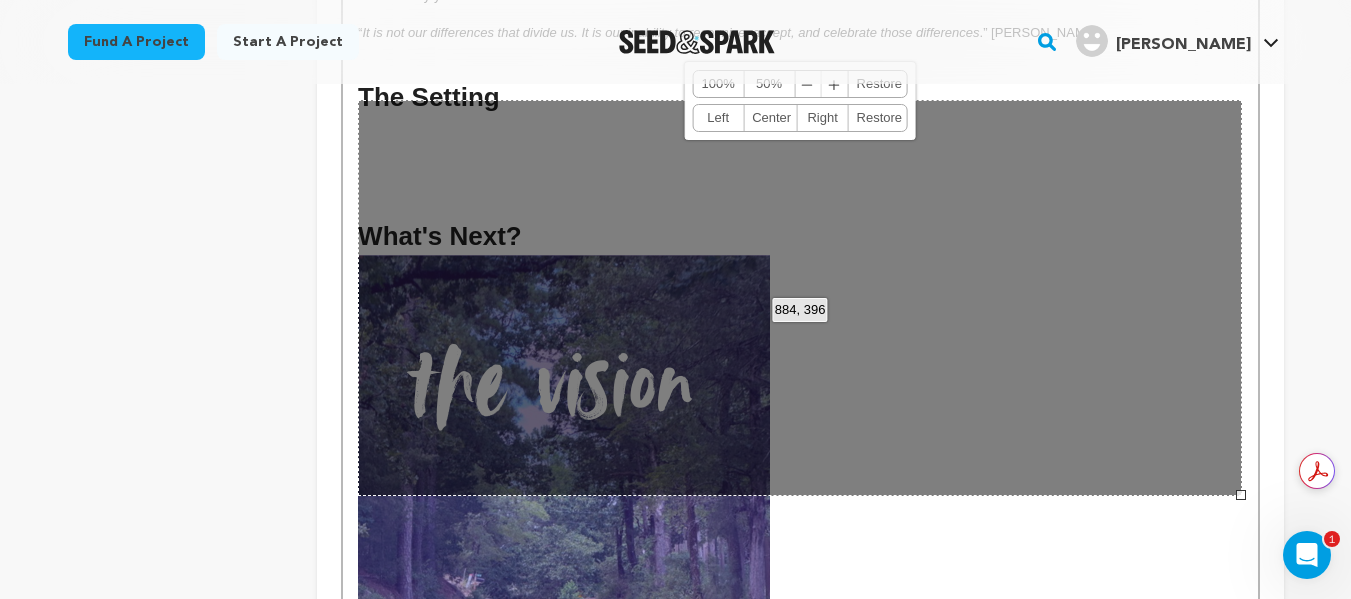 click on "884, 396
100%
50%
﹣
﹢
Restore
Left
Center
Right
Restore" at bounding box center (800, 298) 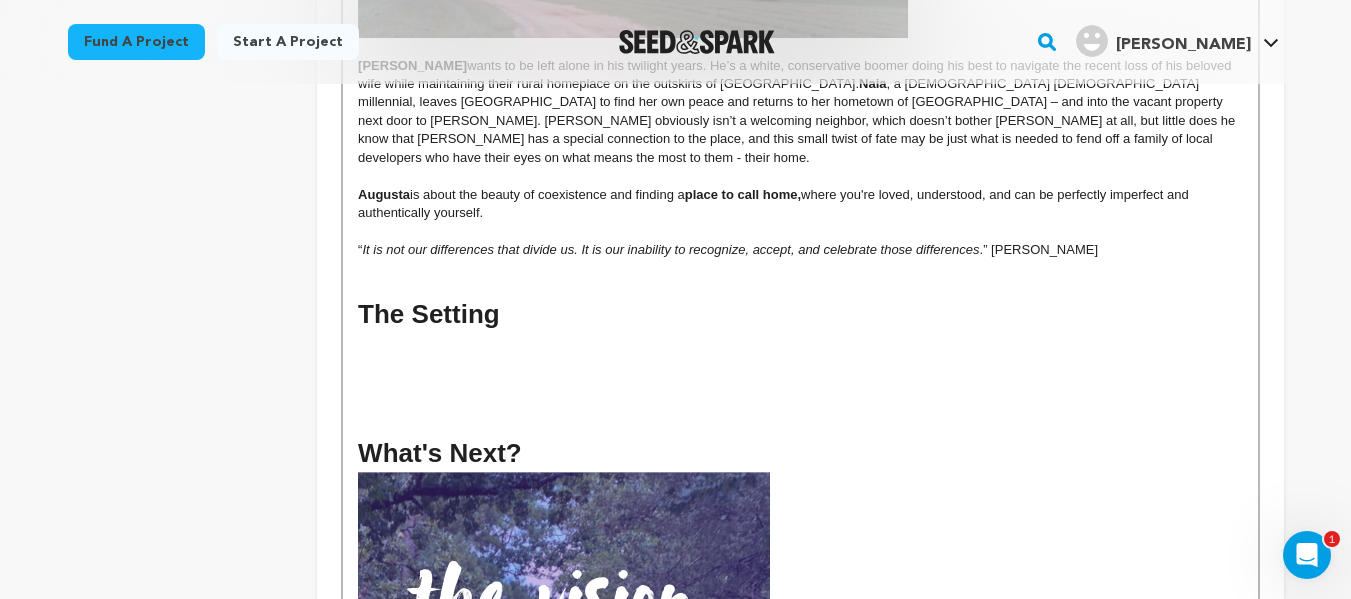scroll, scrollTop: 898, scrollLeft: 0, axis: vertical 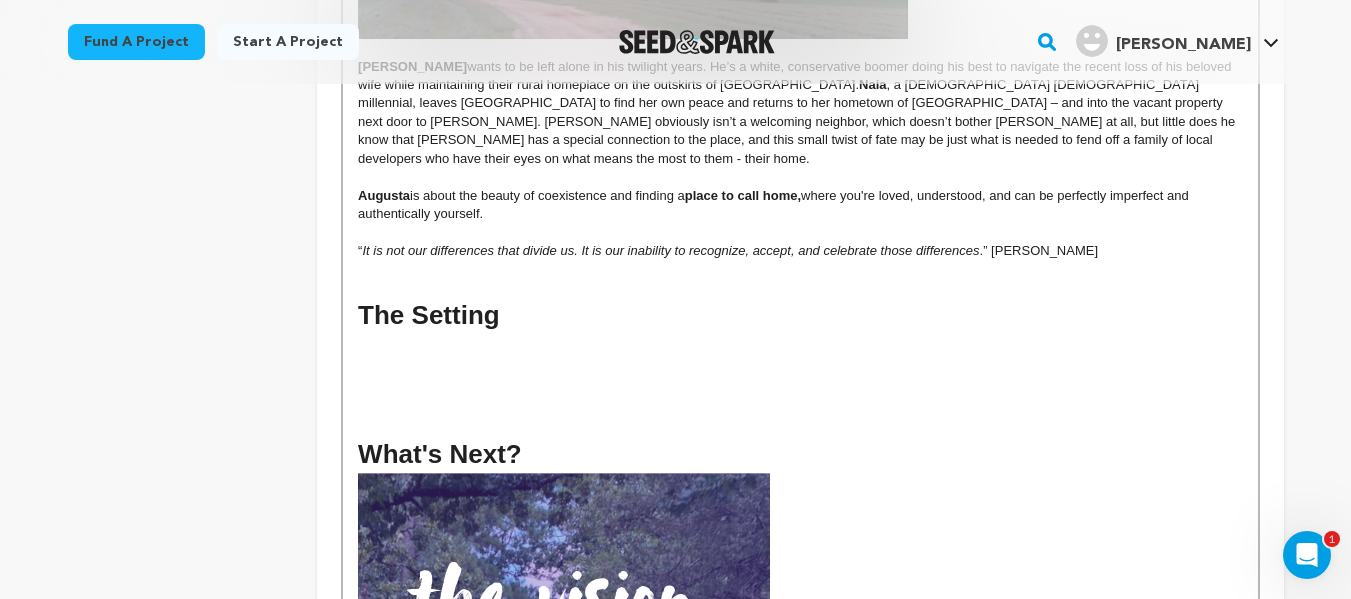 click at bounding box center [800, 343] 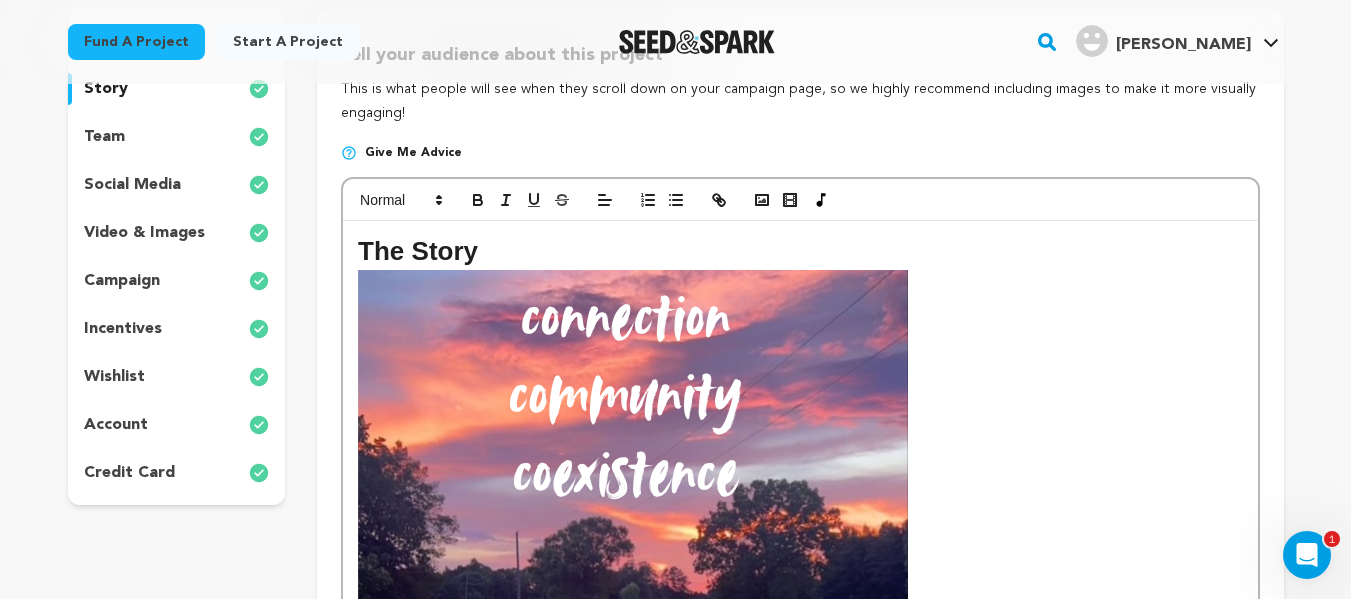scroll, scrollTop: 253, scrollLeft: 0, axis: vertical 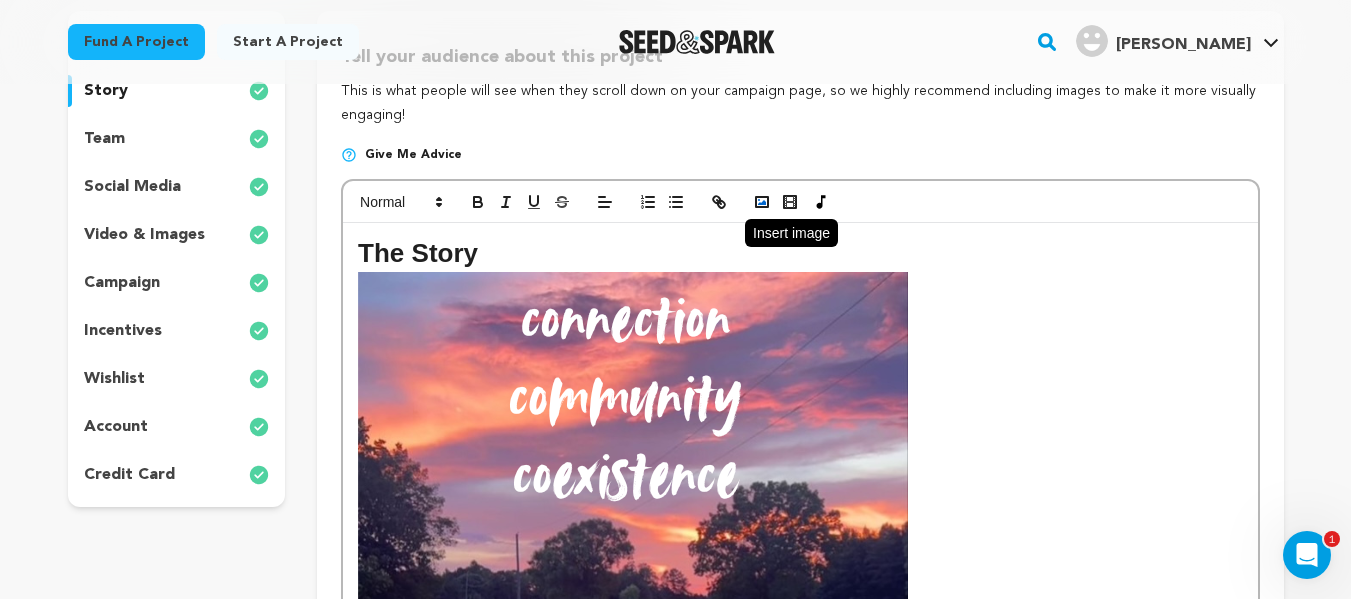 click 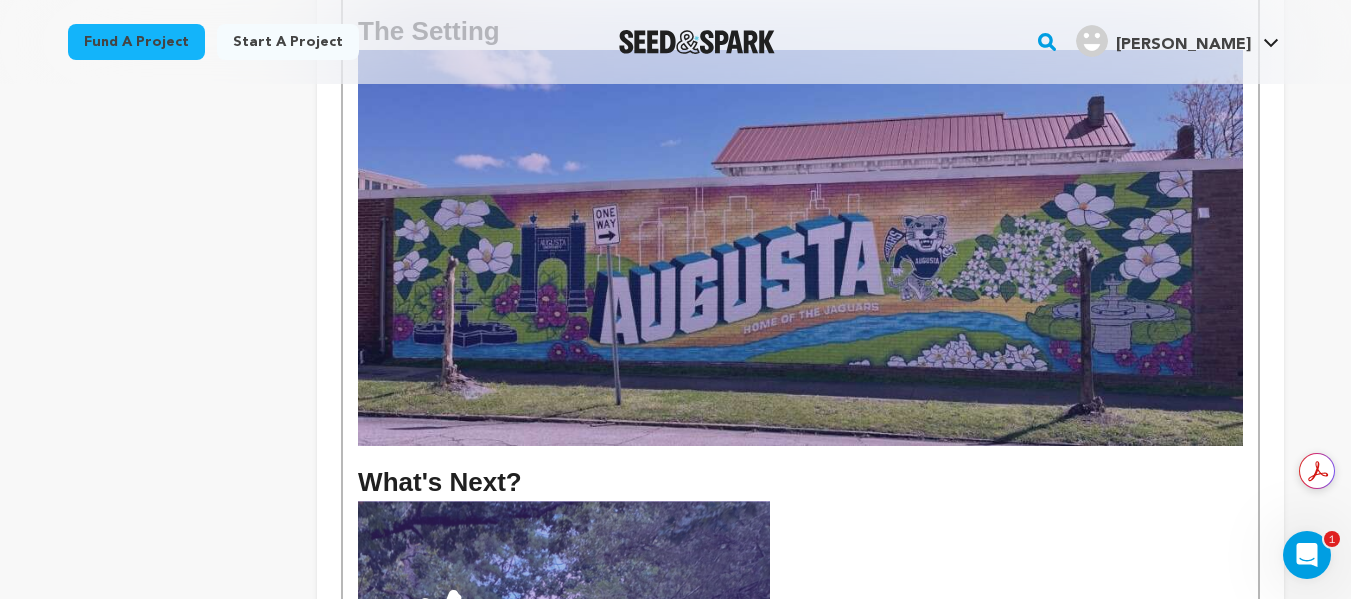 scroll, scrollTop: 1183, scrollLeft: 0, axis: vertical 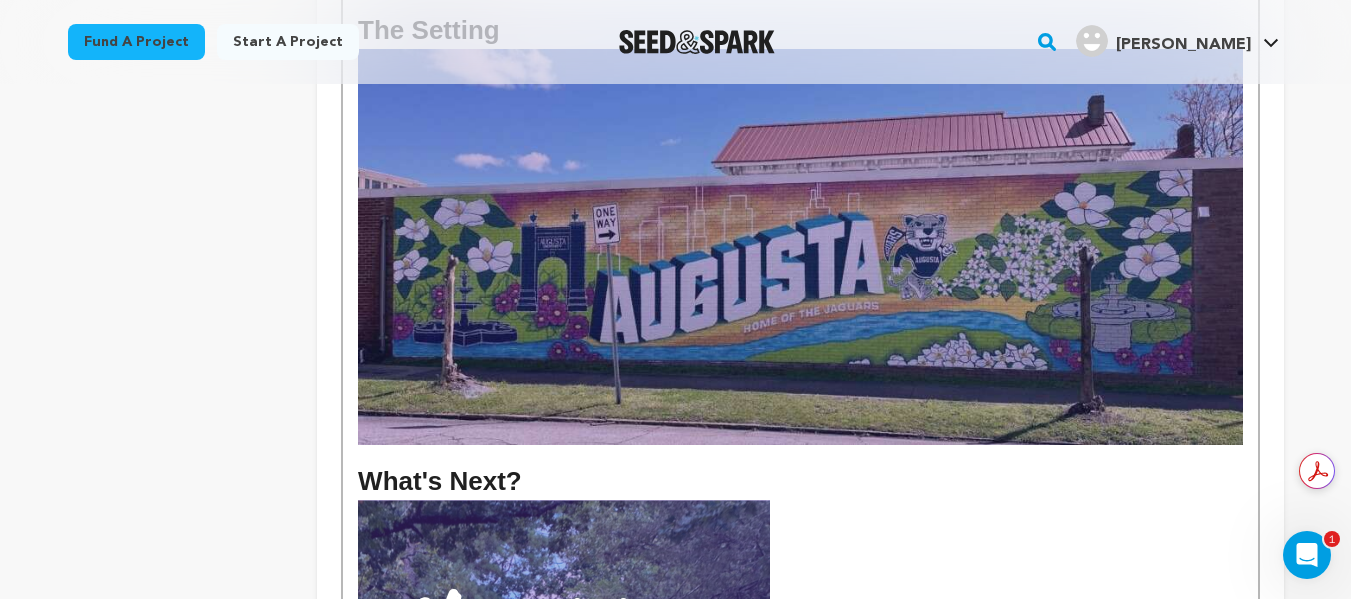 click on "What's Next?" at bounding box center (800, 481) 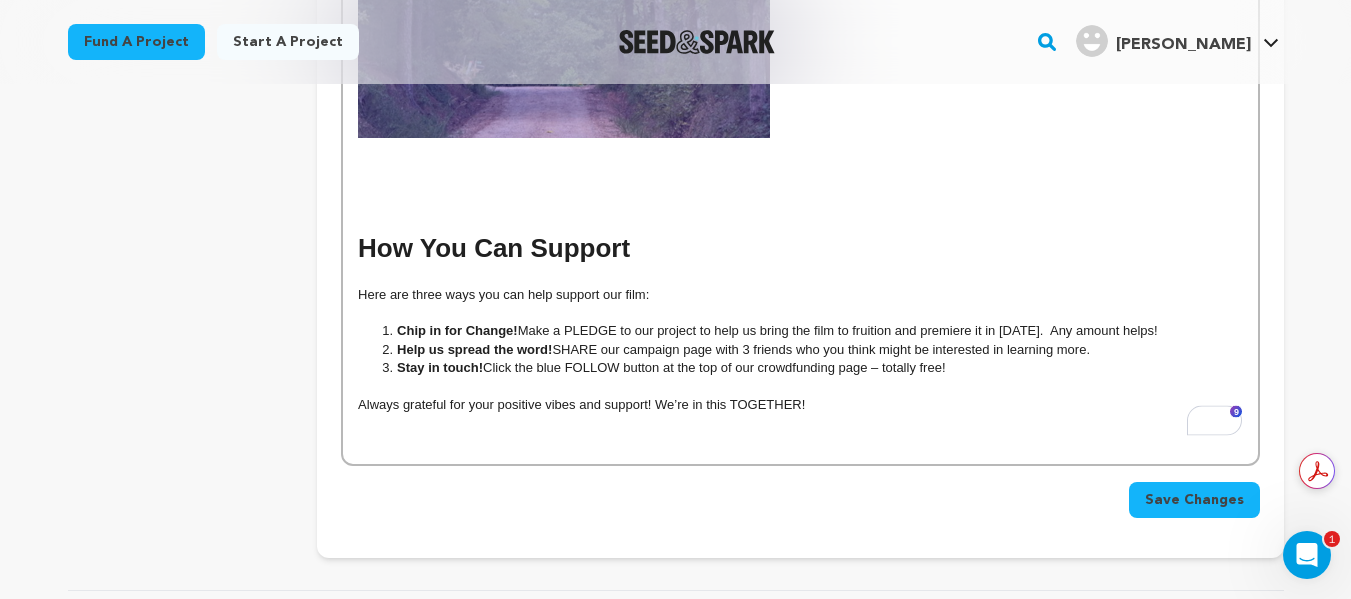 scroll, scrollTop: 2053, scrollLeft: 0, axis: vertical 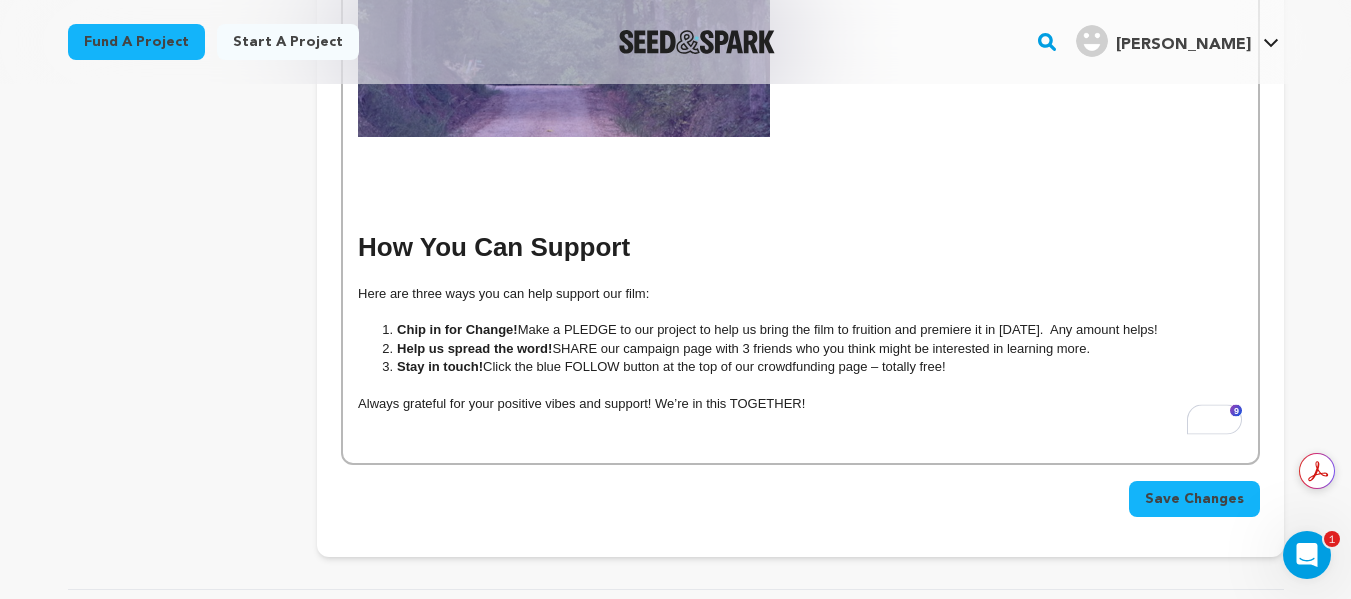 click at bounding box center (800, 275) 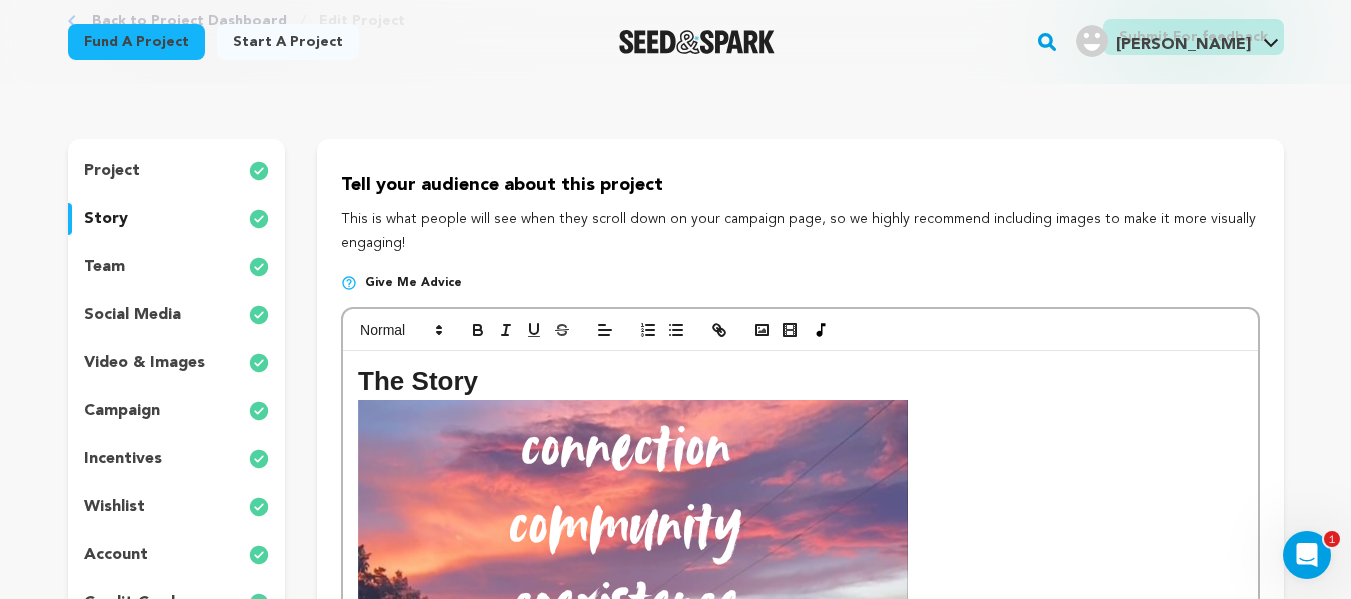 scroll, scrollTop: 124, scrollLeft: 0, axis: vertical 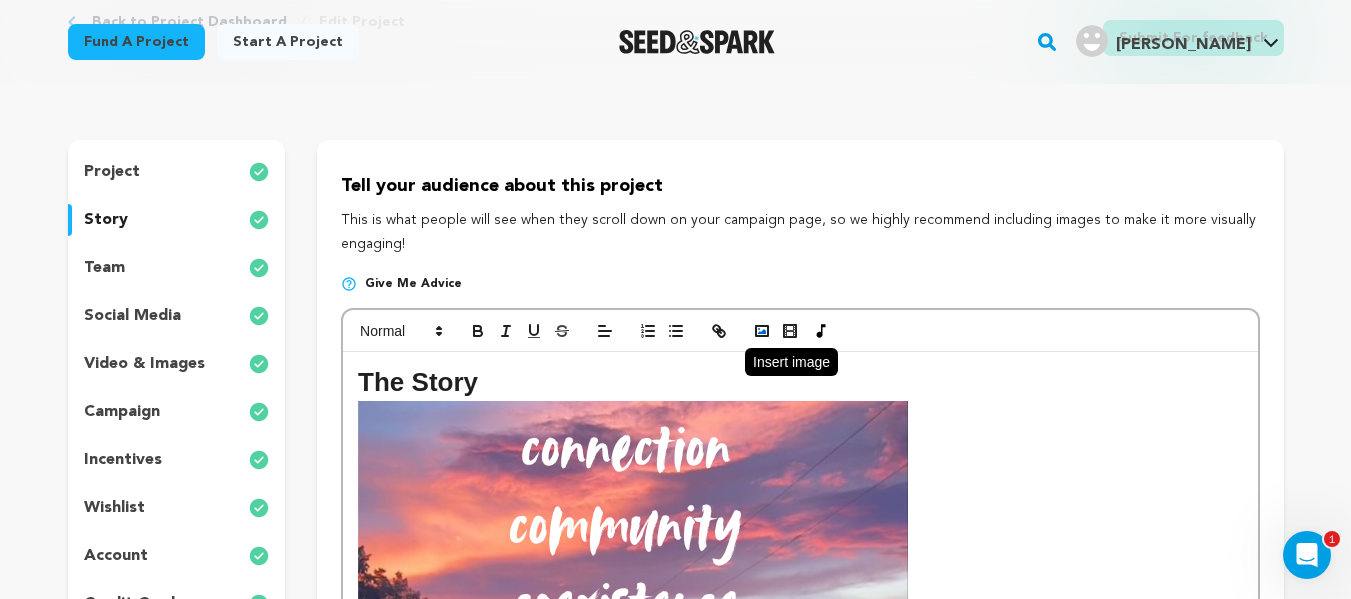 click 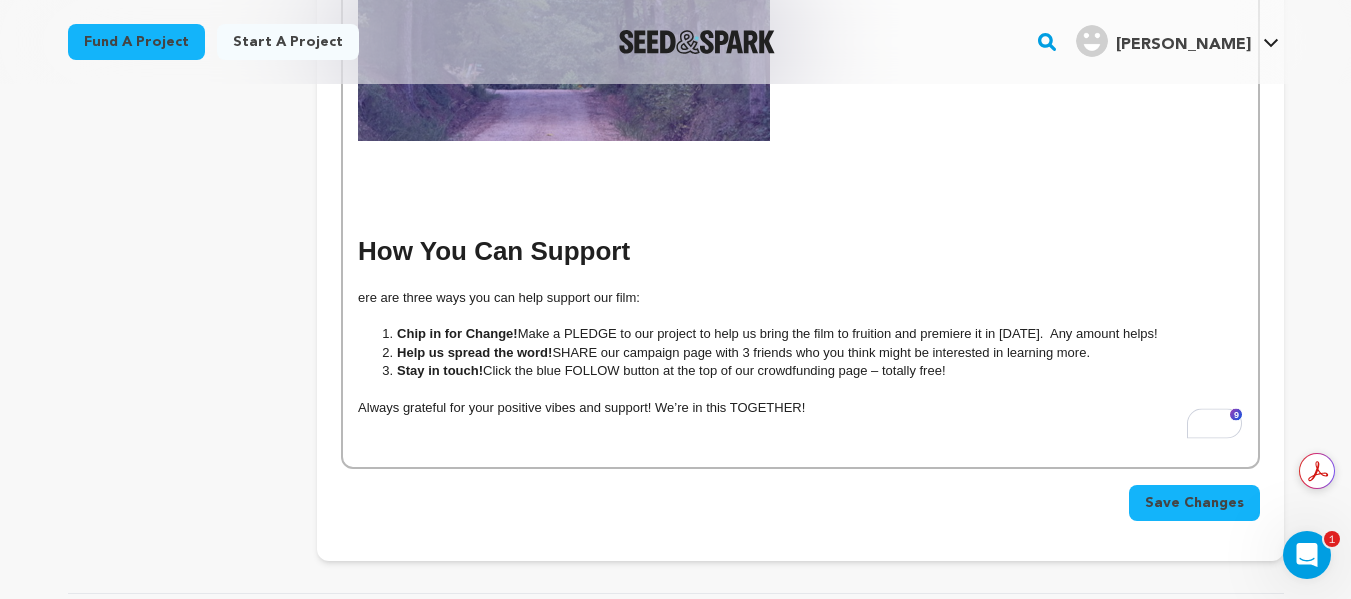 scroll, scrollTop: 2050, scrollLeft: 0, axis: vertical 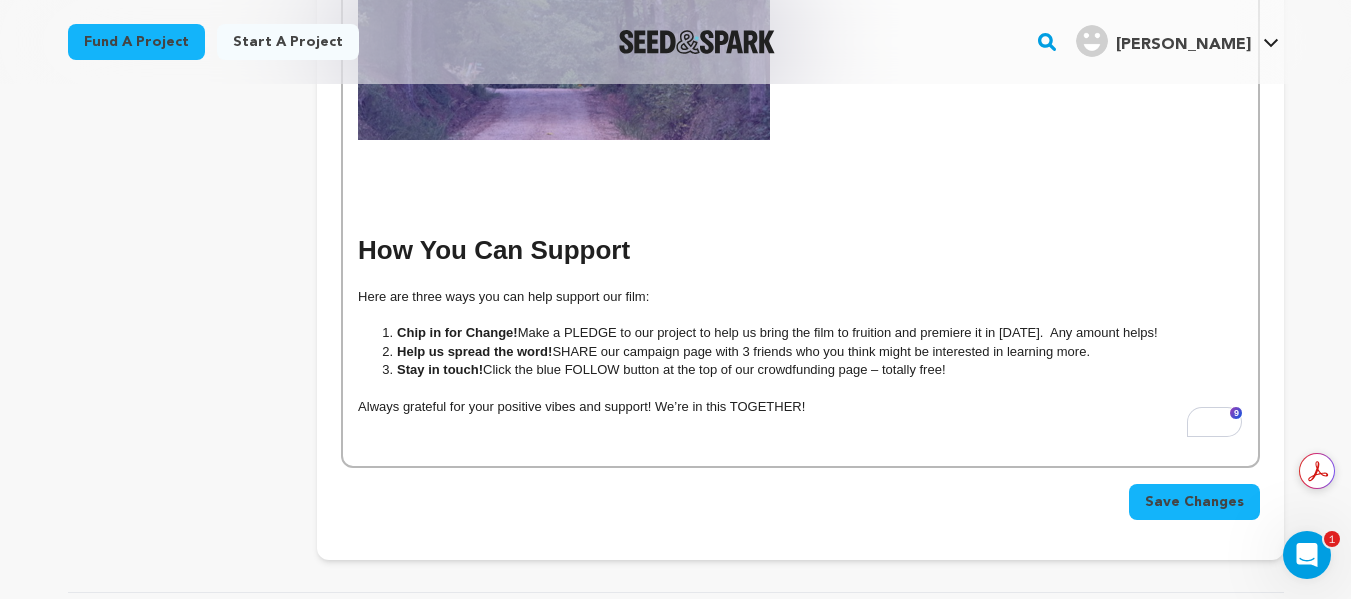 click on "Save Changes" at bounding box center [1194, 502] 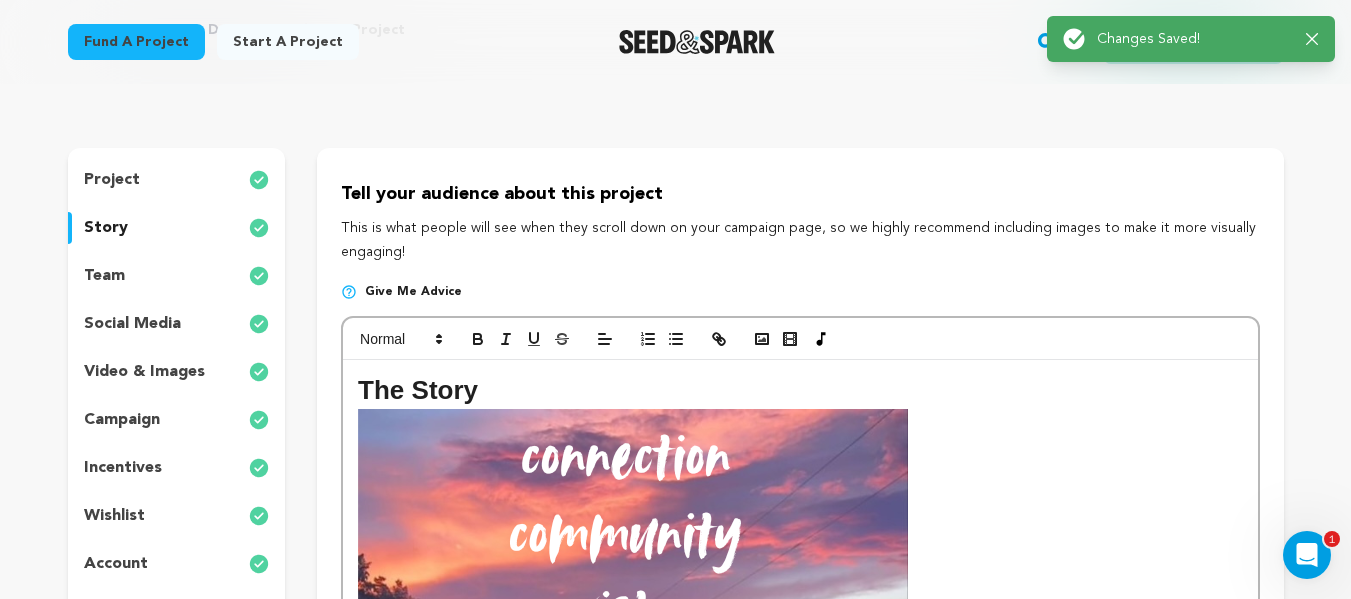 scroll, scrollTop: 0, scrollLeft: 0, axis: both 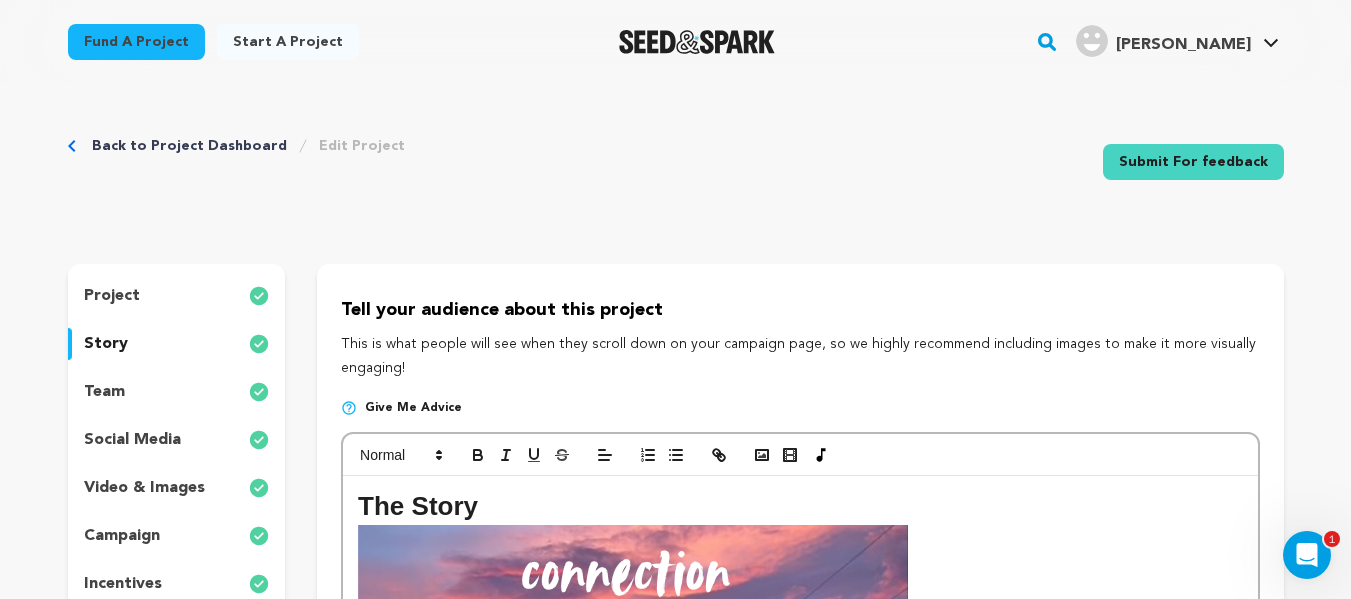 click on "Back to Project Dashboard" at bounding box center (189, 146) 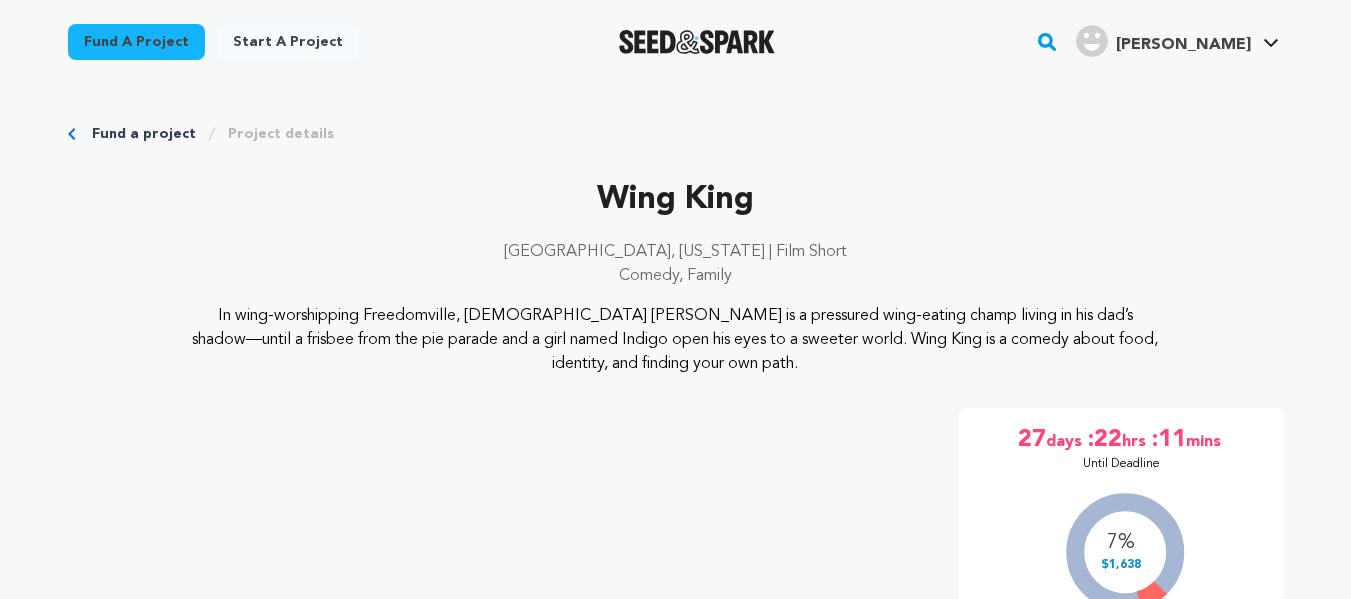 scroll, scrollTop: 0, scrollLeft: 0, axis: both 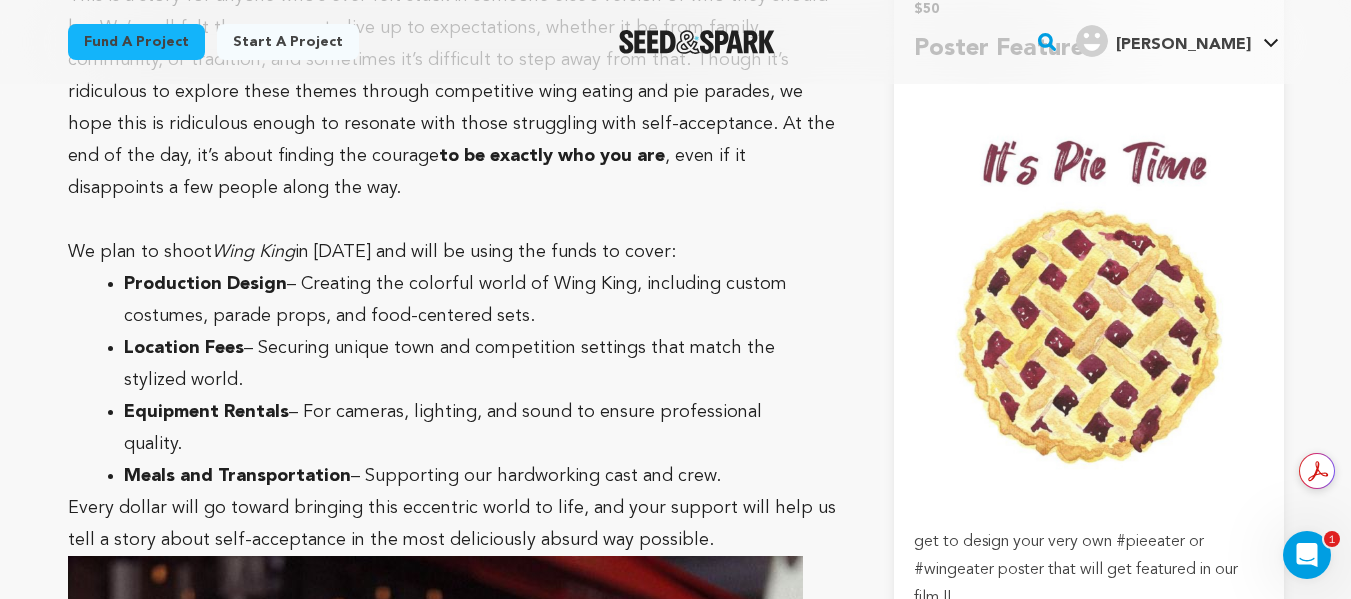 click on "Every dollar will go toward bringing this eccentric world to life, and your support will help us tell a story about self-acceptance in the most deliciously absurd way possible." at bounding box center (457, 1099) 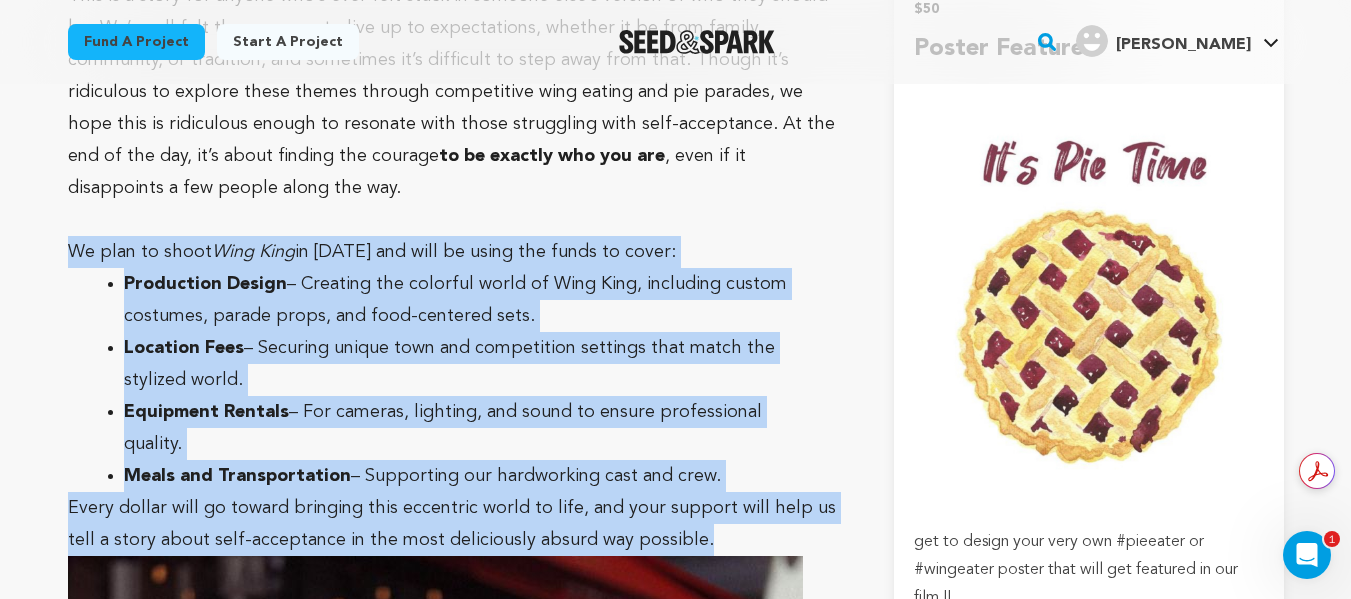drag, startPoint x: 664, startPoint y: 470, endPoint x: 72, endPoint y: 226, distance: 640.31244 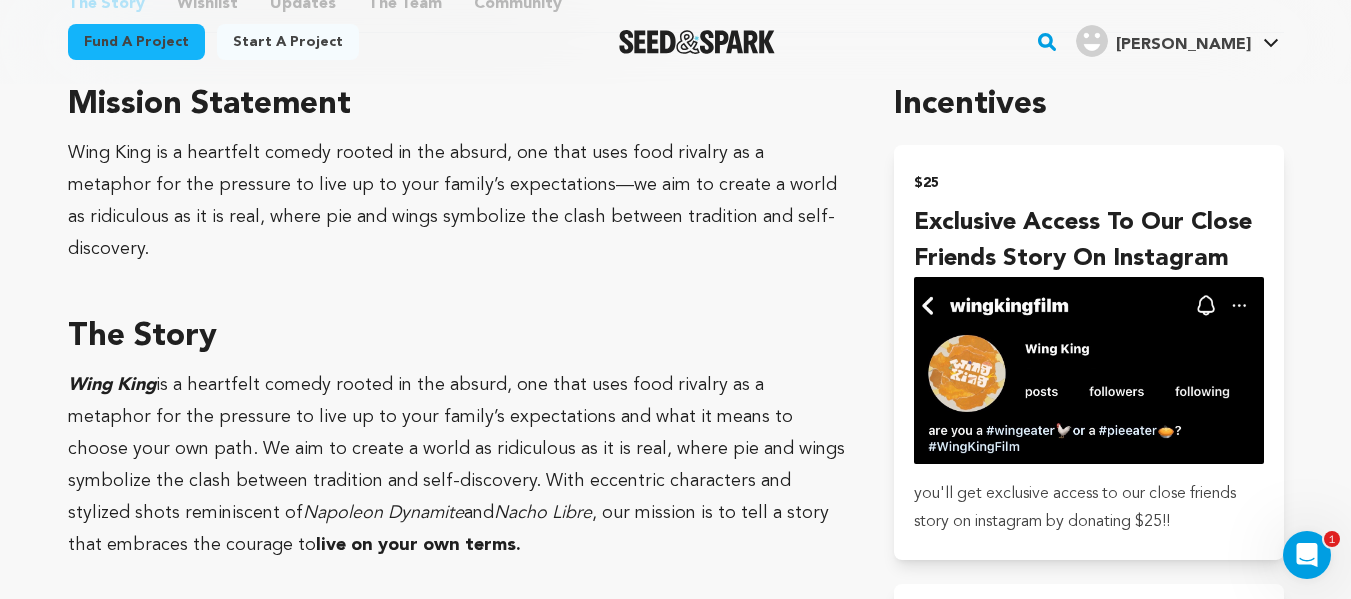 scroll, scrollTop: 0, scrollLeft: 0, axis: both 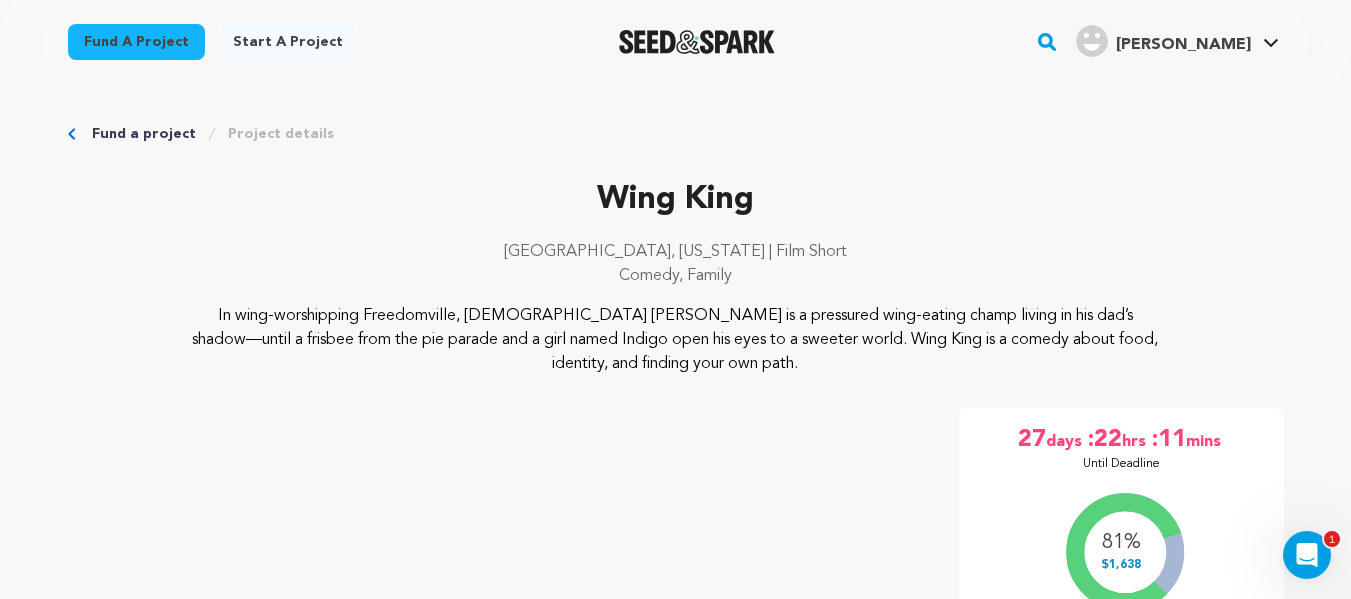 click on "Fund a project" at bounding box center [144, 134] 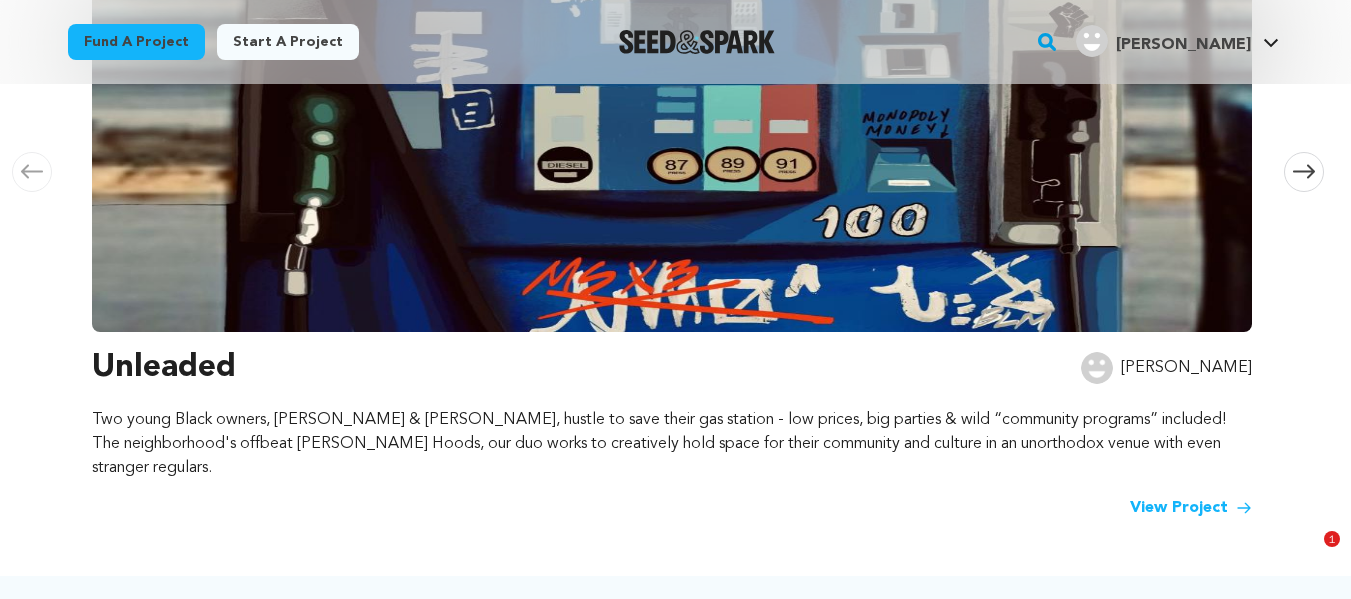 scroll, scrollTop: 546, scrollLeft: 0, axis: vertical 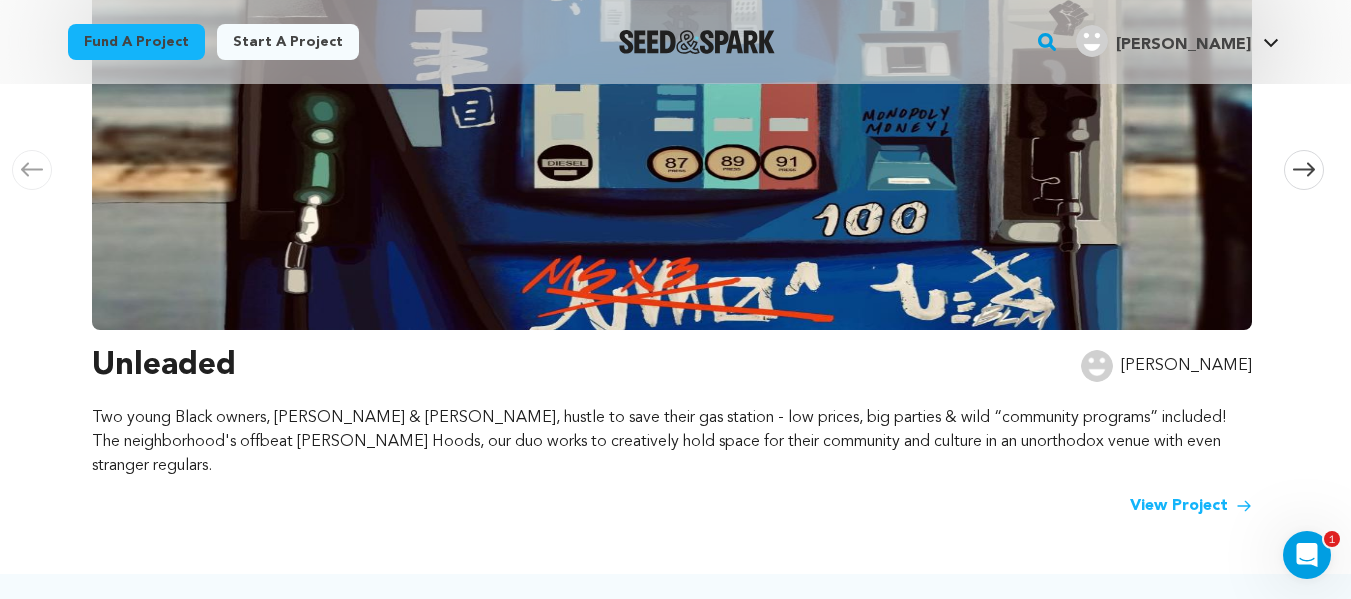 click at bounding box center [672, 60] 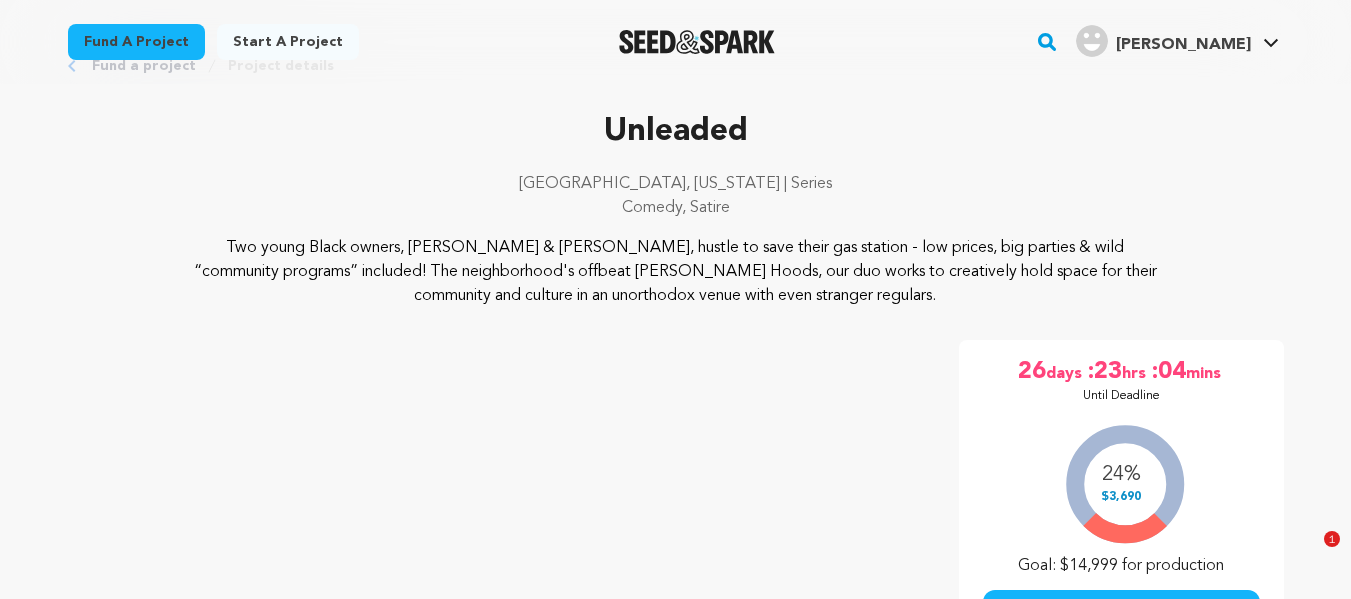 scroll, scrollTop: 427, scrollLeft: 0, axis: vertical 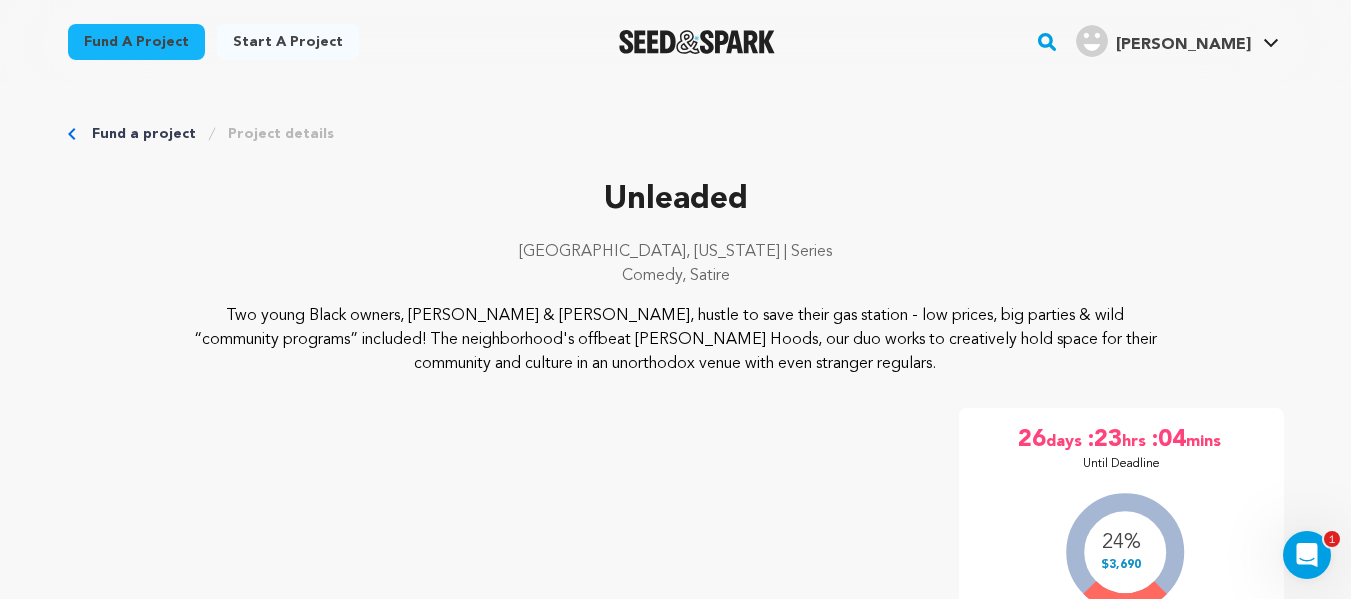 click on "Fund a project" at bounding box center (144, 134) 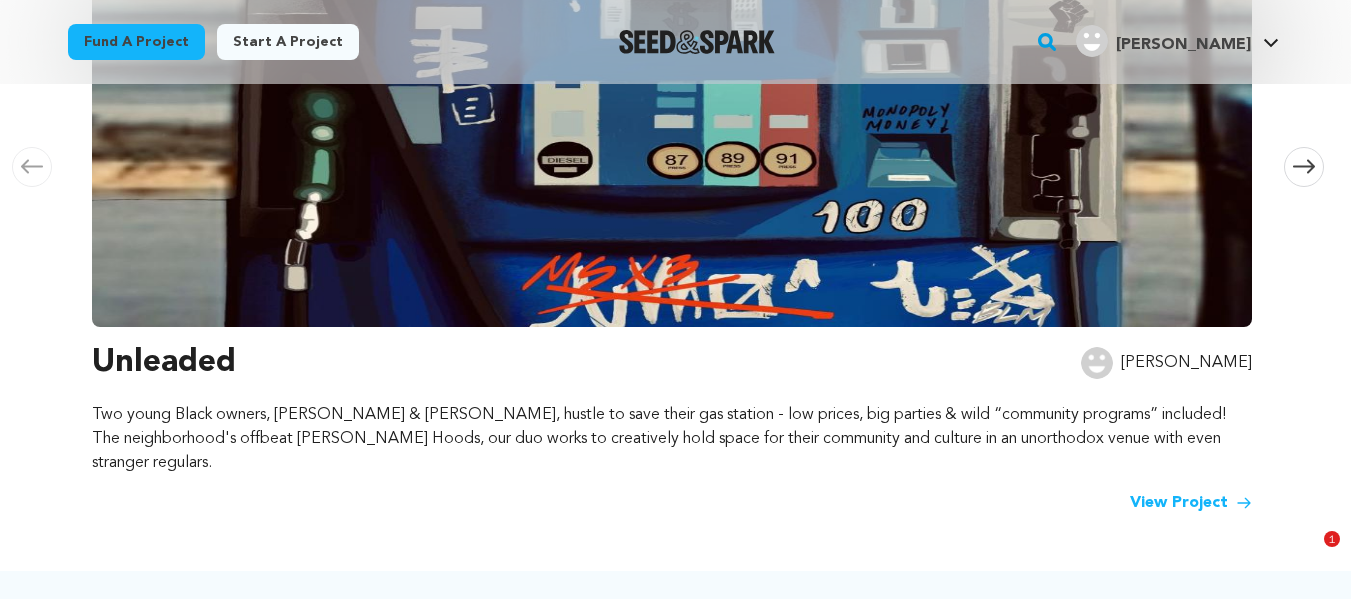 scroll, scrollTop: 552, scrollLeft: 0, axis: vertical 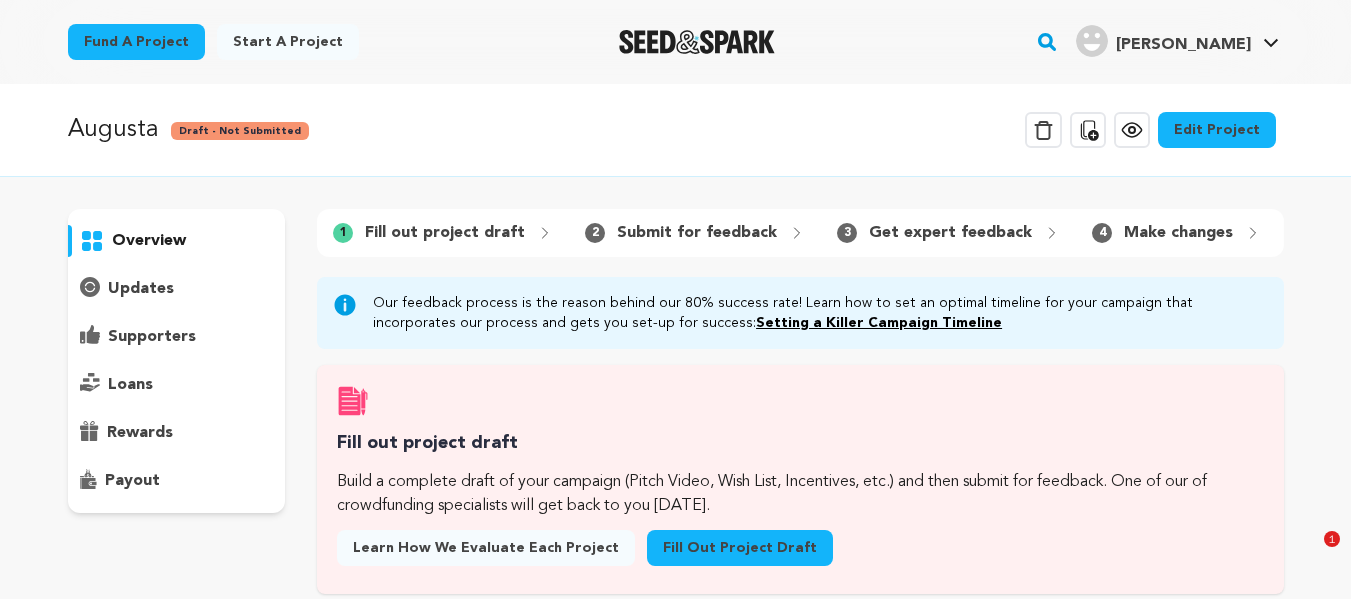 click on "Edit Project" at bounding box center (1217, 130) 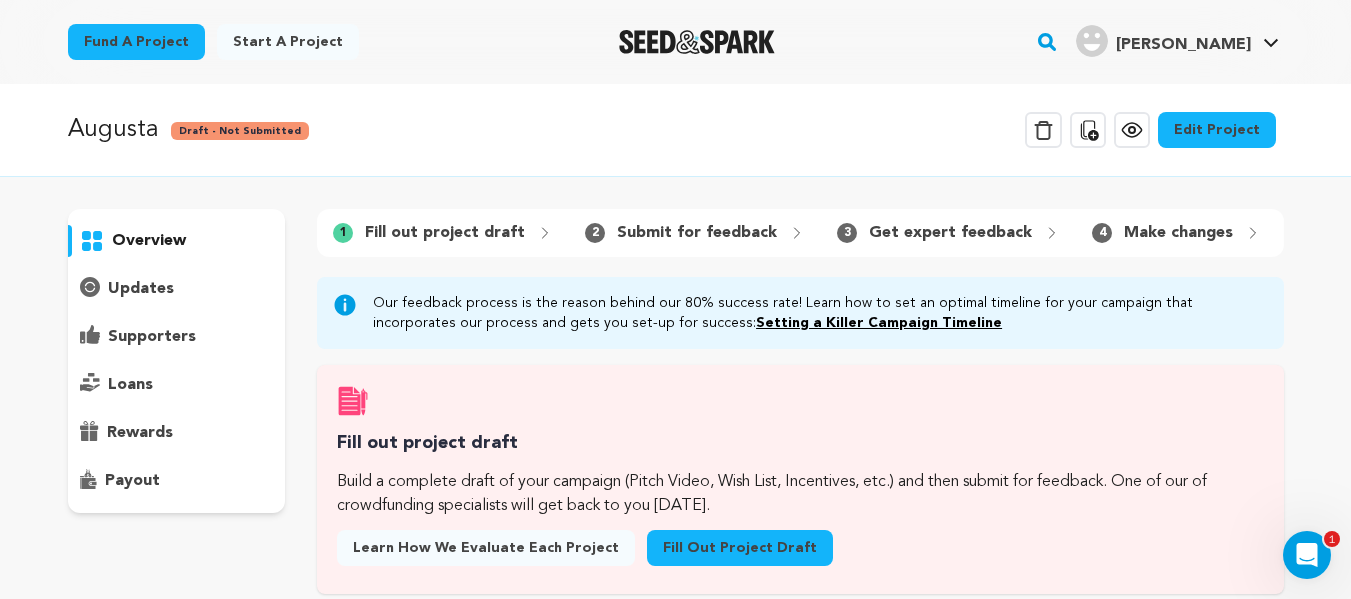 scroll, scrollTop: 0, scrollLeft: 0, axis: both 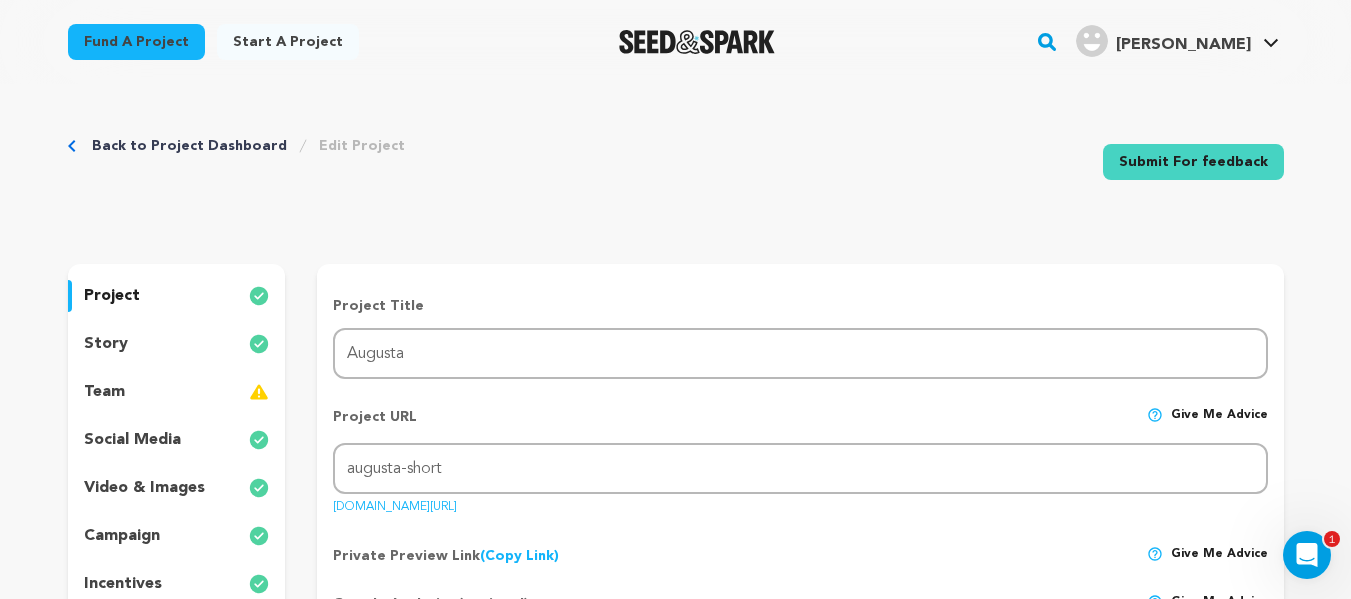 click on "story" at bounding box center [177, 344] 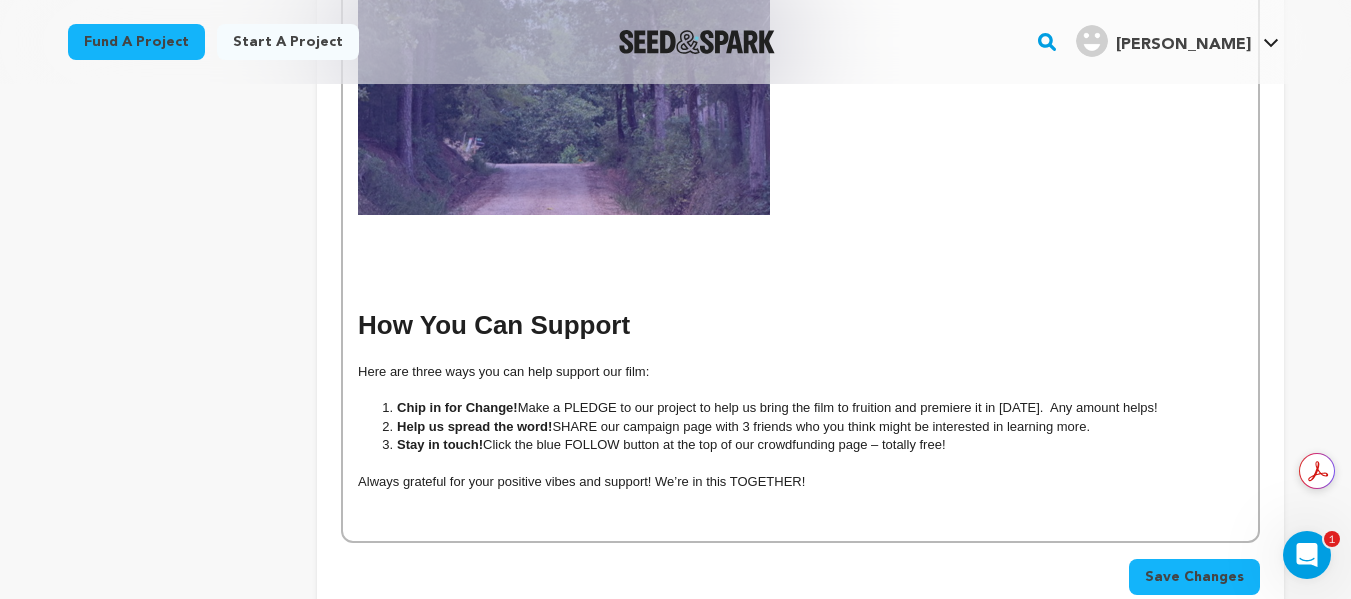 scroll, scrollTop: 1976, scrollLeft: 0, axis: vertical 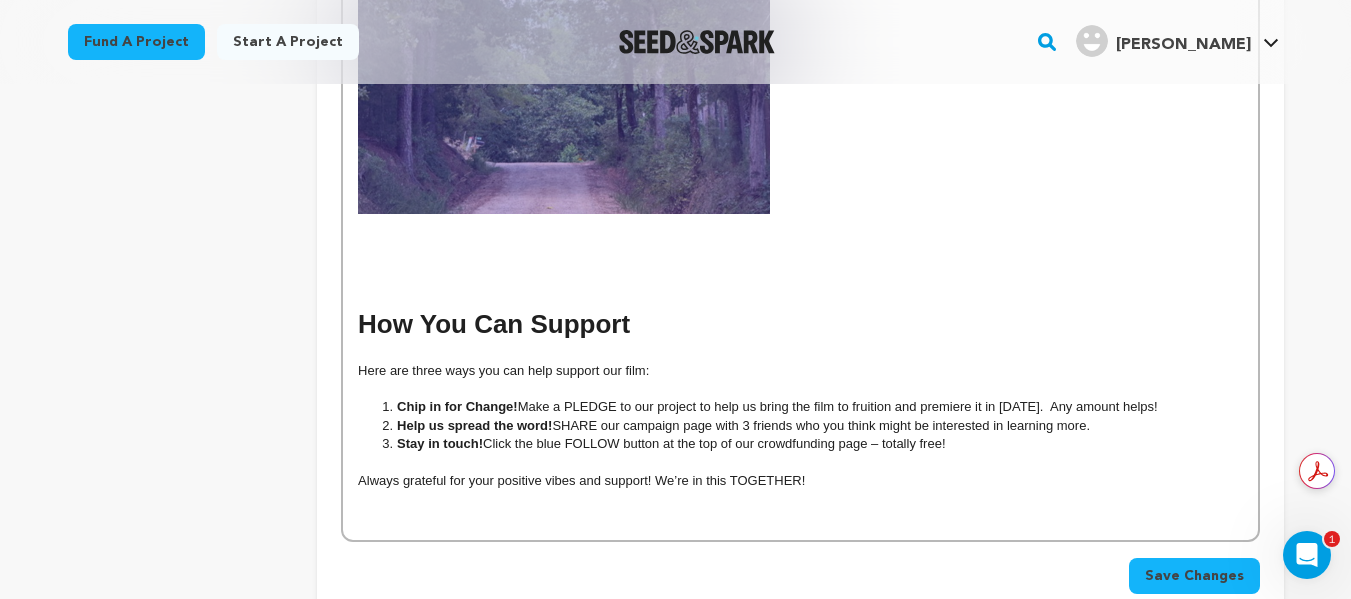 click at bounding box center [800, 352] 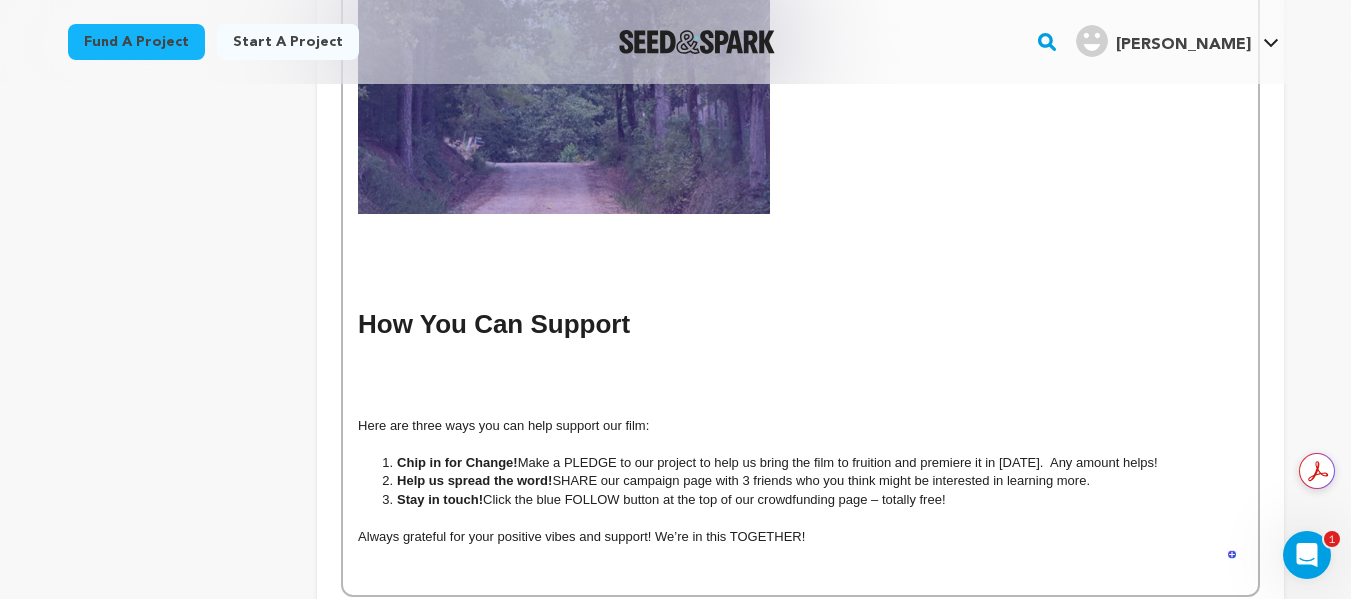 click at bounding box center [800, 371] 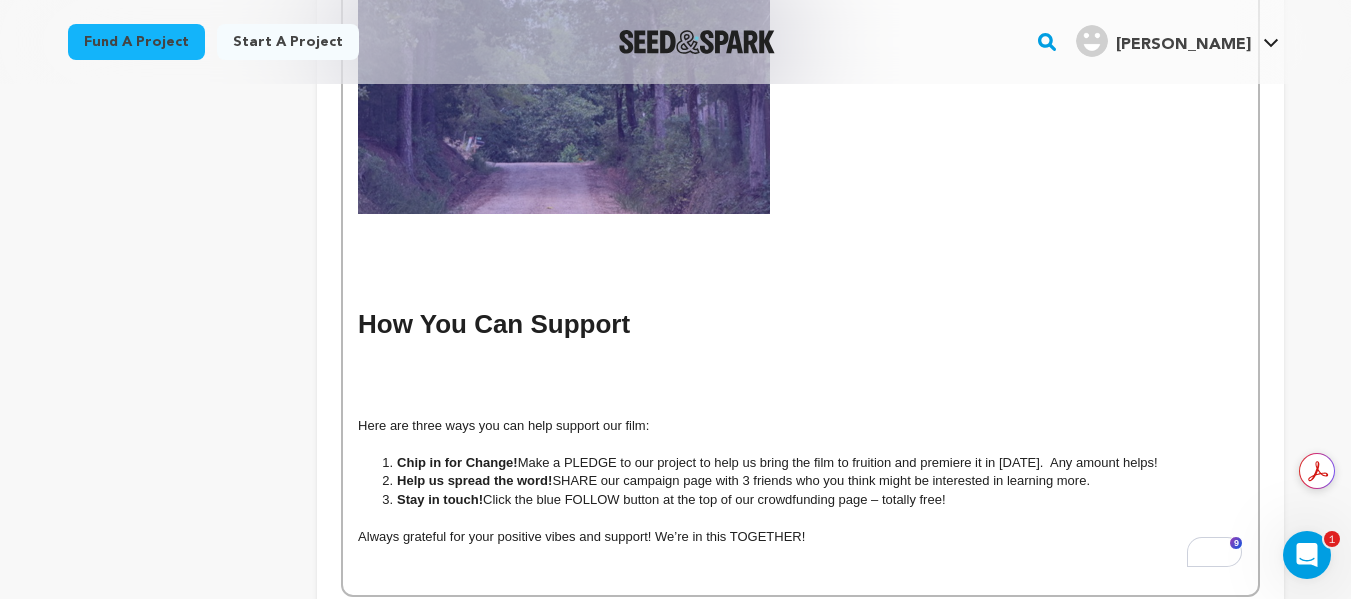 click at bounding box center [800, 278] 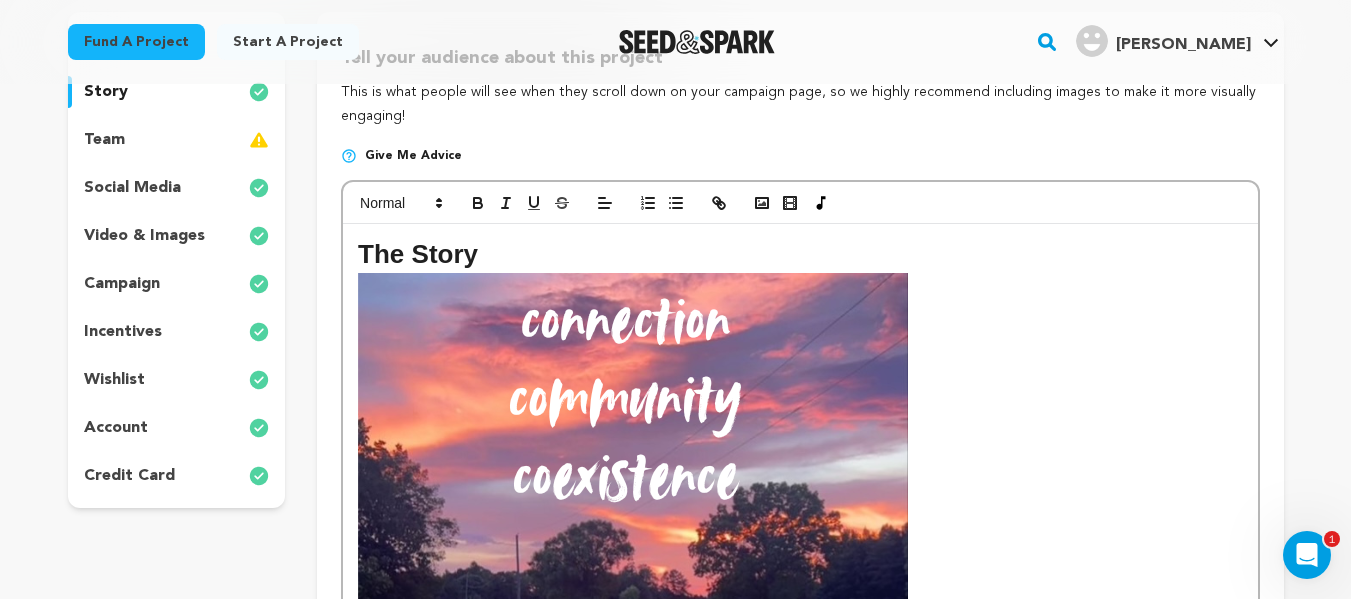 scroll, scrollTop: 251, scrollLeft: 0, axis: vertical 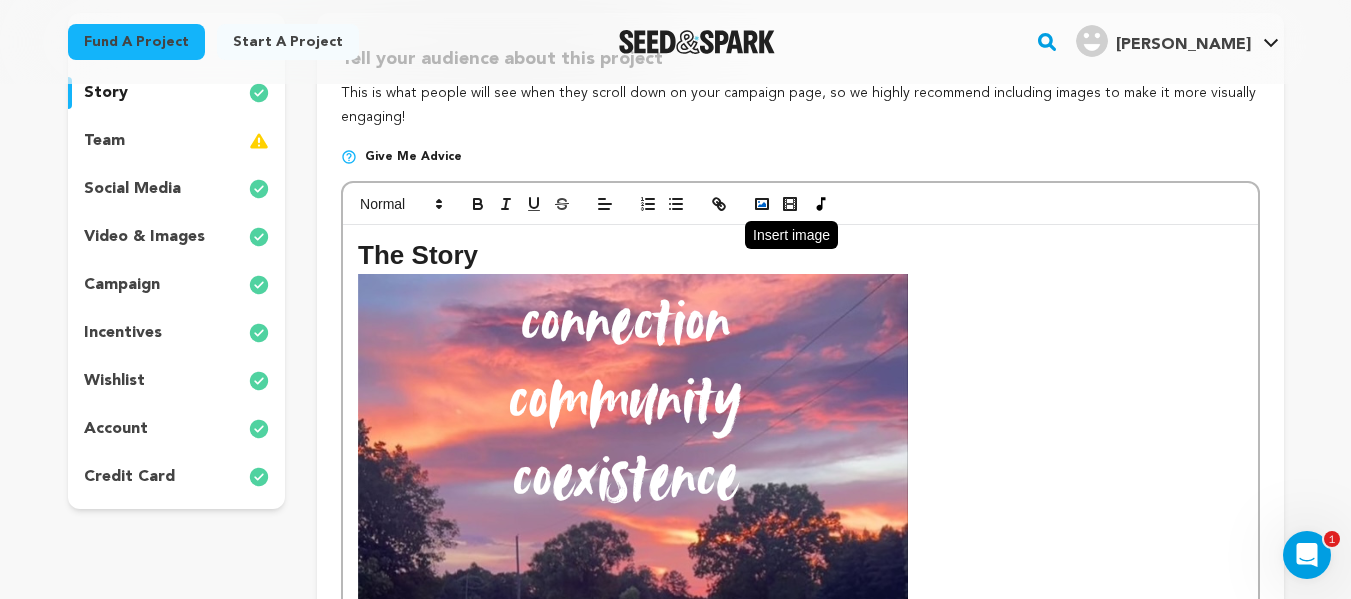 click 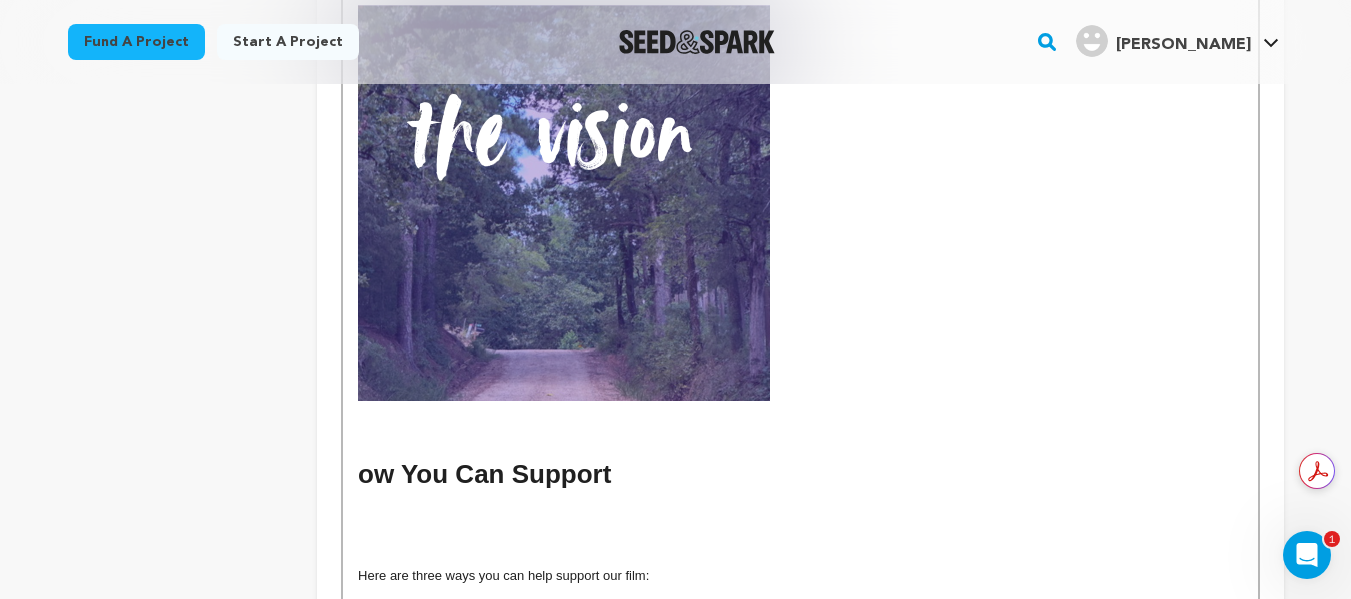 scroll, scrollTop: 2011, scrollLeft: 0, axis: vertical 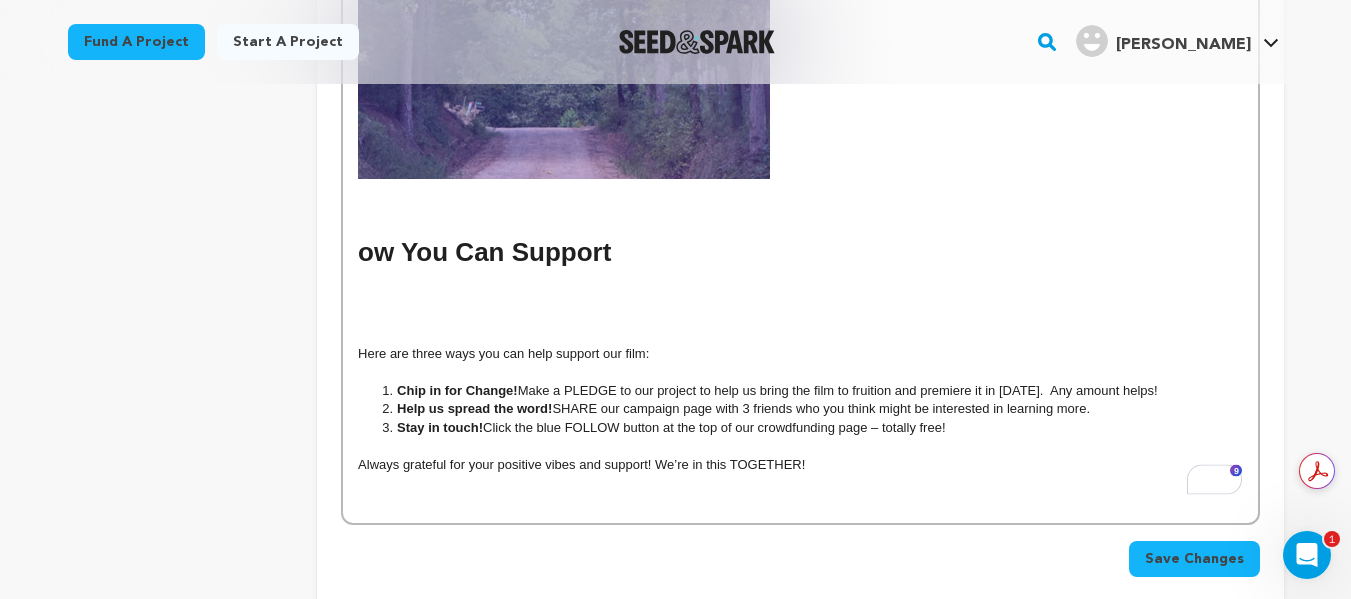 type 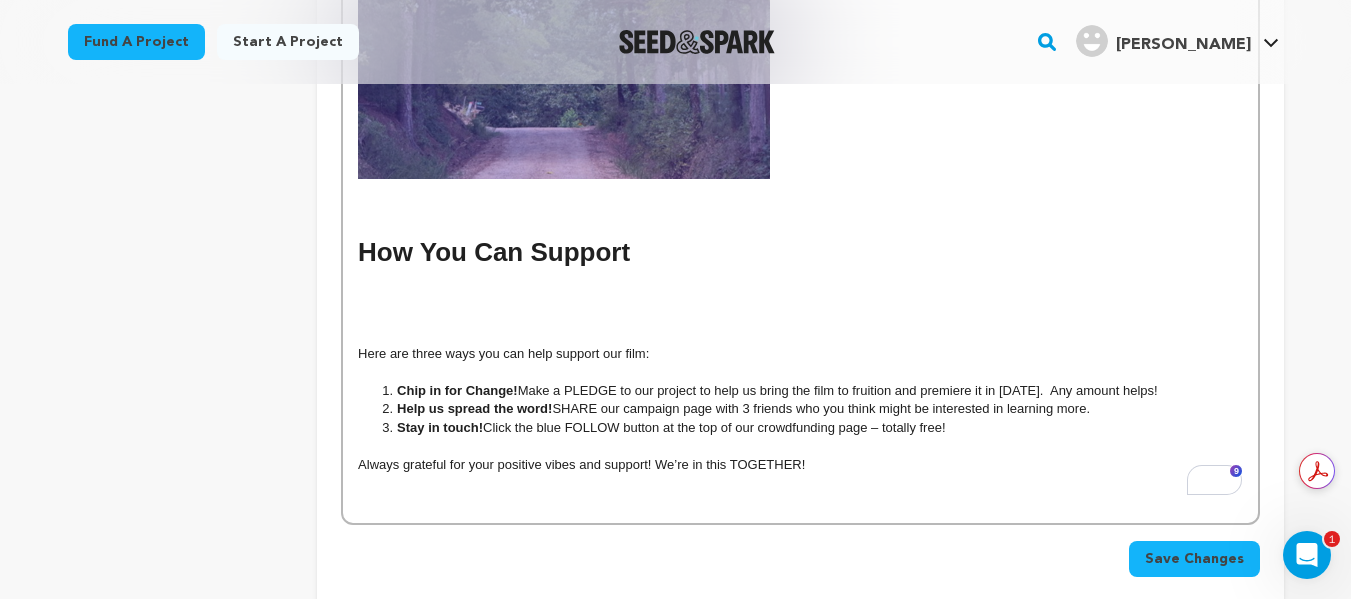 click at bounding box center [800, 336] 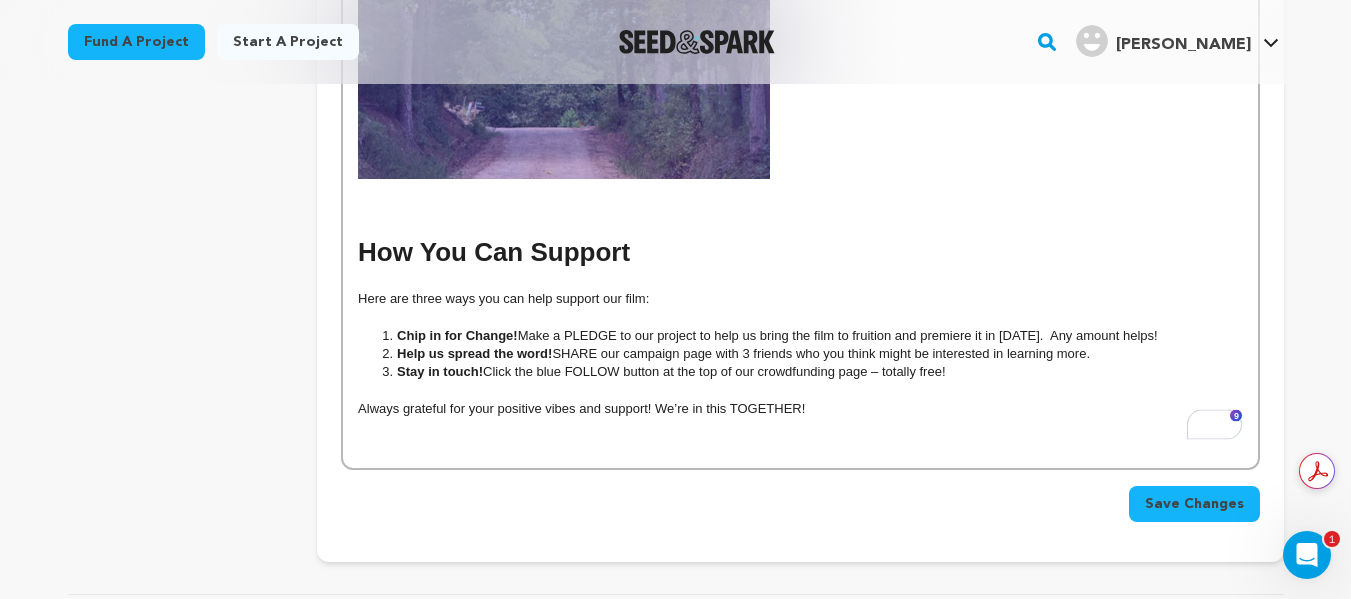 click at bounding box center [800, 206] 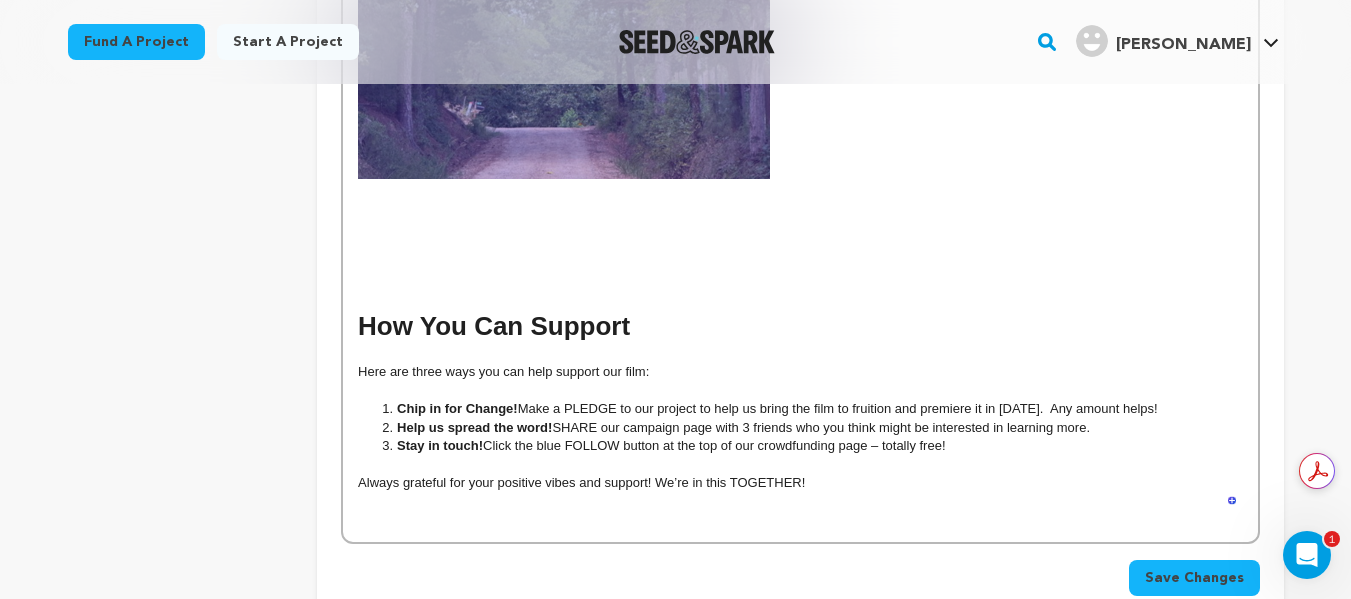 click at bounding box center [800, 206] 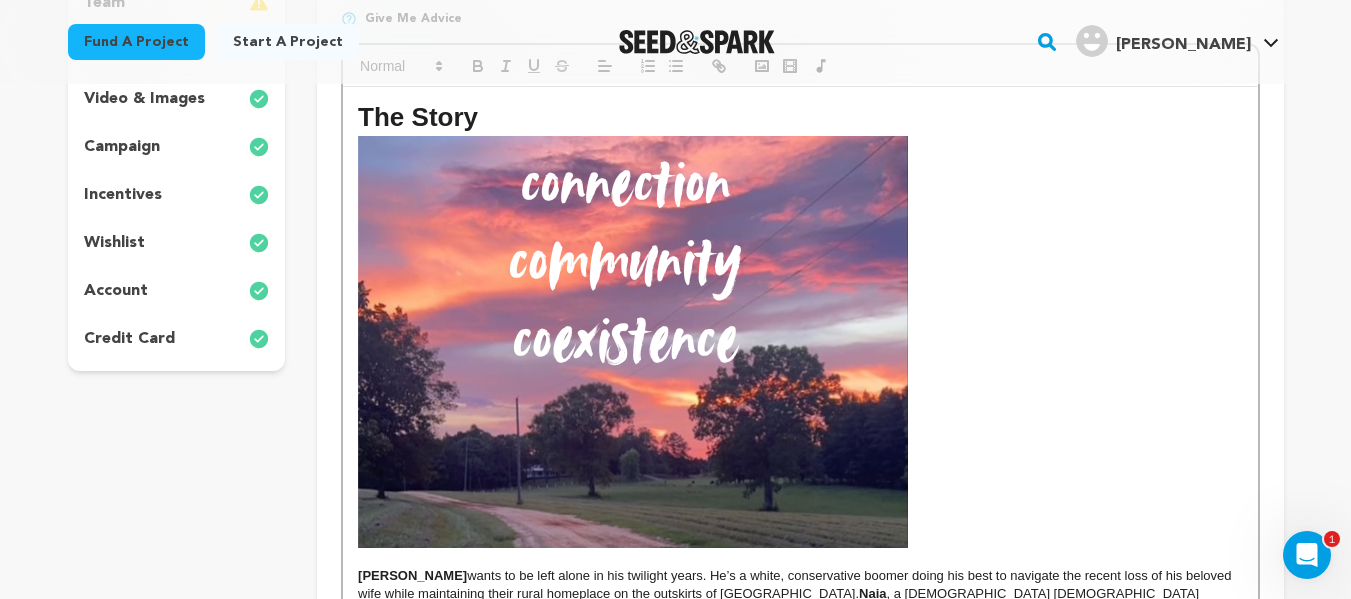 scroll, scrollTop: 0, scrollLeft: 0, axis: both 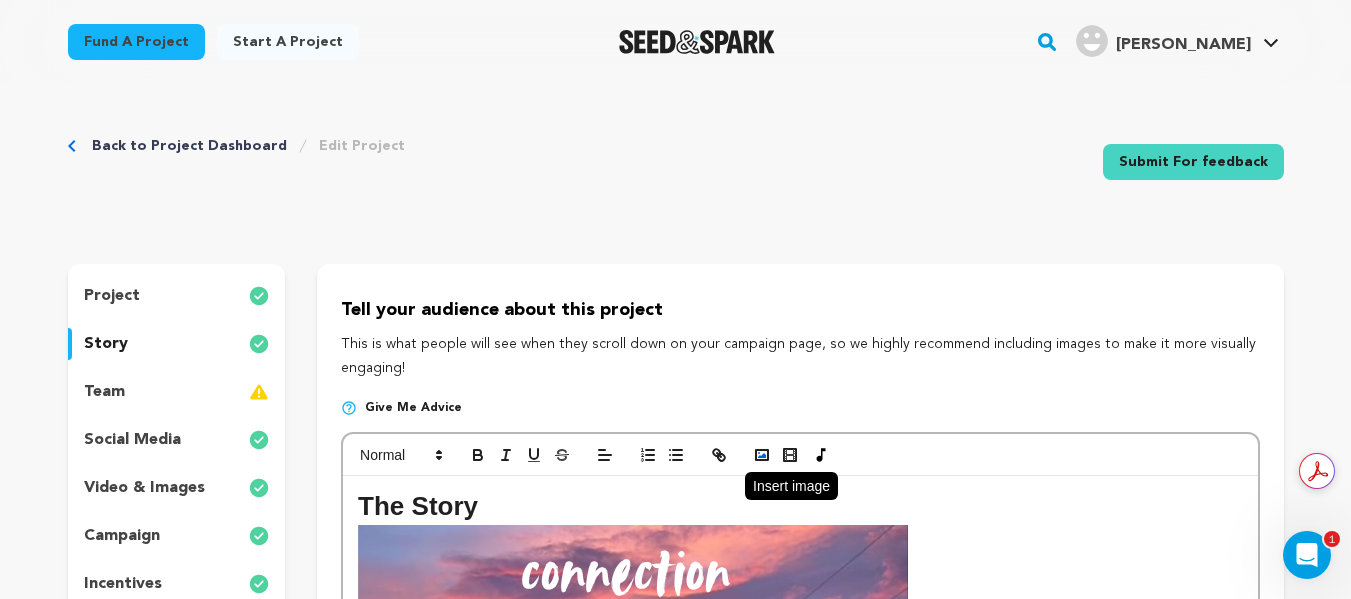 click 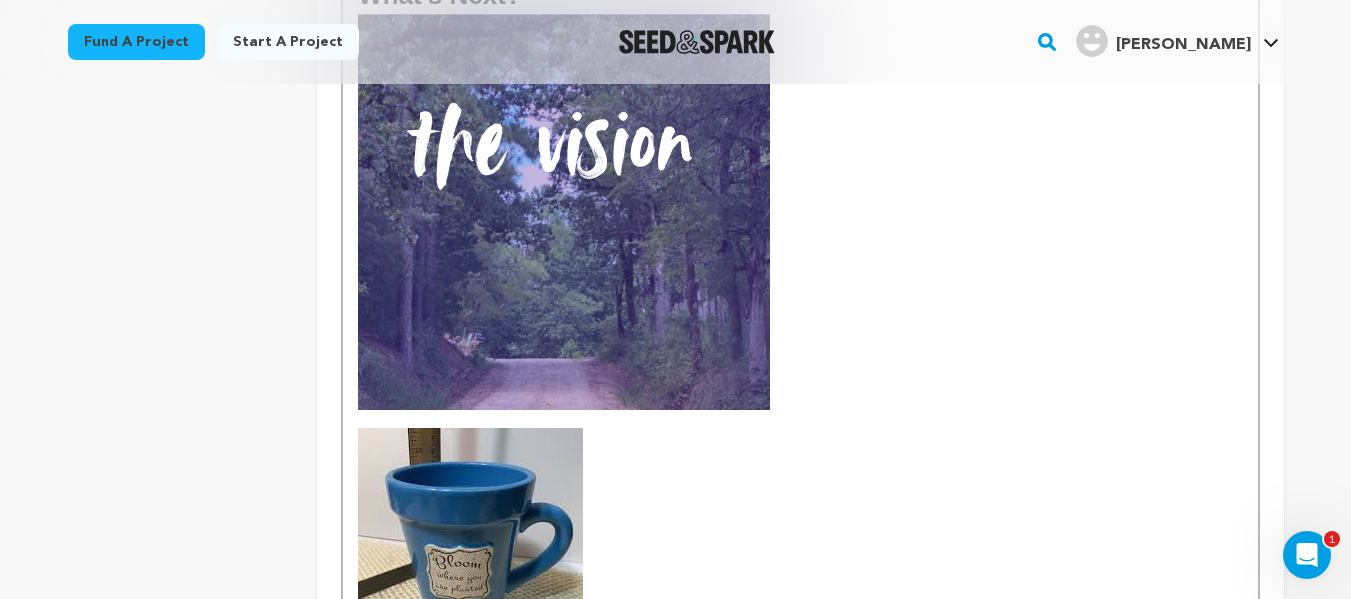 scroll, scrollTop: 1995, scrollLeft: 0, axis: vertical 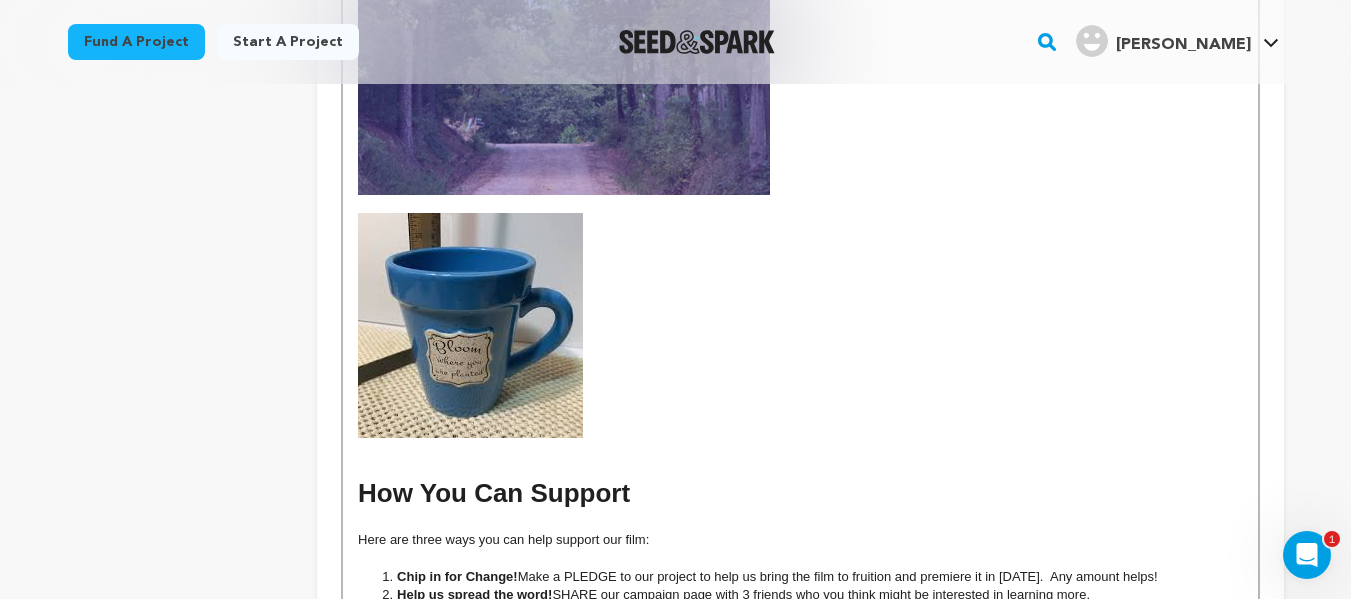click at bounding box center (470, 325) 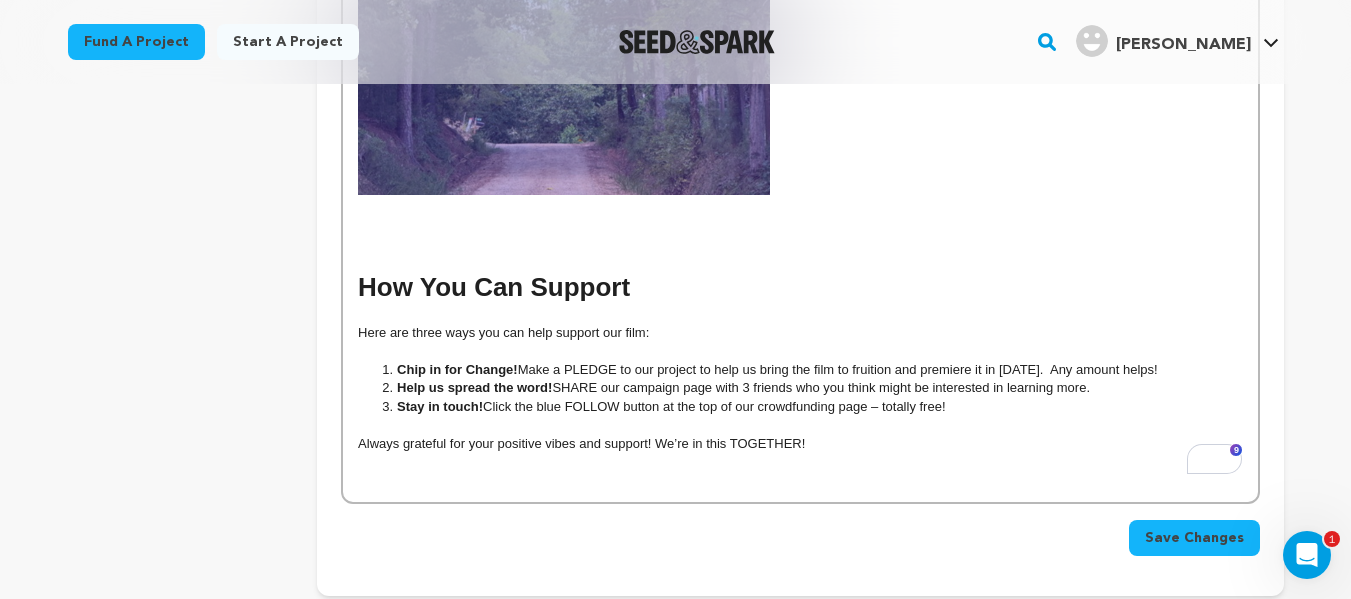 click on "How You Can Support" at bounding box center [800, 287] 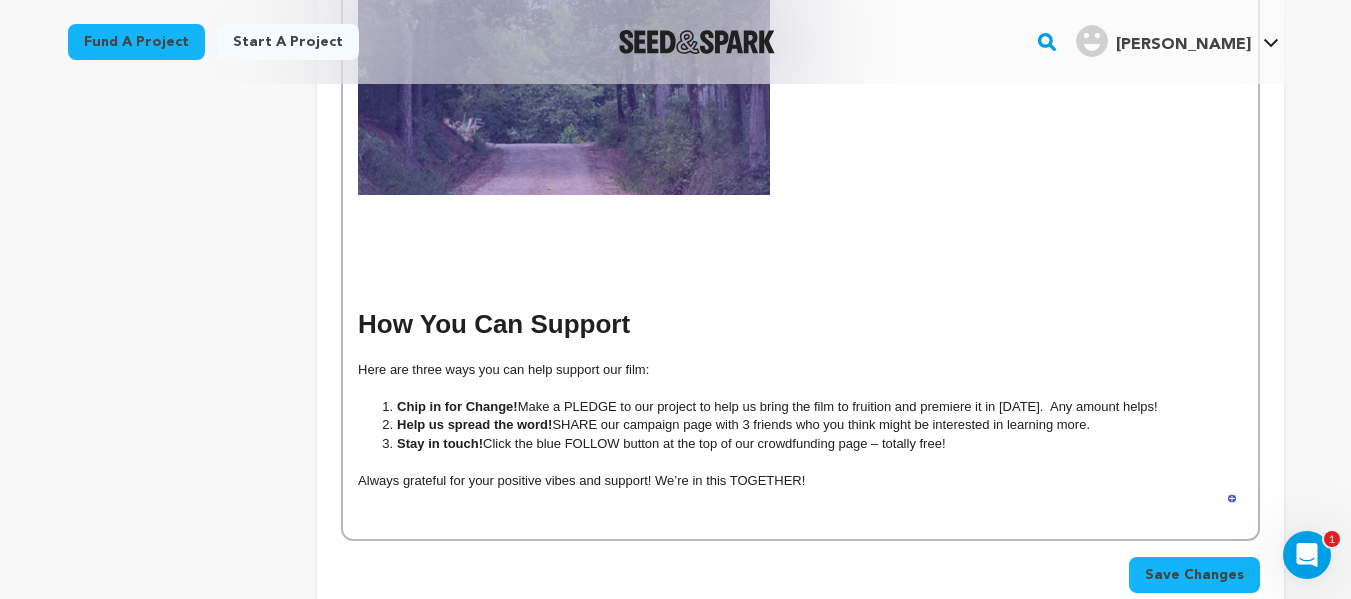 click at bounding box center (800, 259) 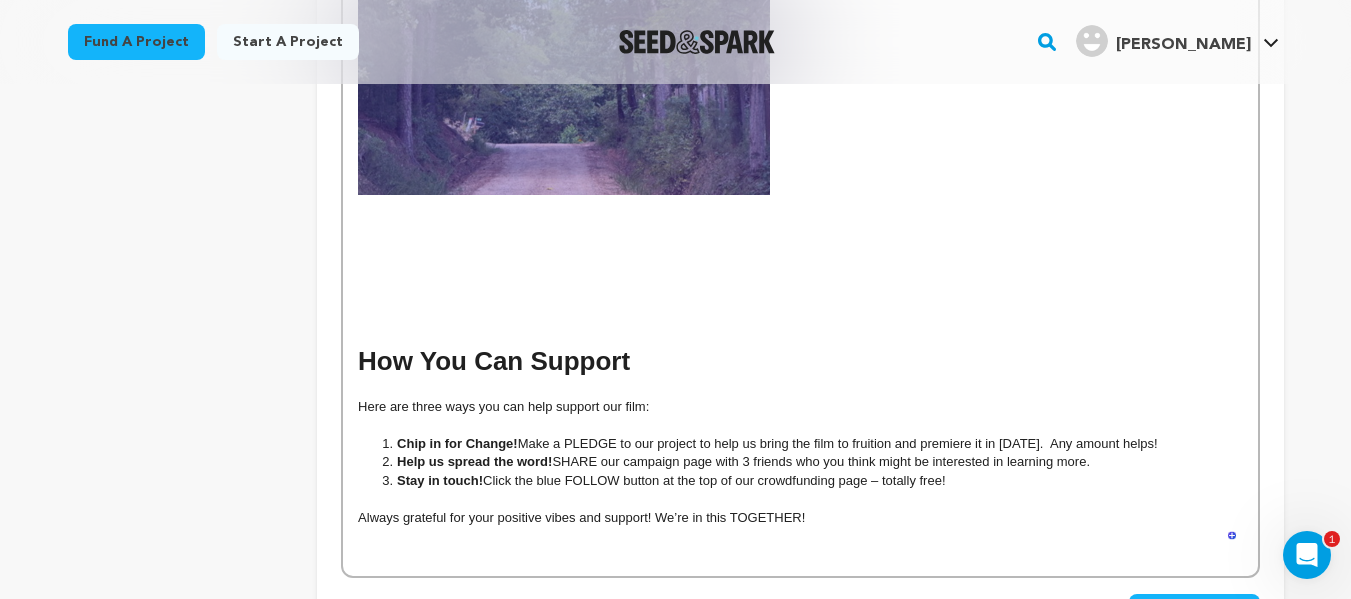 click at bounding box center [800, 259] 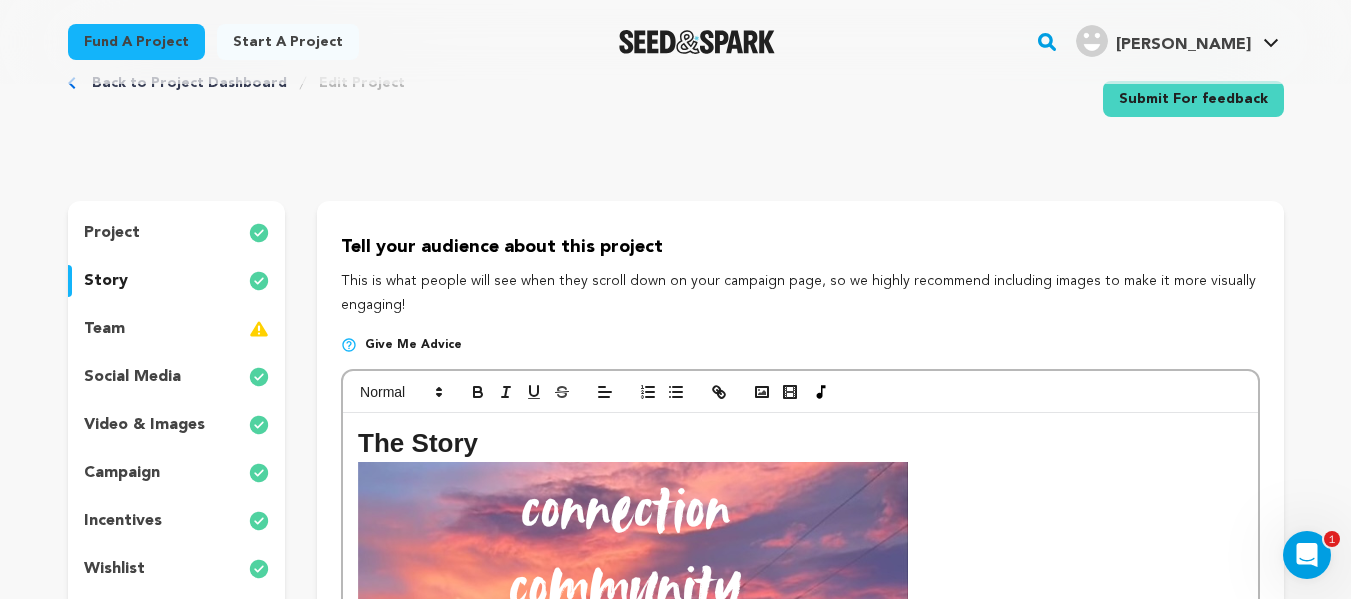 scroll, scrollTop: 62, scrollLeft: 0, axis: vertical 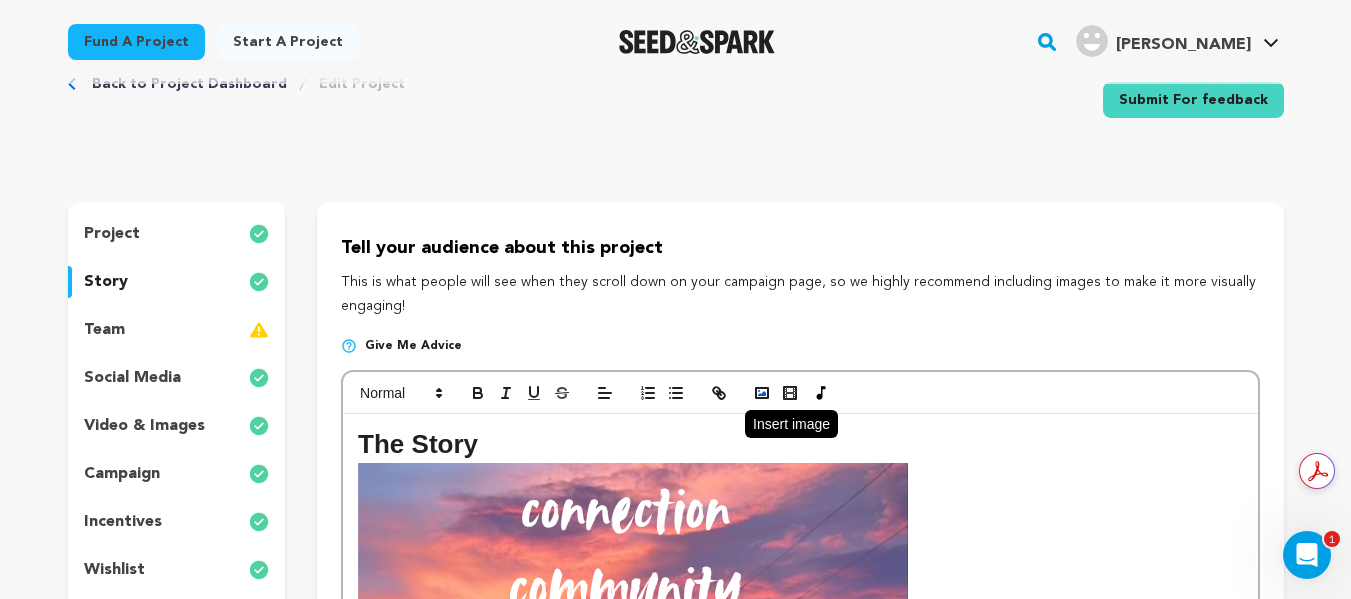click 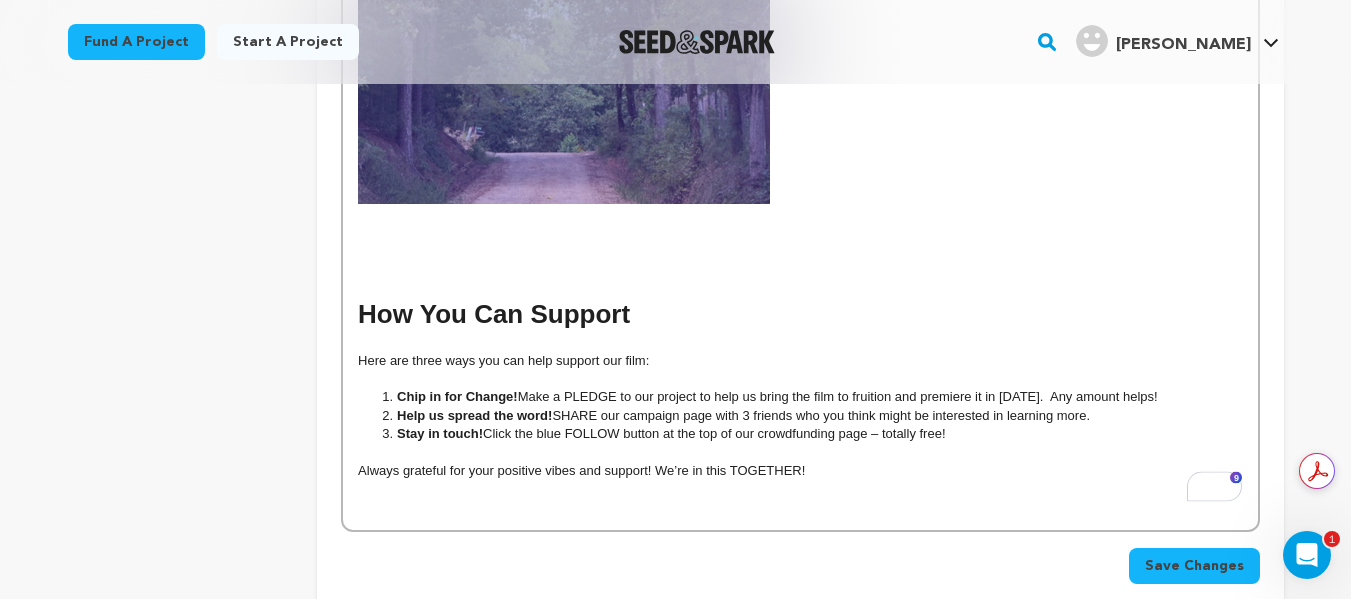 scroll, scrollTop: 1987, scrollLeft: 0, axis: vertical 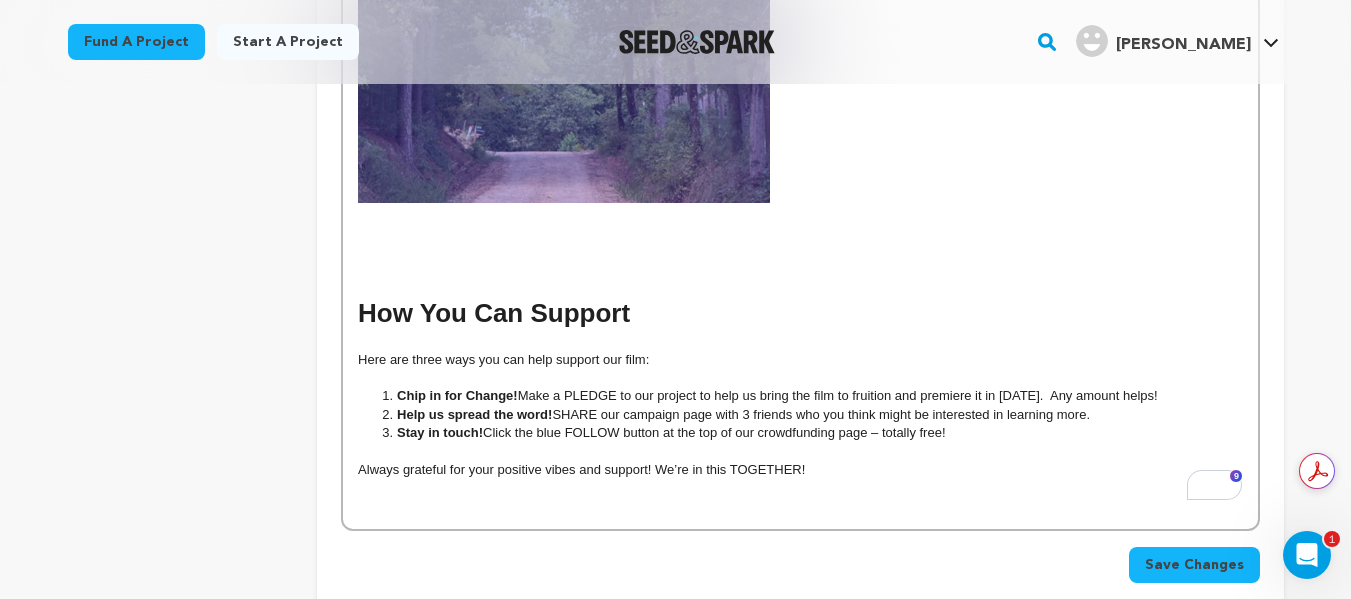 click at bounding box center [800, 341] 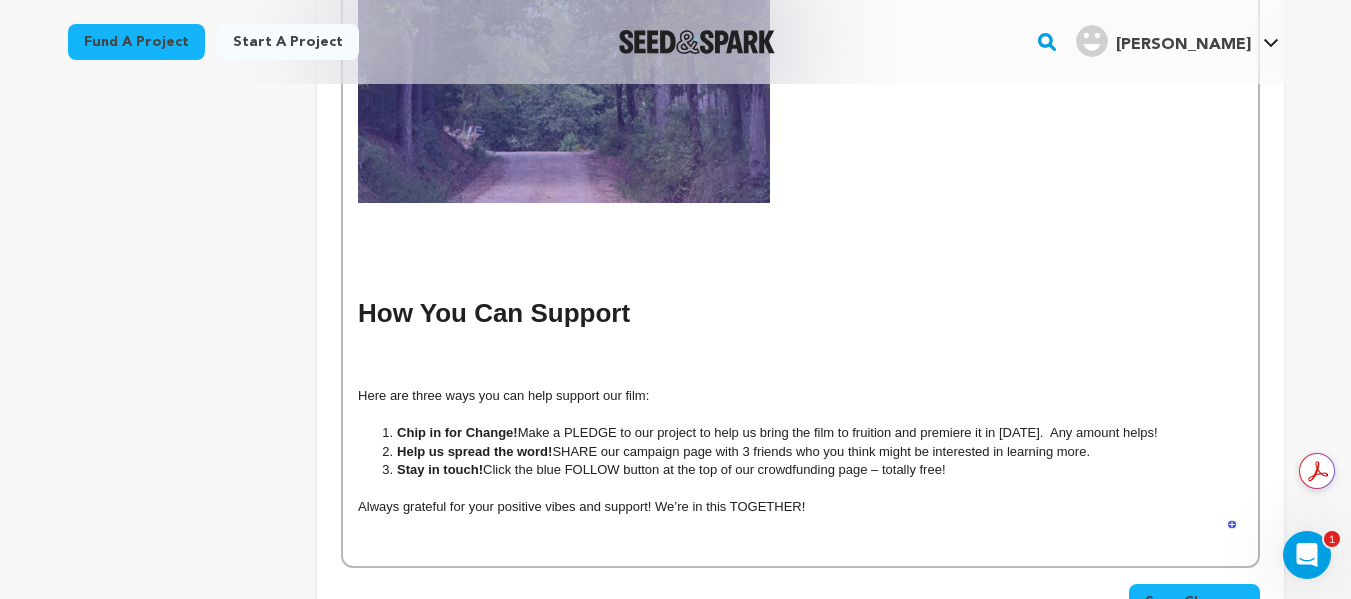click at bounding box center [800, 341] 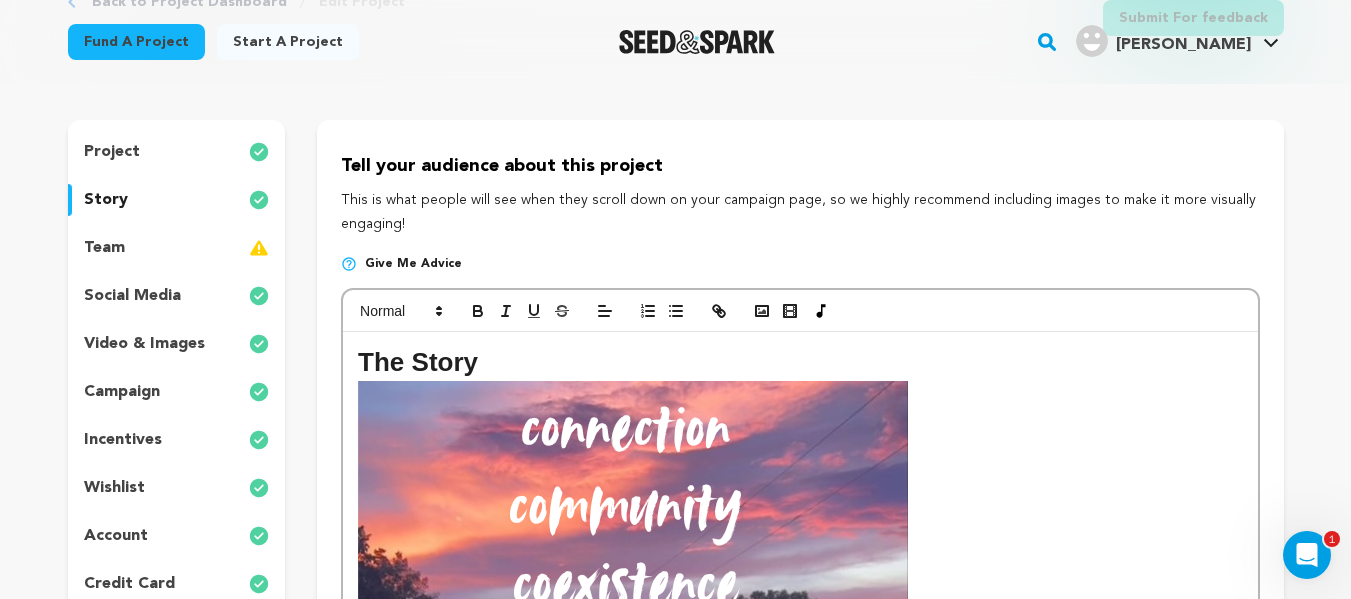 scroll, scrollTop: 143, scrollLeft: 0, axis: vertical 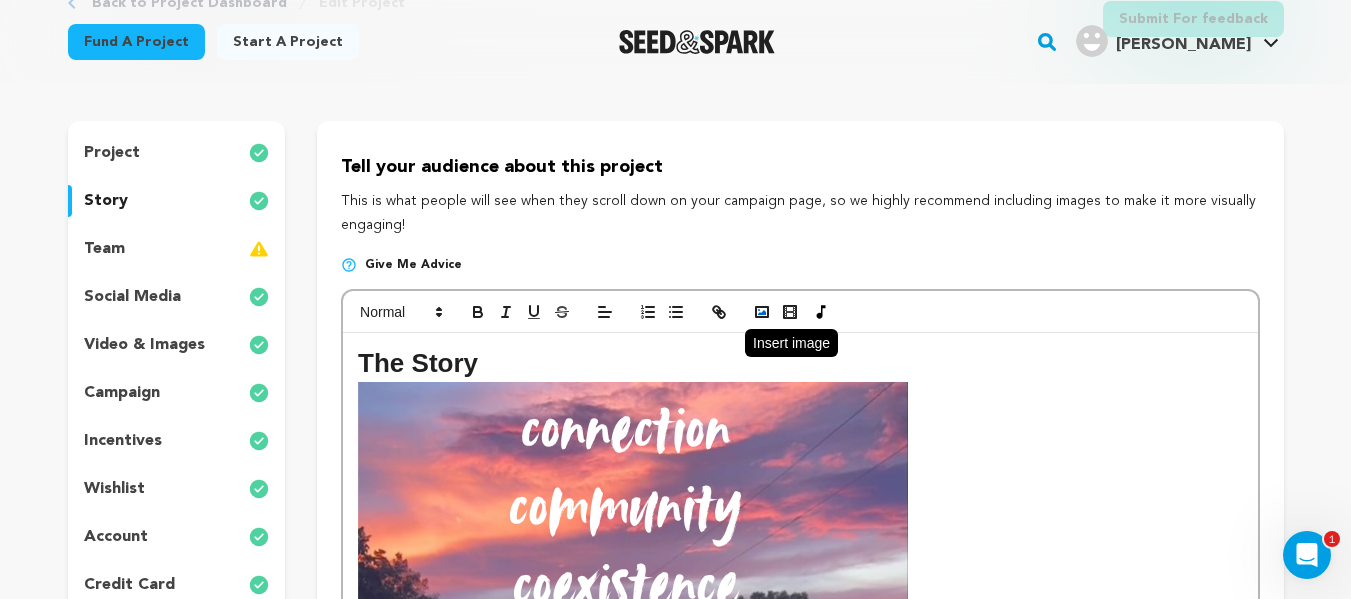click 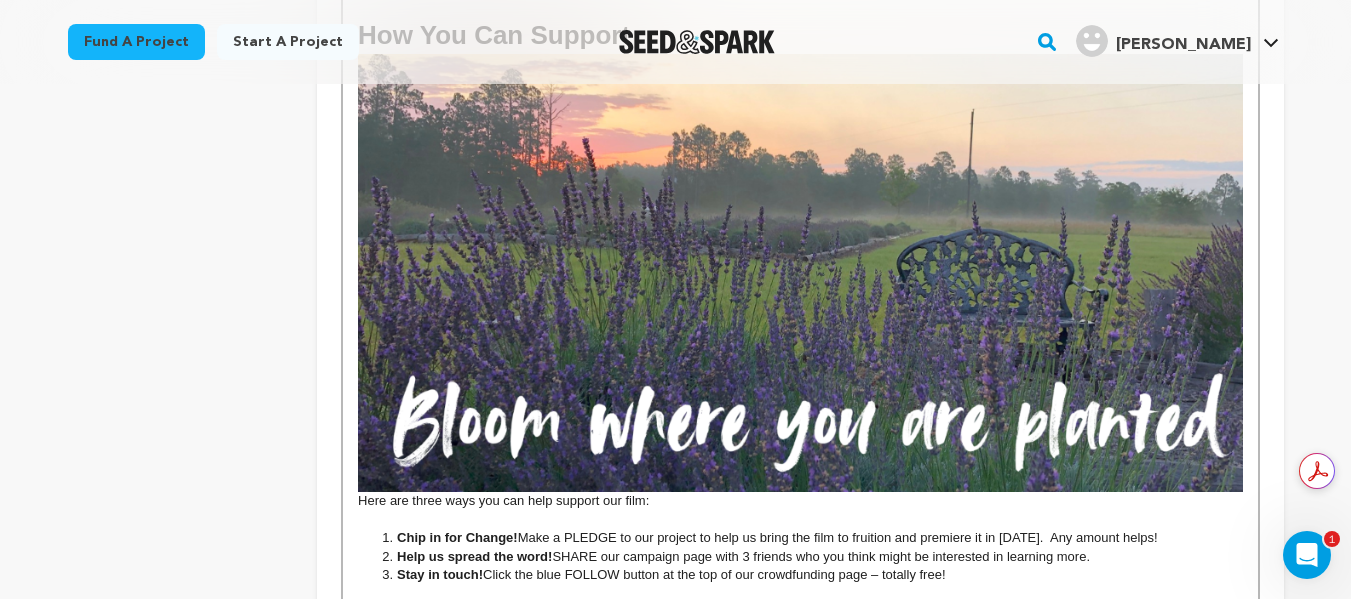 scroll, scrollTop: 2266, scrollLeft: 0, axis: vertical 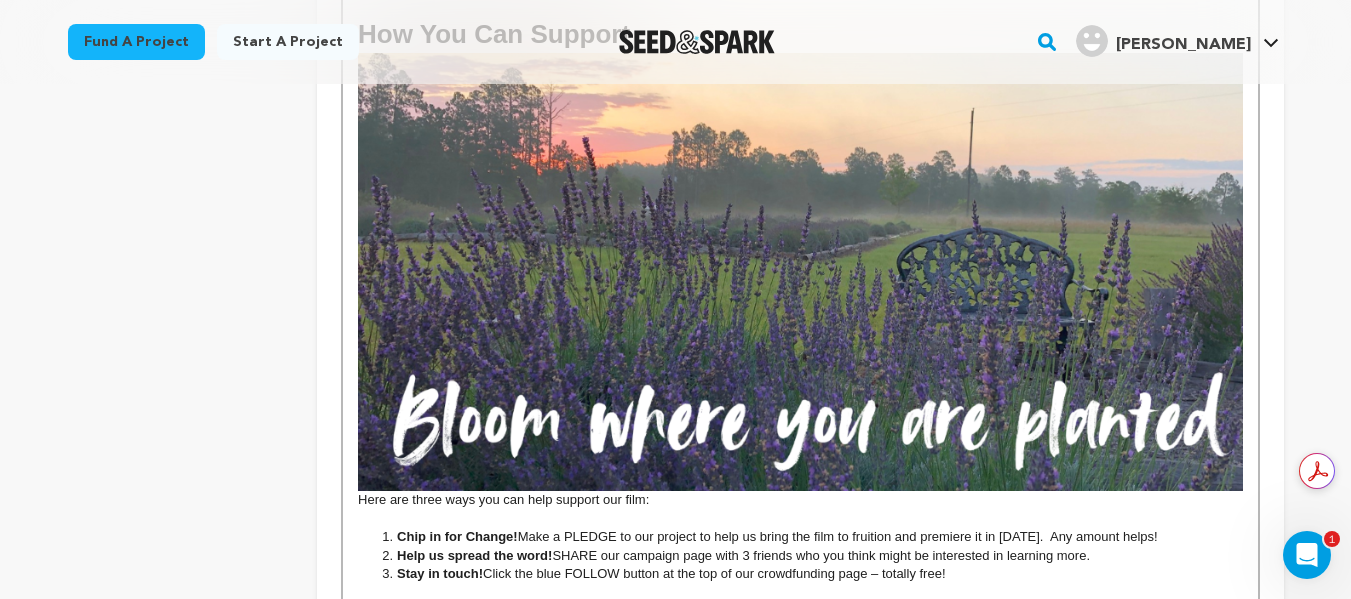 click at bounding box center (800, 519) 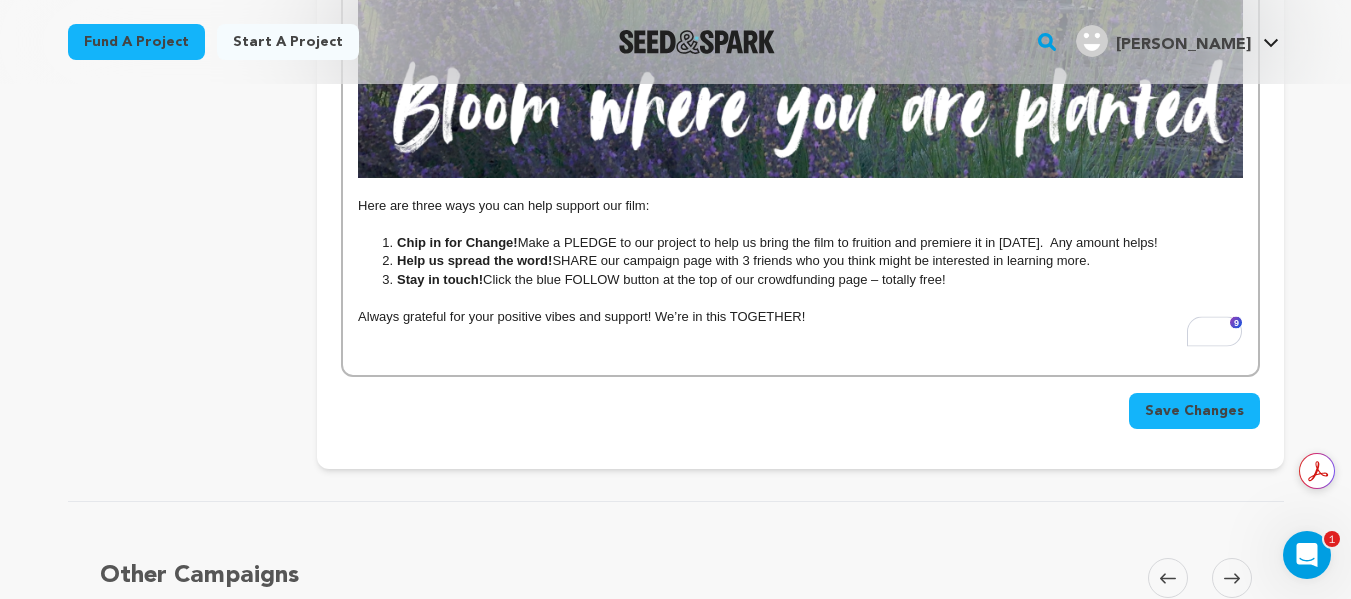 scroll, scrollTop: 2584, scrollLeft: 0, axis: vertical 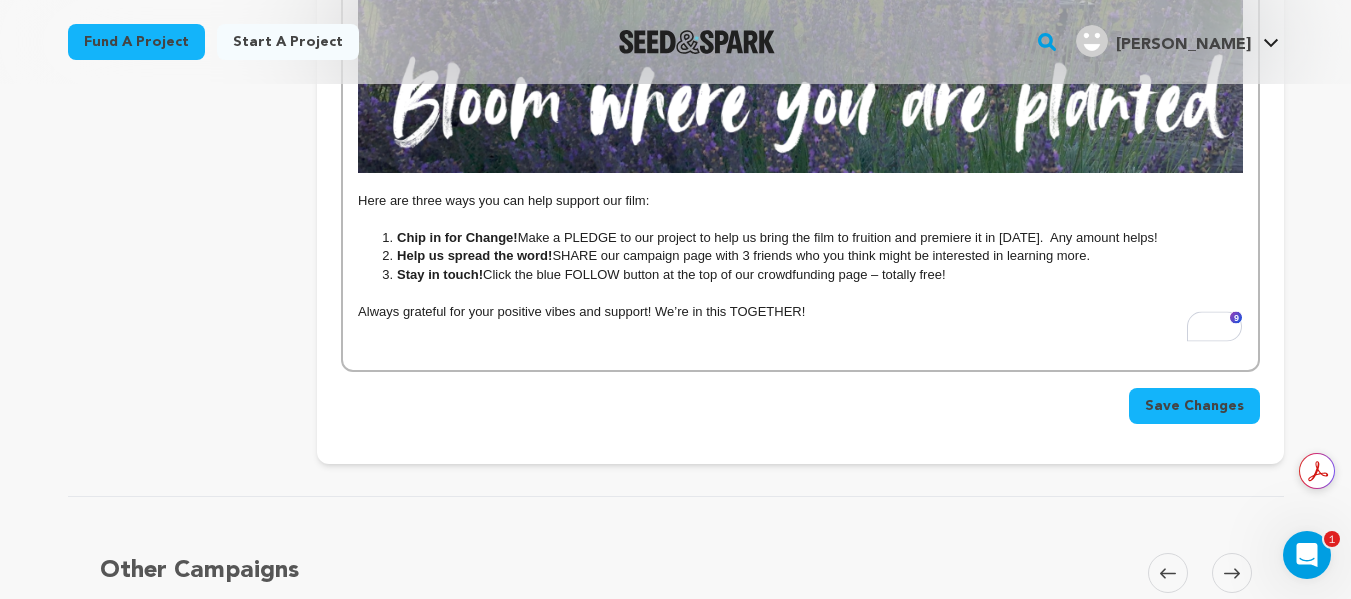 click at bounding box center [800, 330] 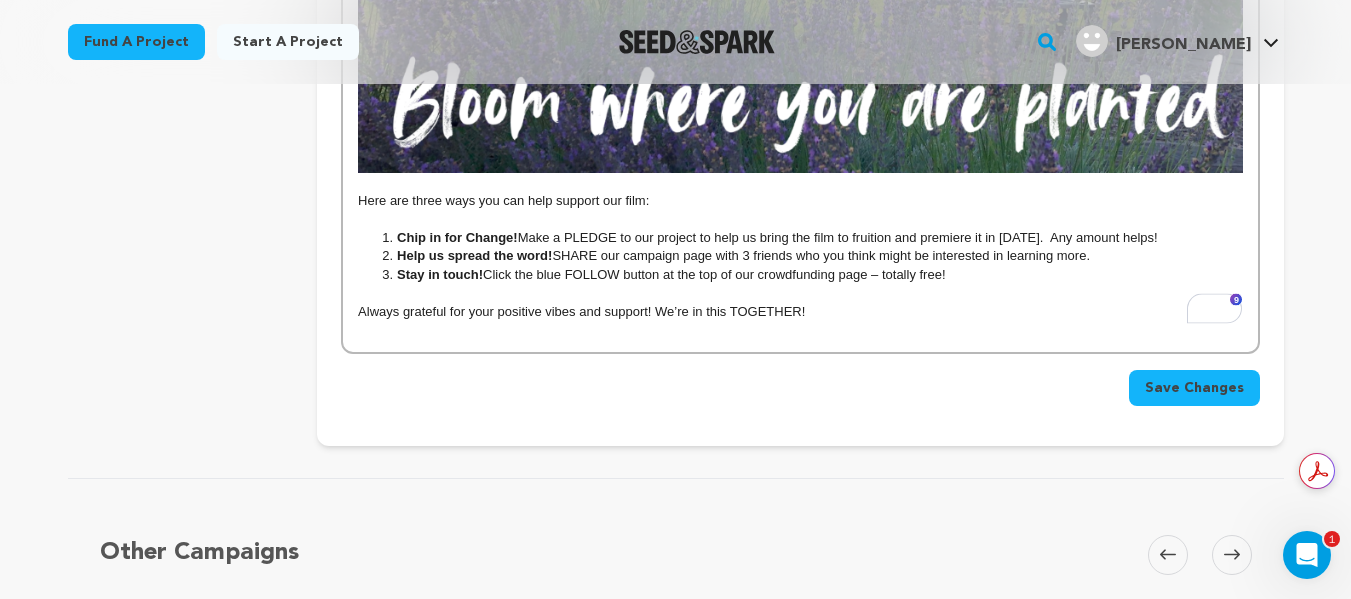 click at bounding box center (800, 330) 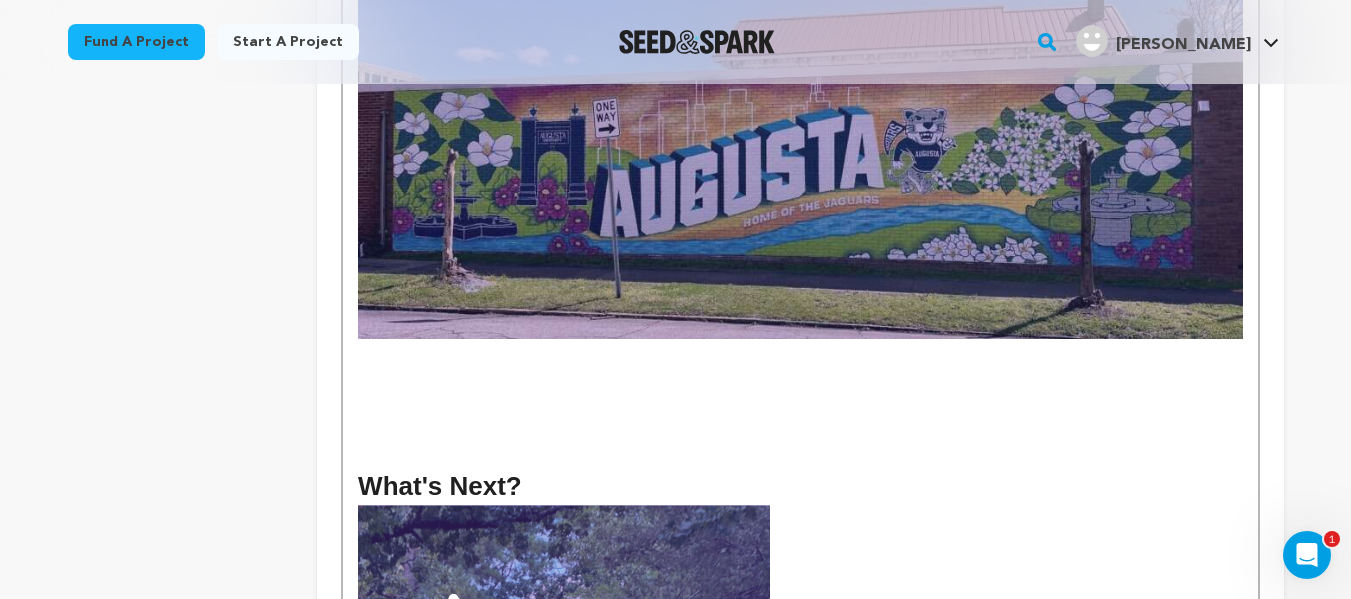 scroll, scrollTop: 1292, scrollLeft: 0, axis: vertical 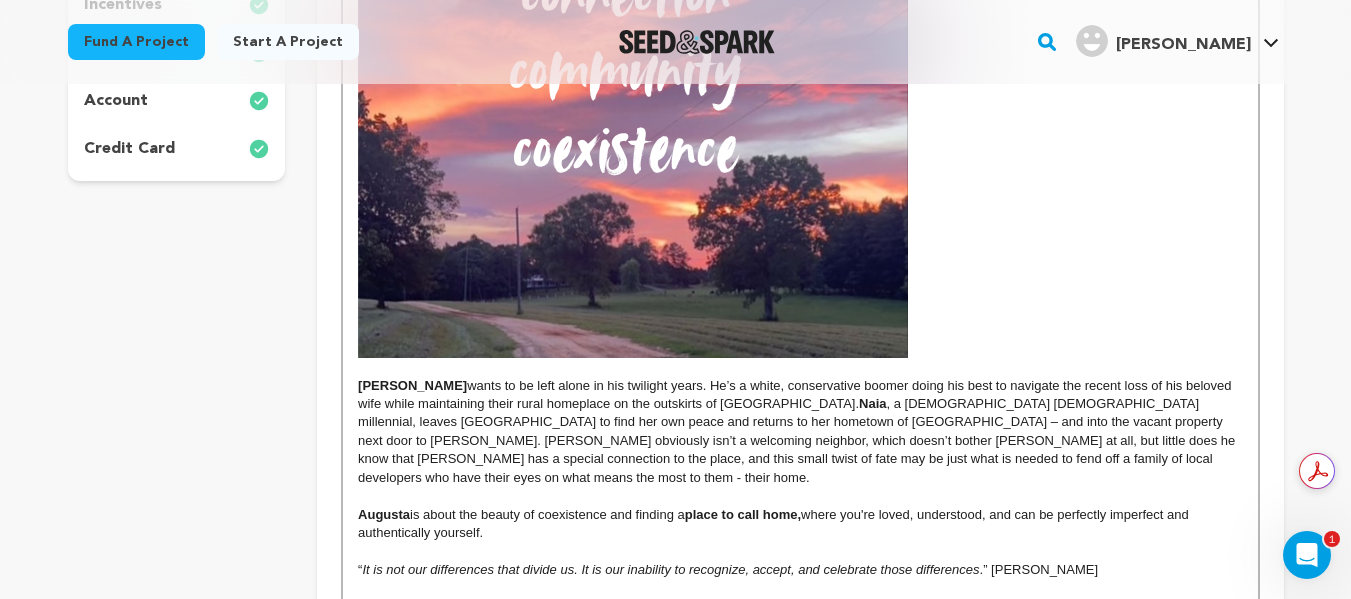 click on "[PERSON_NAME]  is about the beauty of coexistence and finding a  place to call home,  where you're loved, understood, and can be perfectly imperfect and authentically yourself." at bounding box center [800, 524] 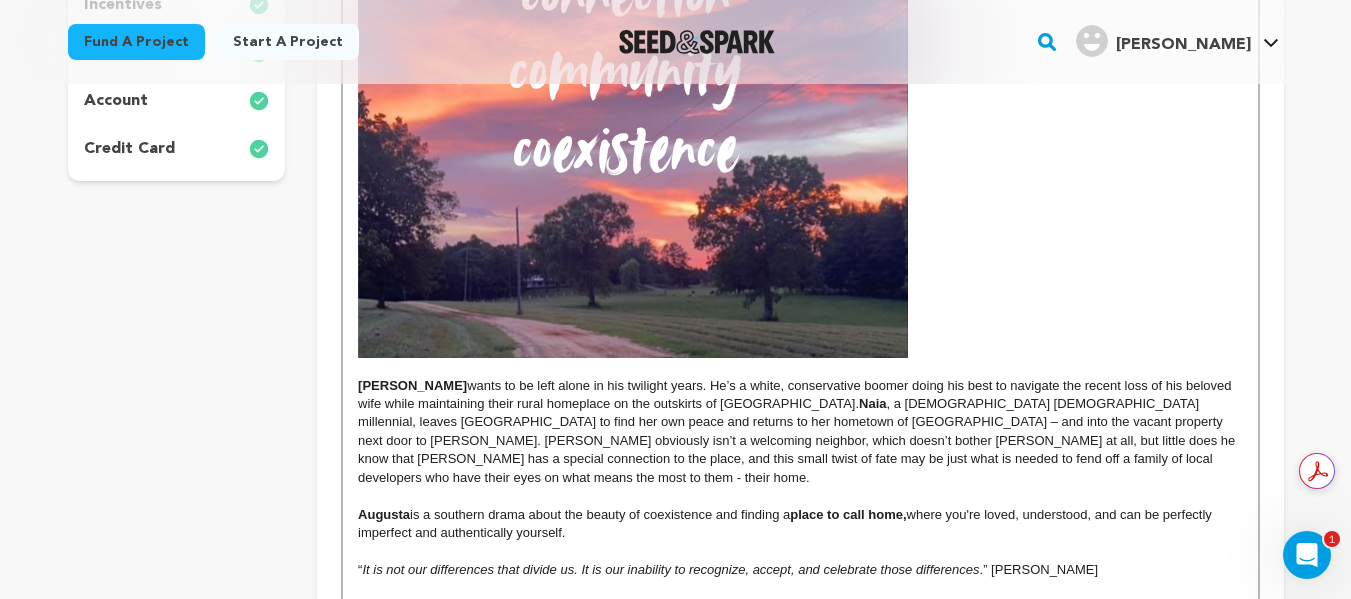 click on "Augusta  is a southern drama about the beauty of coexistence and finding a  place to call home,  where you're loved, understood, and can be perfectly imperfect and authentically yourself." at bounding box center [800, 524] 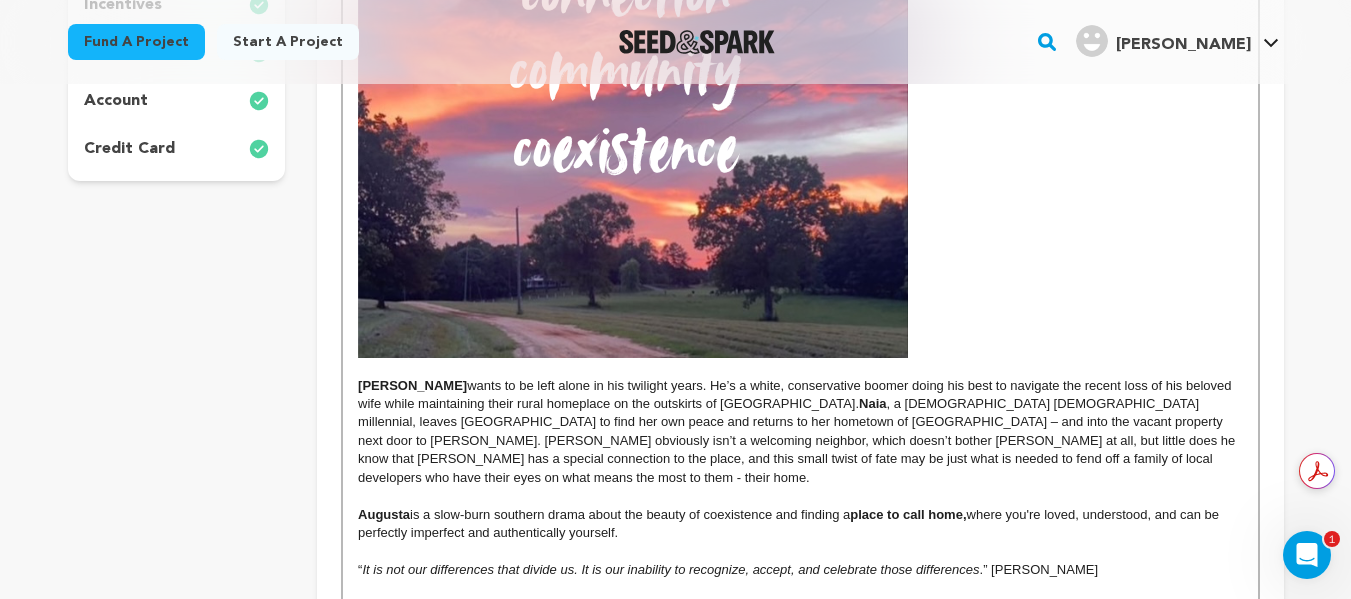 click on "Augusta  is a slow-burn southern drama about the beauty of coexistence and finding a  place to call home,  where you're loved, understood, and can be perfectly imperfect and authentically yourself." at bounding box center [800, 524] 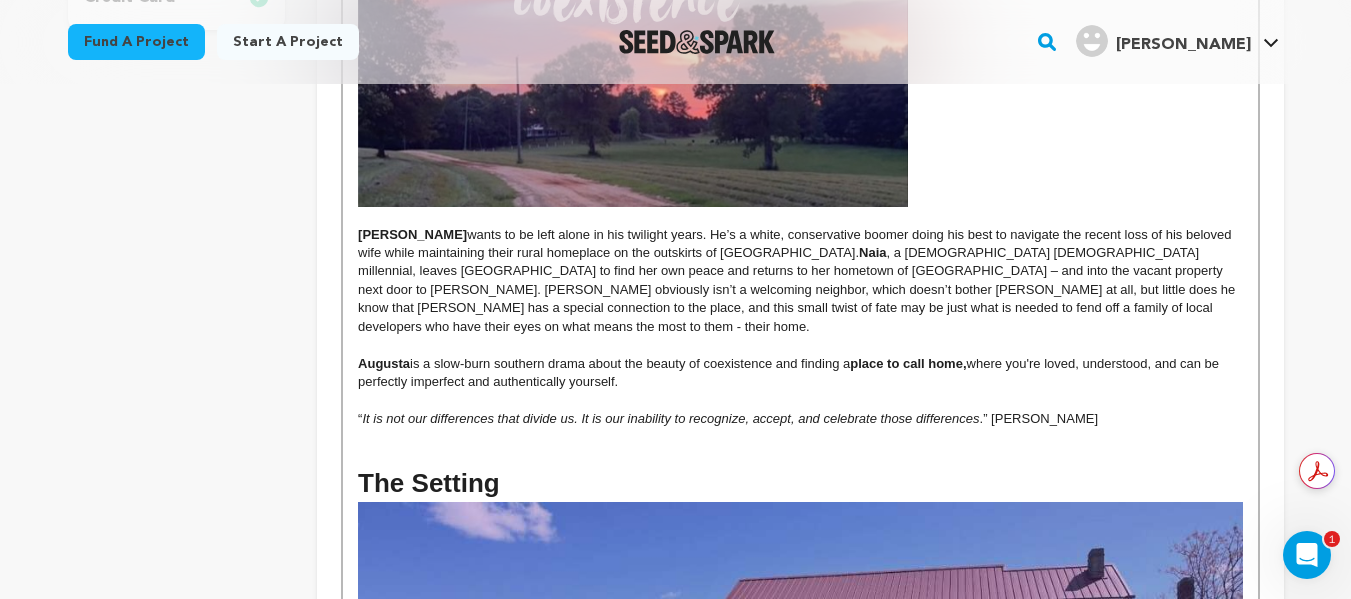 scroll, scrollTop: 722, scrollLeft: 0, axis: vertical 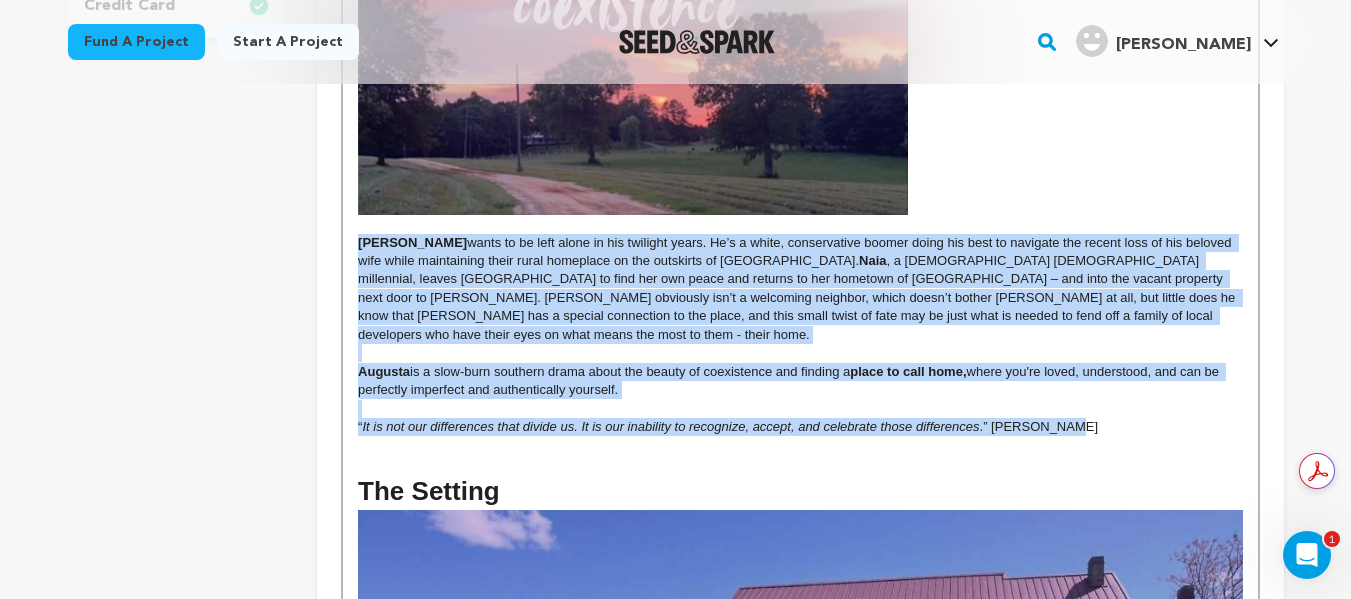 drag, startPoint x: 1072, startPoint y: 413, endPoint x: 359, endPoint y: 245, distance: 732.5251 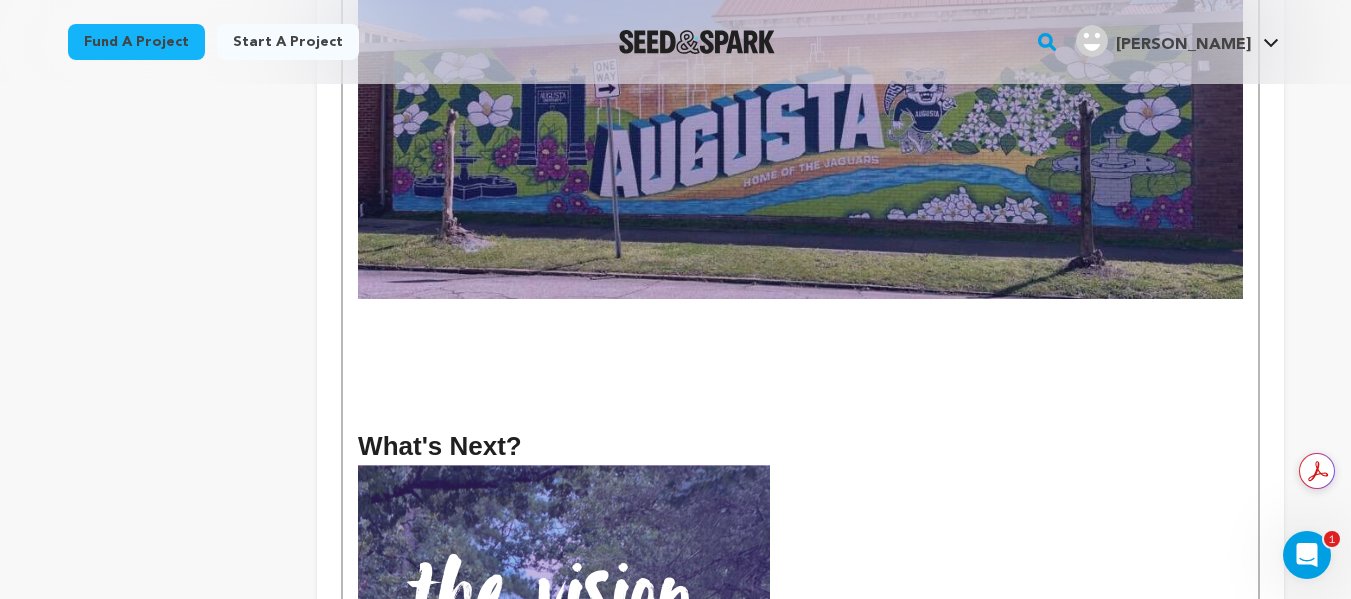 scroll, scrollTop: 1330, scrollLeft: 0, axis: vertical 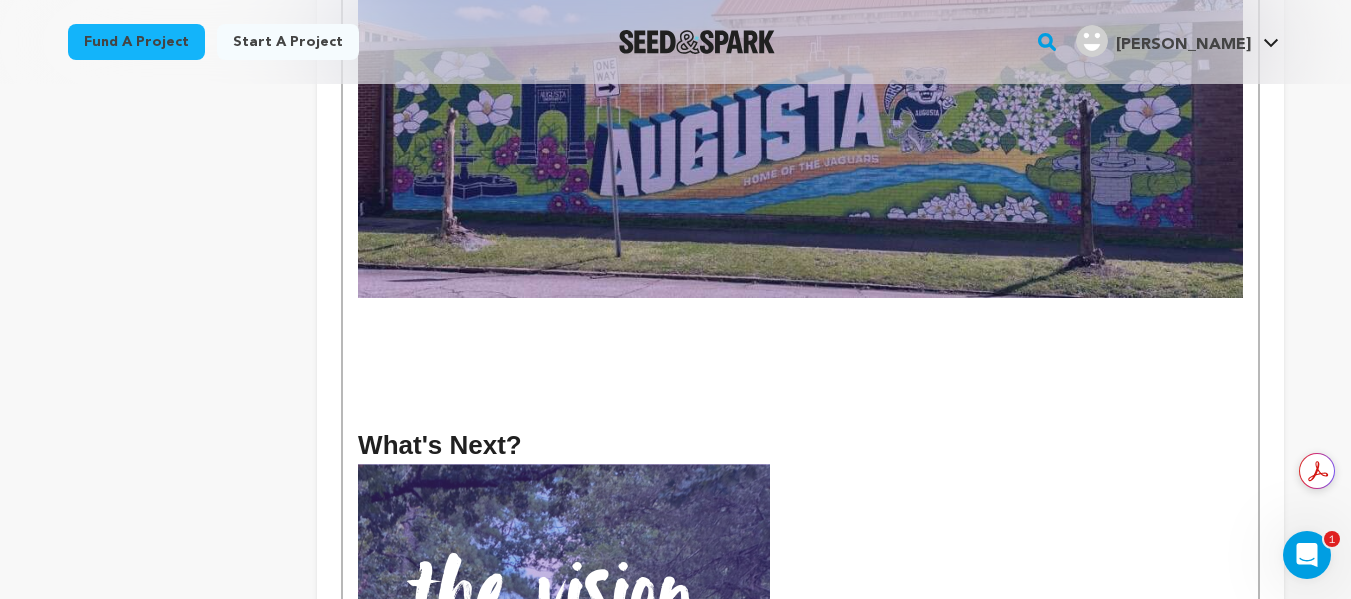 click at bounding box center [800, 334] 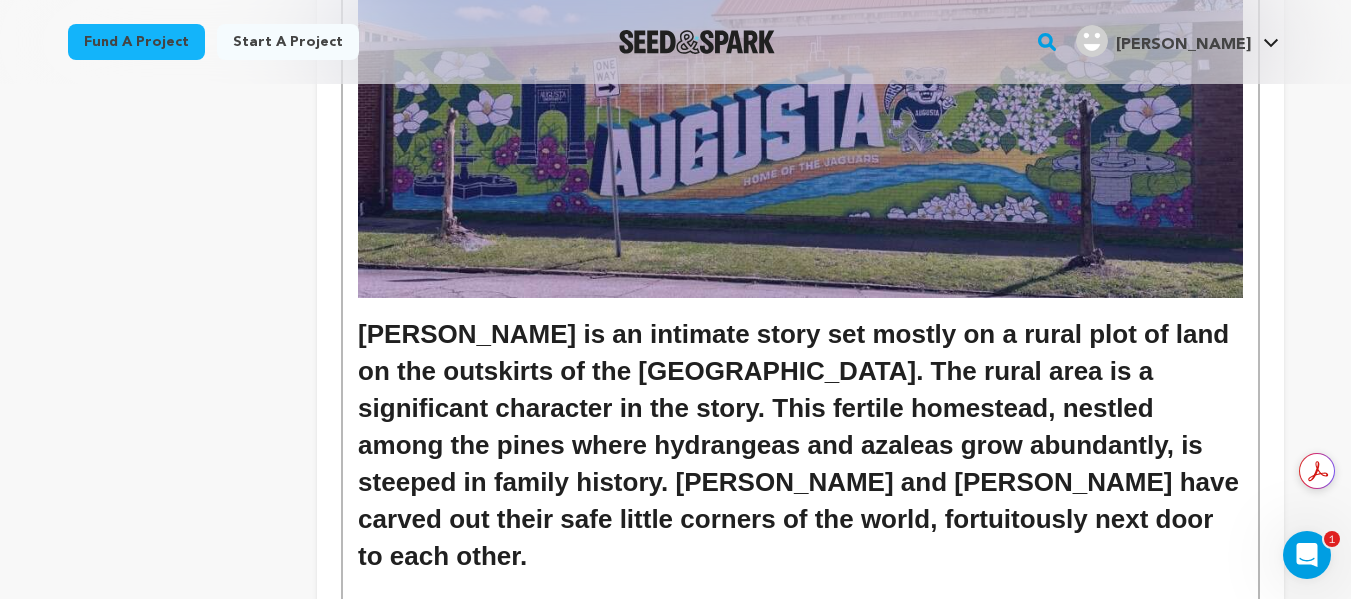 scroll, scrollTop: 207, scrollLeft: 0, axis: vertical 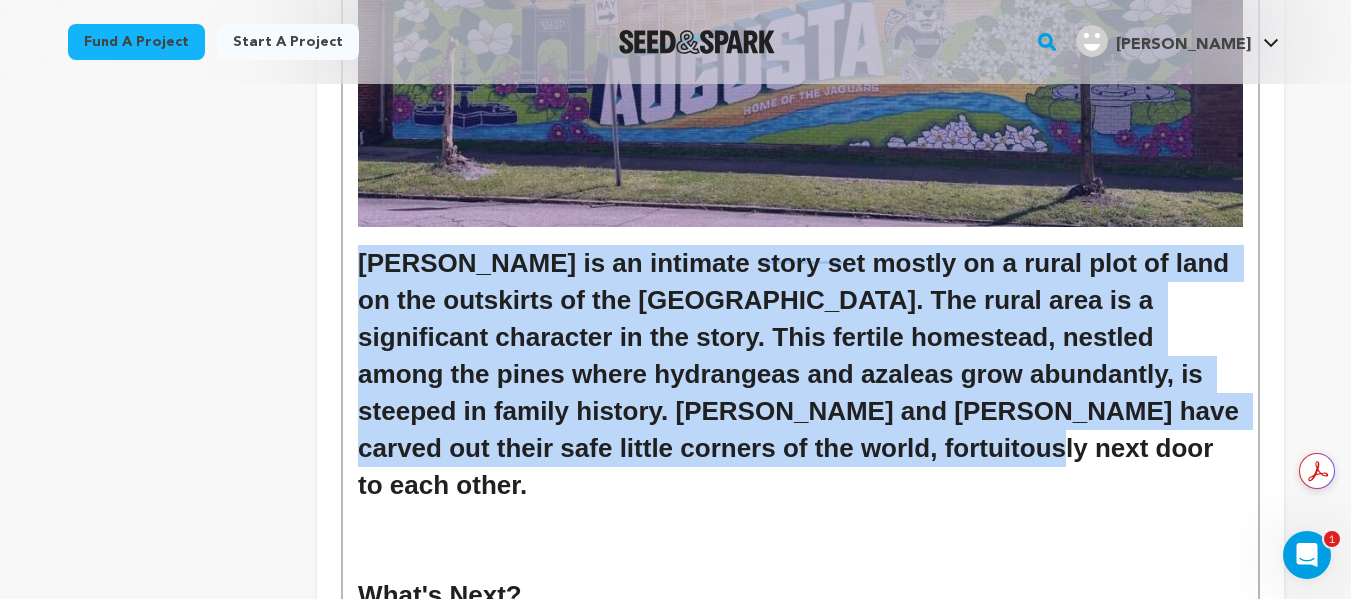 drag, startPoint x: 826, startPoint y: 433, endPoint x: 364, endPoint y: 252, distance: 496.1905 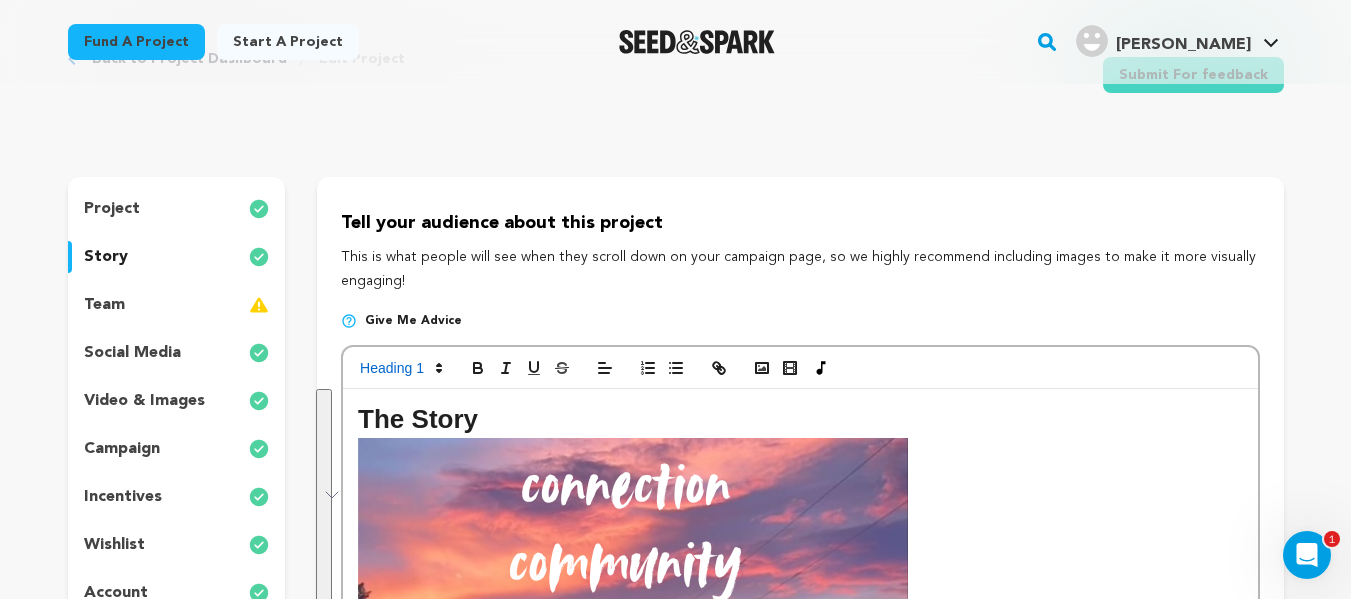 scroll, scrollTop: 86, scrollLeft: 0, axis: vertical 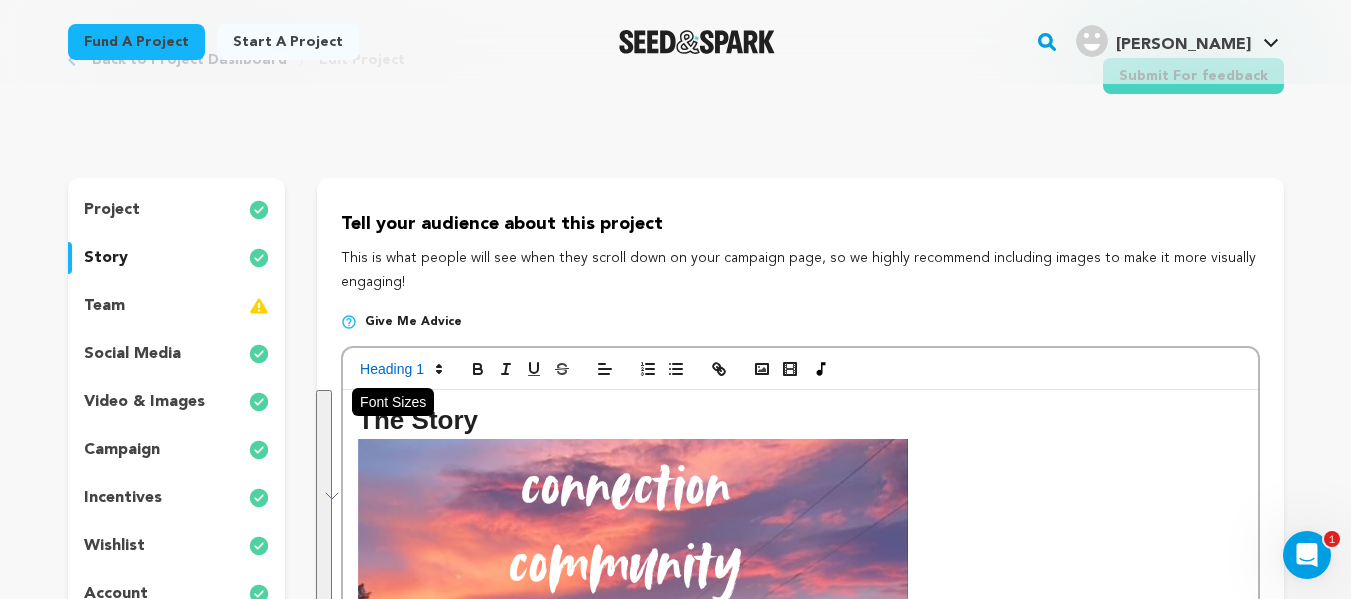 click at bounding box center (400, 369) 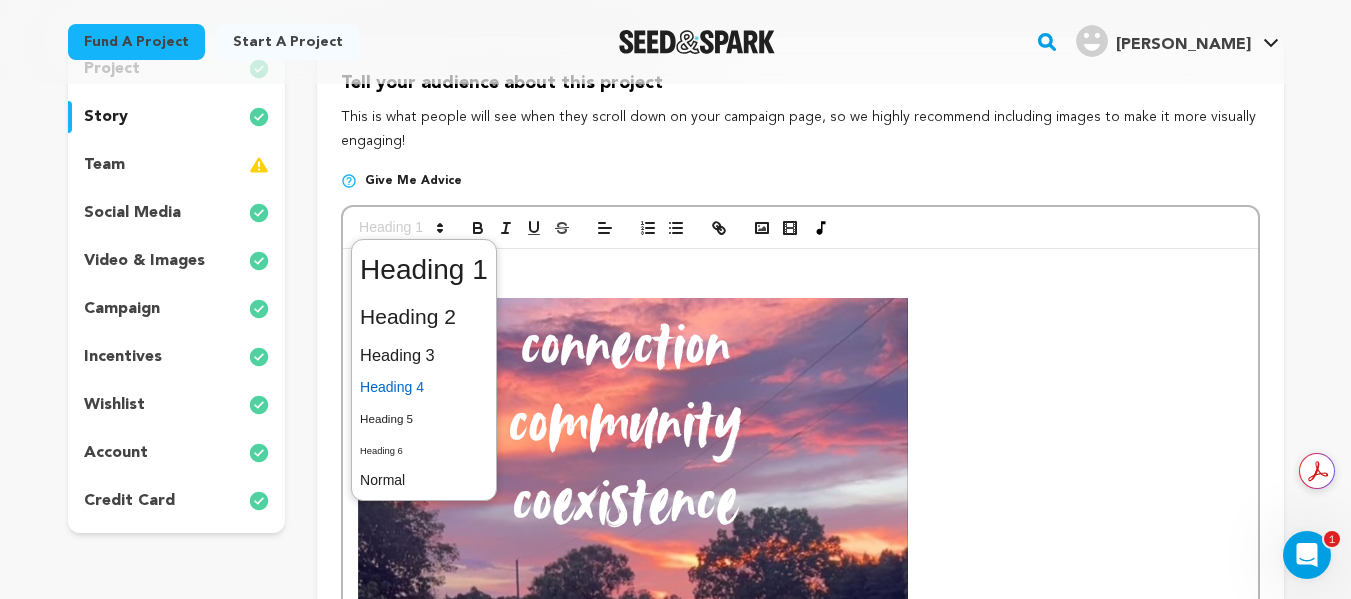 scroll, scrollTop: 228, scrollLeft: 0, axis: vertical 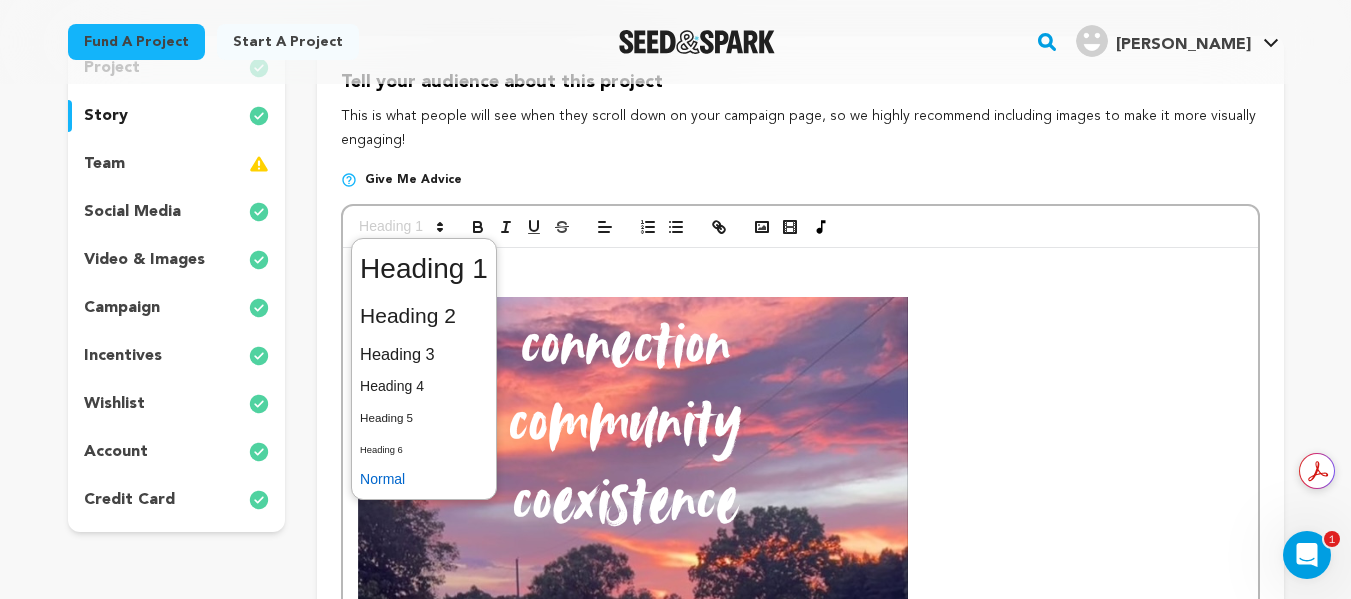 click at bounding box center [424, 479] 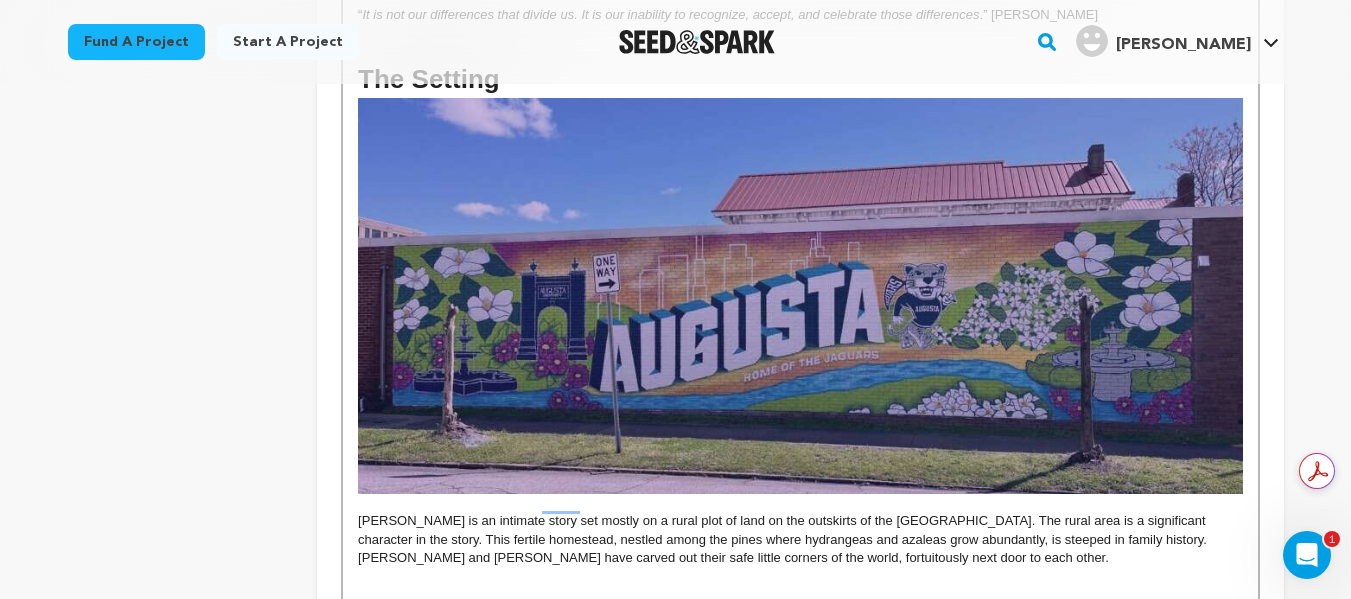scroll, scrollTop: 1144, scrollLeft: 0, axis: vertical 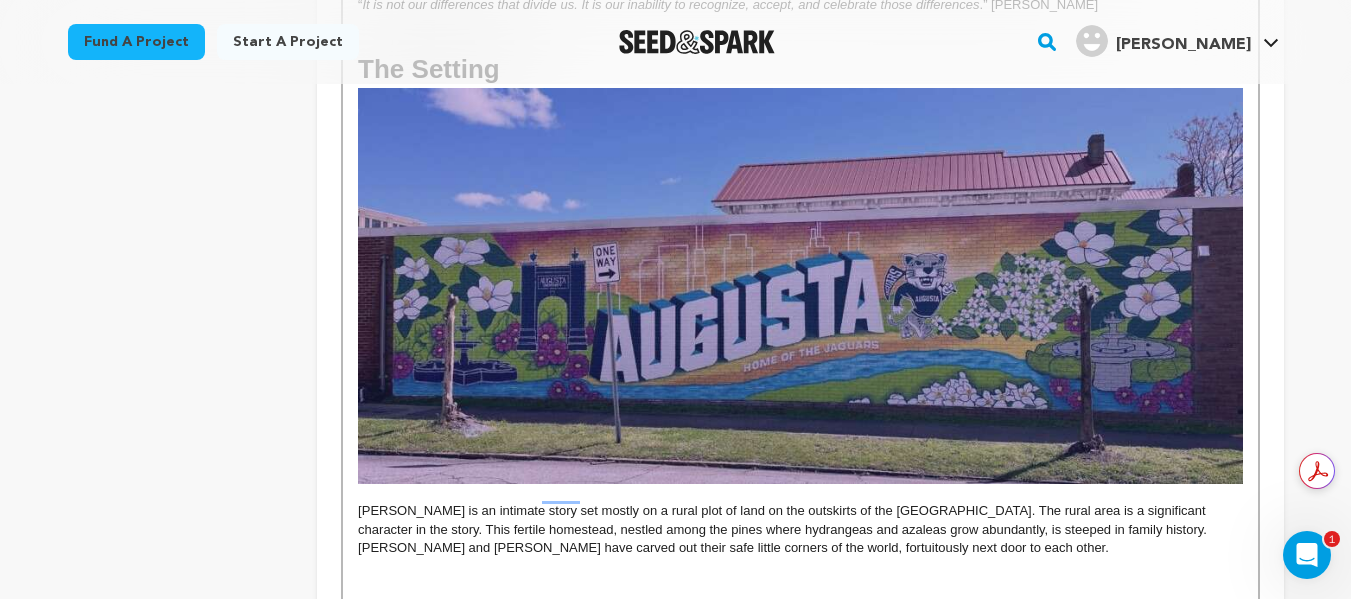 click on "[PERSON_NAME] is an intimate story set mostly on a rural plot of land on the outskirts of the [GEOGRAPHIC_DATA]. The rural area is a significant character in the story. This fertile homestead, nestled among the pines where hydrangeas and azaleas grow abundantly, is steeped in family history. [PERSON_NAME] and [PERSON_NAME] have carved out their safe little corners of the world, fortuitously next door to each other." at bounding box center [800, 529] 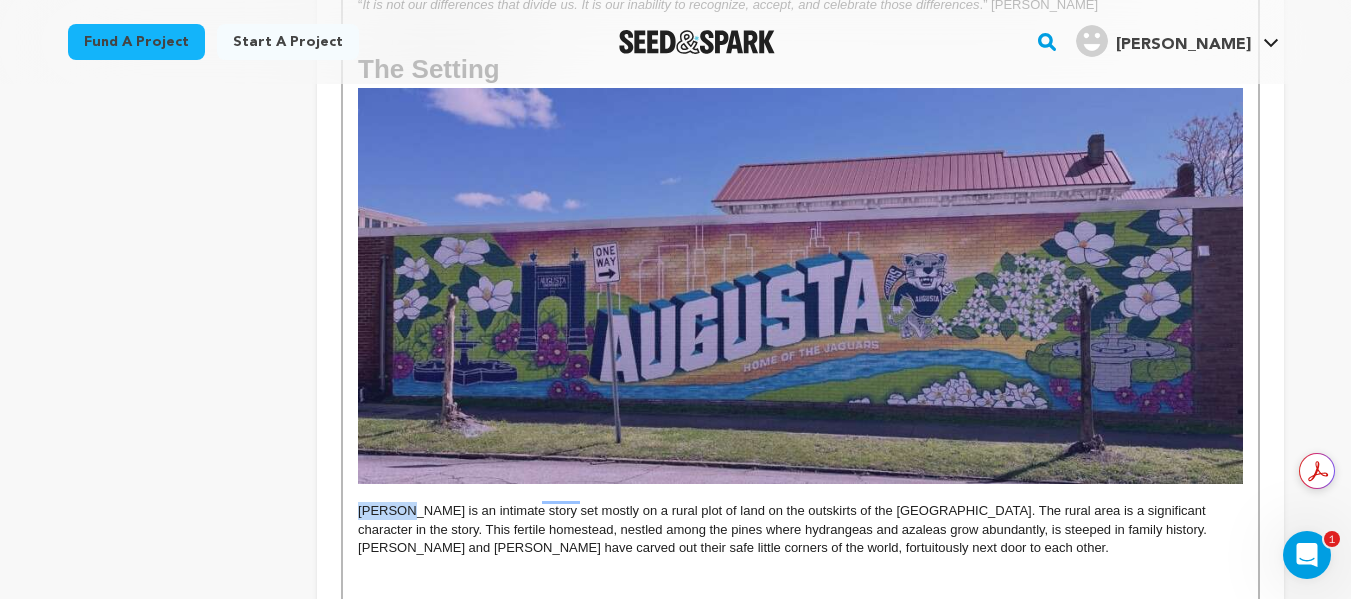 drag, startPoint x: 405, startPoint y: 496, endPoint x: 358, endPoint y: 495, distance: 47.010635 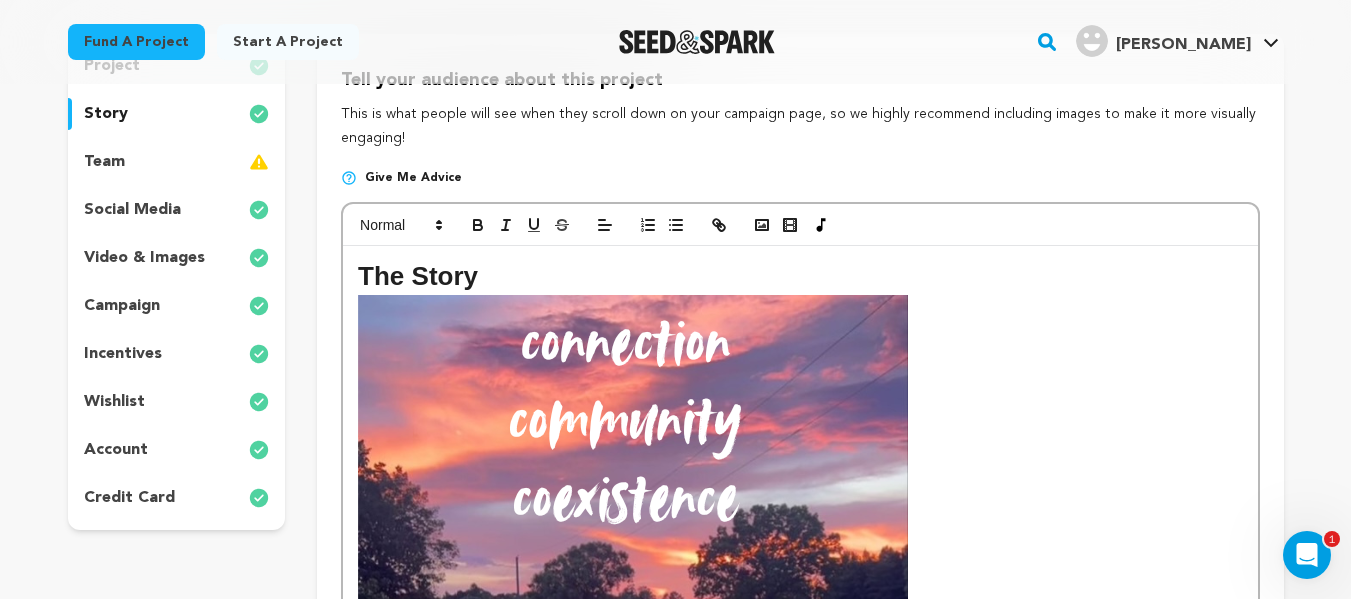 scroll, scrollTop: 210, scrollLeft: 0, axis: vertical 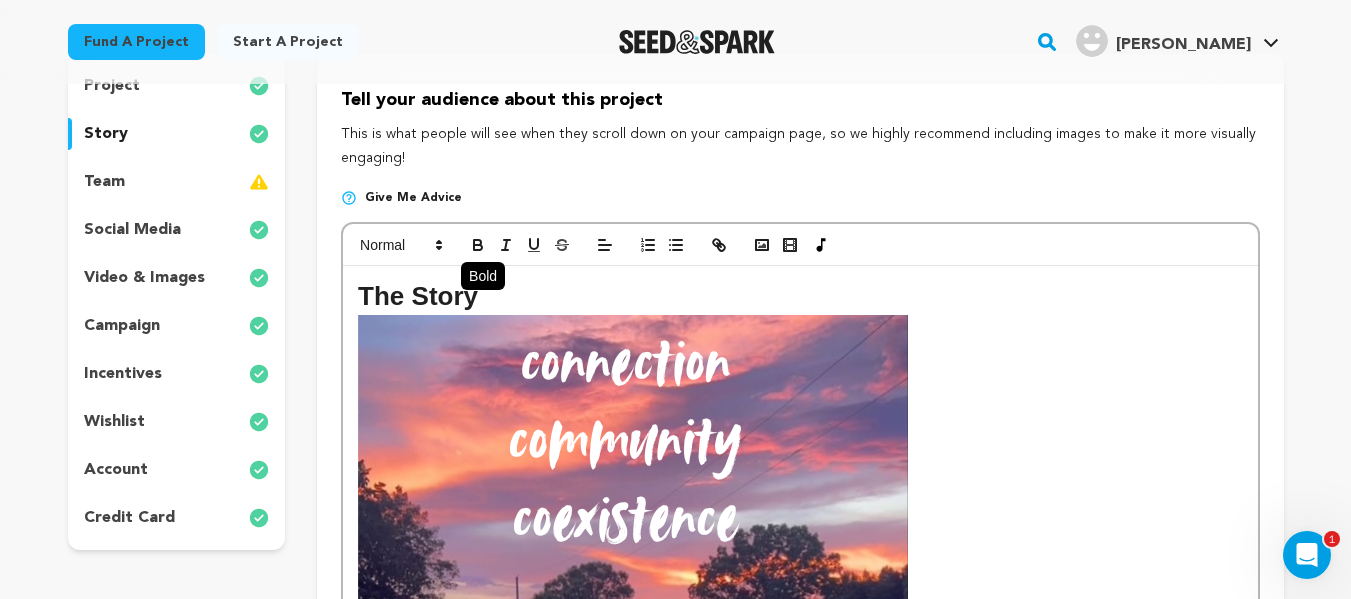 click 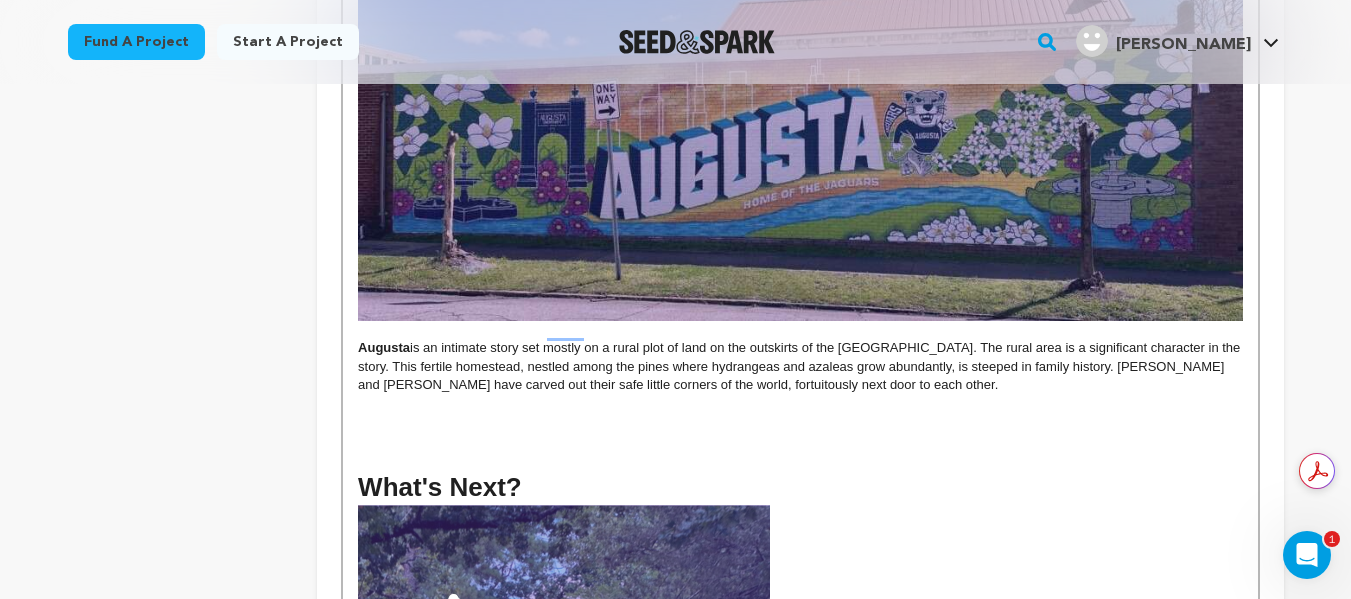 scroll, scrollTop: 1308, scrollLeft: 0, axis: vertical 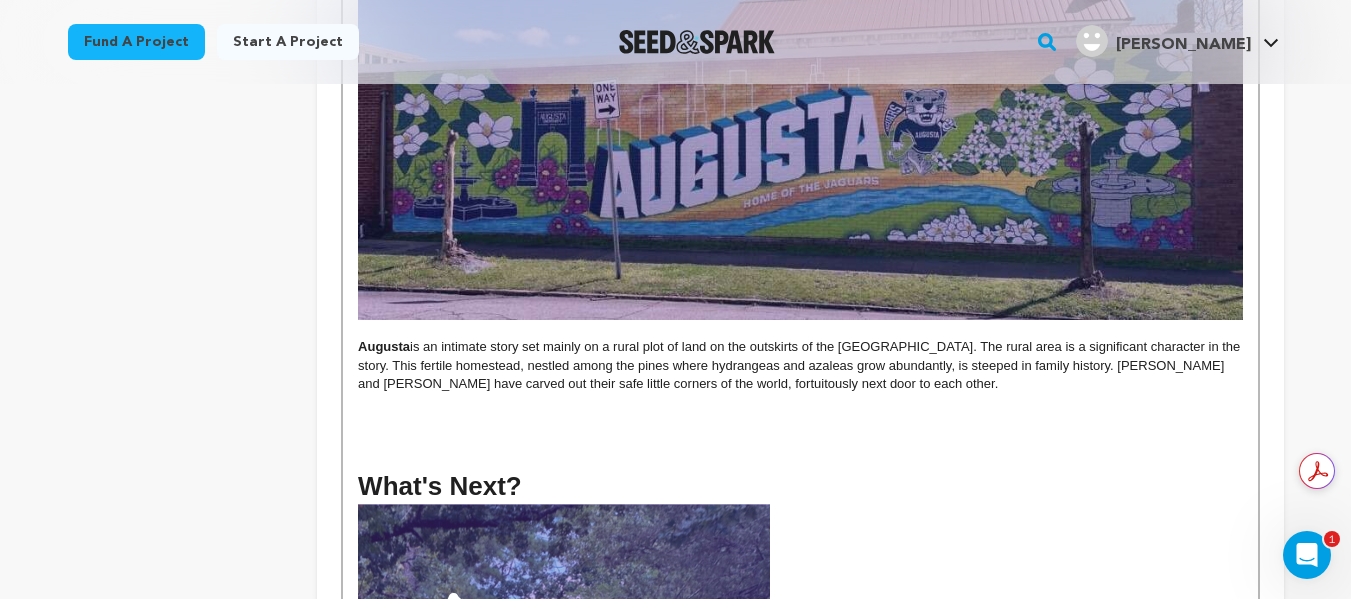 click on "[PERSON_NAME]  is an intimate story set mainly on a rural plot of land on the outskirts of the [GEOGRAPHIC_DATA]. The rural area is a significant character in the story. This fertile homestead, nestled among the pines where hydrangeas and azaleas grow abundantly, is steeped in family history. [PERSON_NAME] and [PERSON_NAME] have carved out their safe little corners of the world, fortuitously next door to each other." at bounding box center [800, 365] 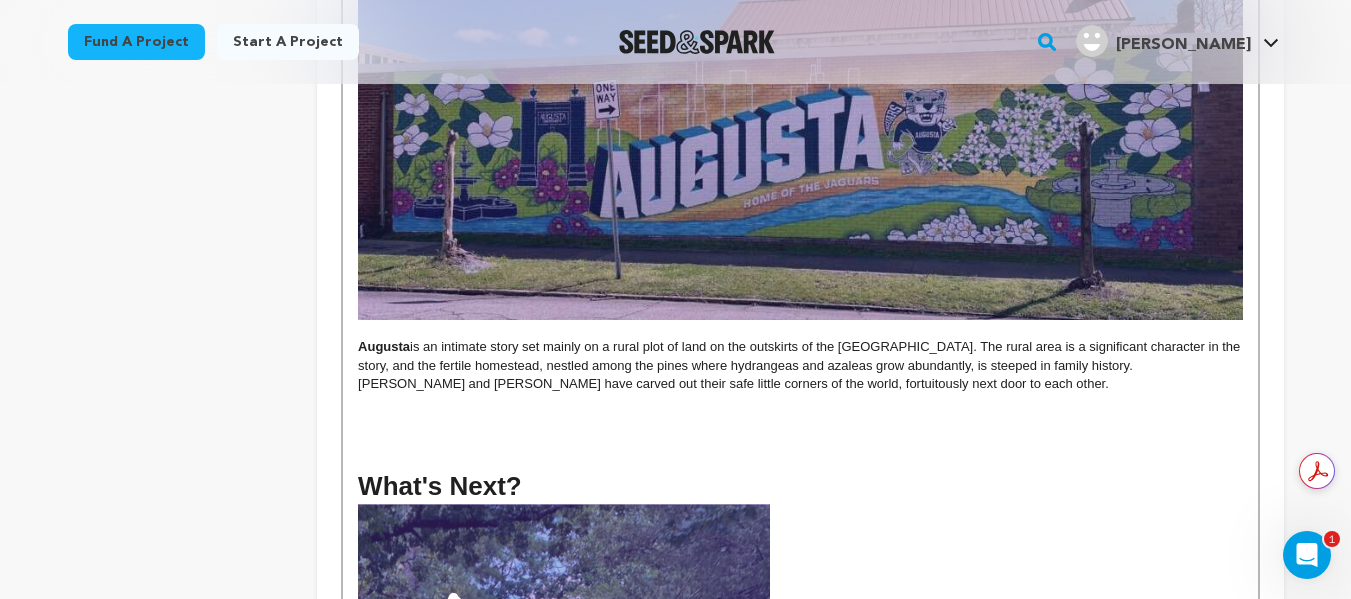 click on "[PERSON_NAME]  is an intimate story set mainly on a rural plot of land on the outskirts of the [GEOGRAPHIC_DATA]. The rural area is a significant character in the story, and the fertile homestead, nestled among the pines where hydrangeas and azaleas grow abundantly, is steeped in family history. [PERSON_NAME] and [PERSON_NAME] have carved out their safe little corners of the world, fortuitously next door to each other." at bounding box center (800, 365) 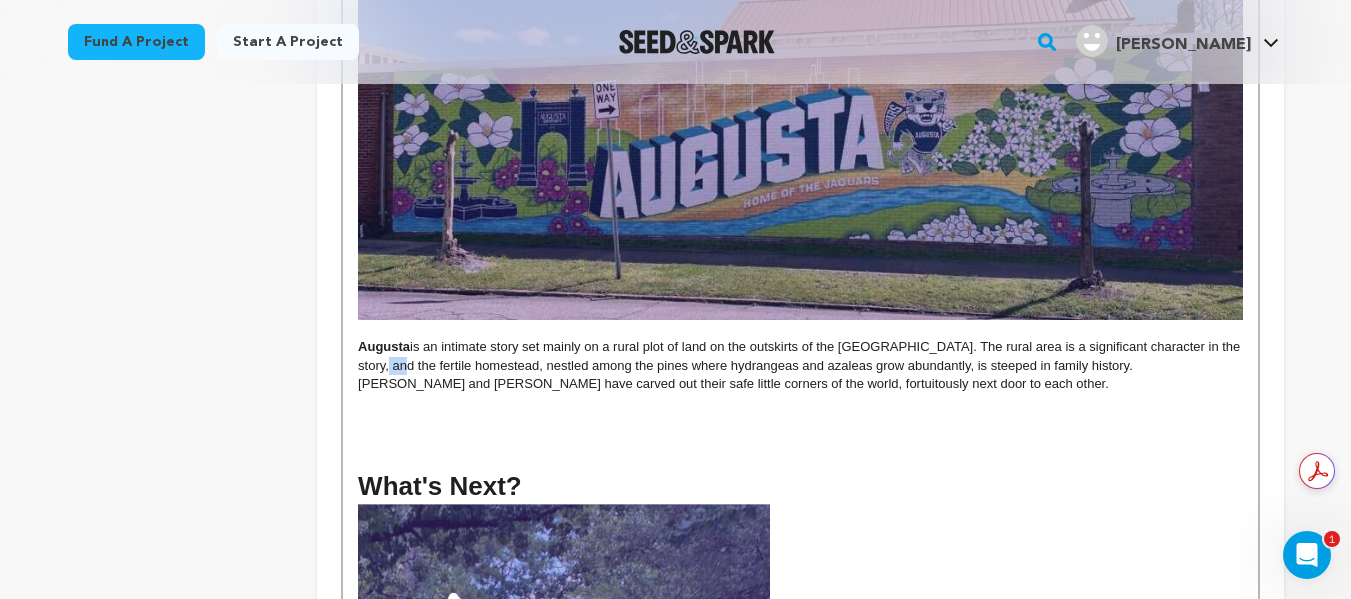 drag, startPoint x: 374, startPoint y: 346, endPoint x: 358, endPoint y: 347, distance: 16.03122 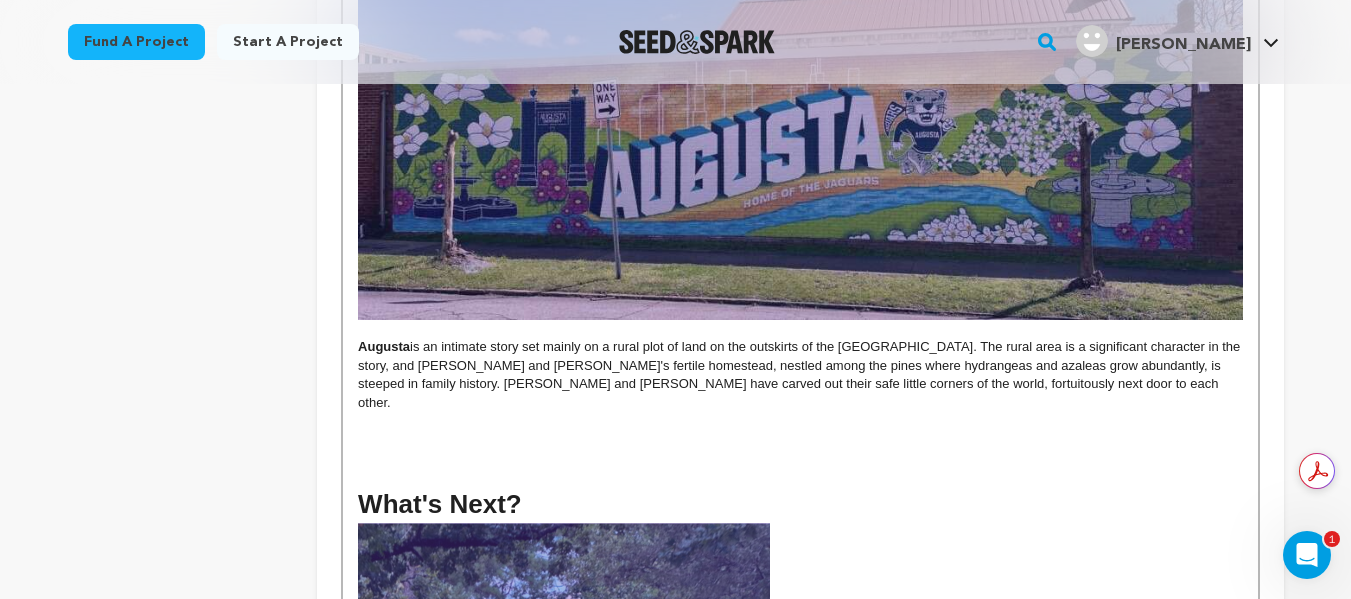 click on "[PERSON_NAME]  is an intimate story set mainly on a rural plot of land on the outskirts of the [GEOGRAPHIC_DATA]. The rural area is a significant character in the story, and [PERSON_NAME] and [PERSON_NAME]'s fertile homestead, nestled among the pines where hydrangeas and azaleas grow abundantly, is steeped in family history. [PERSON_NAME] and [PERSON_NAME] have carved out their safe little corners of the world, fortuitously next door to each other." at bounding box center (800, 375) 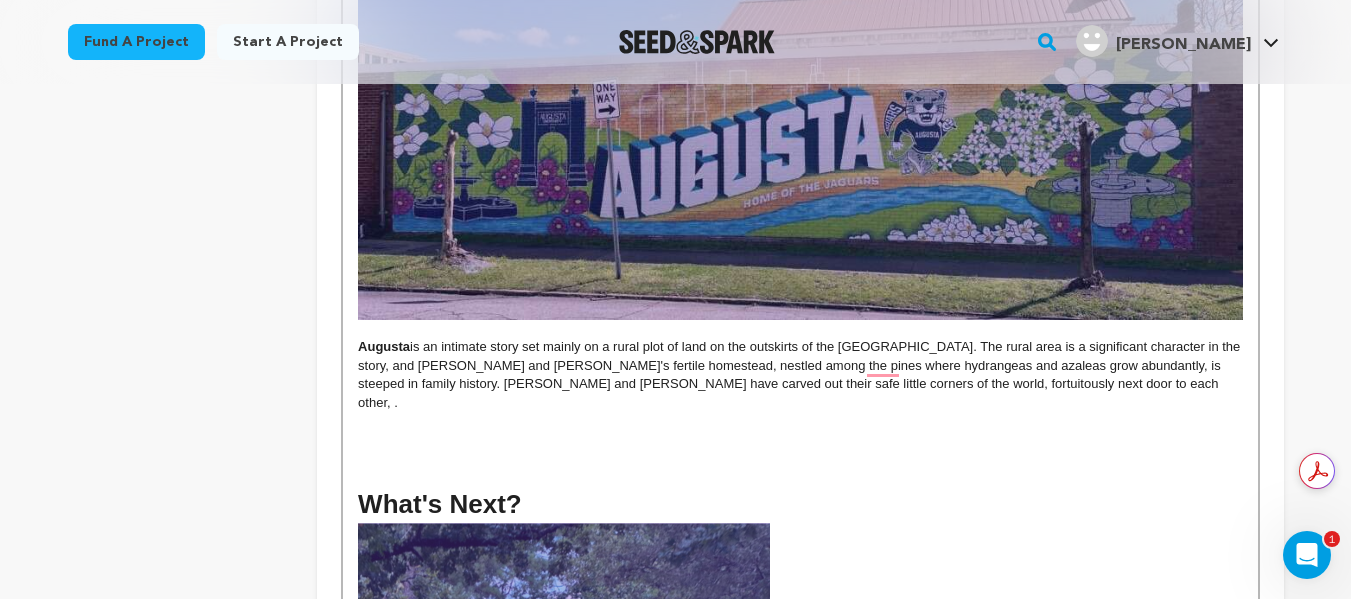 click on "[PERSON_NAME]  is an intimate story set mainly on a rural plot of land on the outskirts of the [GEOGRAPHIC_DATA]. The rural area is a significant character in the story, and [PERSON_NAME] and [PERSON_NAME]'s fertile homestead, nestled among the pines where hydrangeas and azaleas grow abundantly, is steeped in family history. [PERSON_NAME] and [PERSON_NAME] have carved out their safe little corners of the world, fortuitously next door to each other, ." at bounding box center [800, 375] 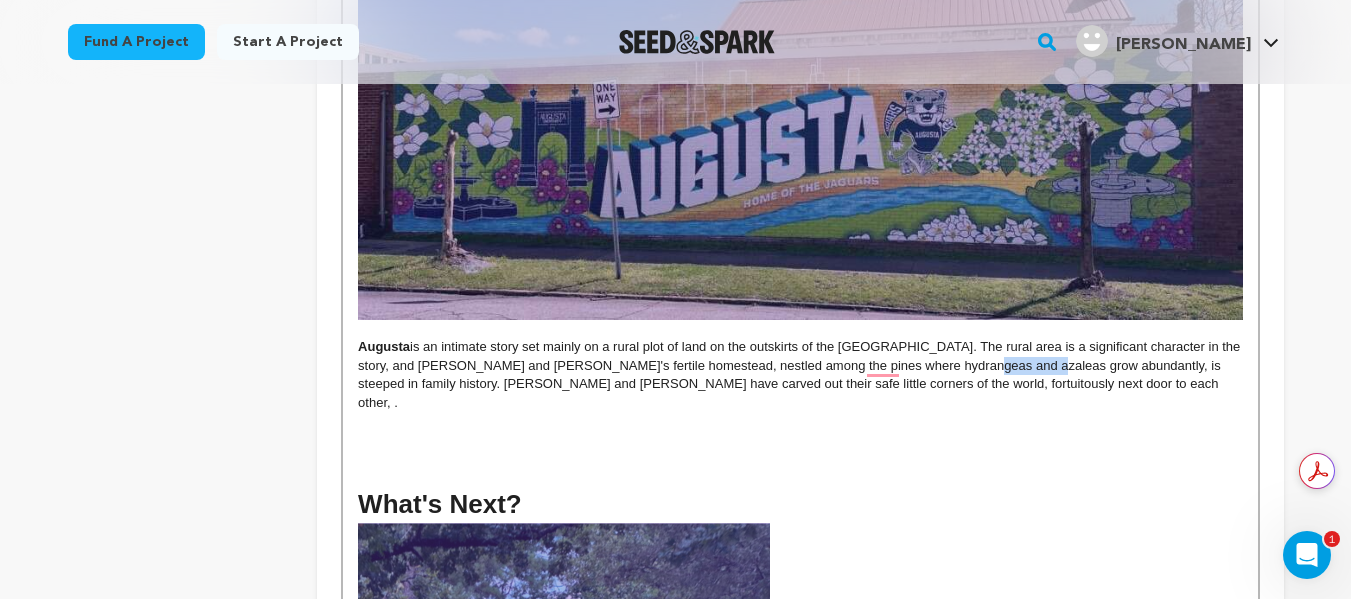 click on "[PERSON_NAME]  is an intimate story set mainly on a rural plot of land on the outskirts of the [GEOGRAPHIC_DATA]. The rural area is a significant character in the story, and [PERSON_NAME] and [PERSON_NAME]'s fertile homestead, nestled among the pines where hydrangeas and azaleas grow abundantly, is steeped in family history. [PERSON_NAME] and [PERSON_NAME] have carved out their safe little corners of the world, fortuitously next door to each other, ." at bounding box center (800, 375) 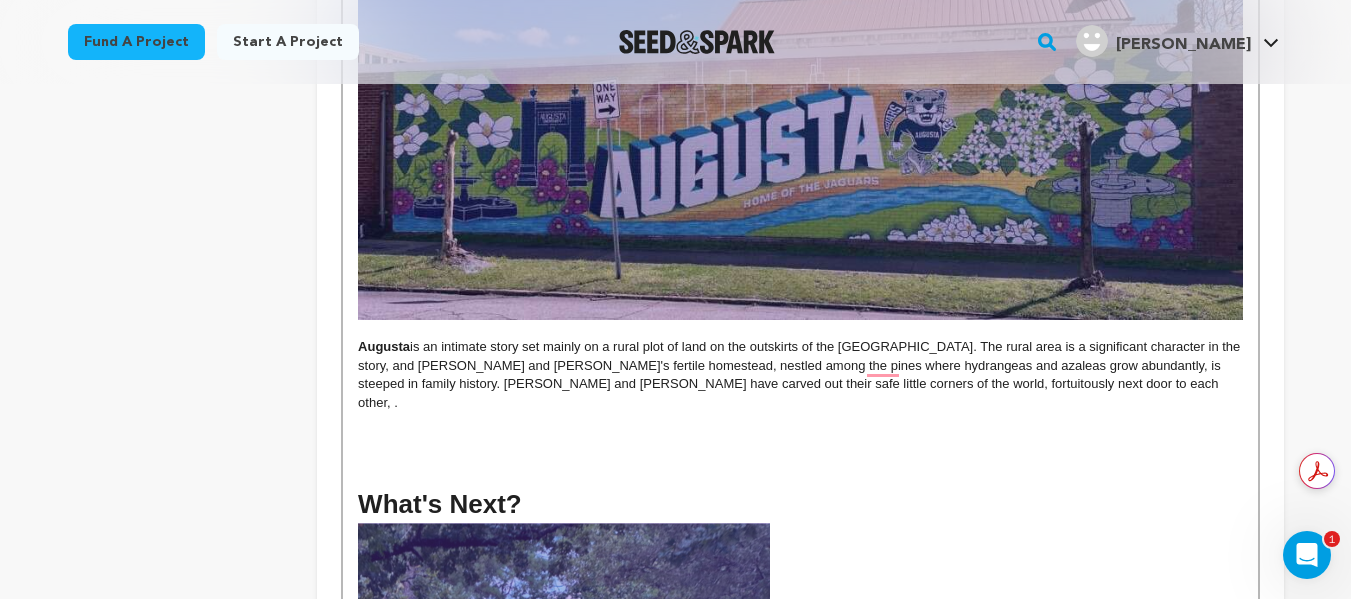 click at bounding box center (800, 467) 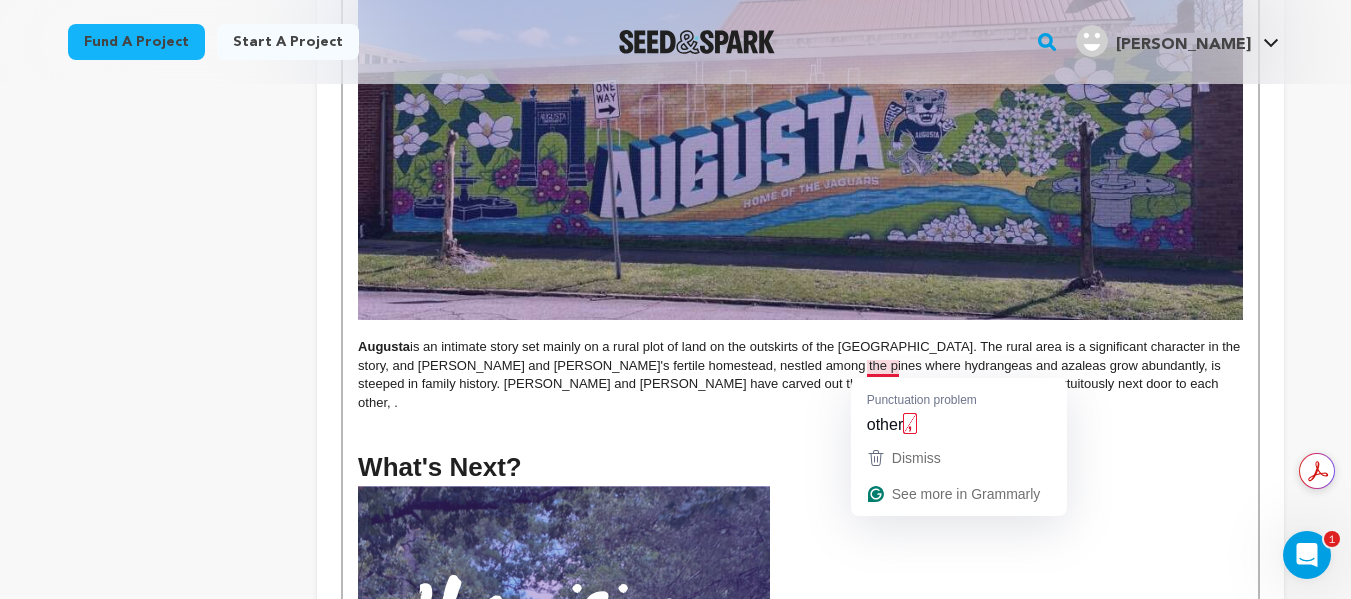 click on "[PERSON_NAME]  is an intimate story set mainly on a rural plot of land on the outskirts of the [GEOGRAPHIC_DATA]. The rural area is a significant character in the story, and [PERSON_NAME] and [PERSON_NAME]'s fertile homestead, nestled among the pines where hydrangeas and azaleas grow abundantly, is steeped in family history. [PERSON_NAME] and [PERSON_NAME] have carved out their safe little corners of the world, fortuitously next door to each other, ." at bounding box center (800, 375) 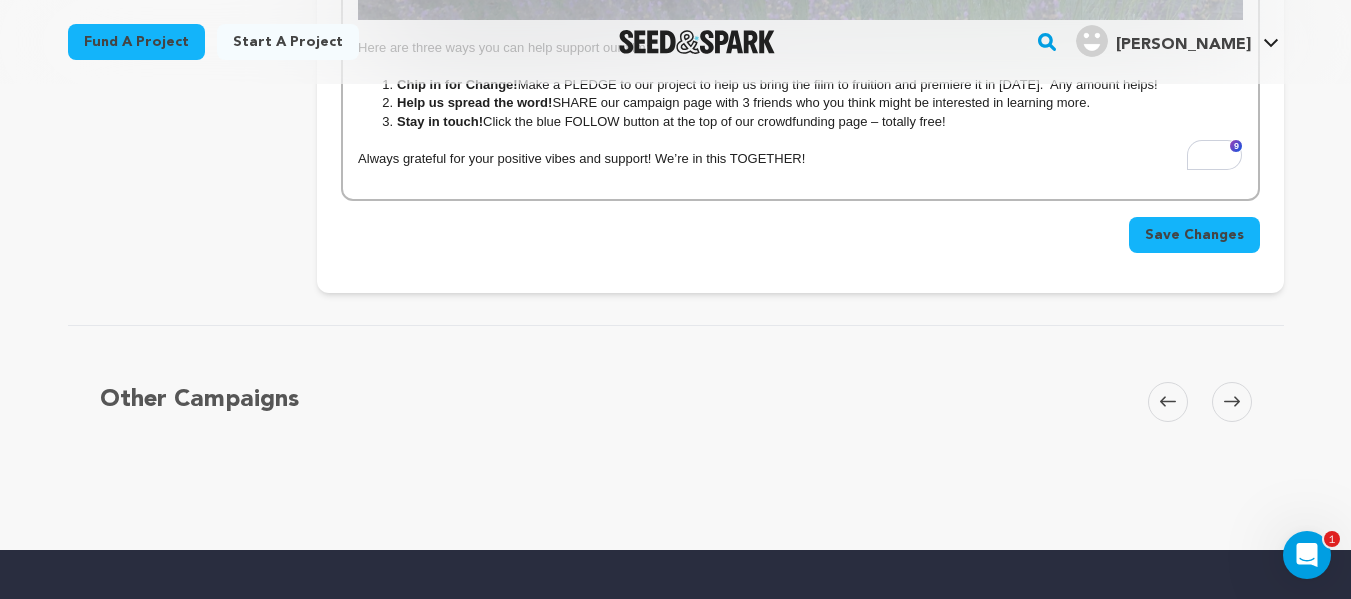 scroll, scrollTop: 2736, scrollLeft: 0, axis: vertical 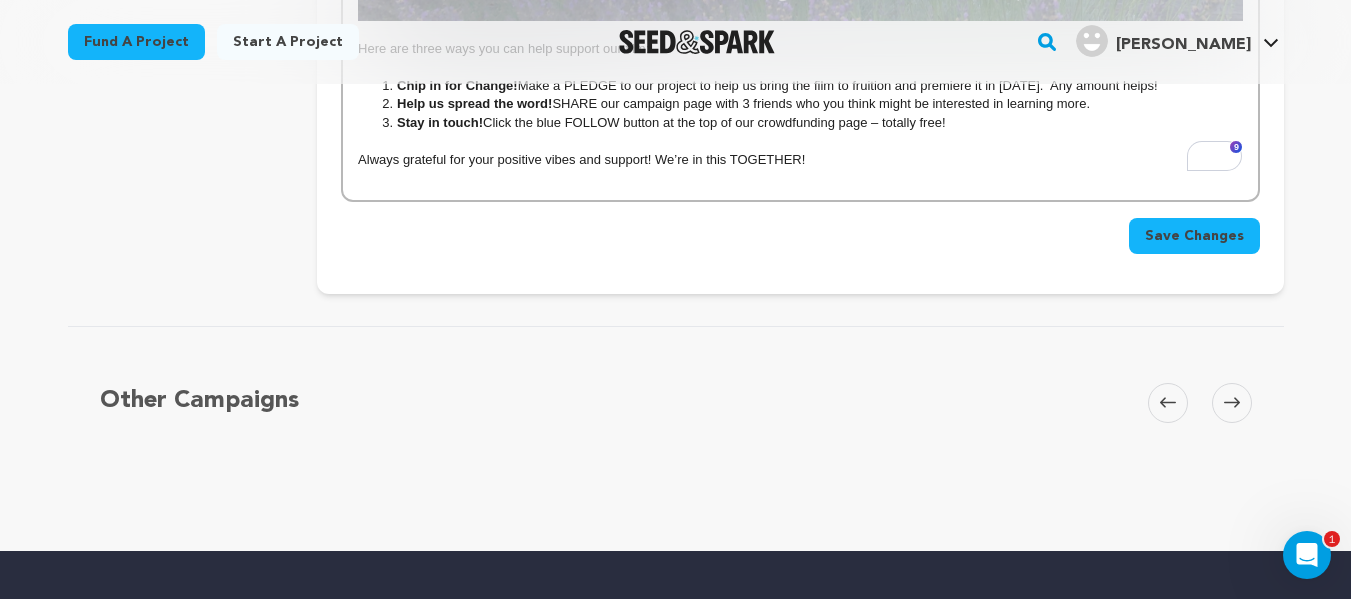 click on "Save Changes" at bounding box center [1194, 236] 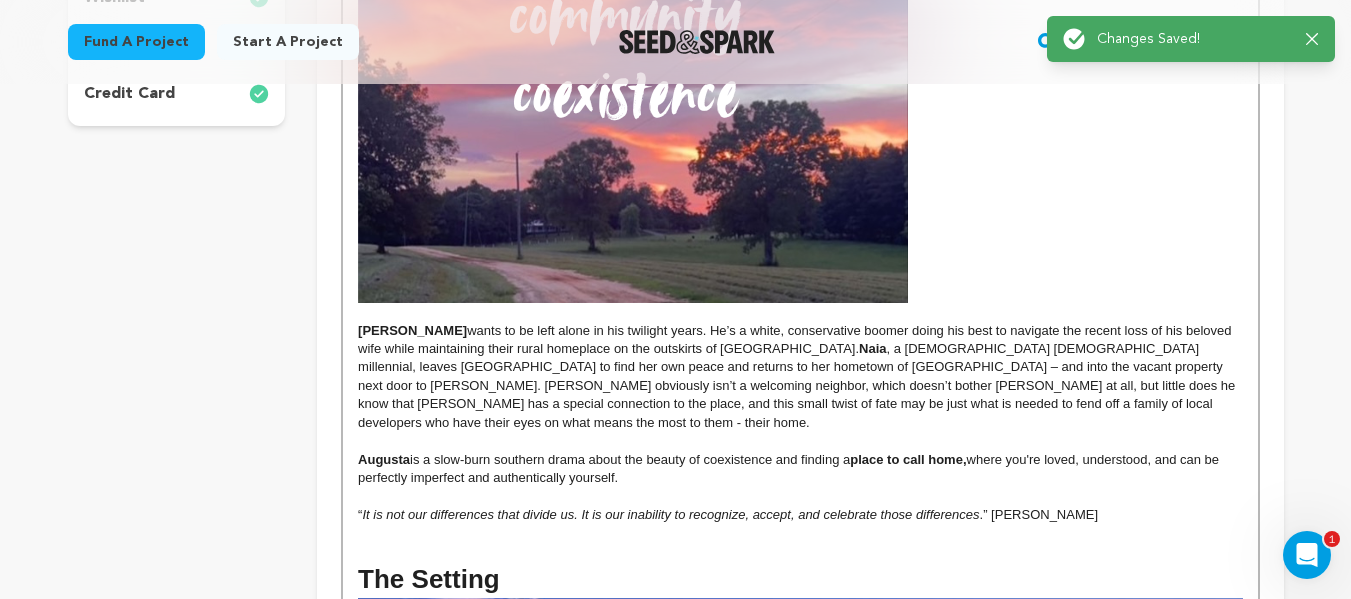 scroll, scrollTop: 0, scrollLeft: 0, axis: both 